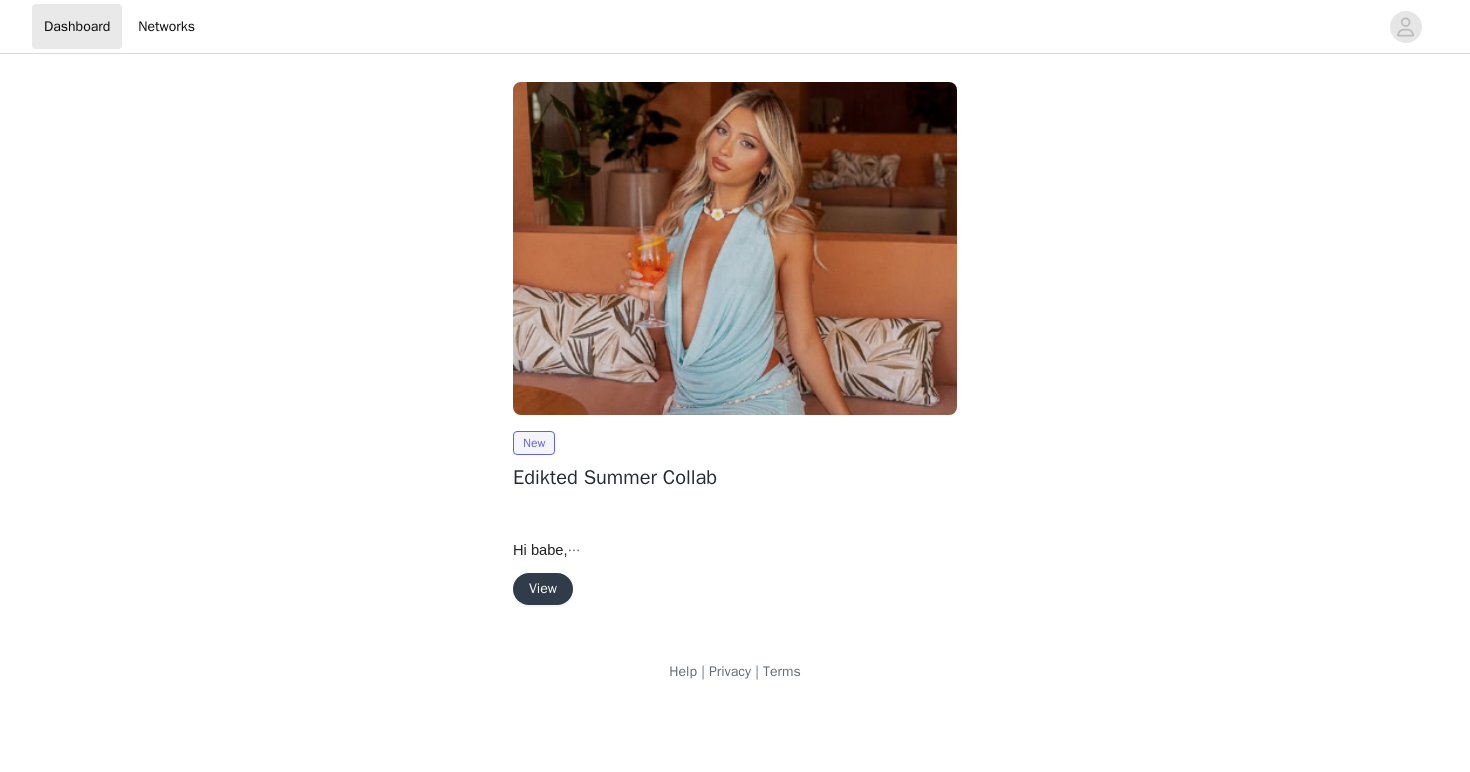 scroll, scrollTop: 0, scrollLeft: 0, axis: both 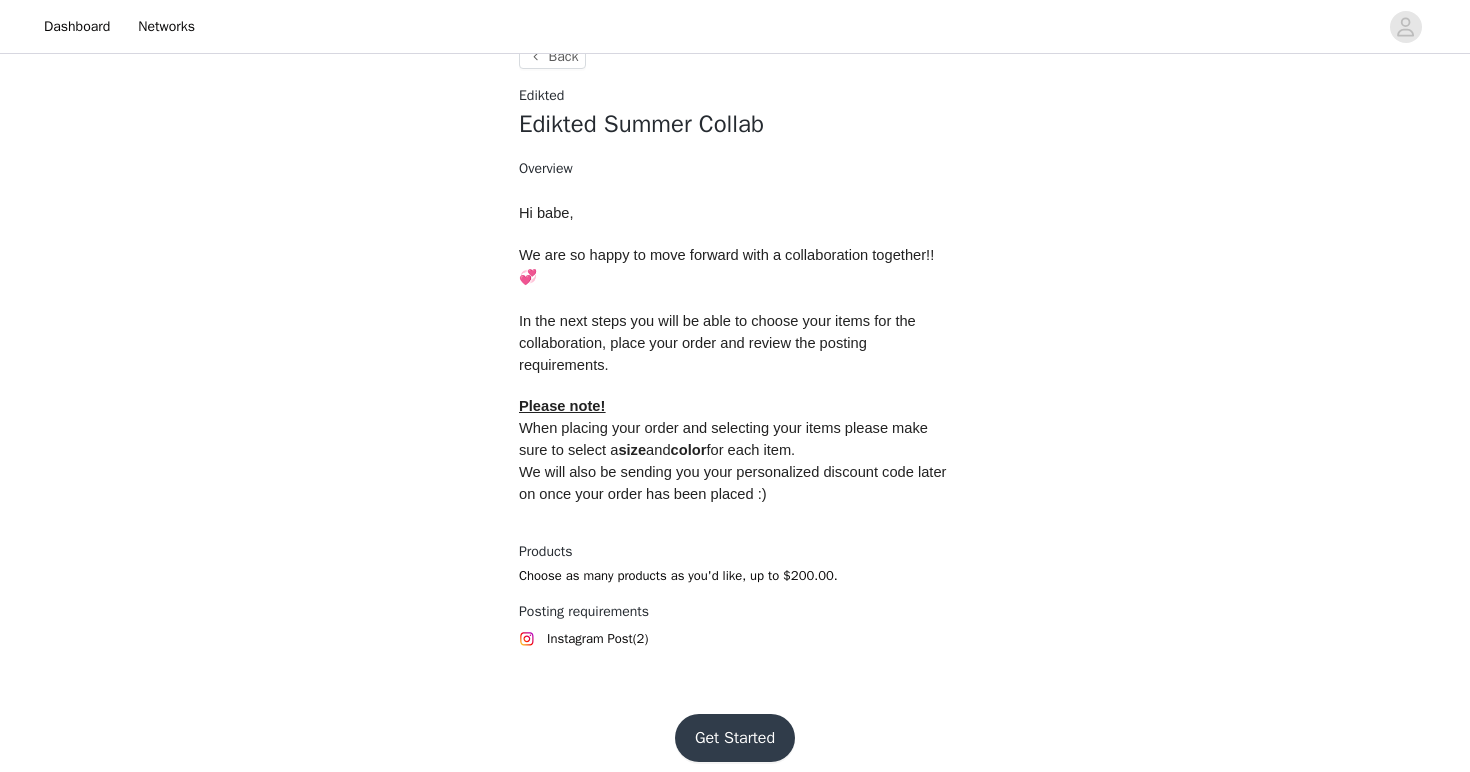 click on "Get Started" at bounding box center (735, 738) 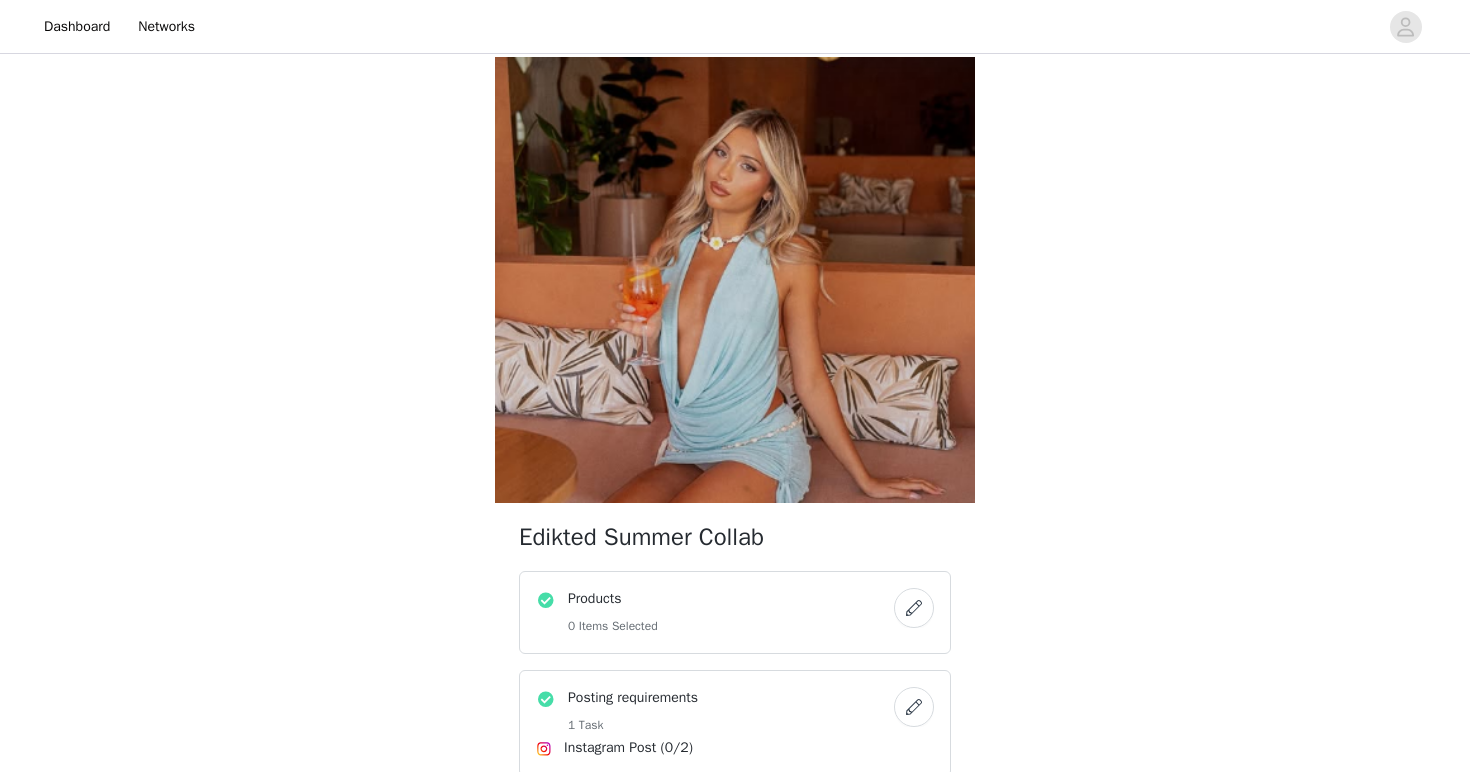 scroll, scrollTop: 0, scrollLeft: 0, axis: both 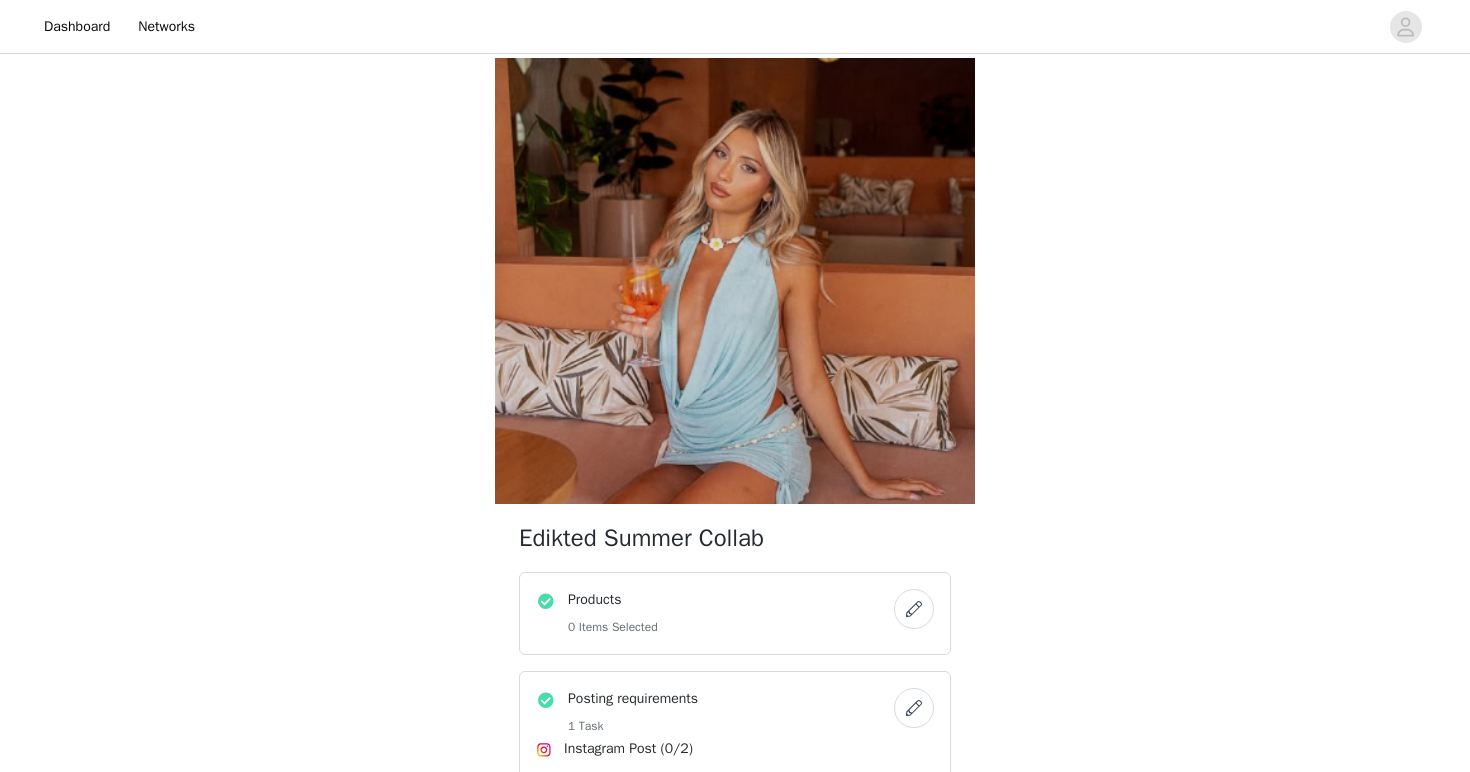 click on "Products   0 Items Selected" at bounding box center (715, 613) 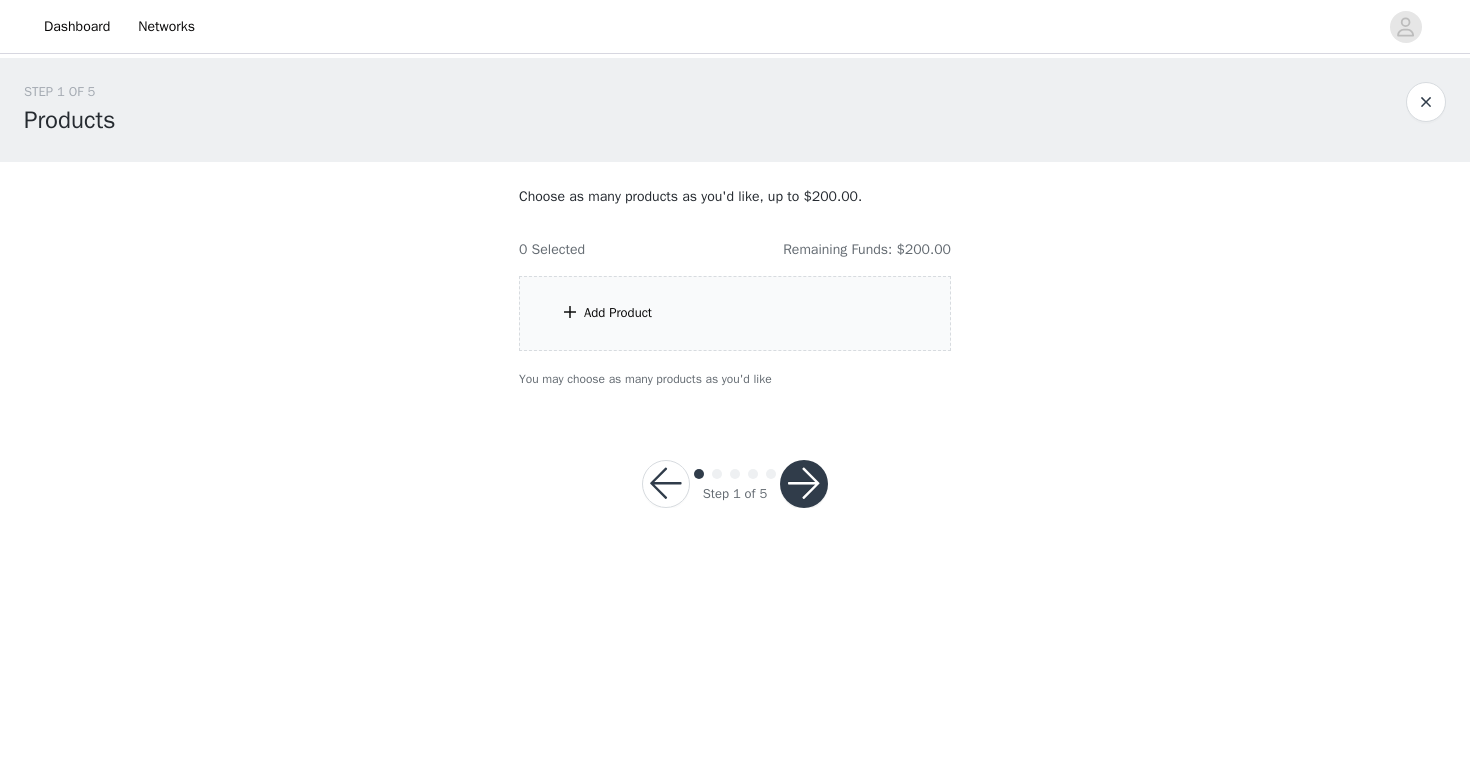 click on "Add Product" at bounding box center [735, 313] 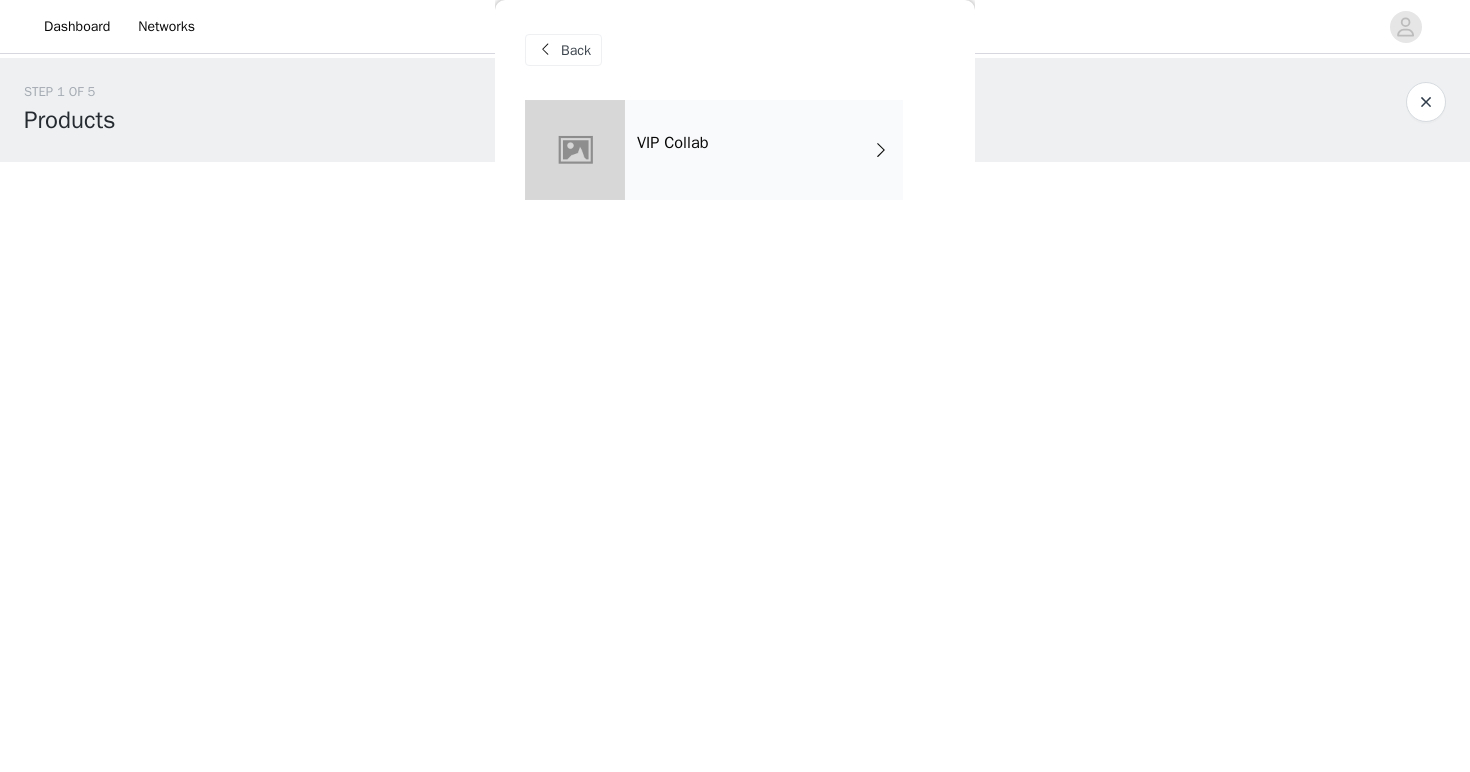 click on "VIP Collab" at bounding box center [764, 150] 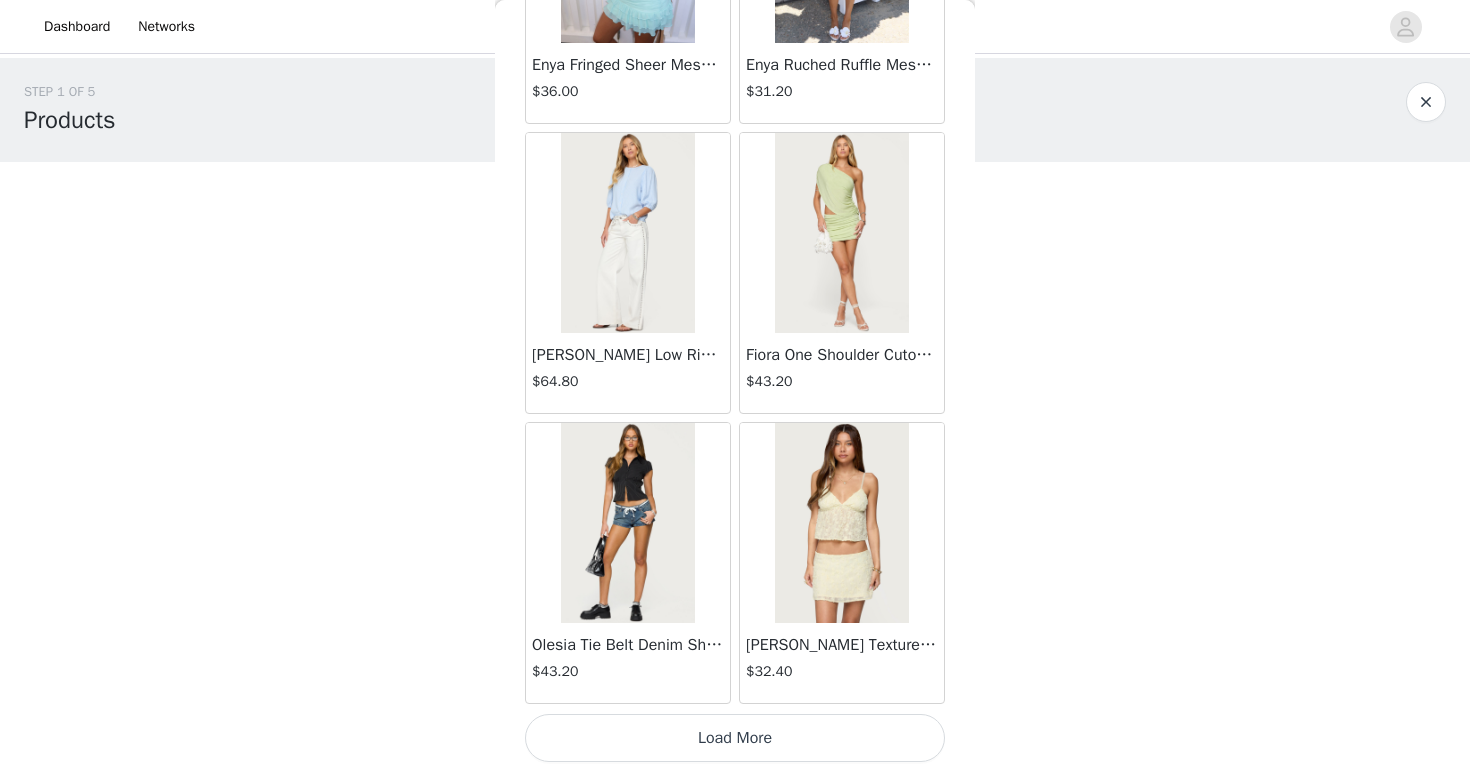scroll, scrollTop: 2288, scrollLeft: 0, axis: vertical 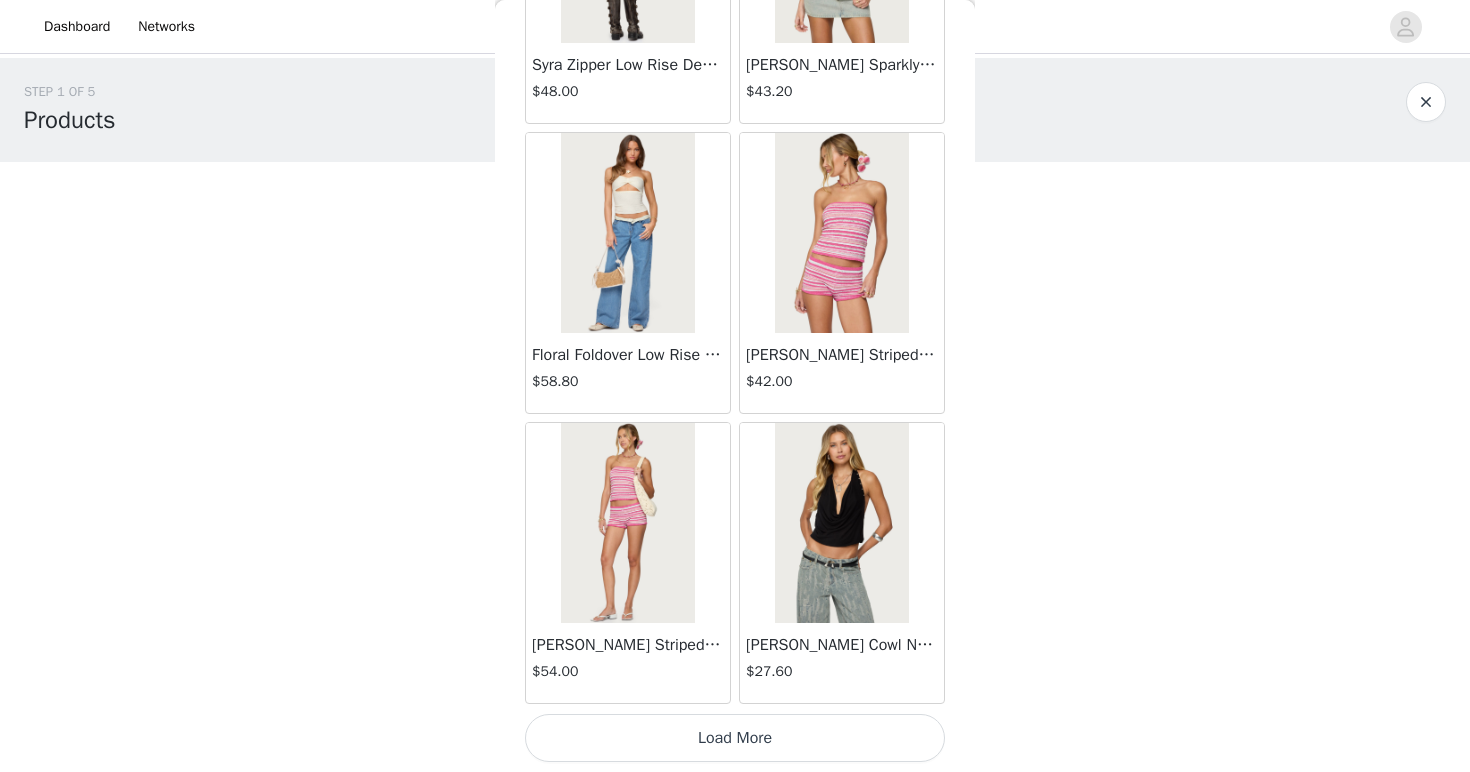 click on "Load More" at bounding box center [735, 738] 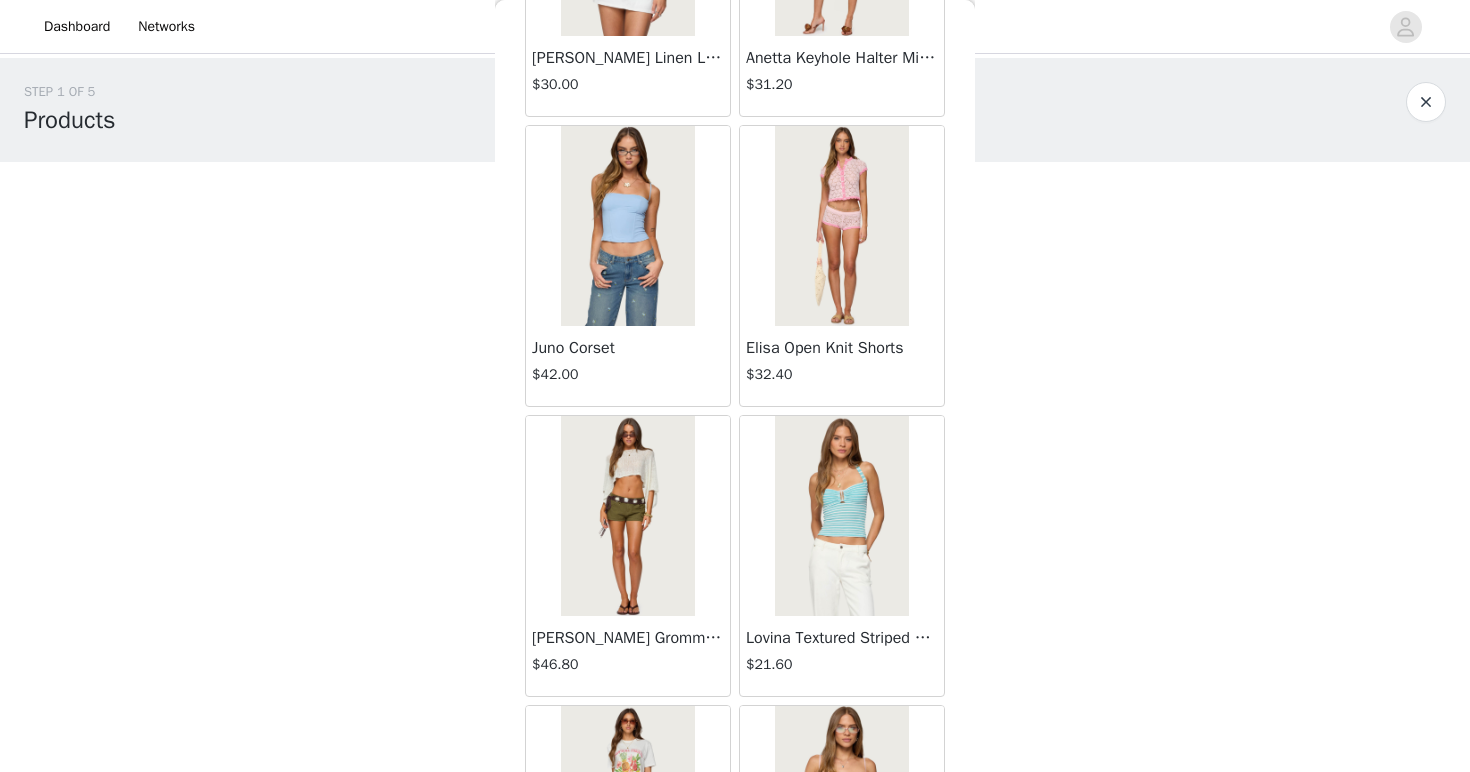 scroll, scrollTop: 6898, scrollLeft: 0, axis: vertical 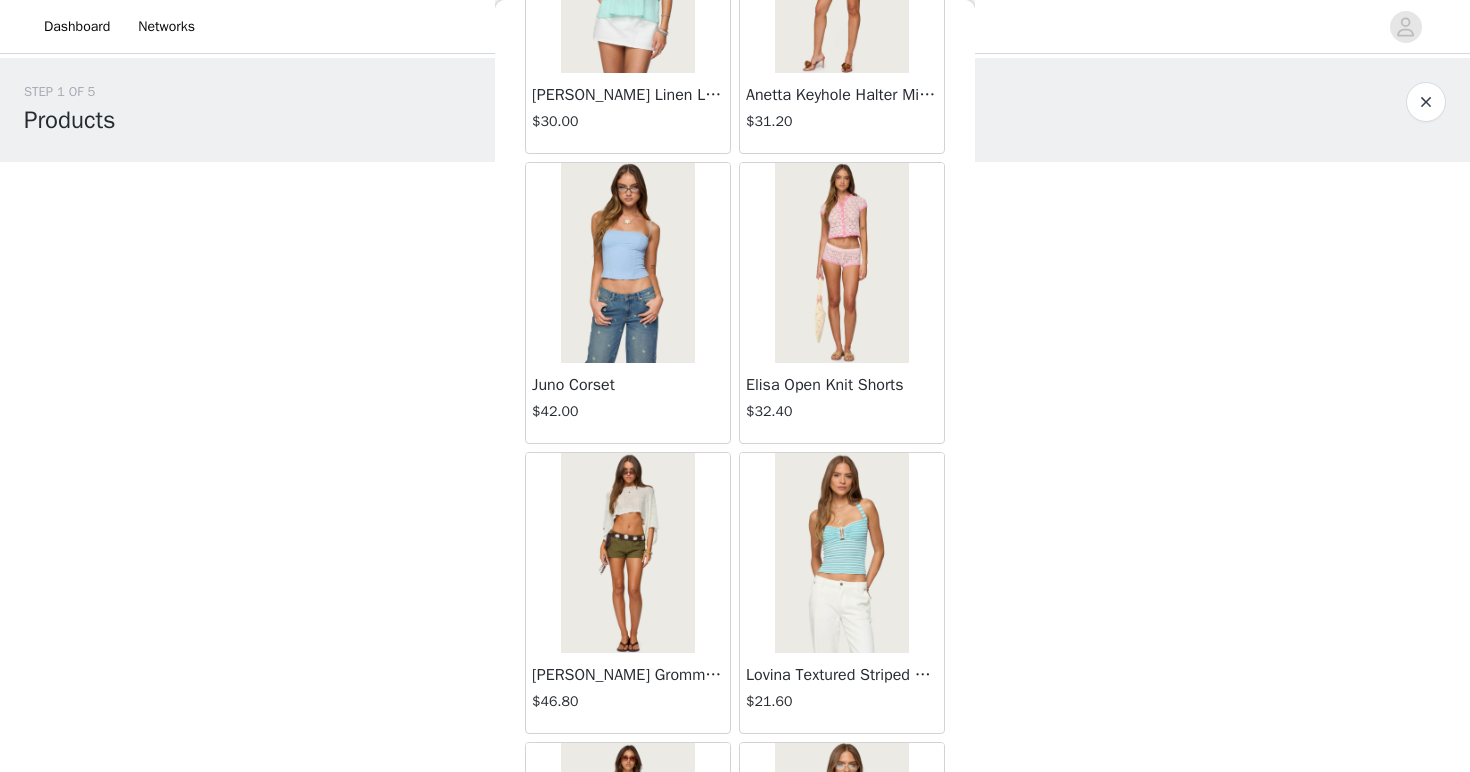 click on "Elisa Open Knit Shorts" at bounding box center [842, 385] 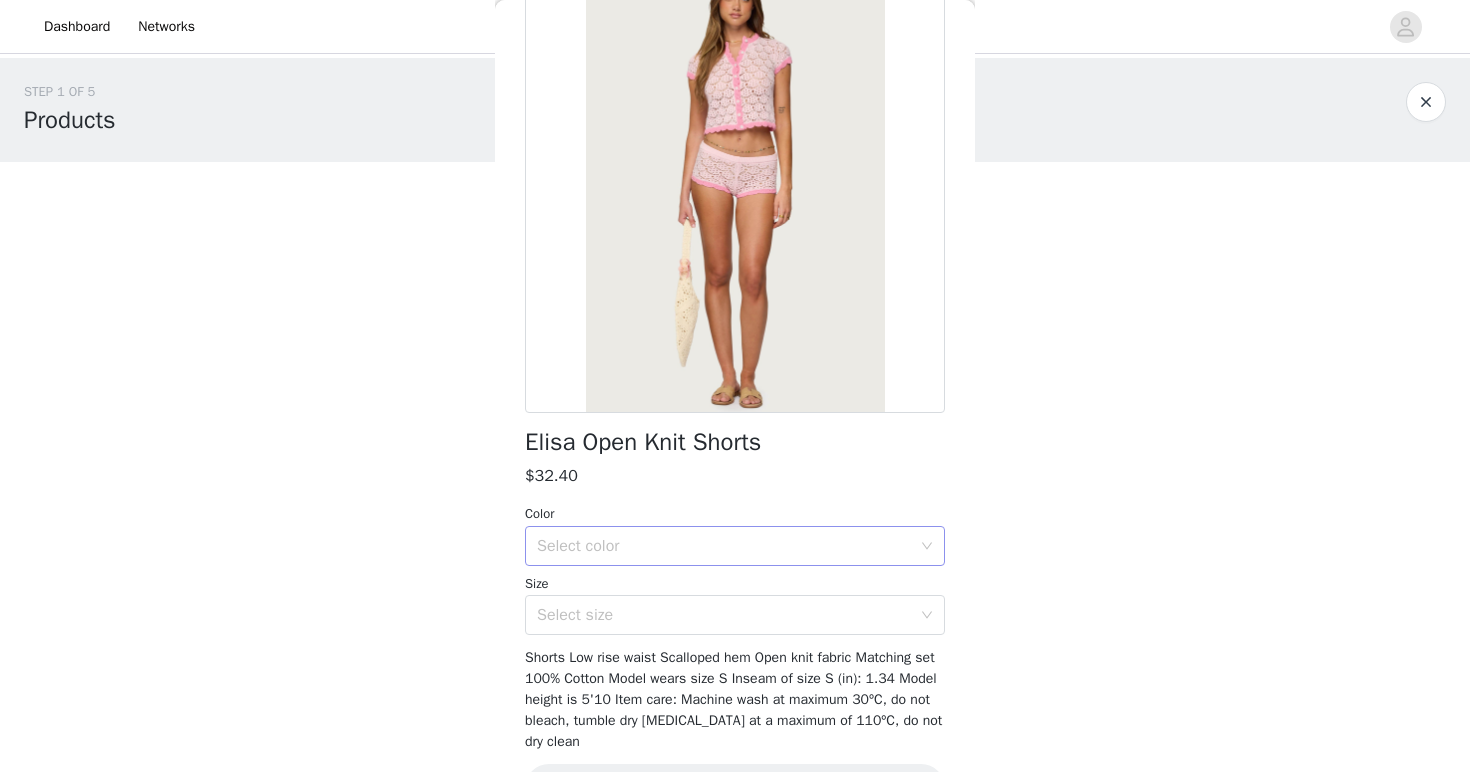 scroll, scrollTop: 142, scrollLeft: 0, axis: vertical 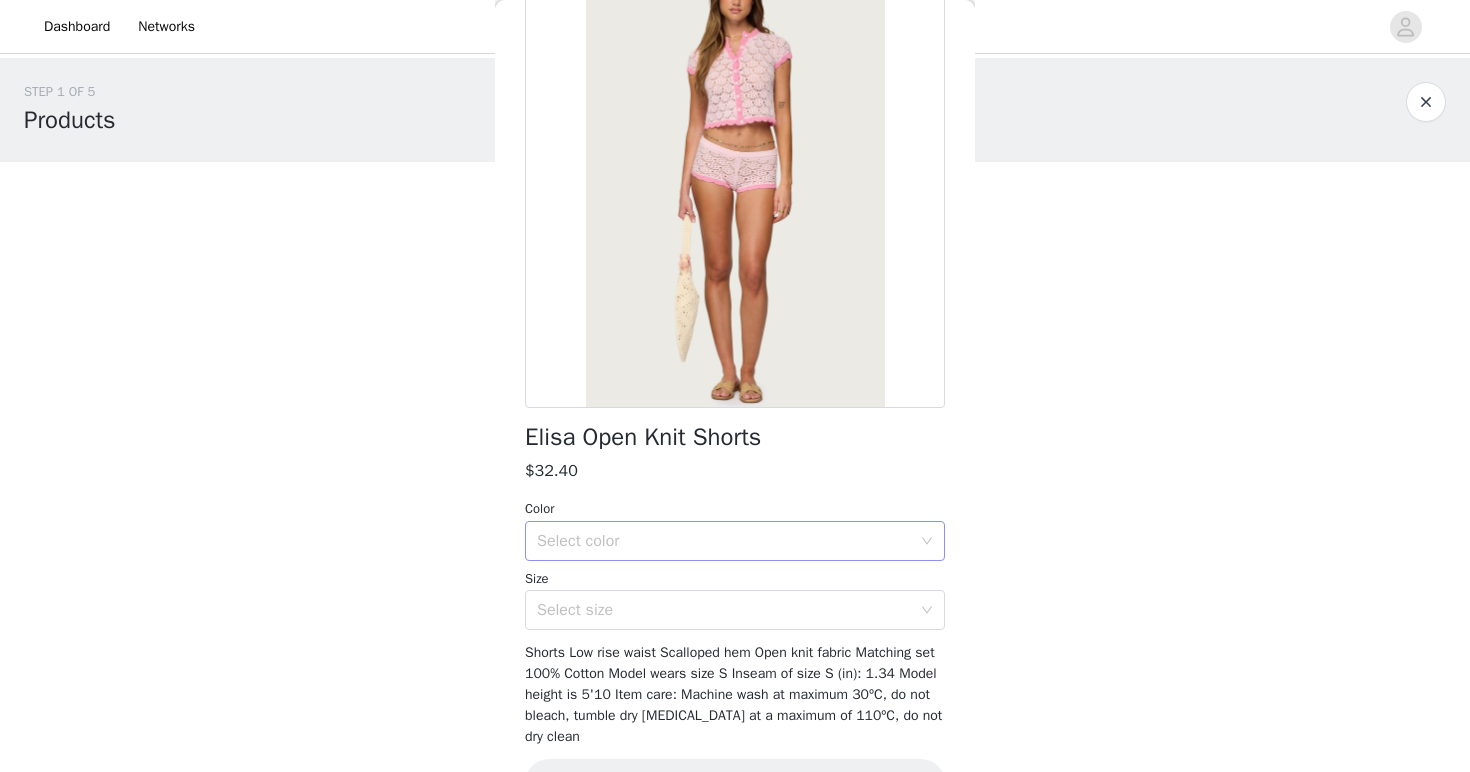 click on "Select color" at bounding box center (724, 541) 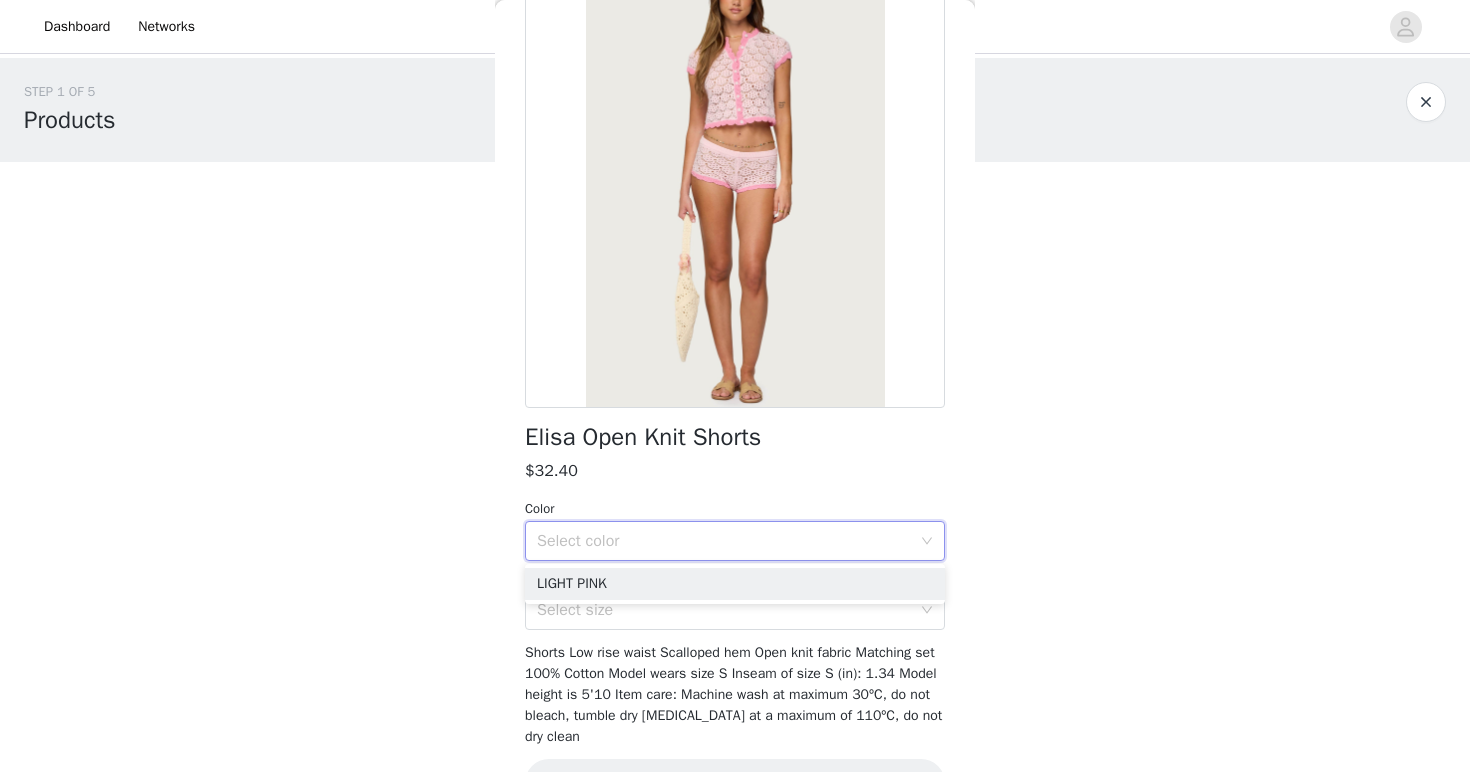 click on "Shorts Low rise waist Scalloped hem Open knit fabric Matching set 100% Cotton Model wears size S Inseam of size S (in): 1.34 Model height is 5'10 Item care: Machine wash at maximum 30ºC, do not bleach, tumble dry [MEDICAL_DATA] at a maximum of 110ºC, do not dry clean" at bounding box center [733, 694] 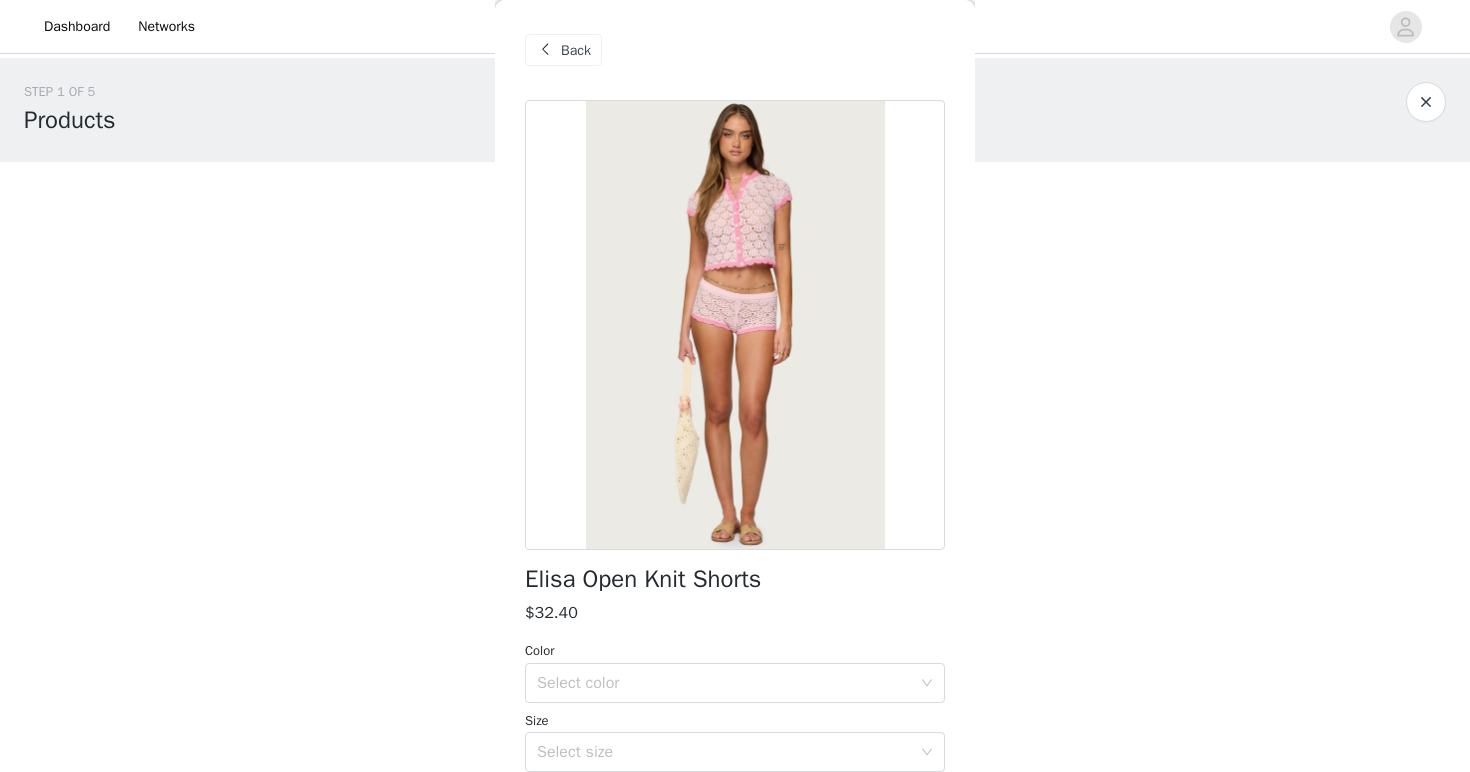 scroll, scrollTop: 0, scrollLeft: 0, axis: both 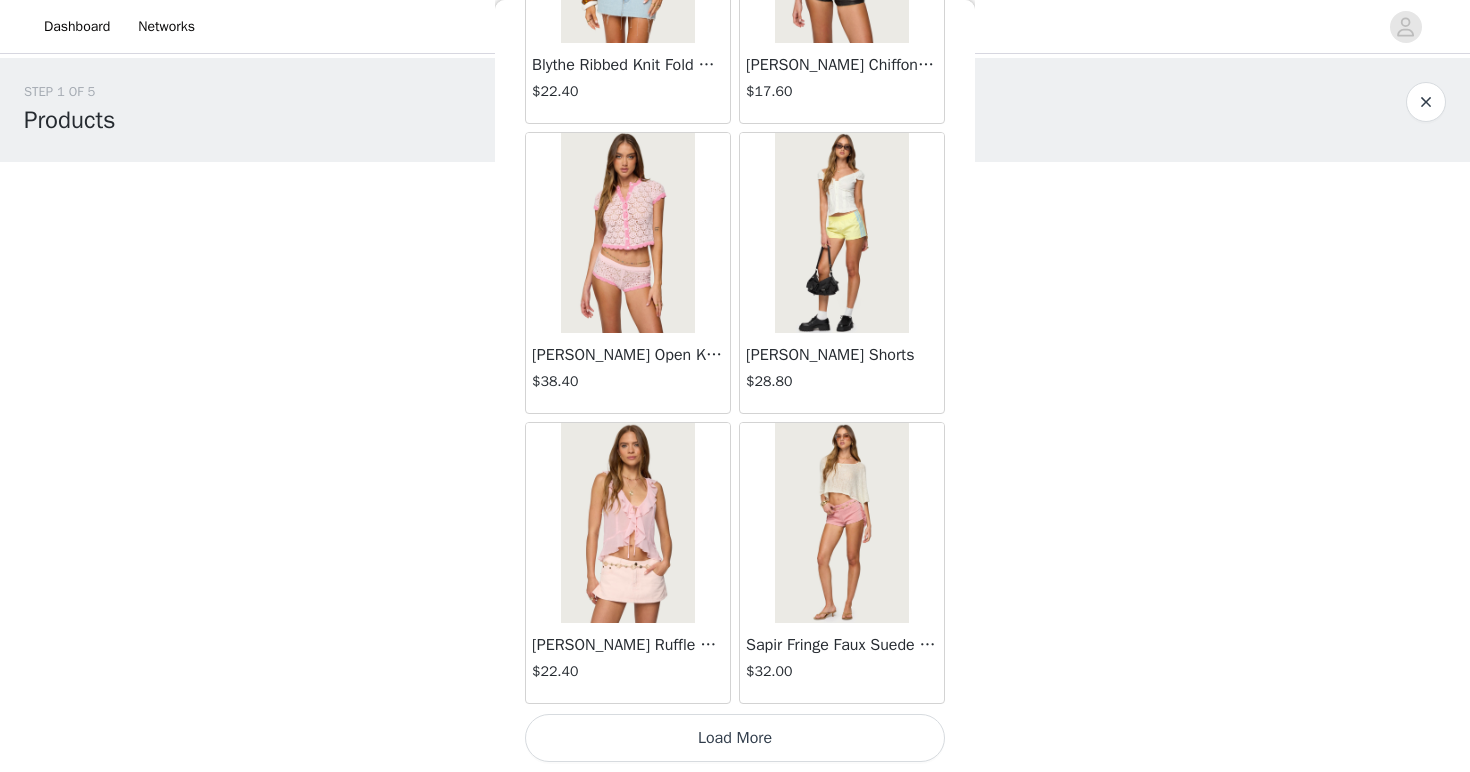 click on "Load More" at bounding box center (735, 738) 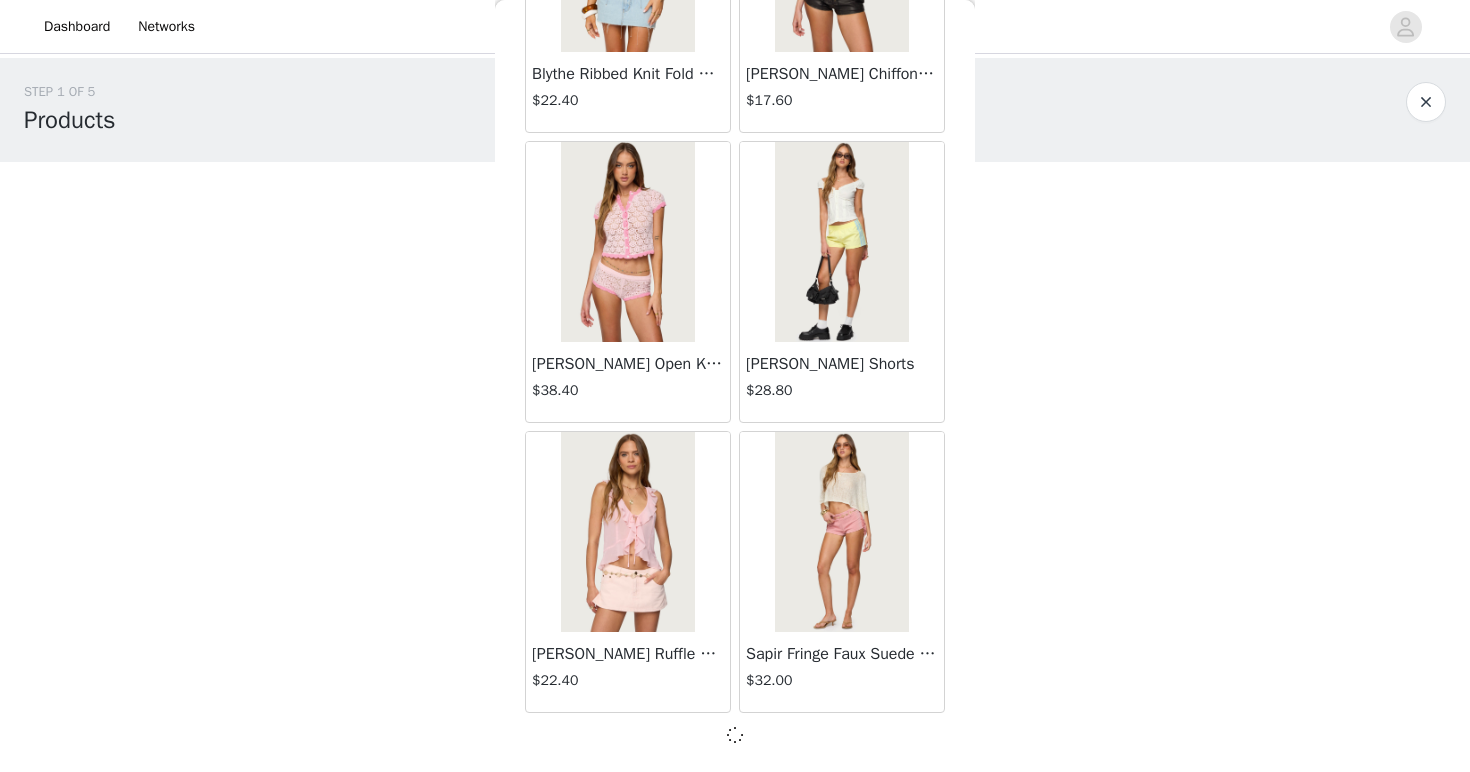 scroll, scrollTop: 8079, scrollLeft: 0, axis: vertical 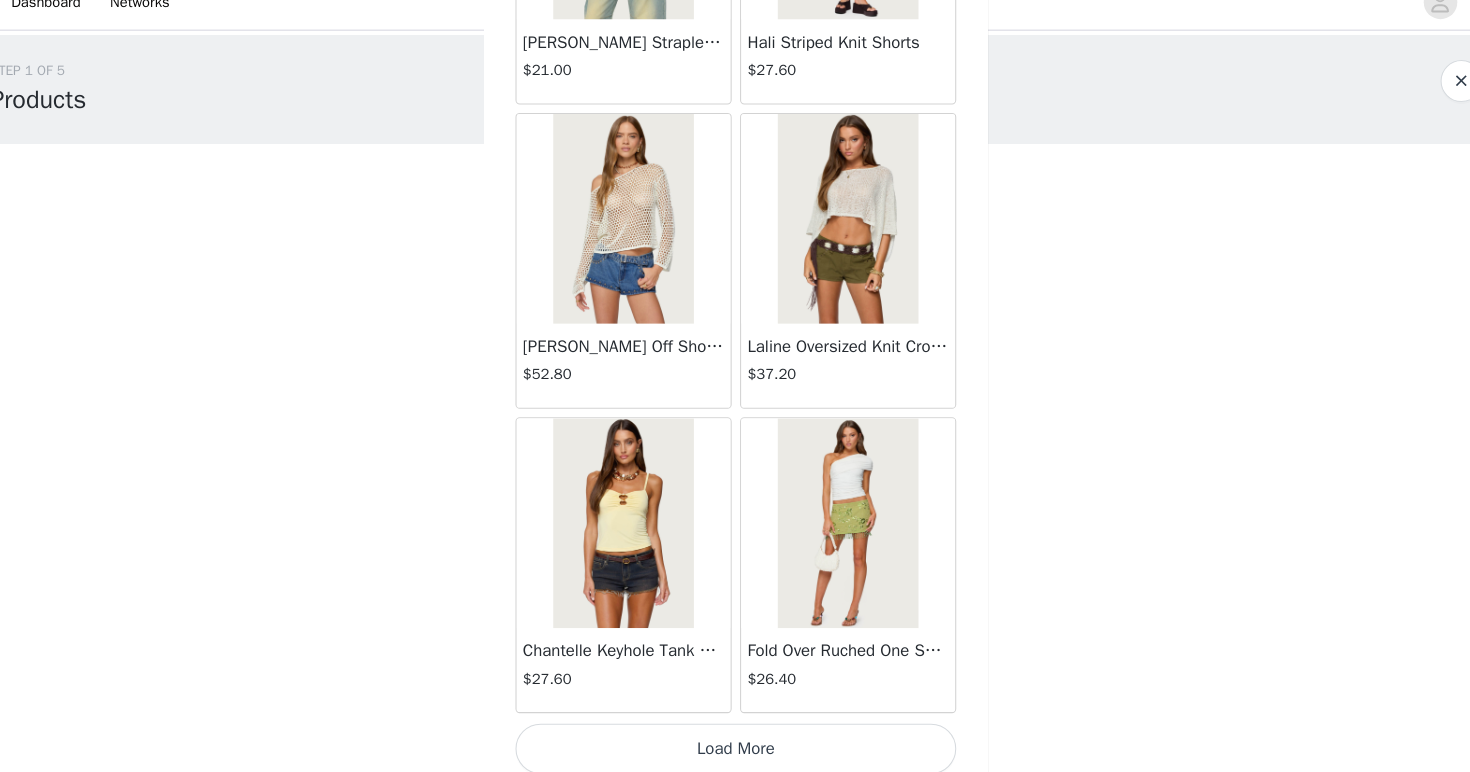 click on "Load More" at bounding box center [735, 738] 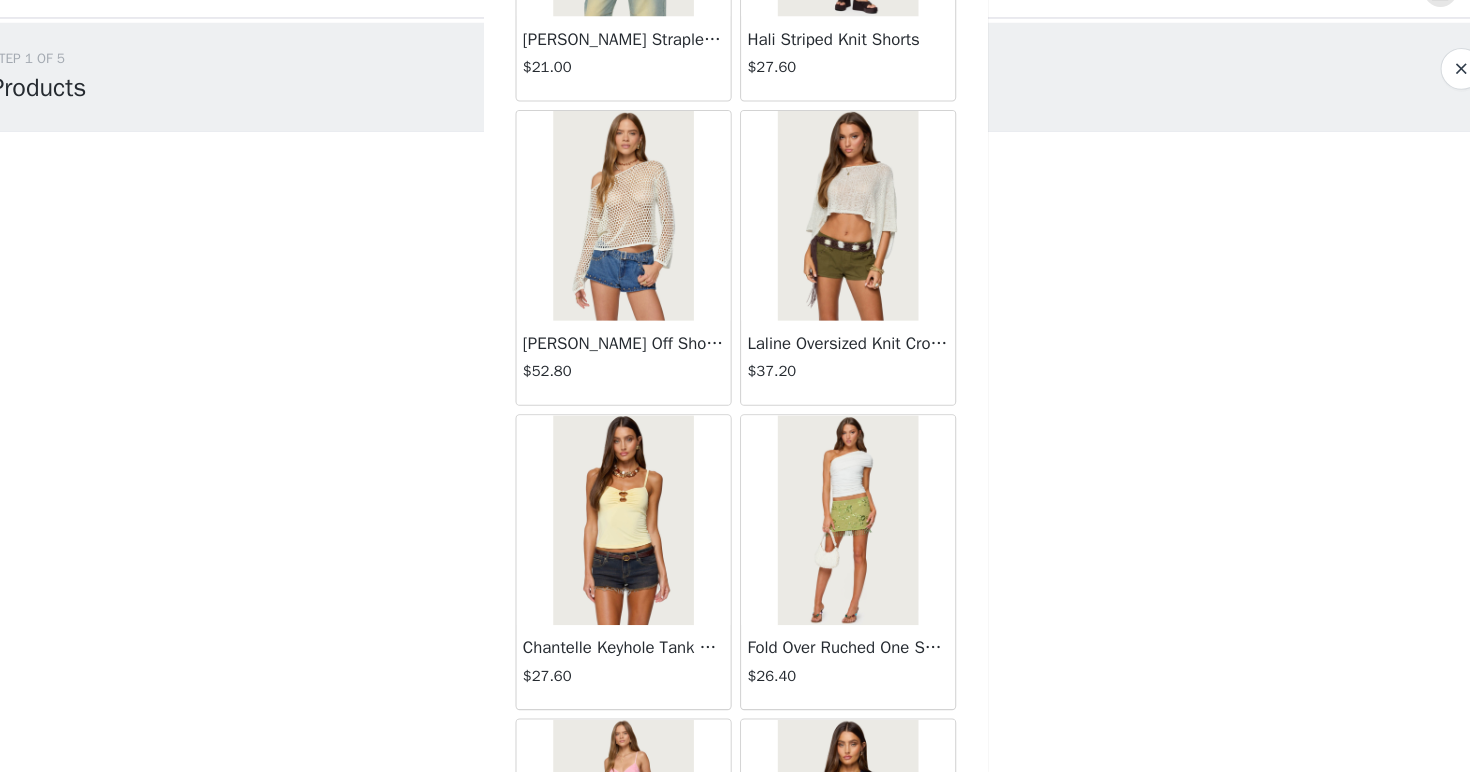 scroll, scrollTop: 0, scrollLeft: 0, axis: both 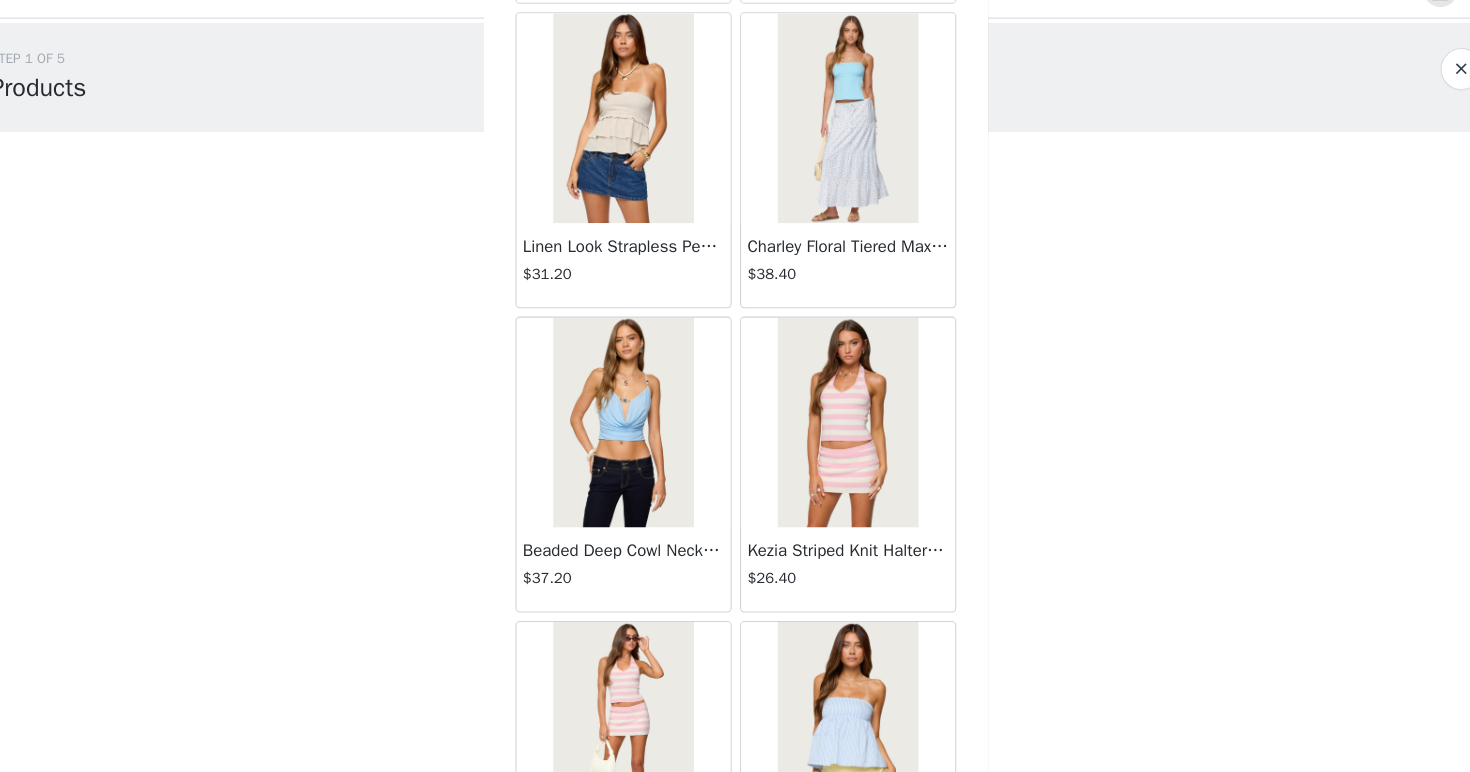 click on "Beaded Deep Cowl Neck Backless Top" at bounding box center (628, 561) 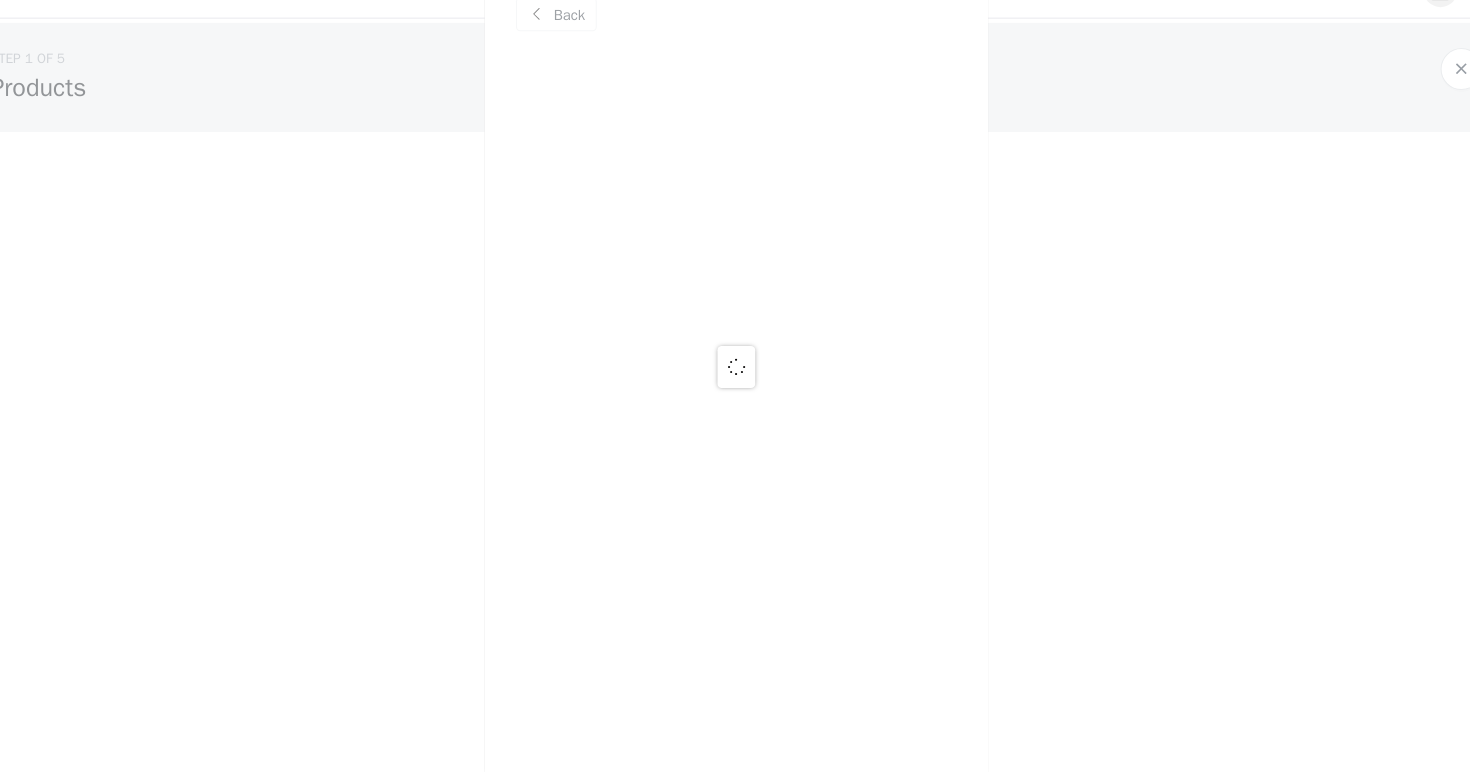scroll, scrollTop: 0, scrollLeft: 0, axis: both 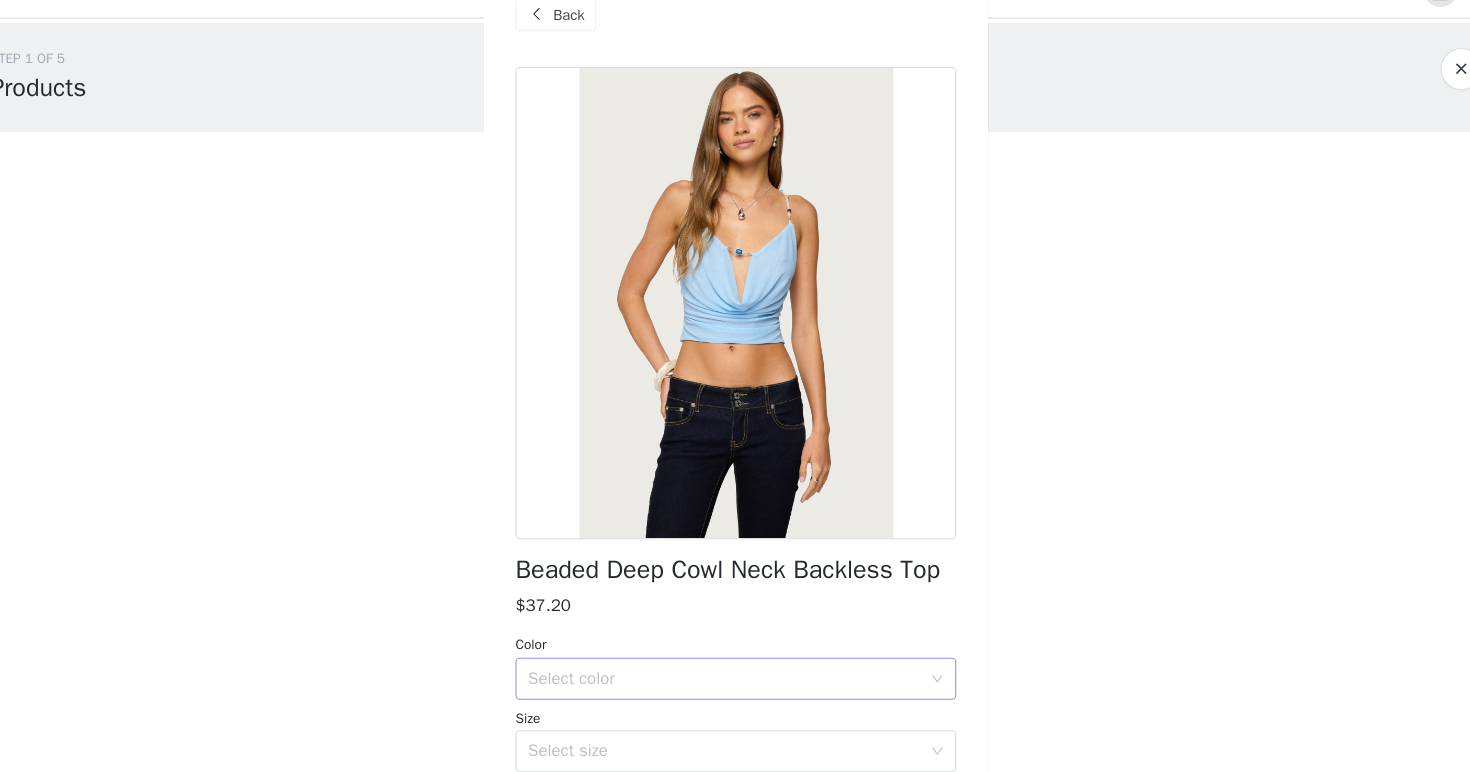 click on "Select color" at bounding box center (728, 683) 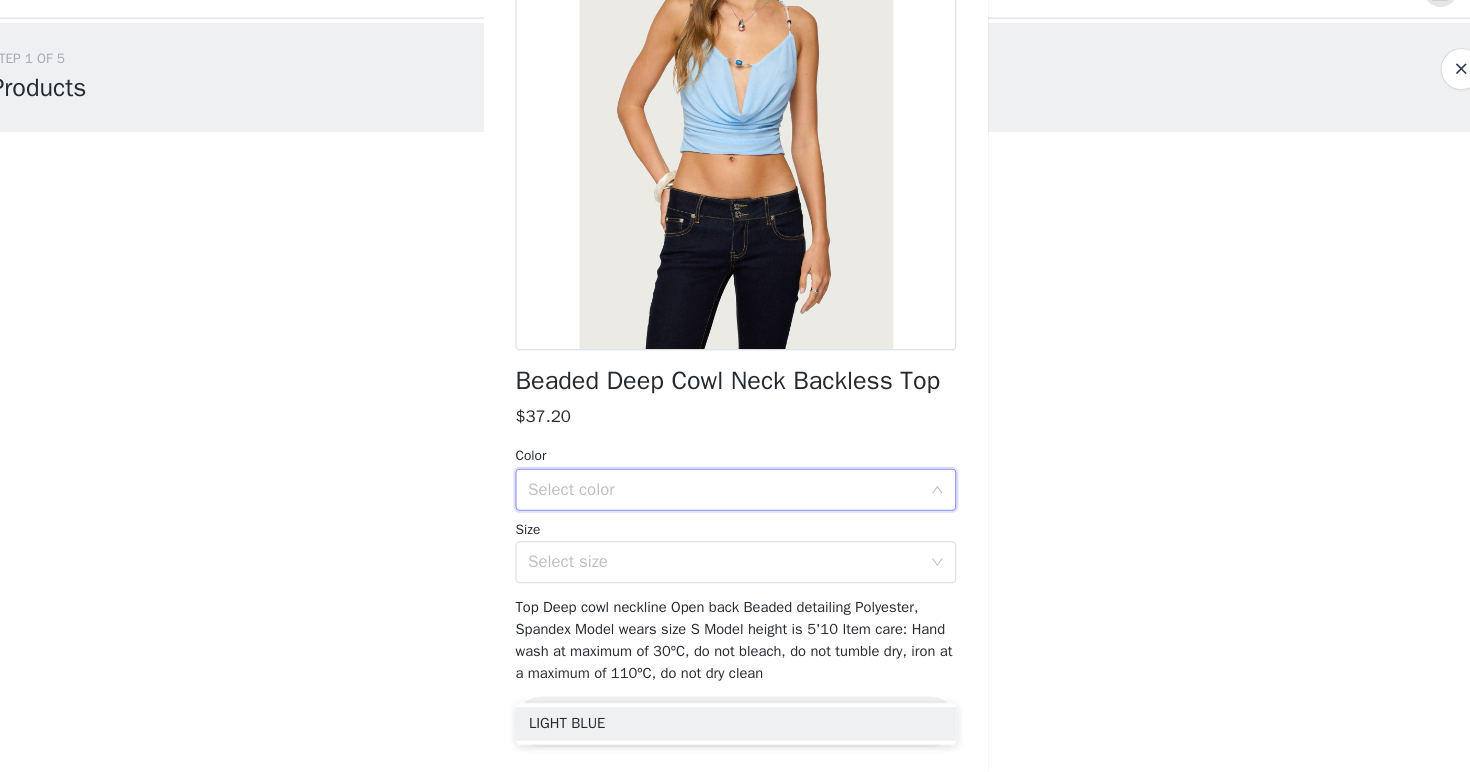 scroll, scrollTop: 179, scrollLeft: 0, axis: vertical 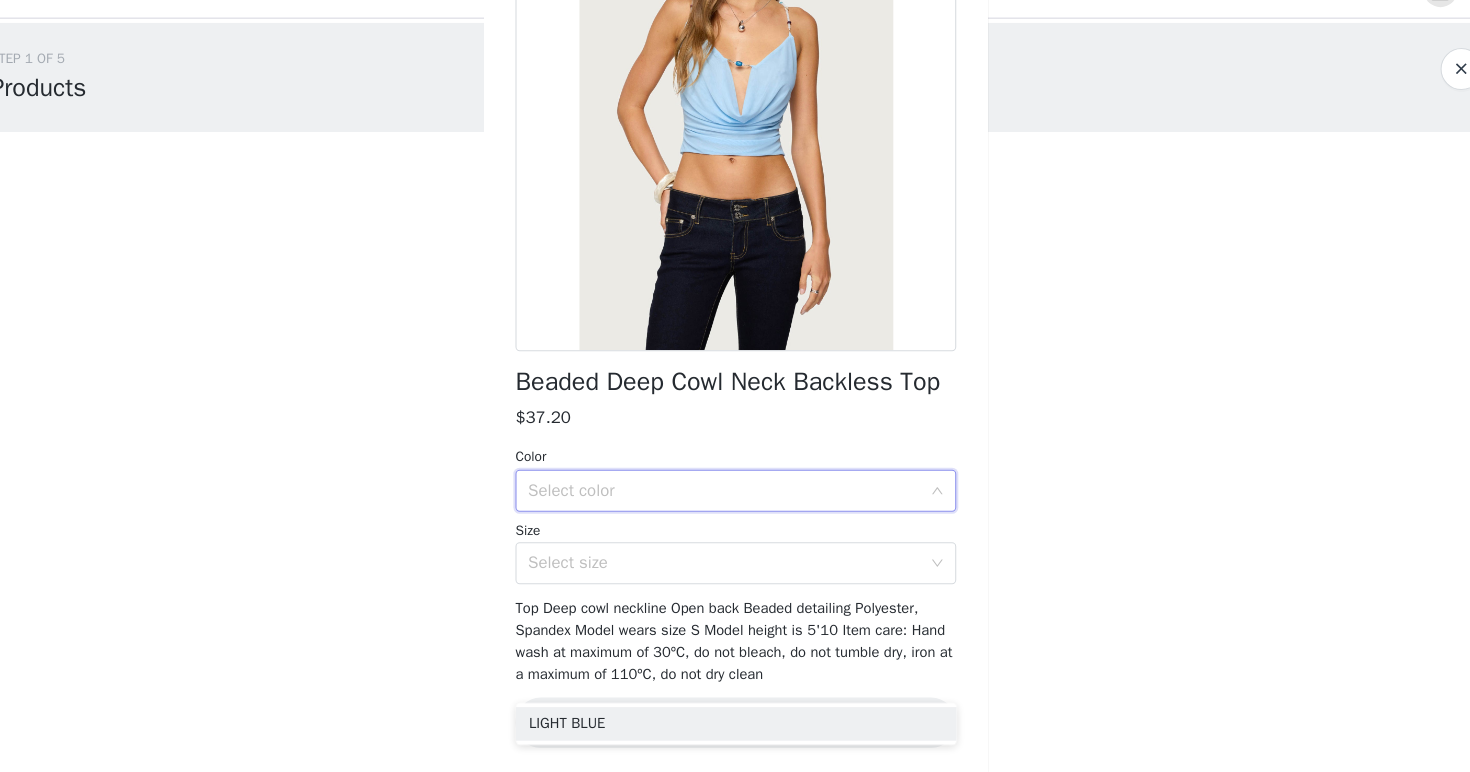 click on "Top Deep cowl neckline Open back Beaded detailing Polyester, Spandex Model wears size S Model height is 5'10 Item care: Hand wash at maximum of 30ºC, do not bleach, do not tumble dry, iron at a maximum of 110ºC, do not dry clean" at bounding box center (733, 647) 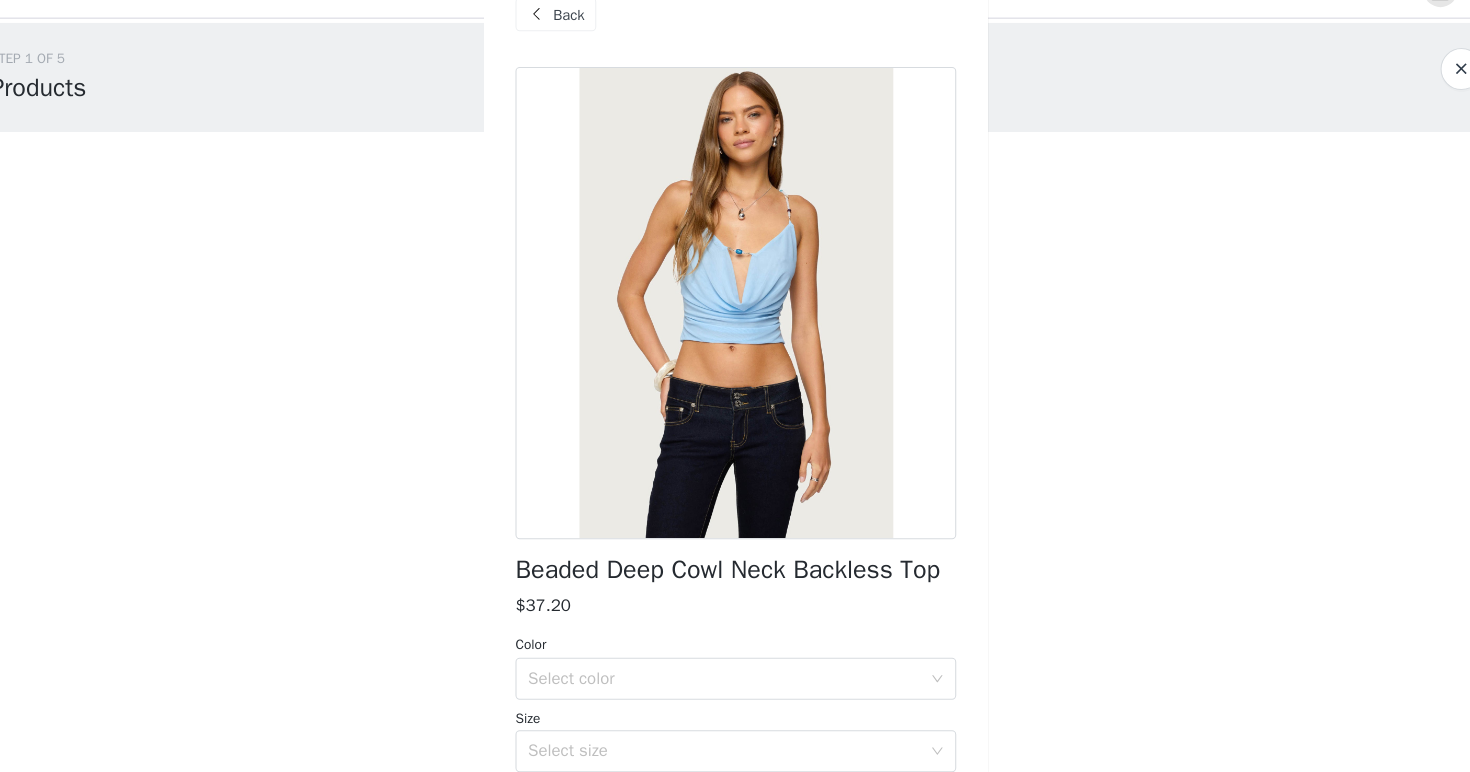 scroll, scrollTop: 0, scrollLeft: 0, axis: both 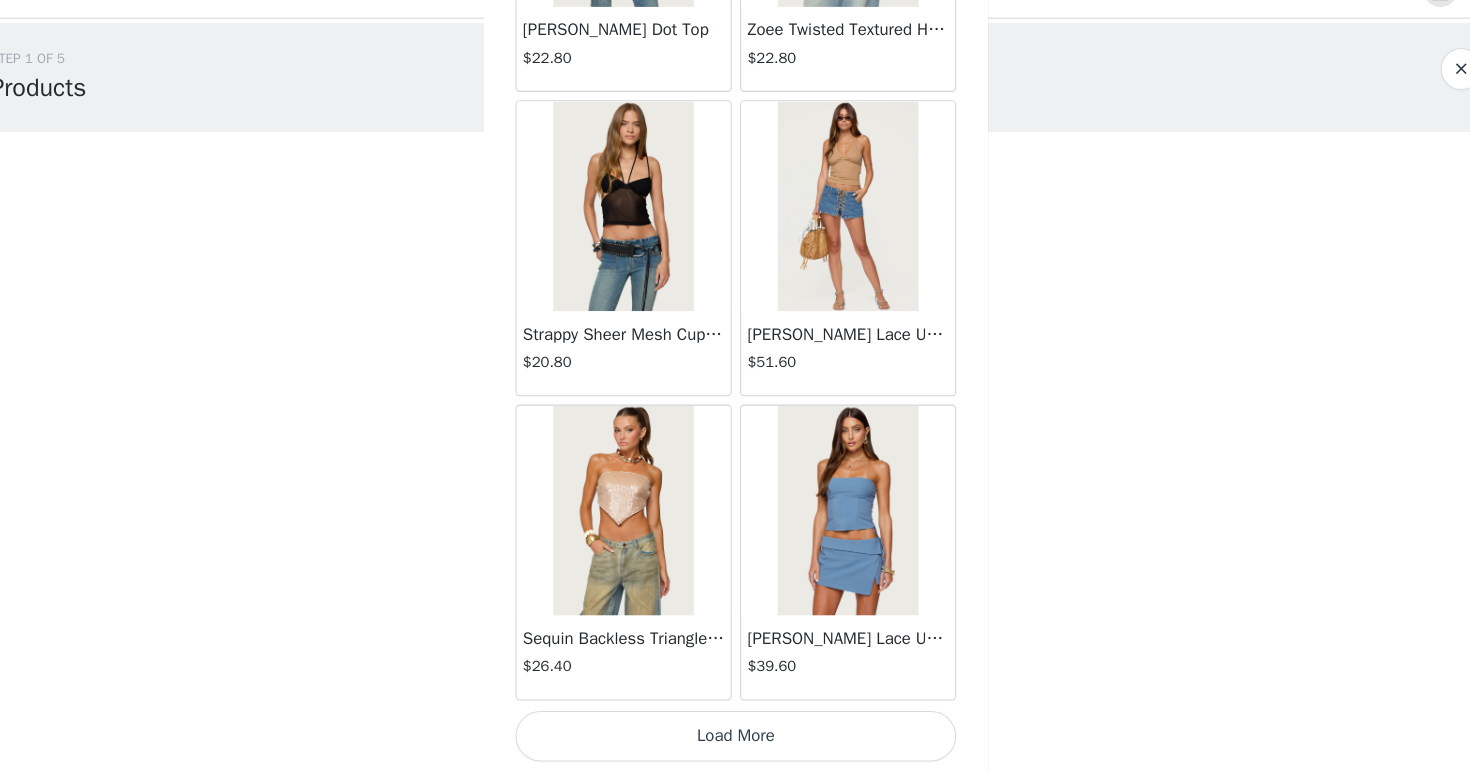 click on "Load More" at bounding box center (735, 738) 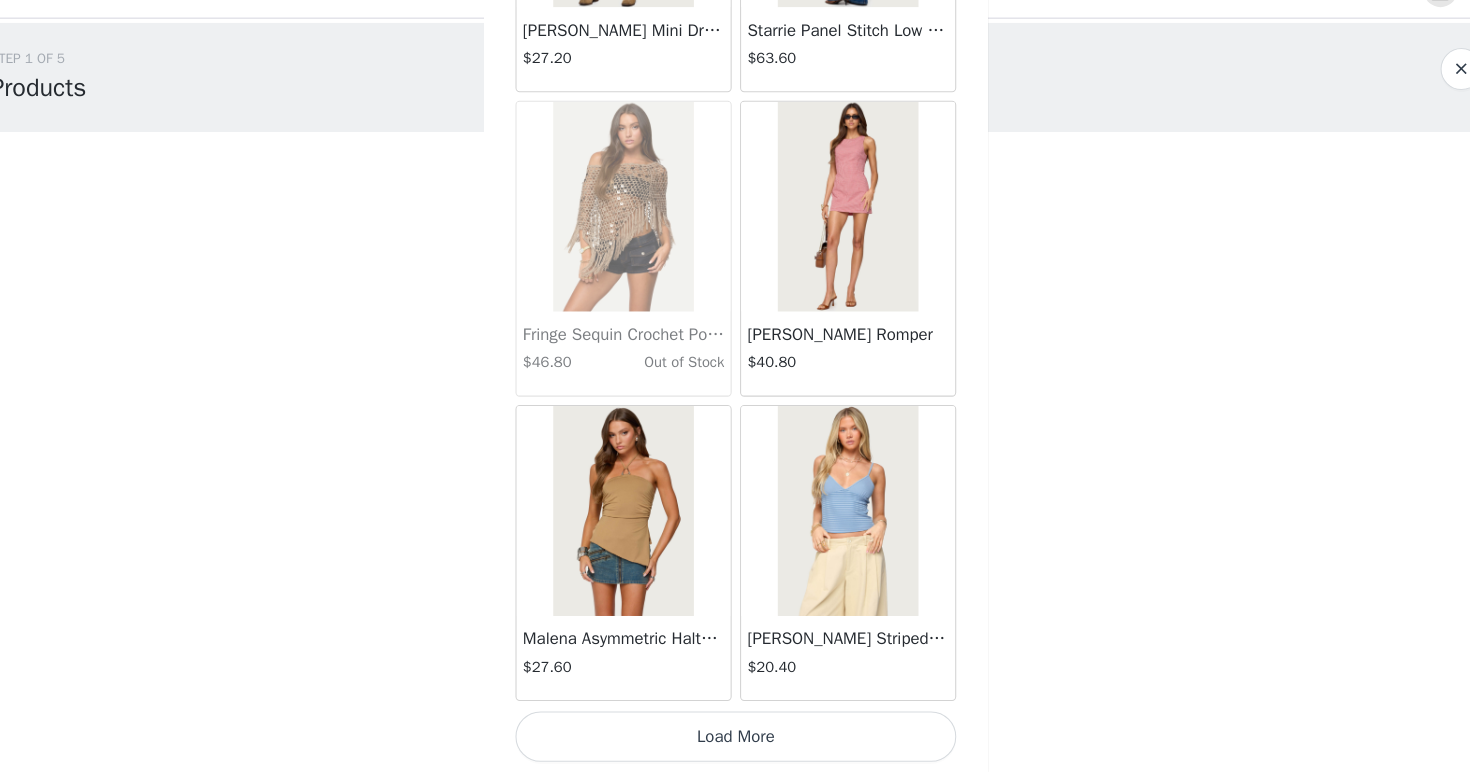scroll, scrollTop: 16788, scrollLeft: 0, axis: vertical 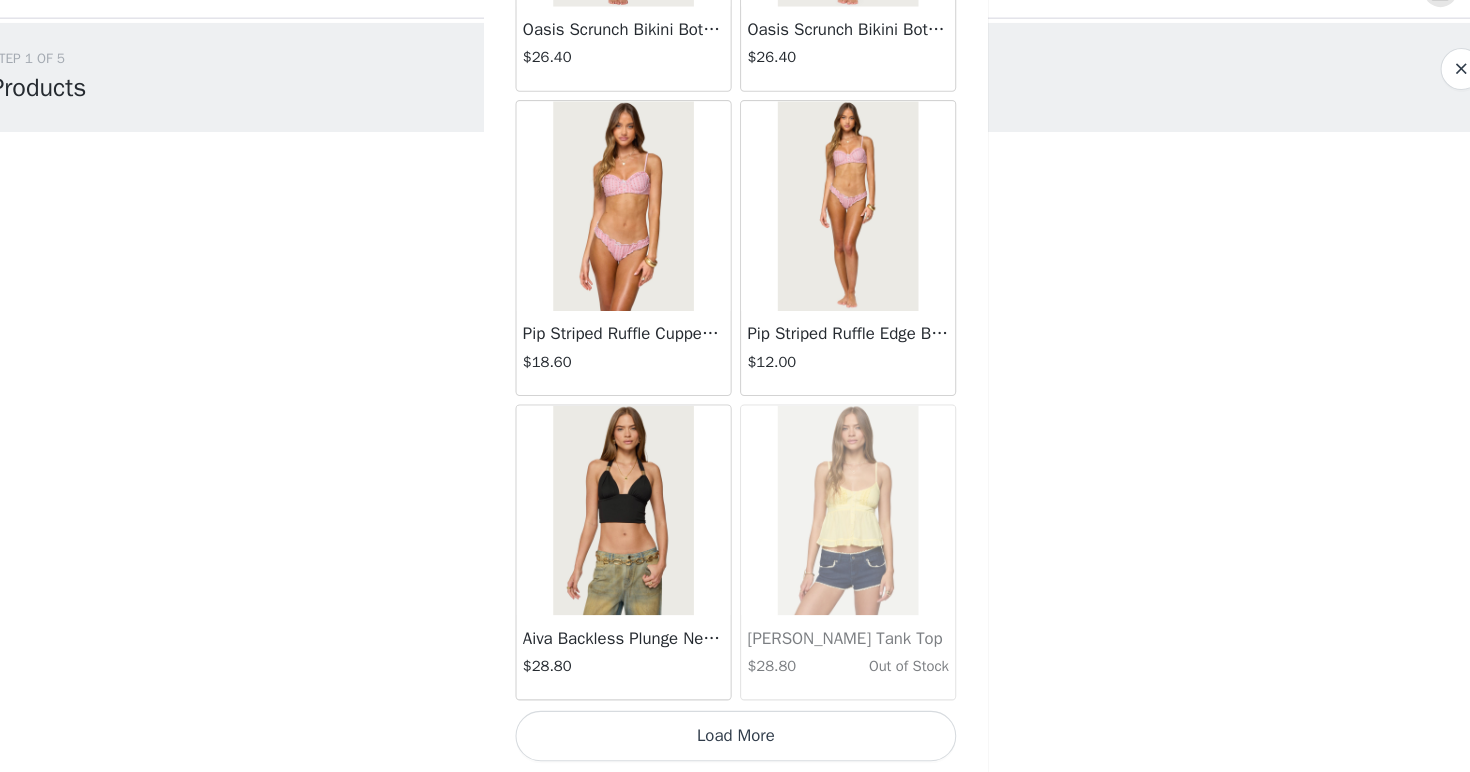 click on "Load More" at bounding box center (735, 738) 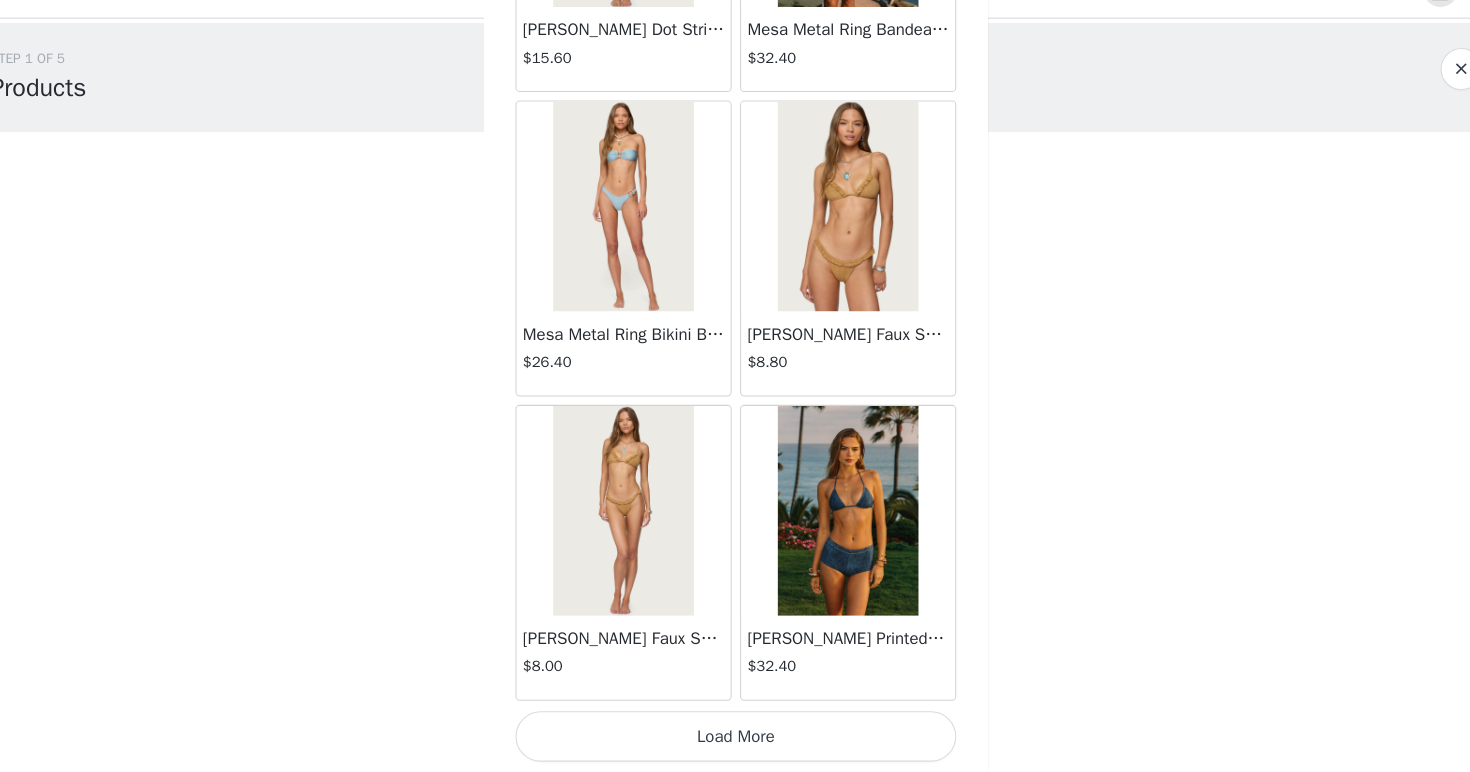 click on "Load More" at bounding box center [735, 738] 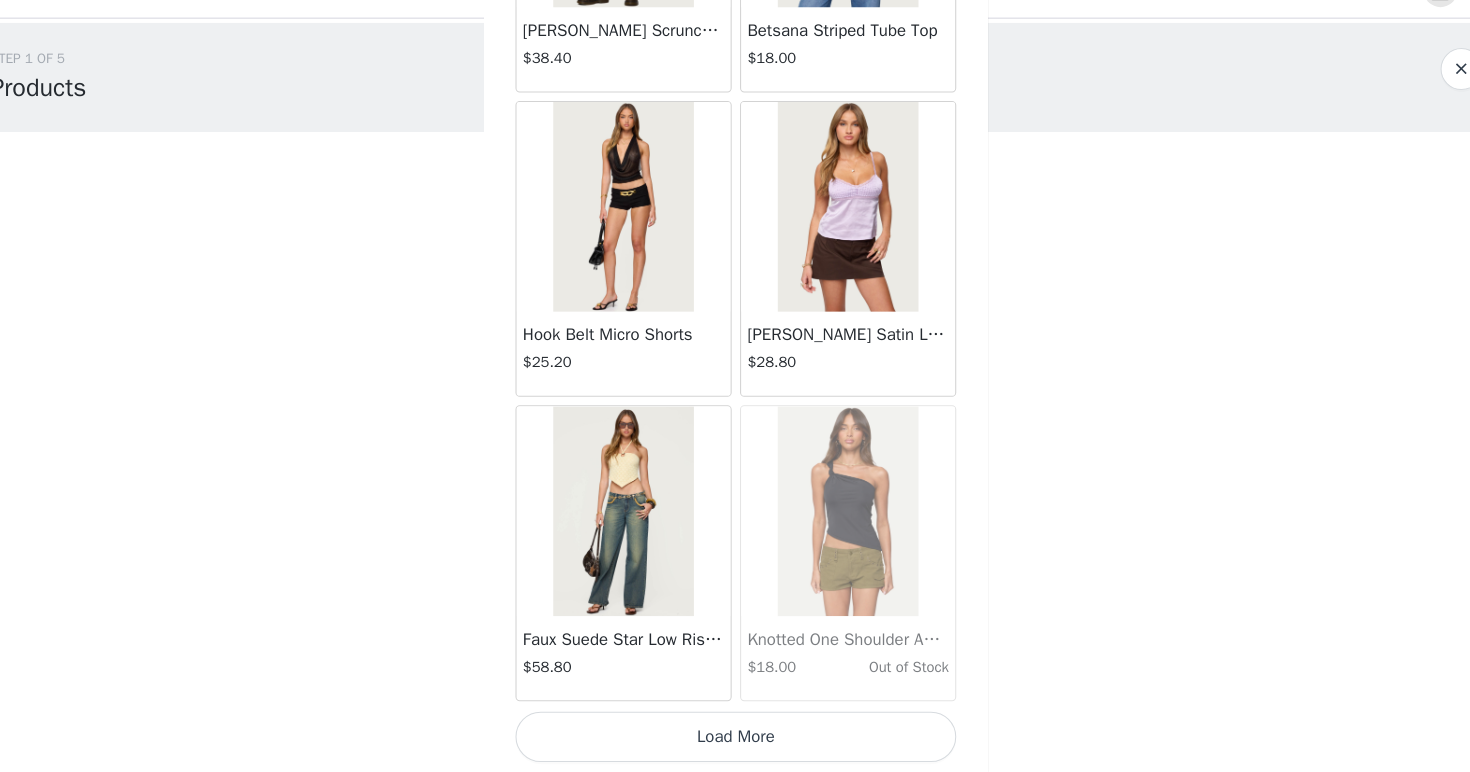 scroll, scrollTop: 25488, scrollLeft: 0, axis: vertical 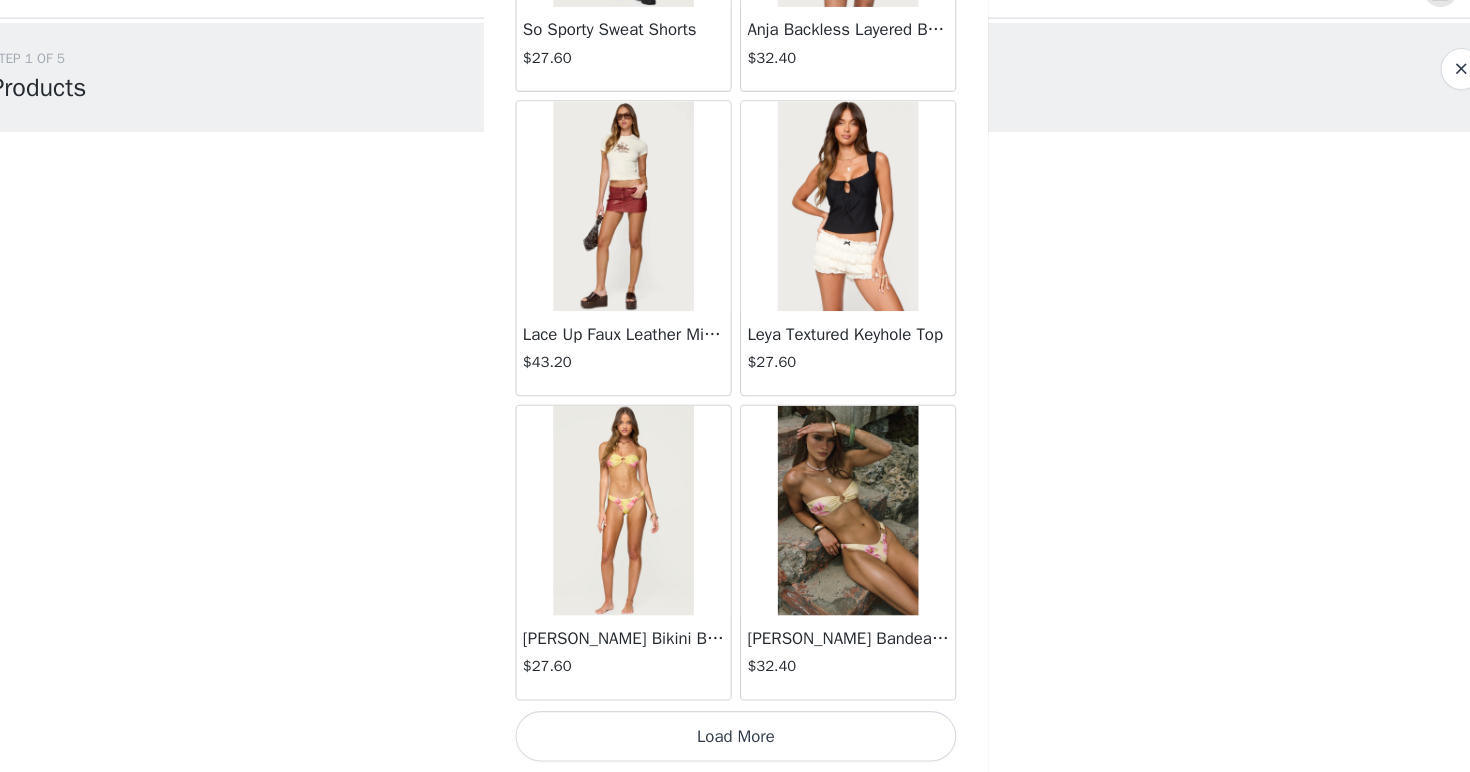 click on "Load More" at bounding box center [735, 738] 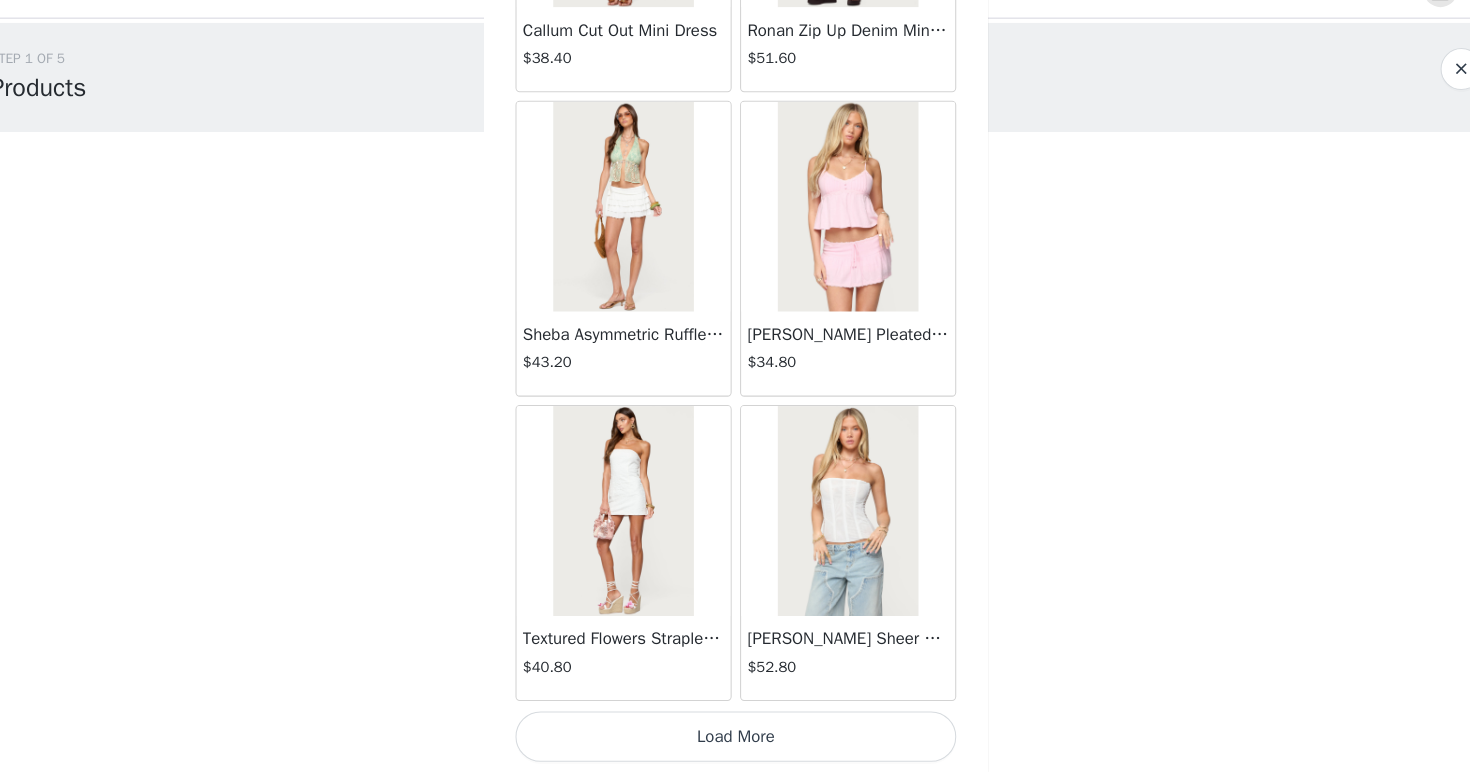 click on "Load More" at bounding box center [735, 738] 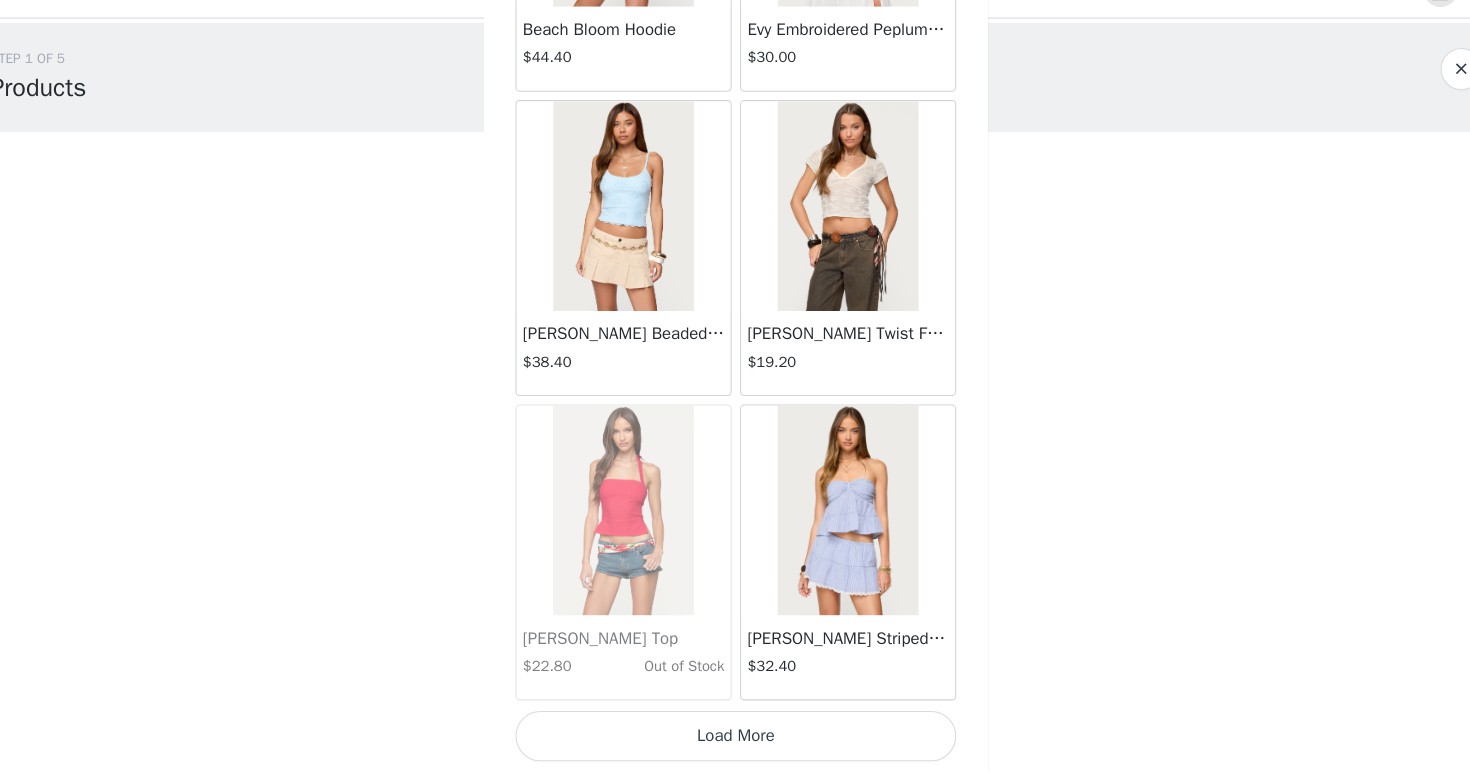 click on "Load More" at bounding box center (735, 738) 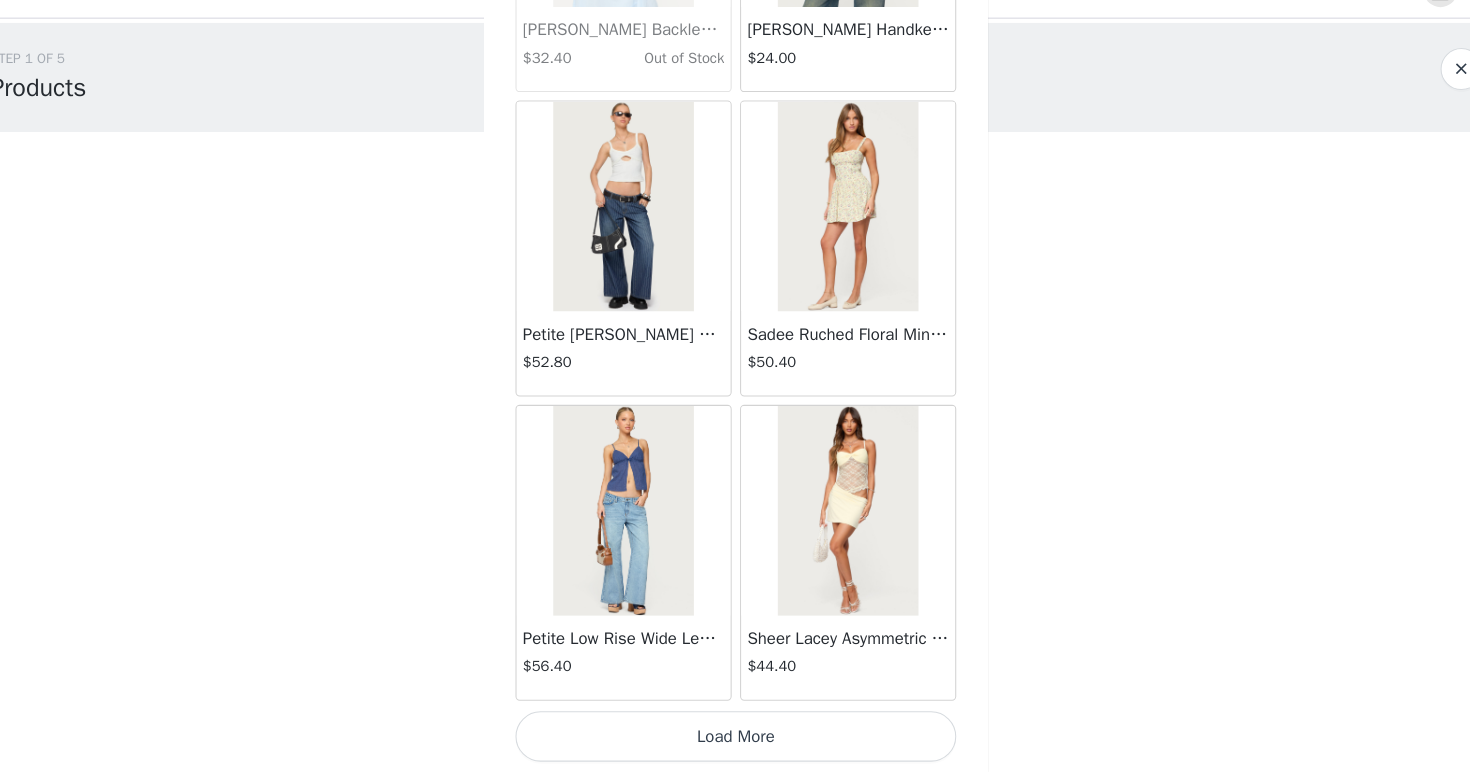 scroll, scrollTop: 37088, scrollLeft: 0, axis: vertical 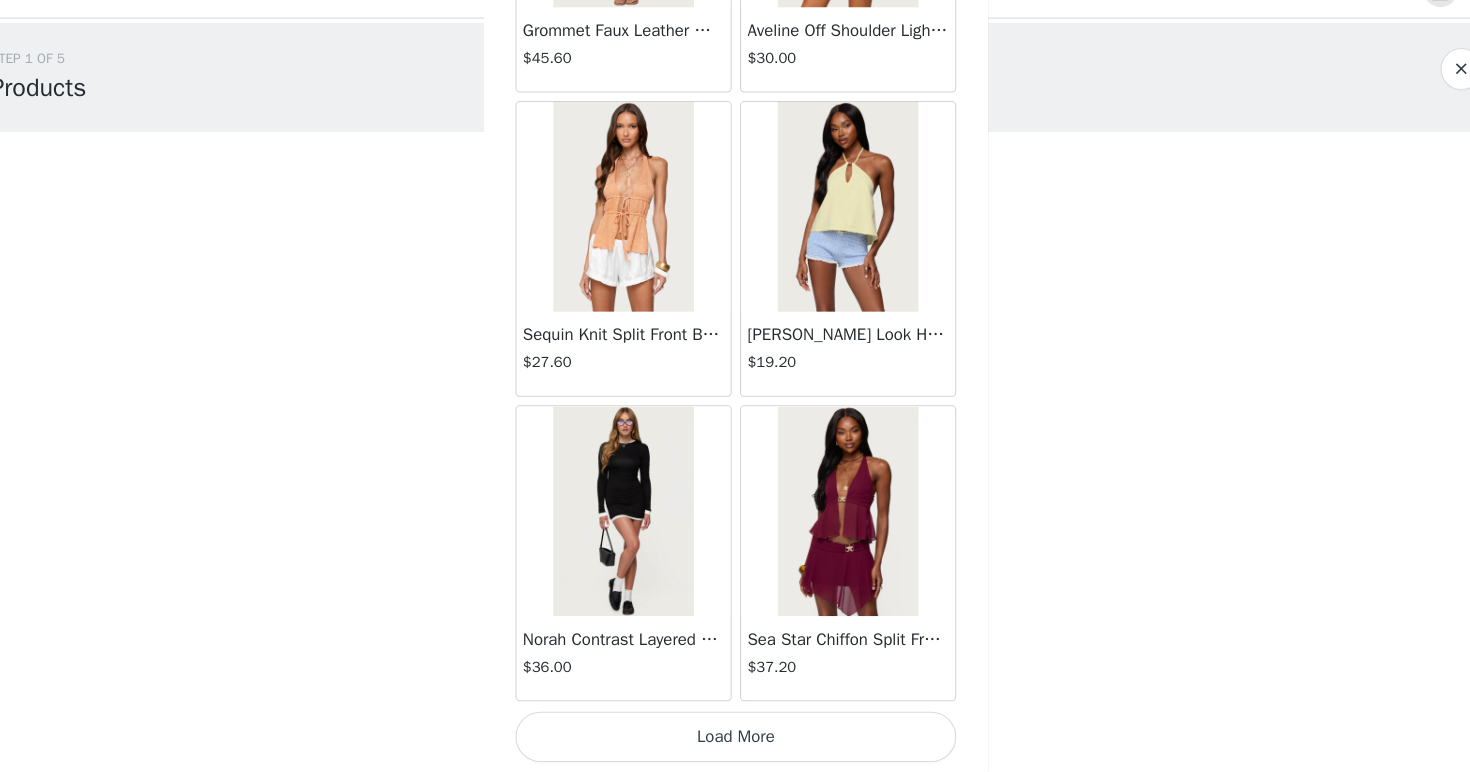click on "Load More" at bounding box center (735, 738) 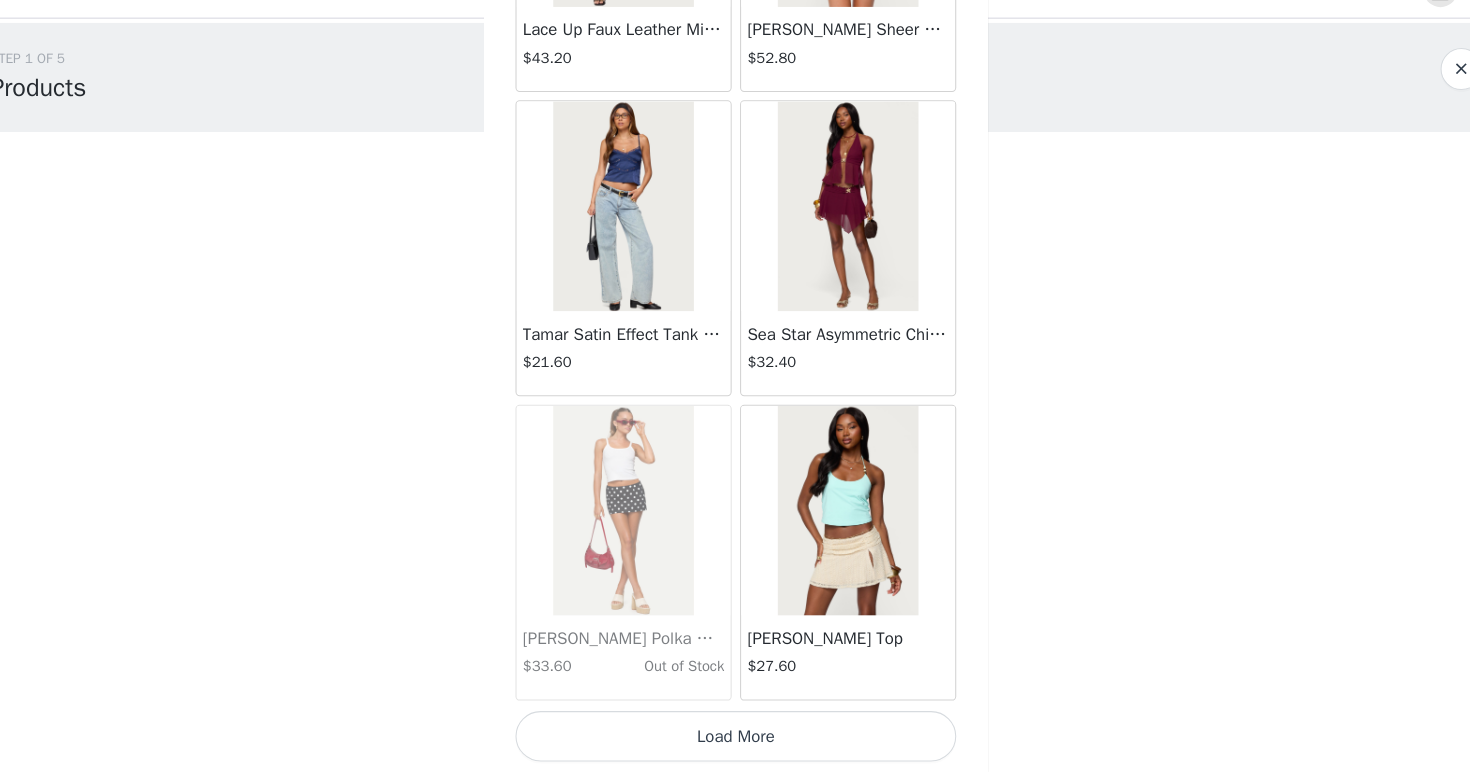 click on "Load More" at bounding box center [735, 738] 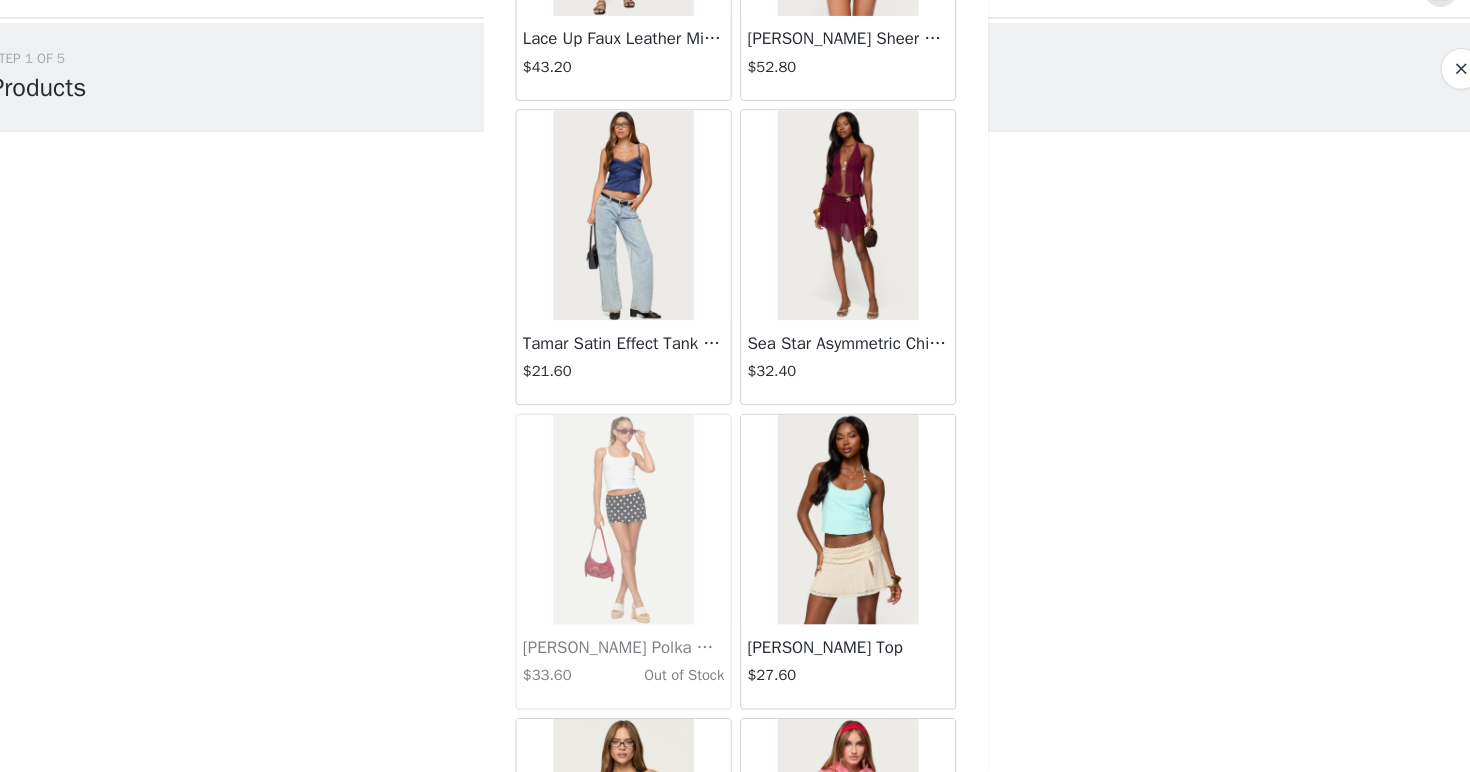 scroll, scrollTop: 0, scrollLeft: 0, axis: both 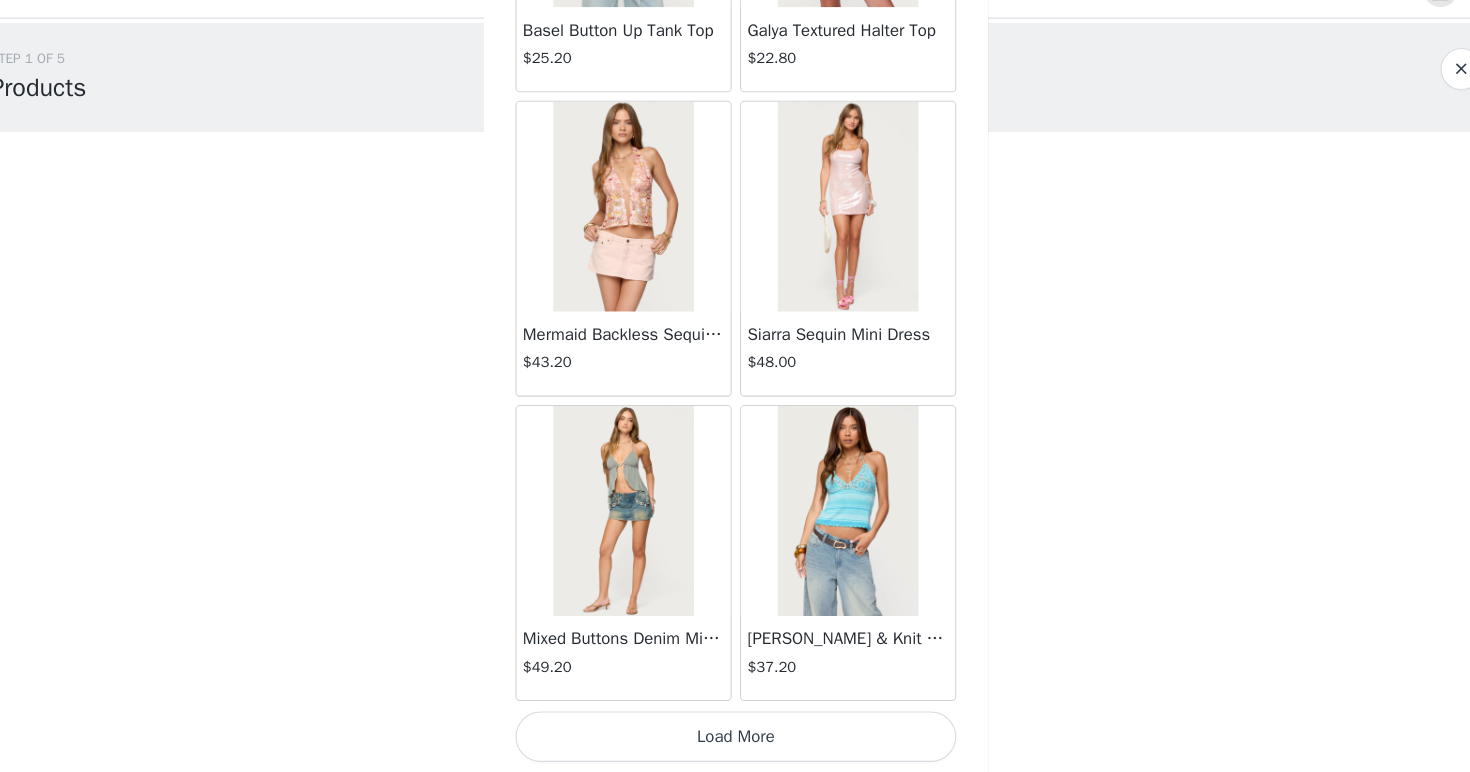 click on "Load More" at bounding box center [735, 738] 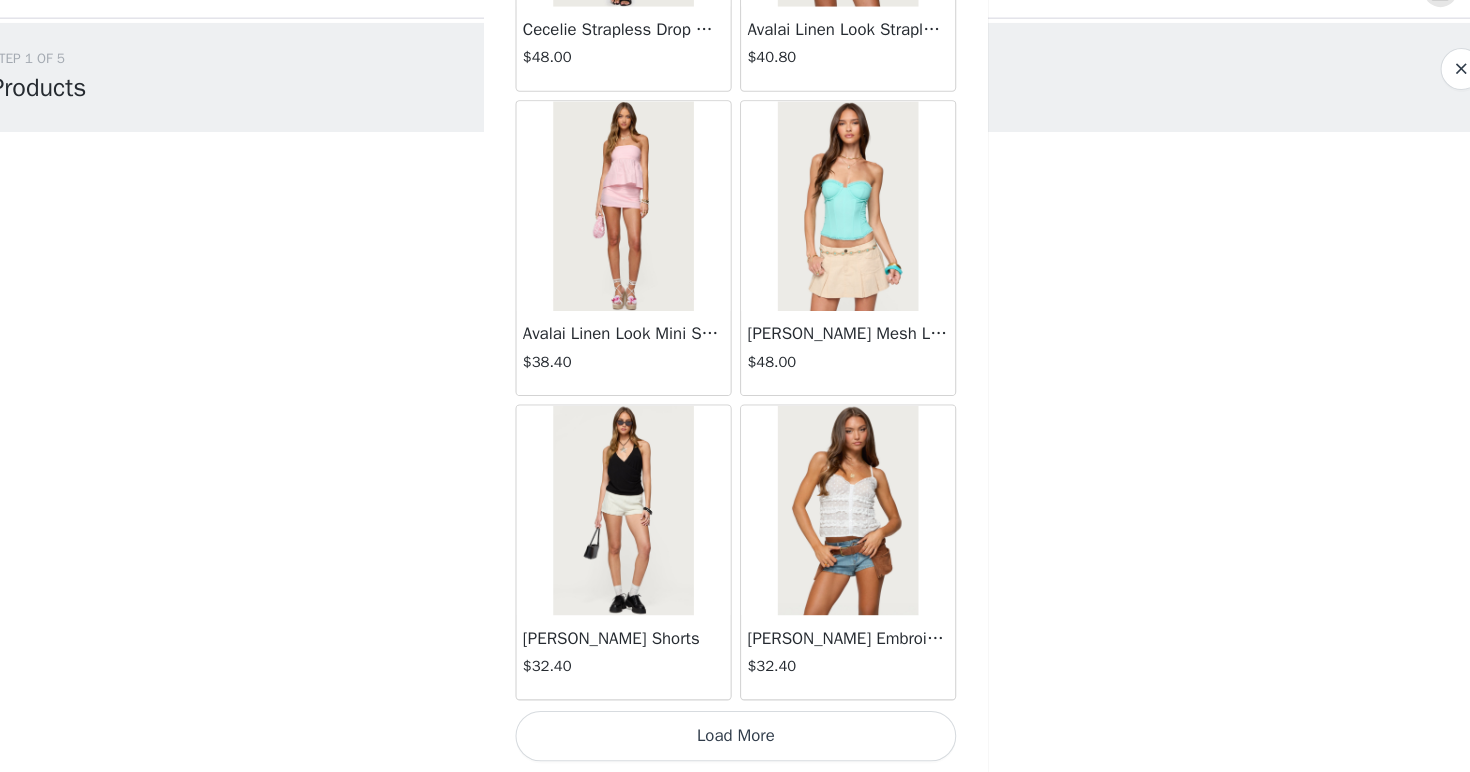click on "Load More" at bounding box center [735, 738] 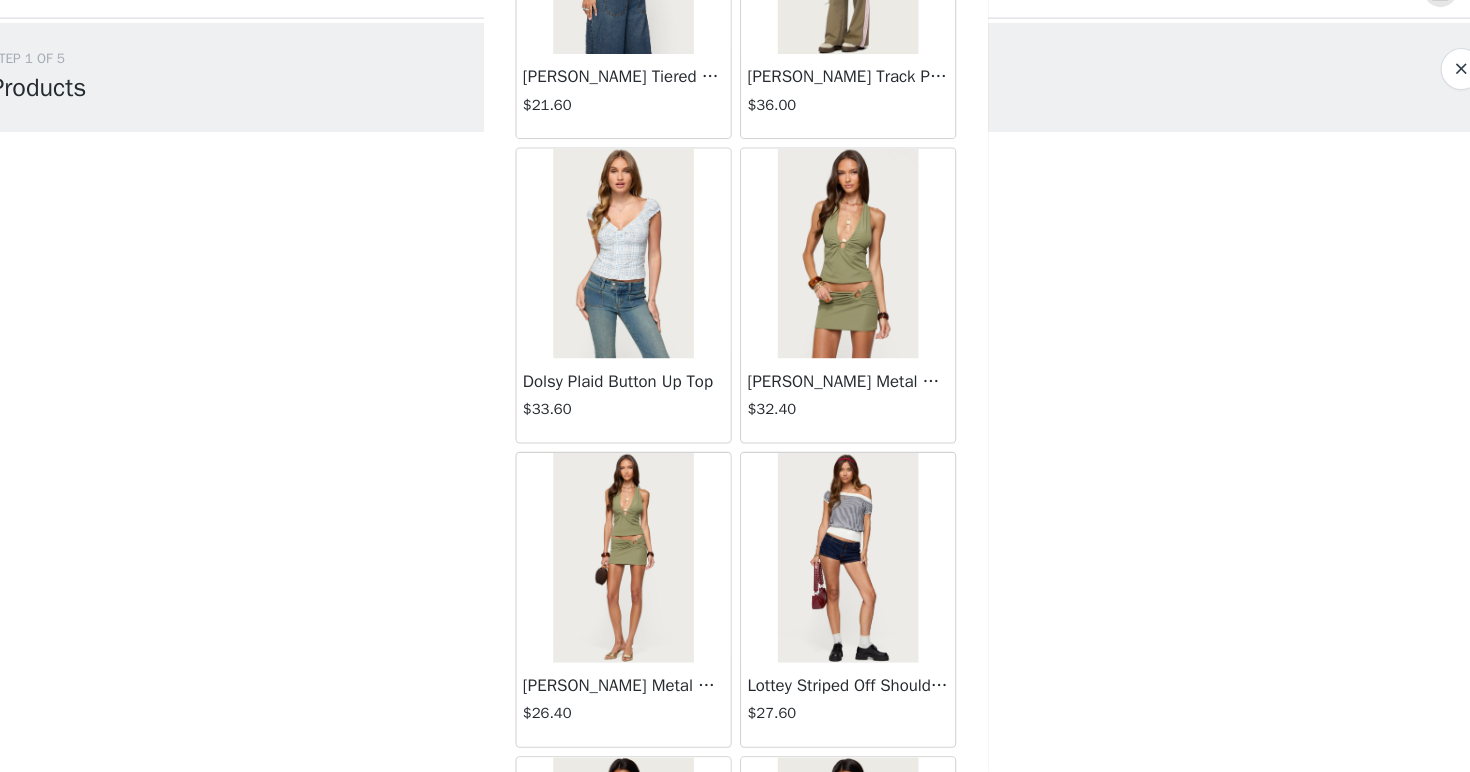 scroll, scrollTop: 49816, scrollLeft: 0, axis: vertical 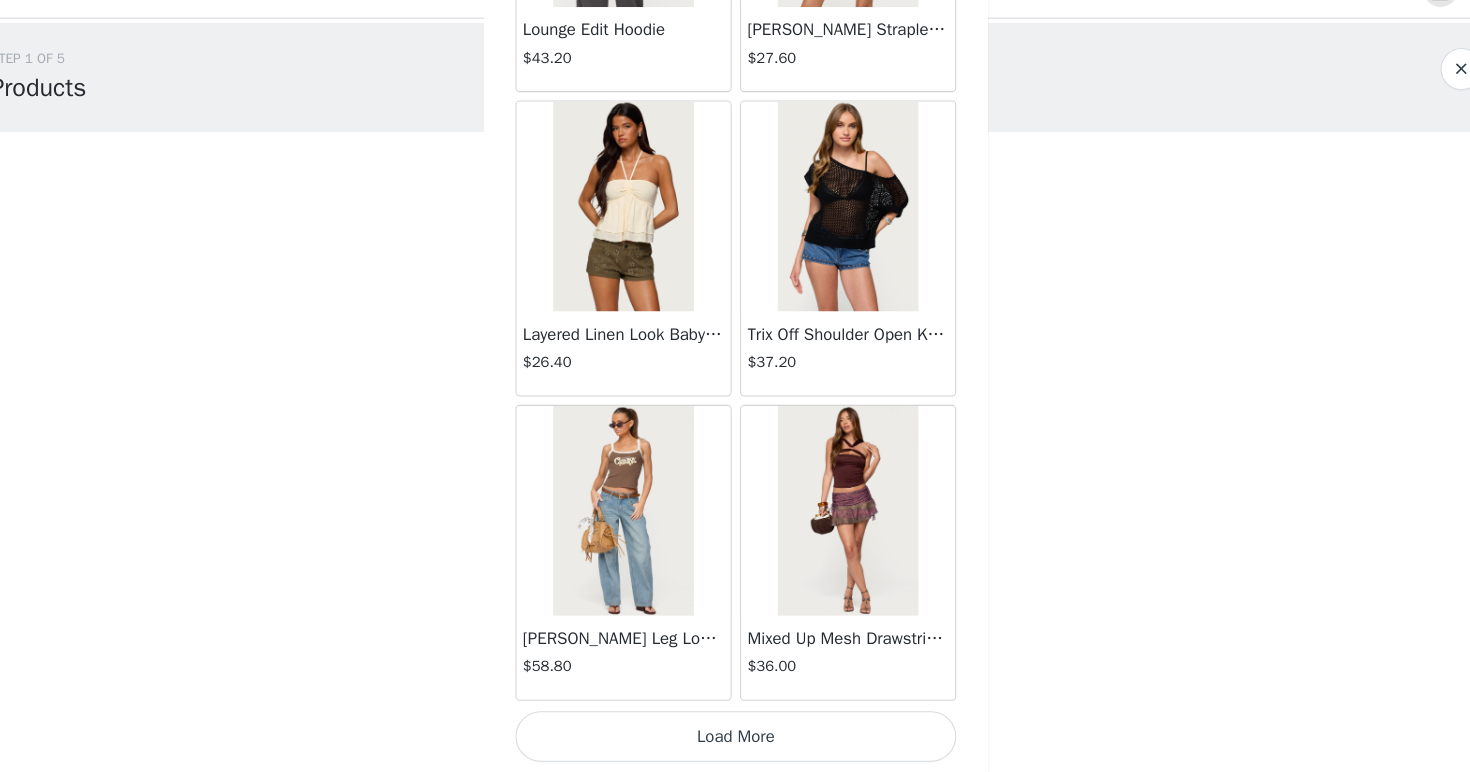 click on "Load More" at bounding box center (735, 738) 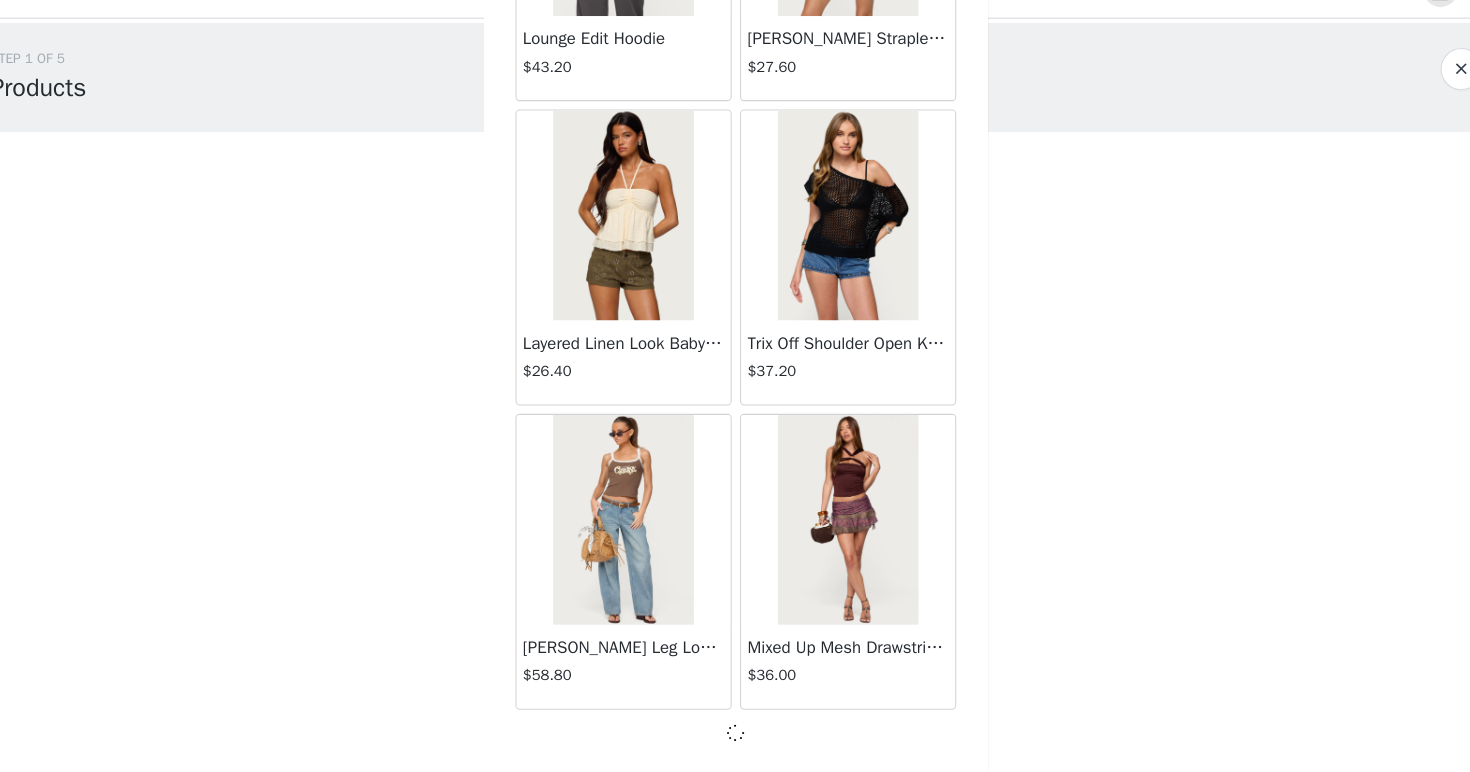 scroll, scrollTop: 51579, scrollLeft: 0, axis: vertical 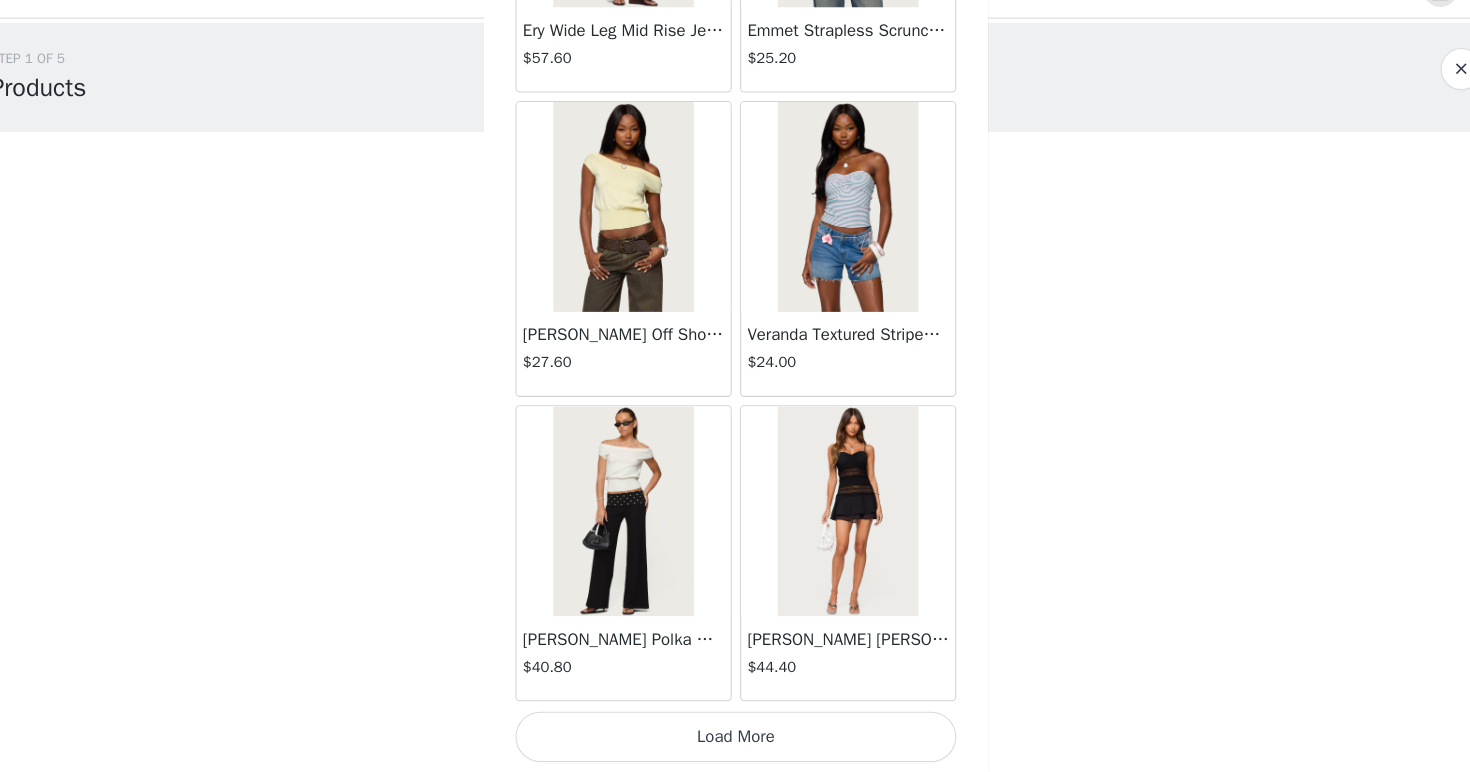 click on "Load More" at bounding box center [735, 738] 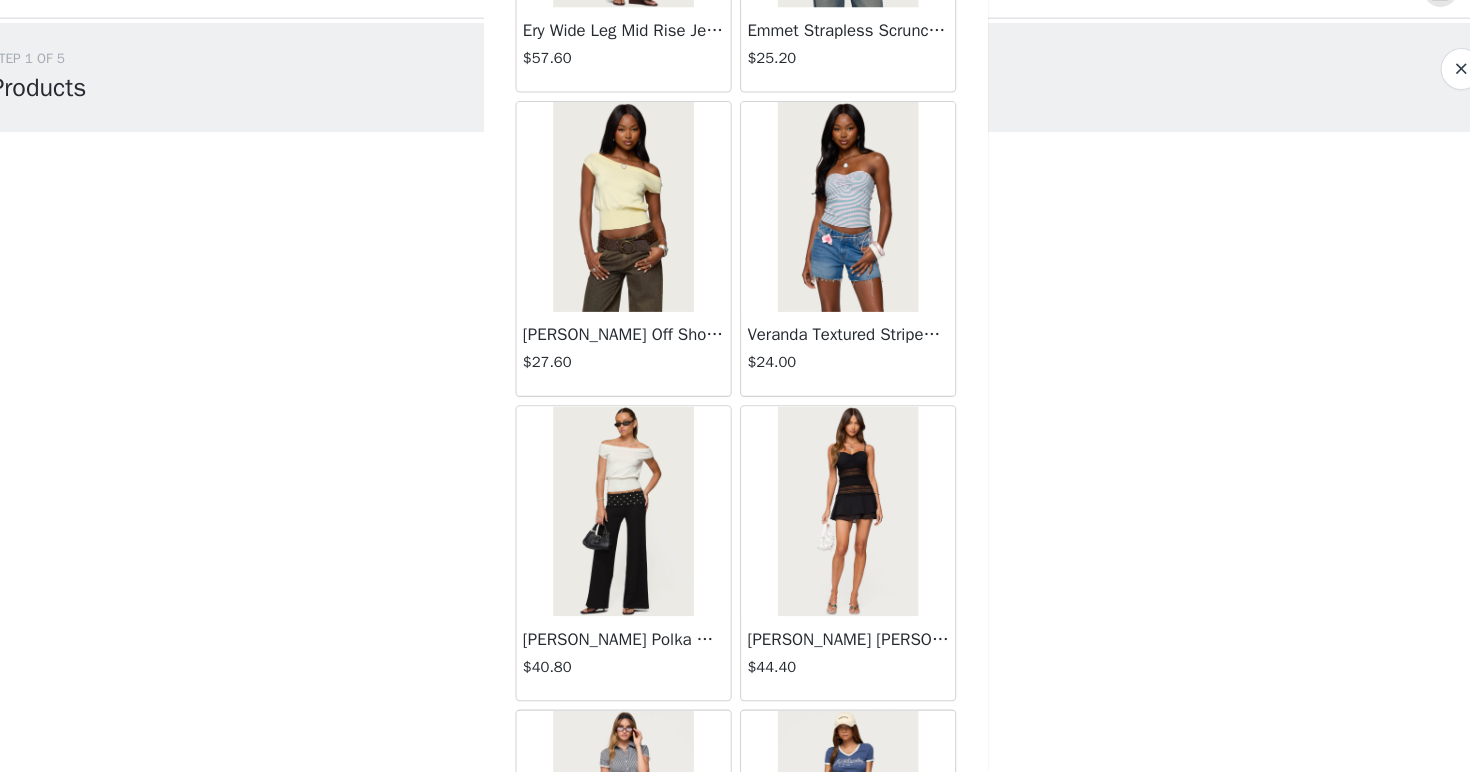 scroll, scrollTop: 9, scrollLeft: 0, axis: vertical 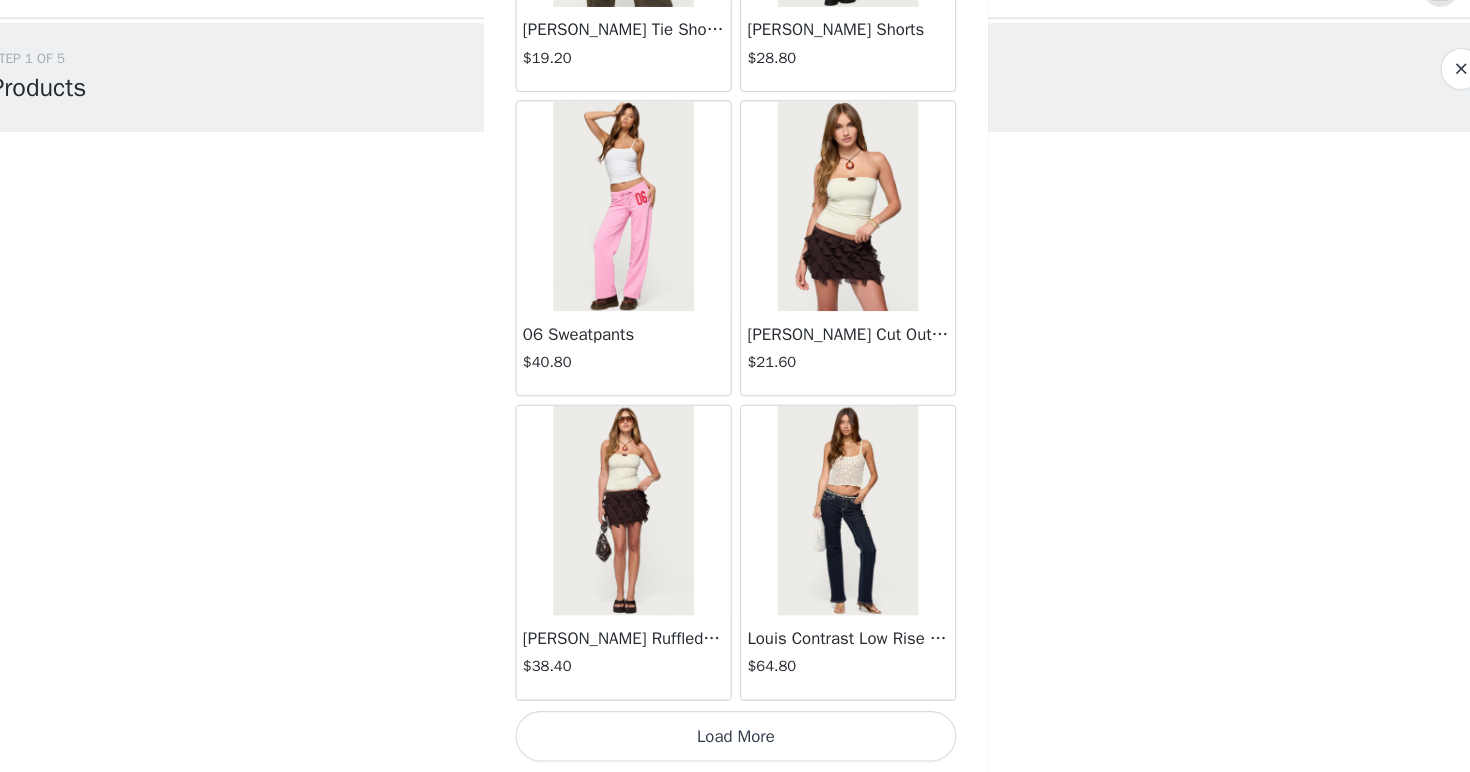 click on "Load More" at bounding box center (735, 738) 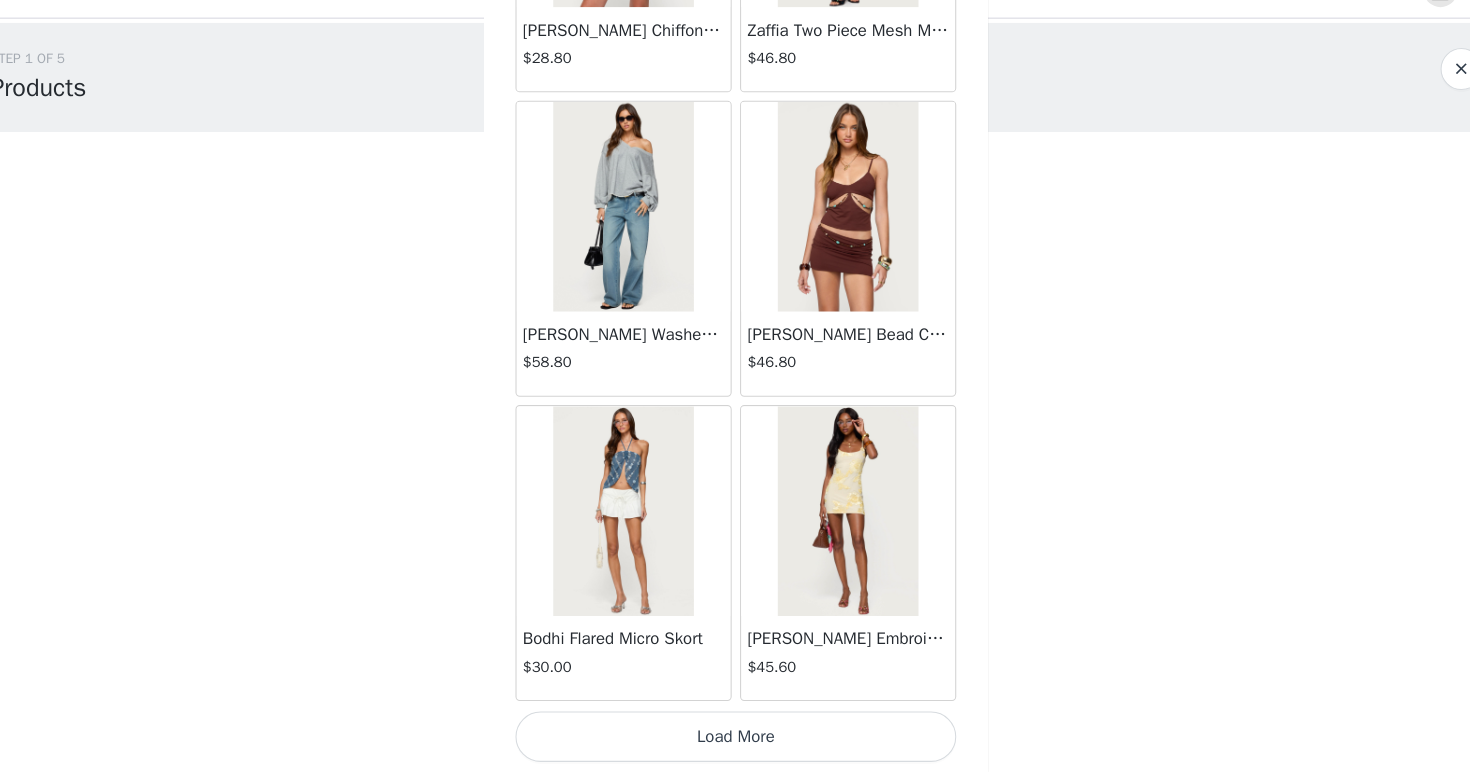 scroll, scrollTop: 60288, scrollLeft: 0, axis: vertical 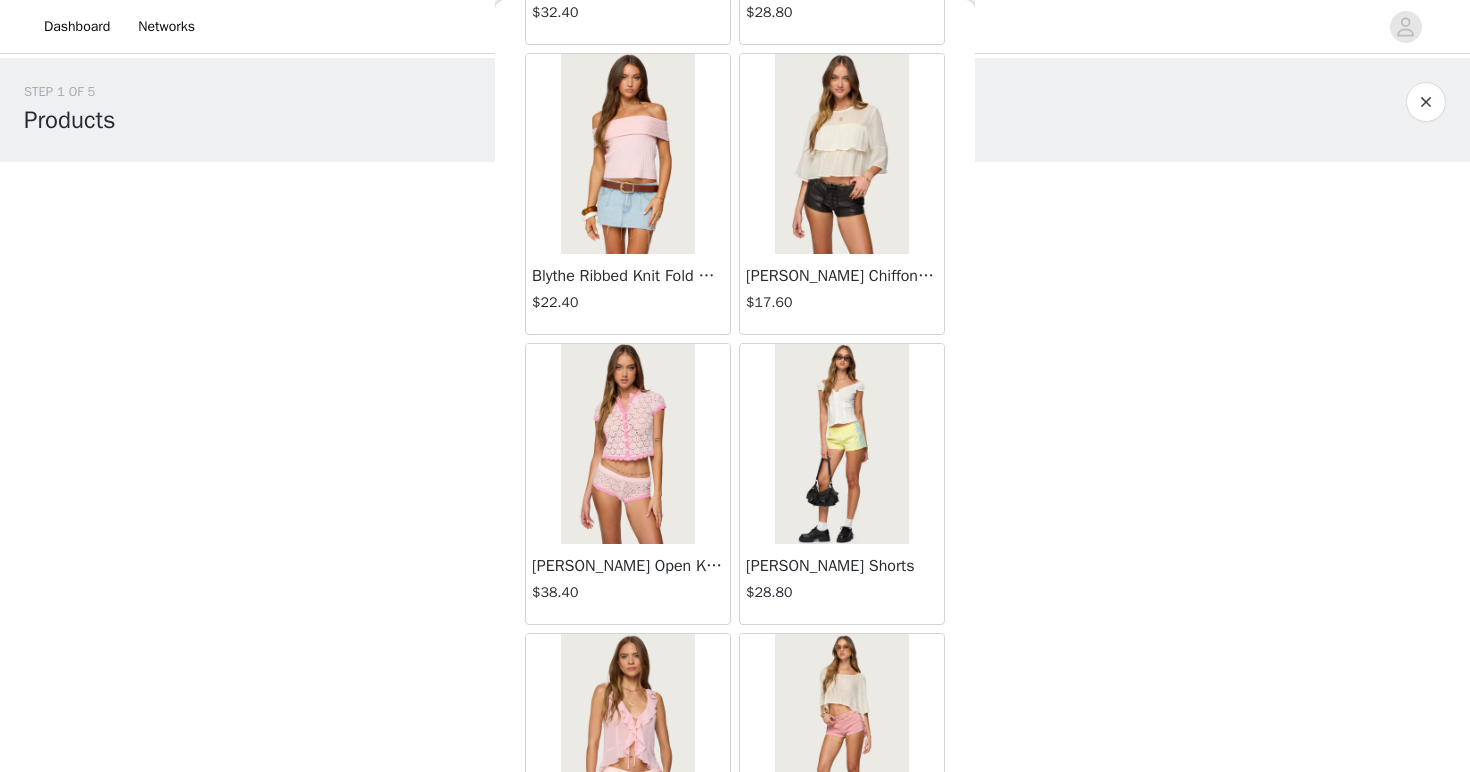 click at bounding box center [627, 444] 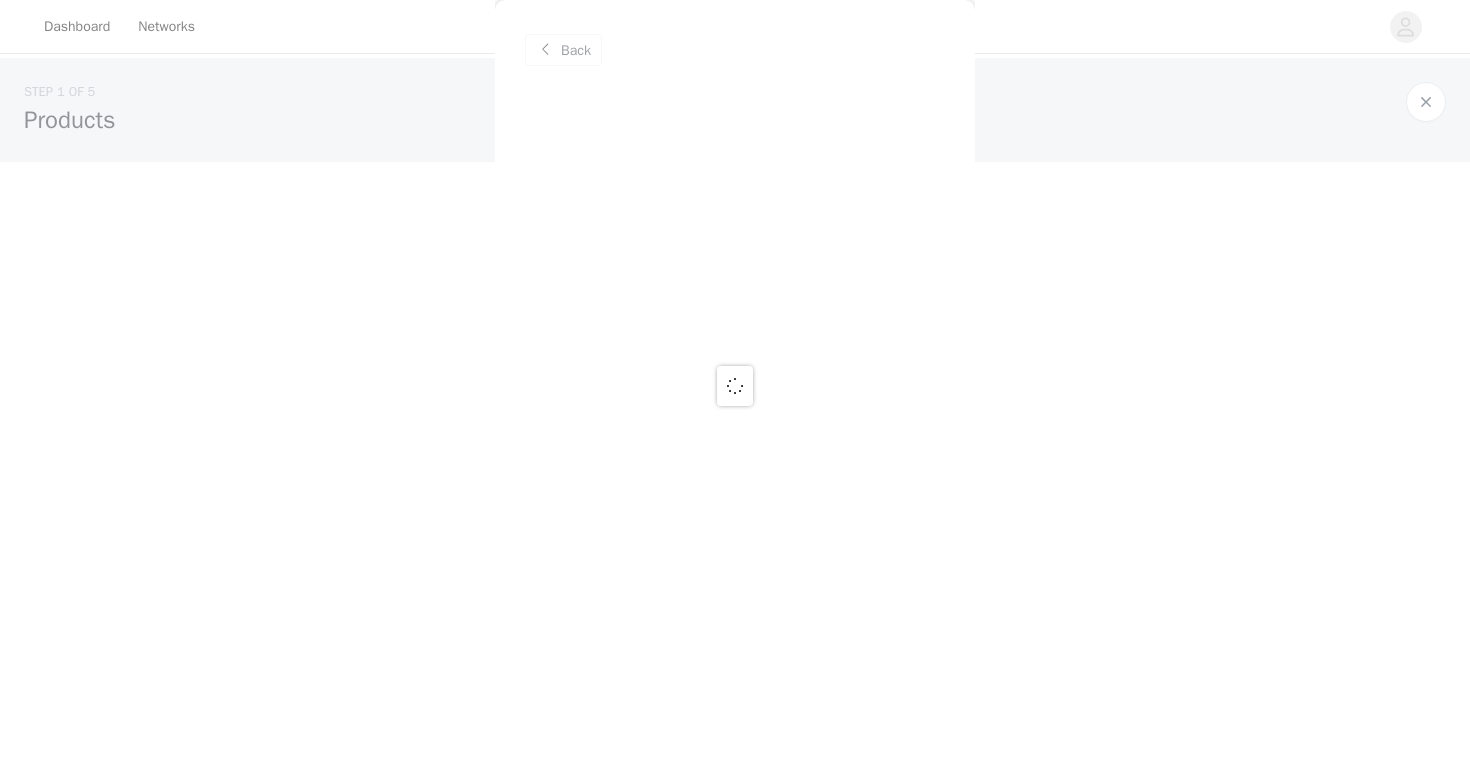 scroll, scrollTop: 0, scrollLeft: 0, axis: both 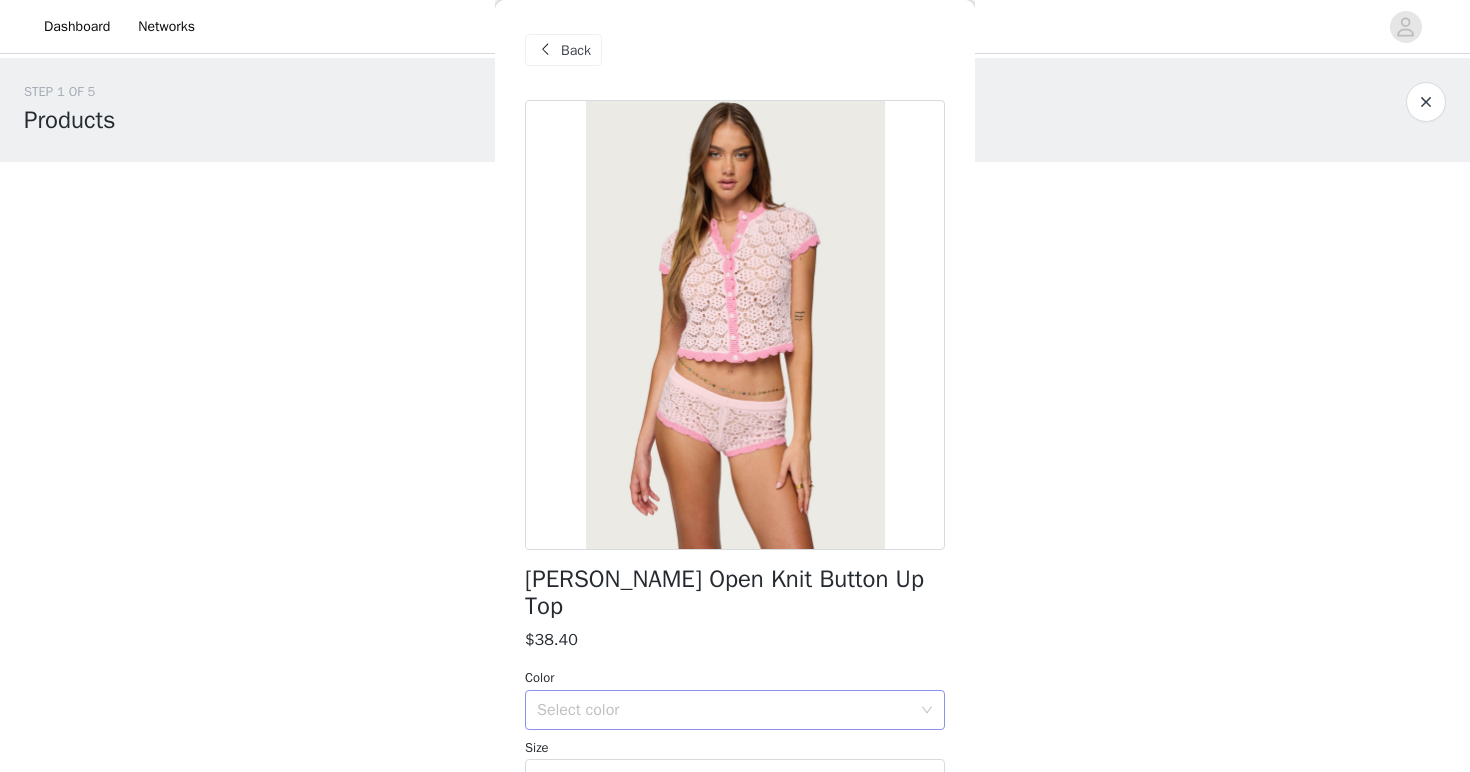 click on "Select color" at bounding box center (724, 710) 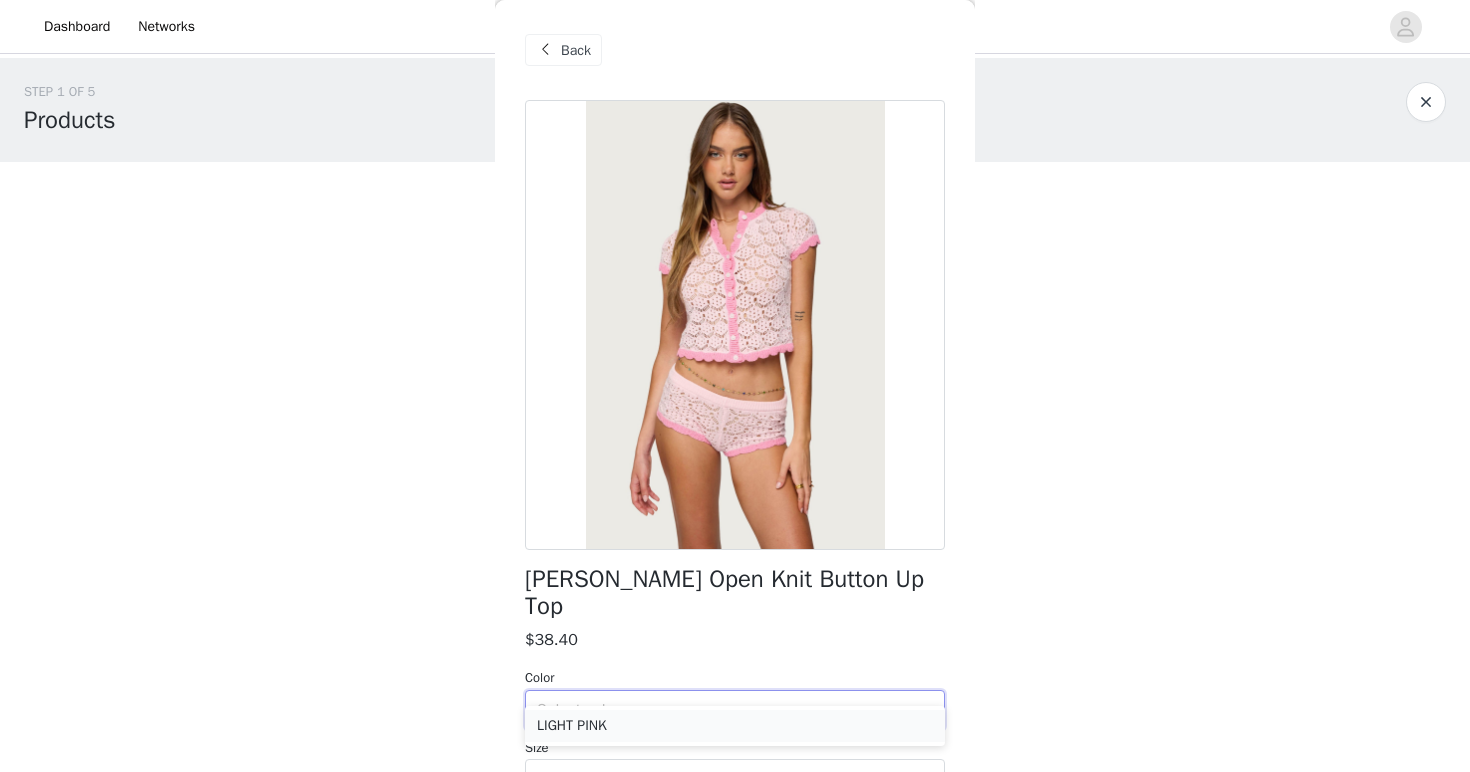 click on "LIGHT PINK" at bounding box center (735, 726) 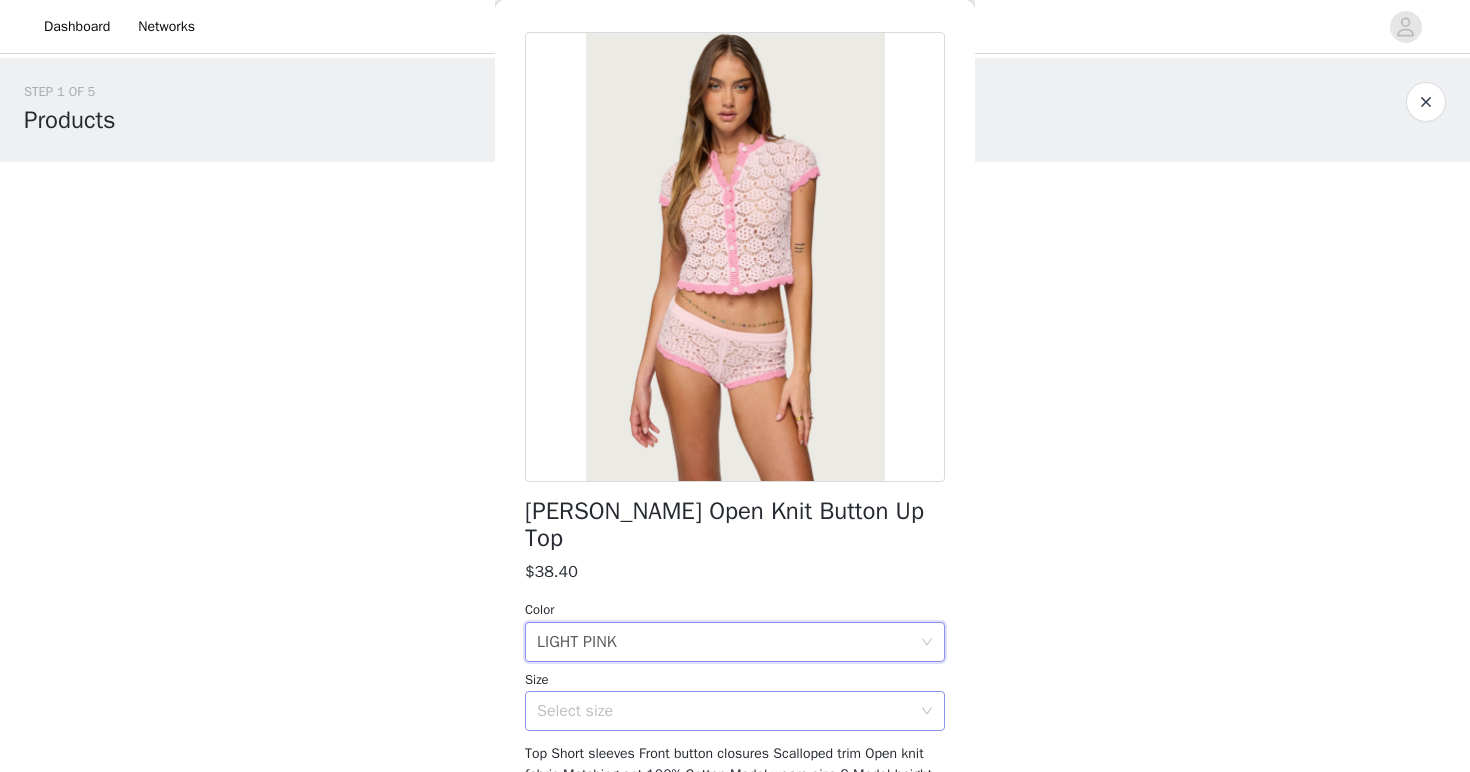scroll, scrollTop: 69, scrollLeft: 0, axis: vertical 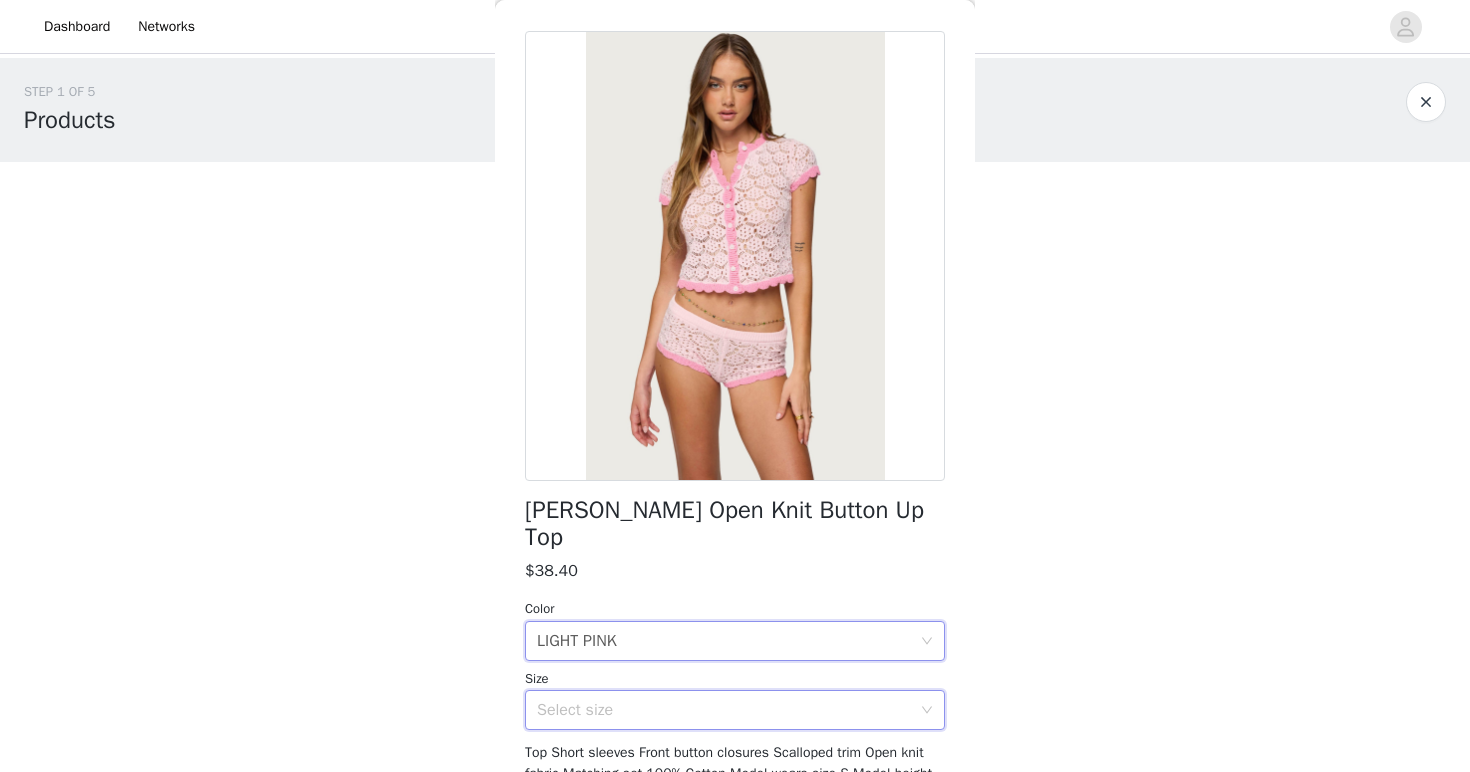 click on "Select size" at bounding box center (728, 710) 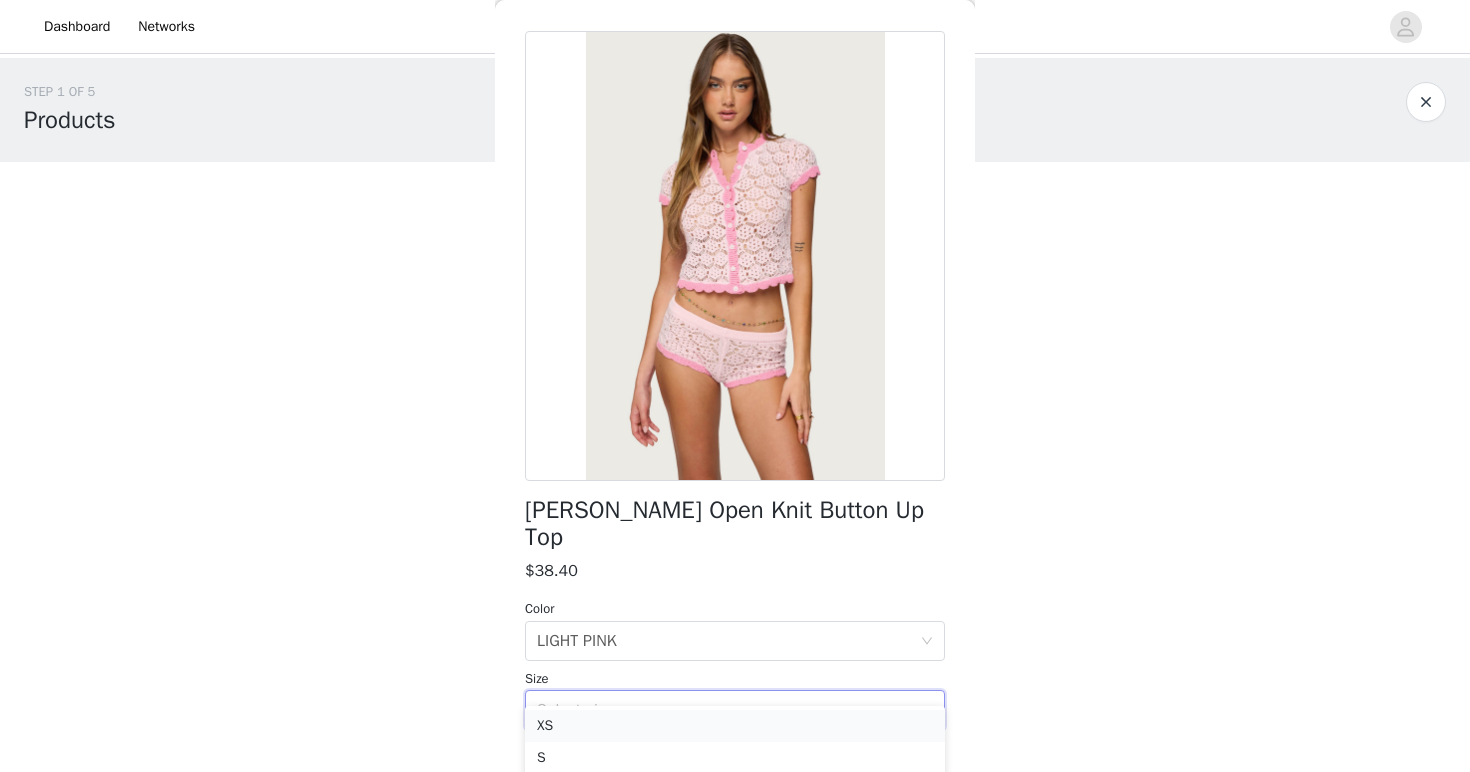 click on "XS" at bounding box center [735, 726] 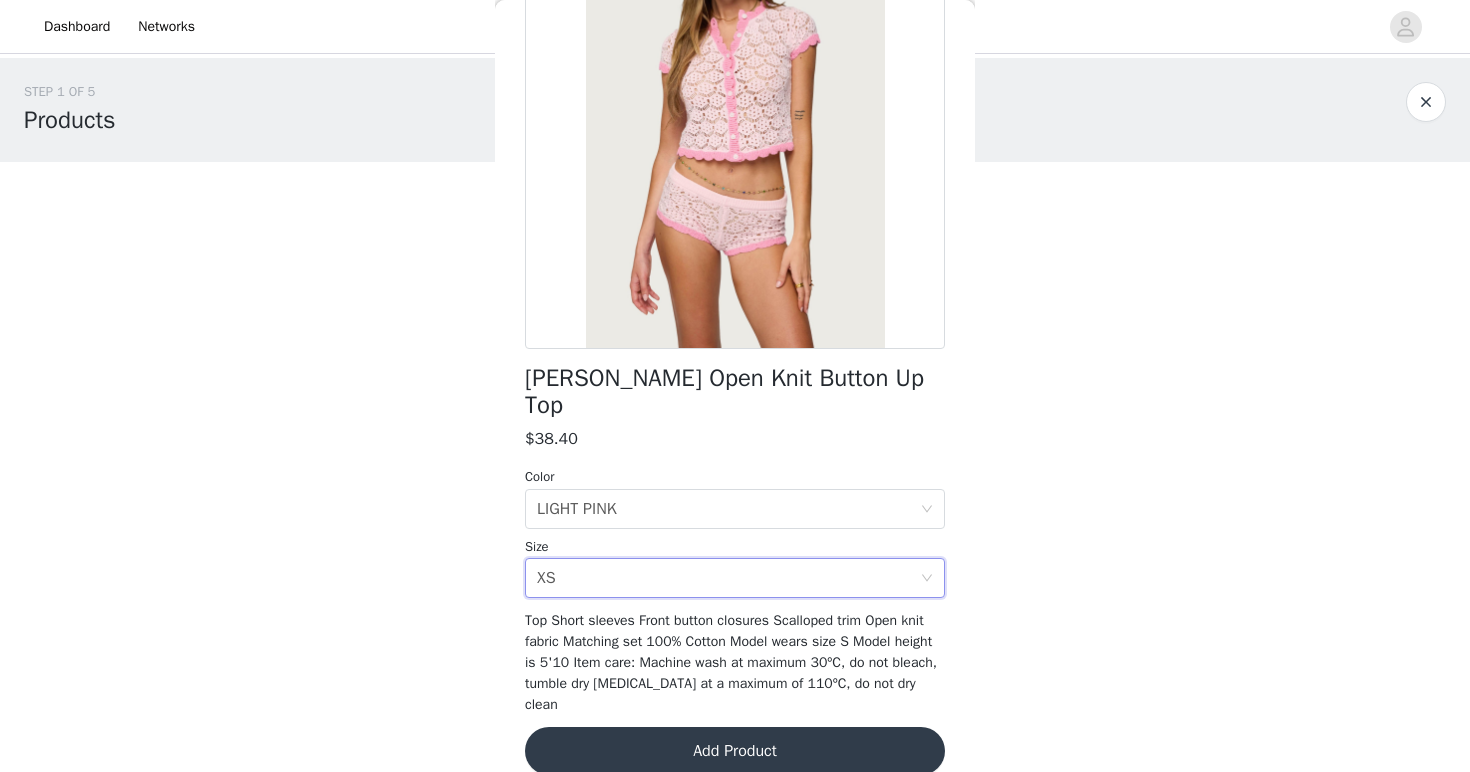 scroll, scrollTop: 200, scrollLeft: 0, axis: vertical 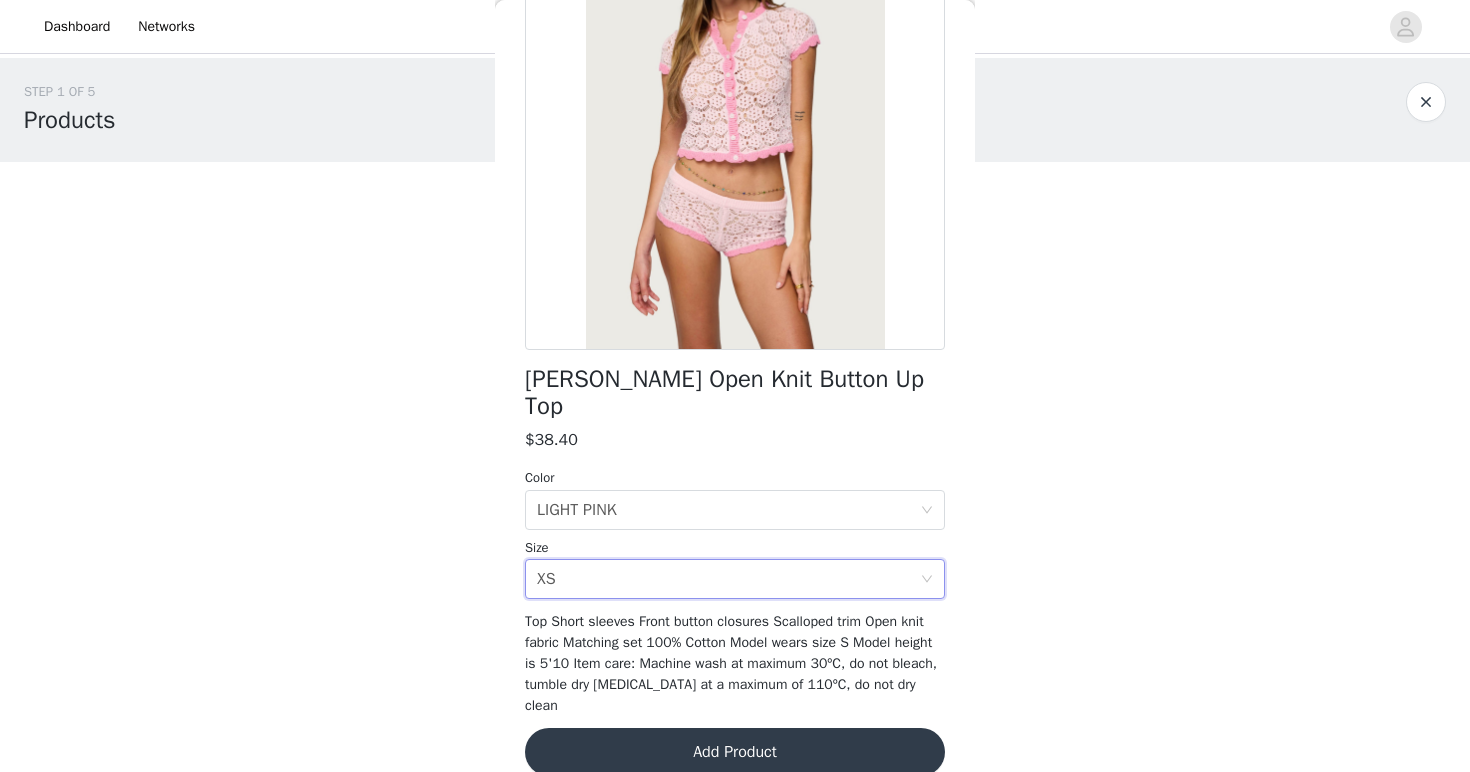click on "Add Product" at bounding box center (735, 752) 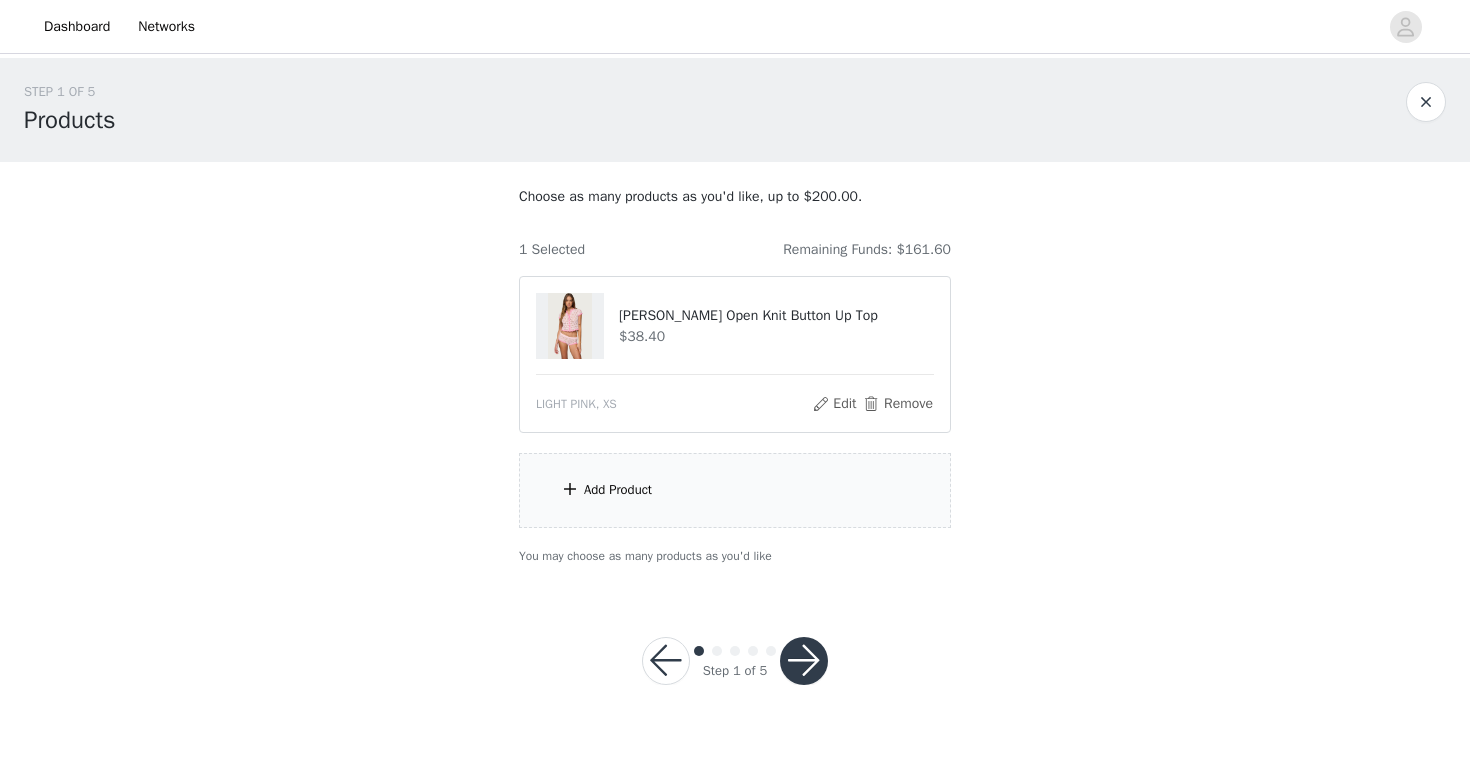 click at bounding box center [570, 489] 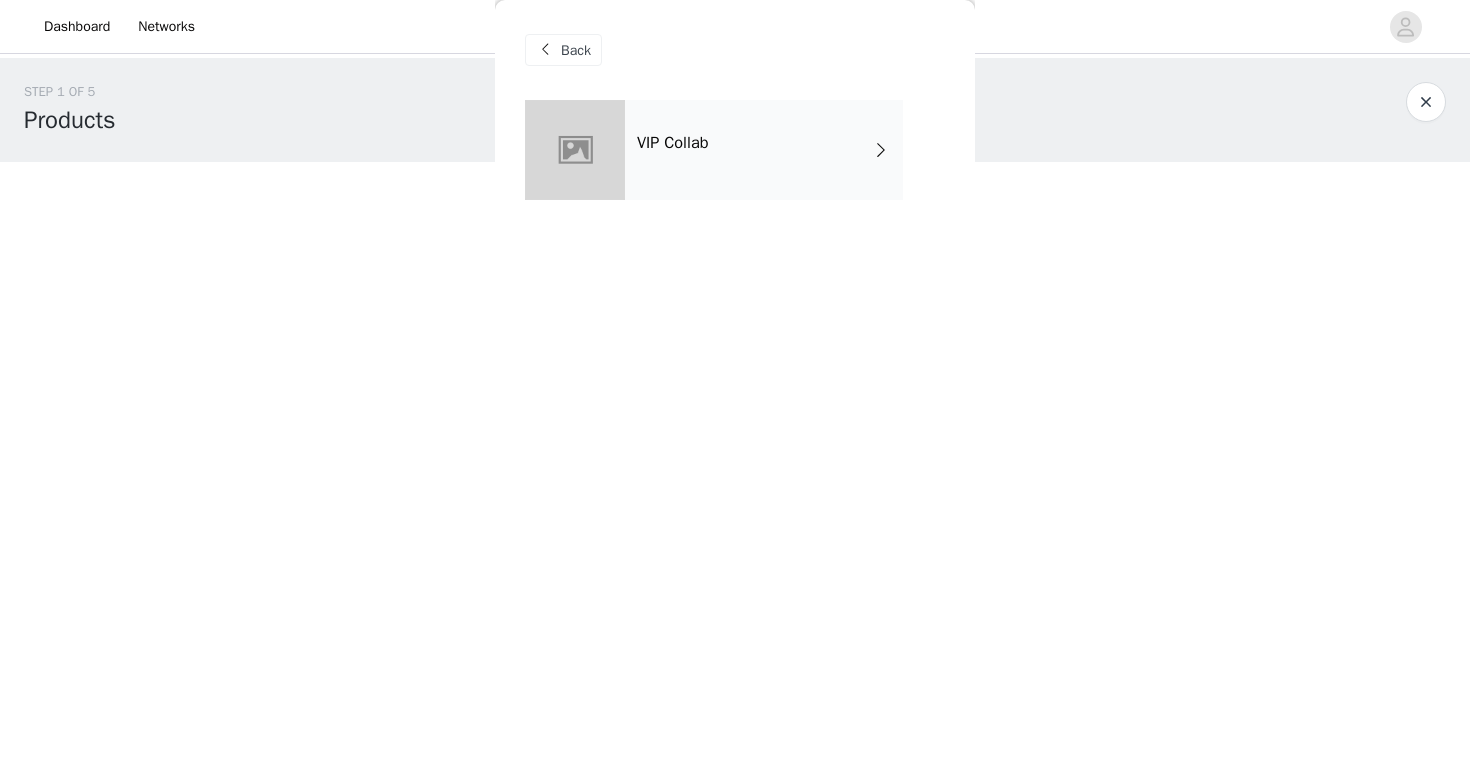 click on "VIP Collab" at bounding box center (764, 150) 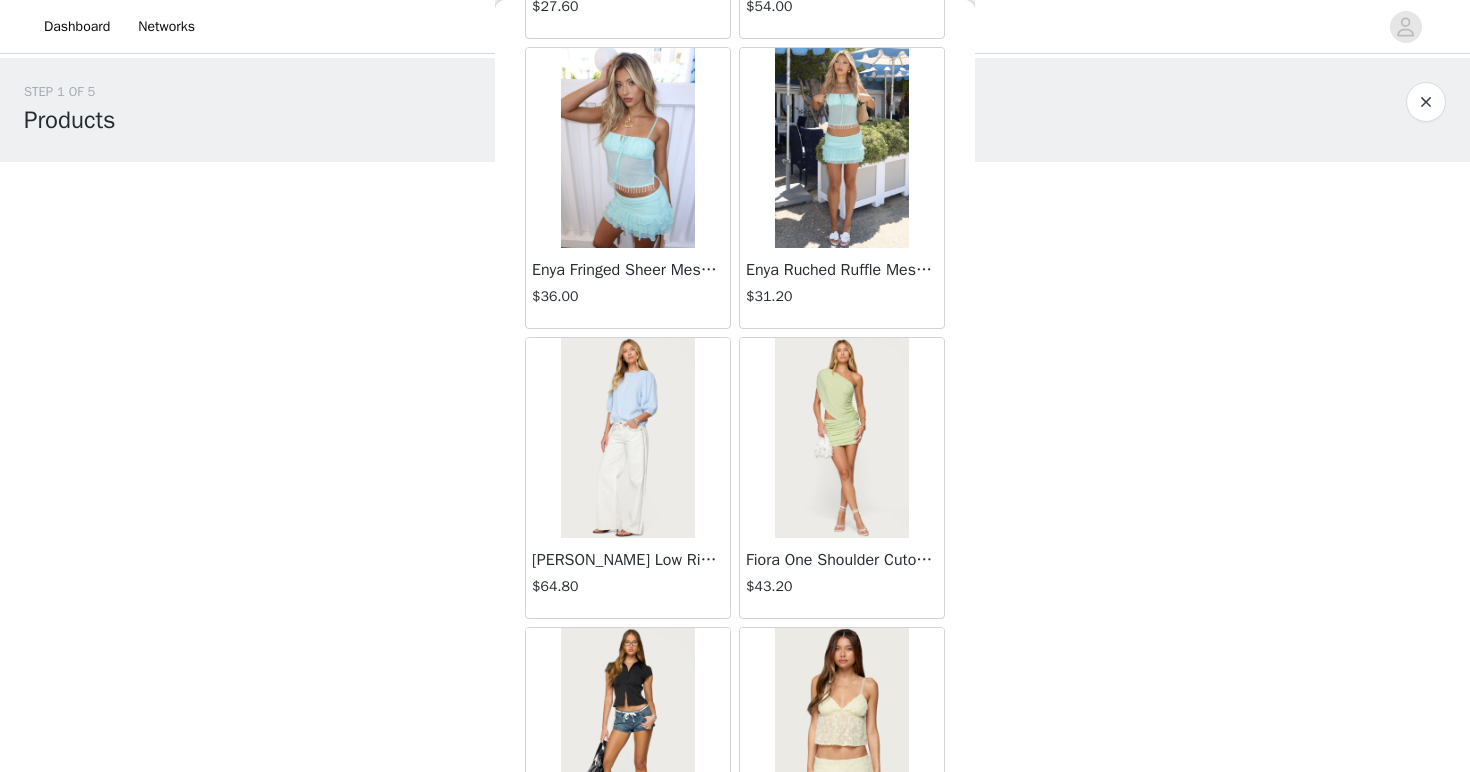 scroll, scrollTop: 2288, scrollLeft: 0, axis: vertical 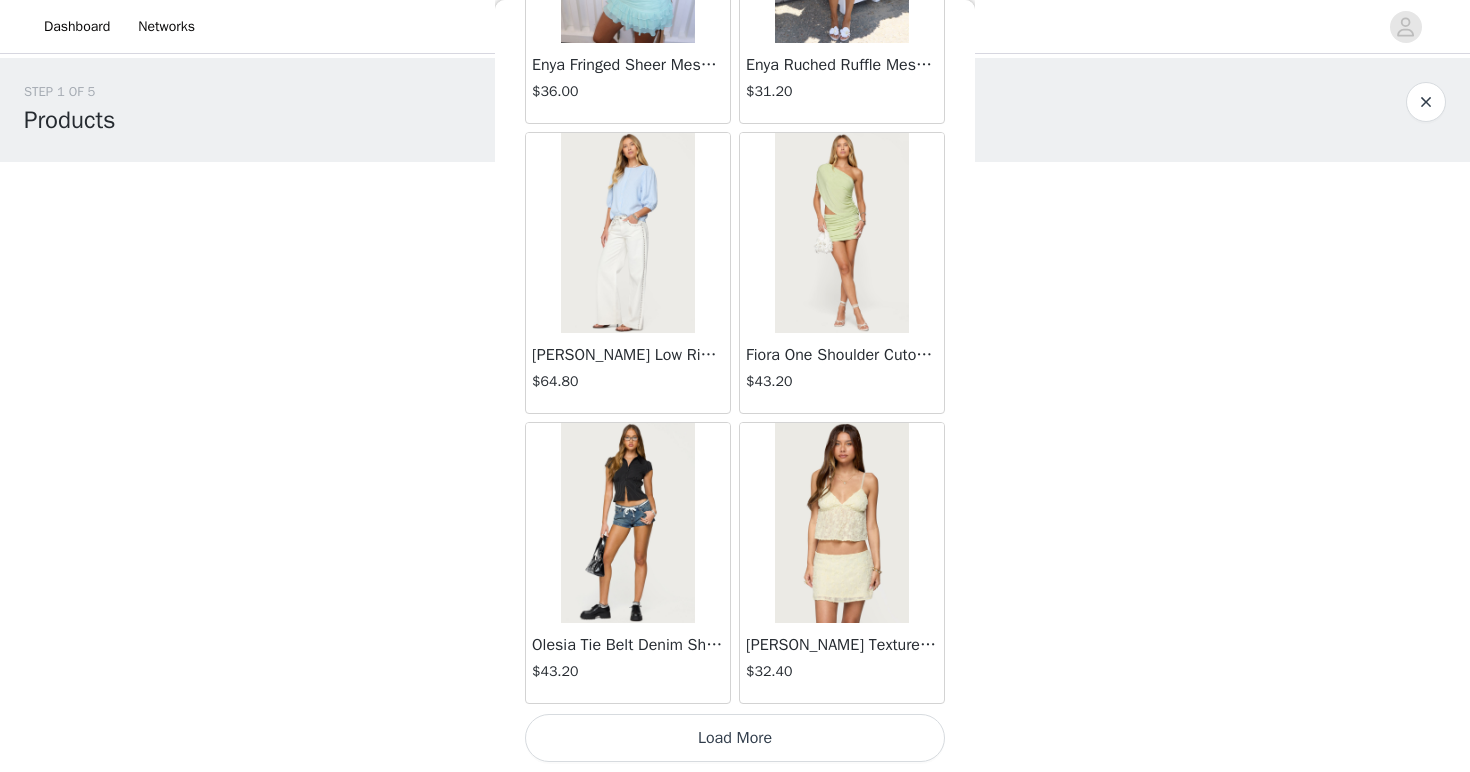 click on "Load More" at bounding box center (735, 738) 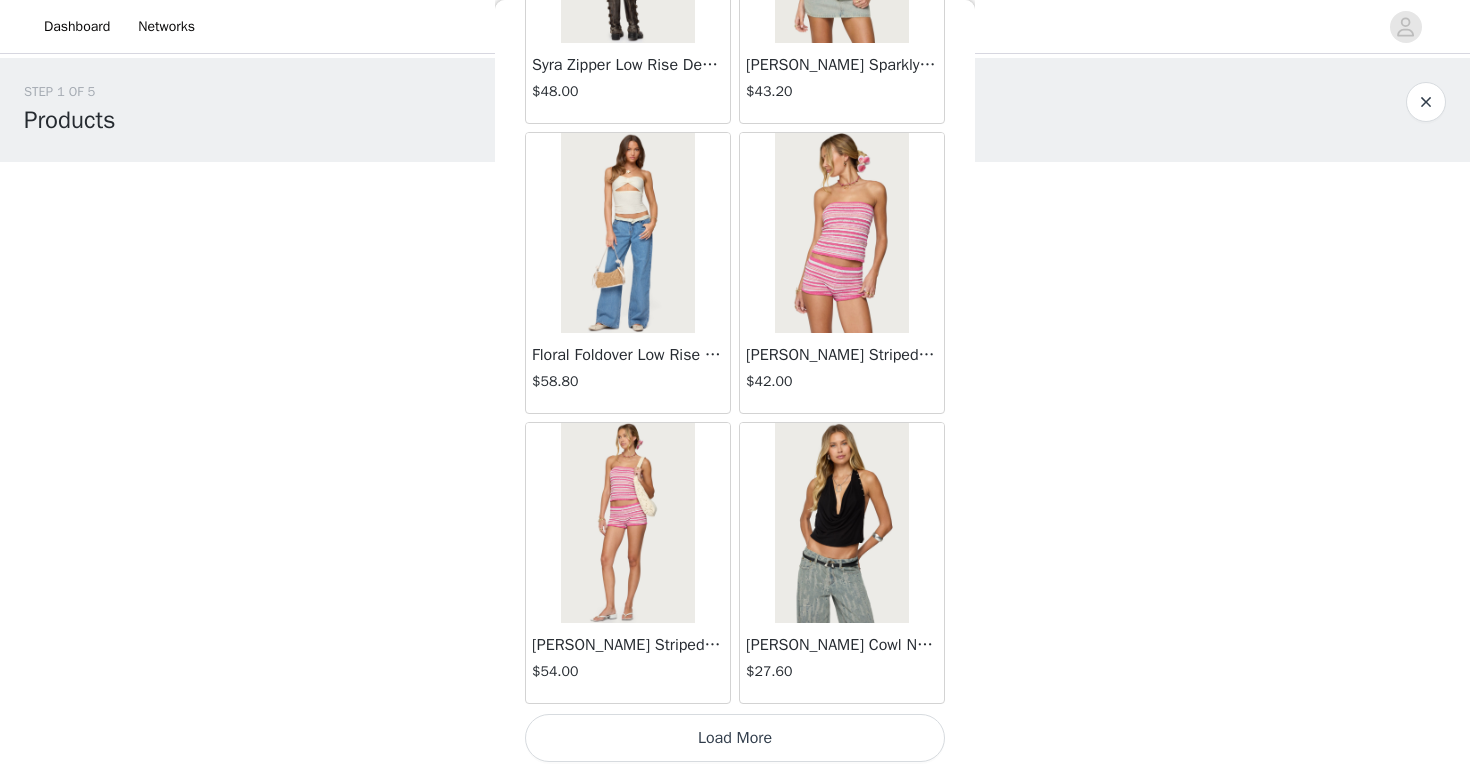 scroll, scrollTop: 5188, scrollLeft: 0, axis: vertical 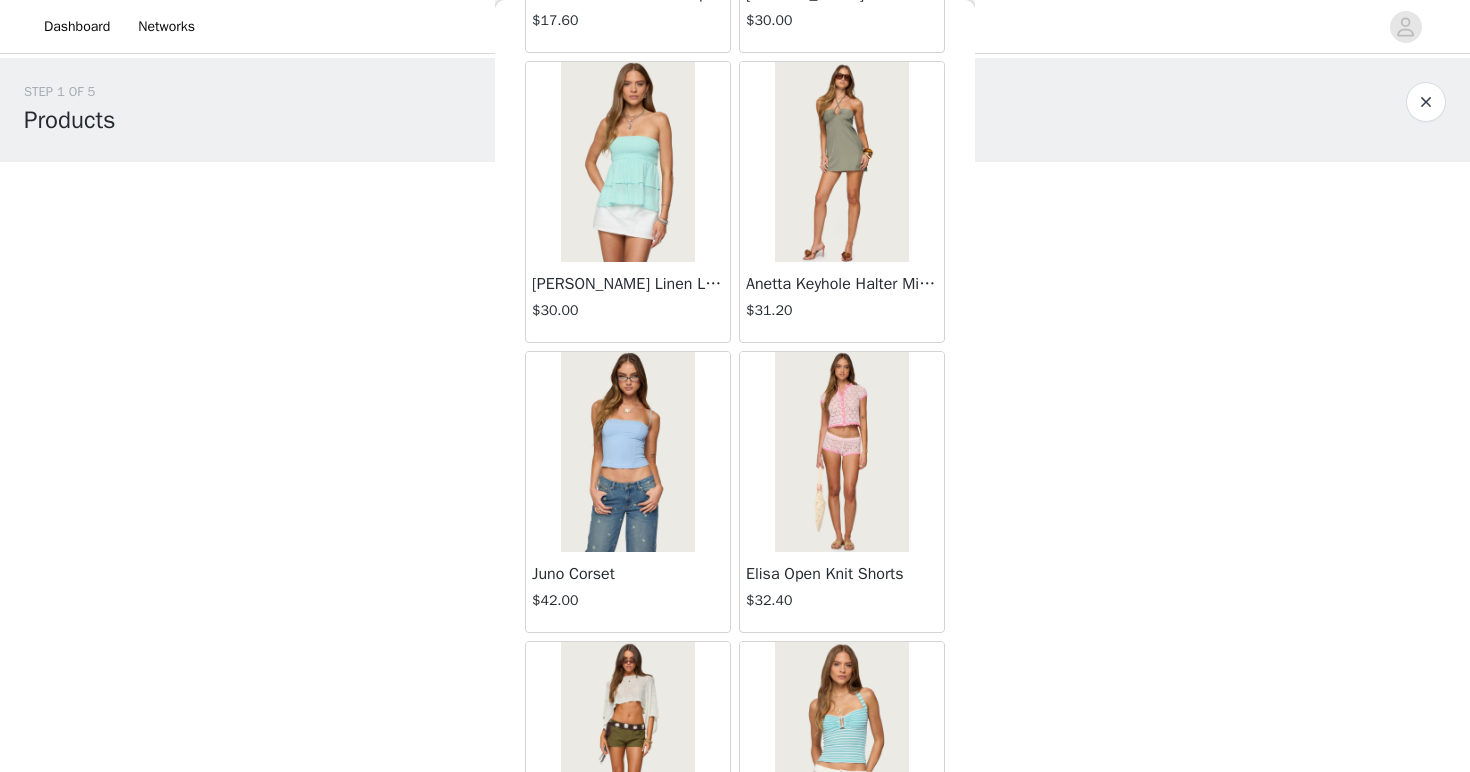 click at bounding box center [841, 452] 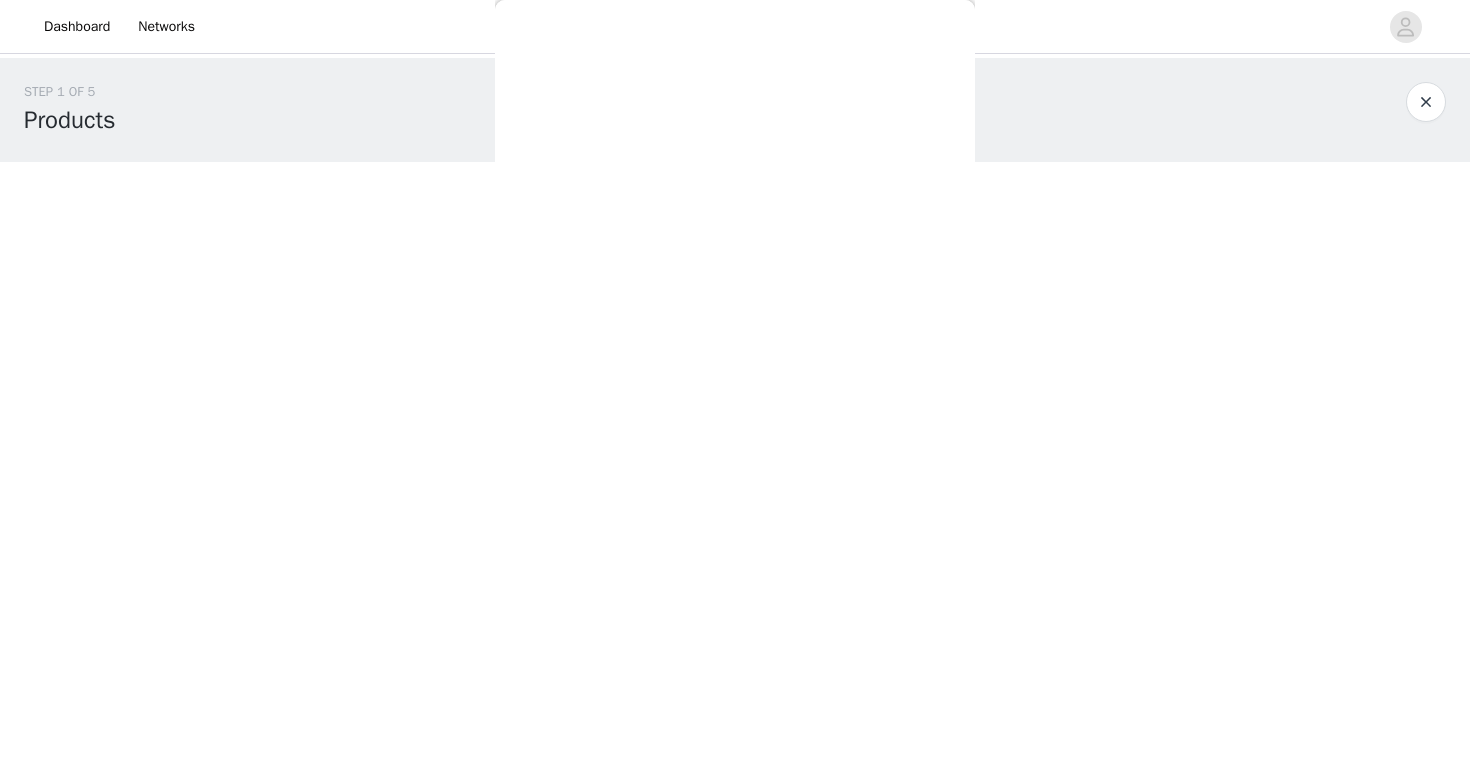 scroll, scrollTop: 200, scrollLeft: 0, axis: vertical 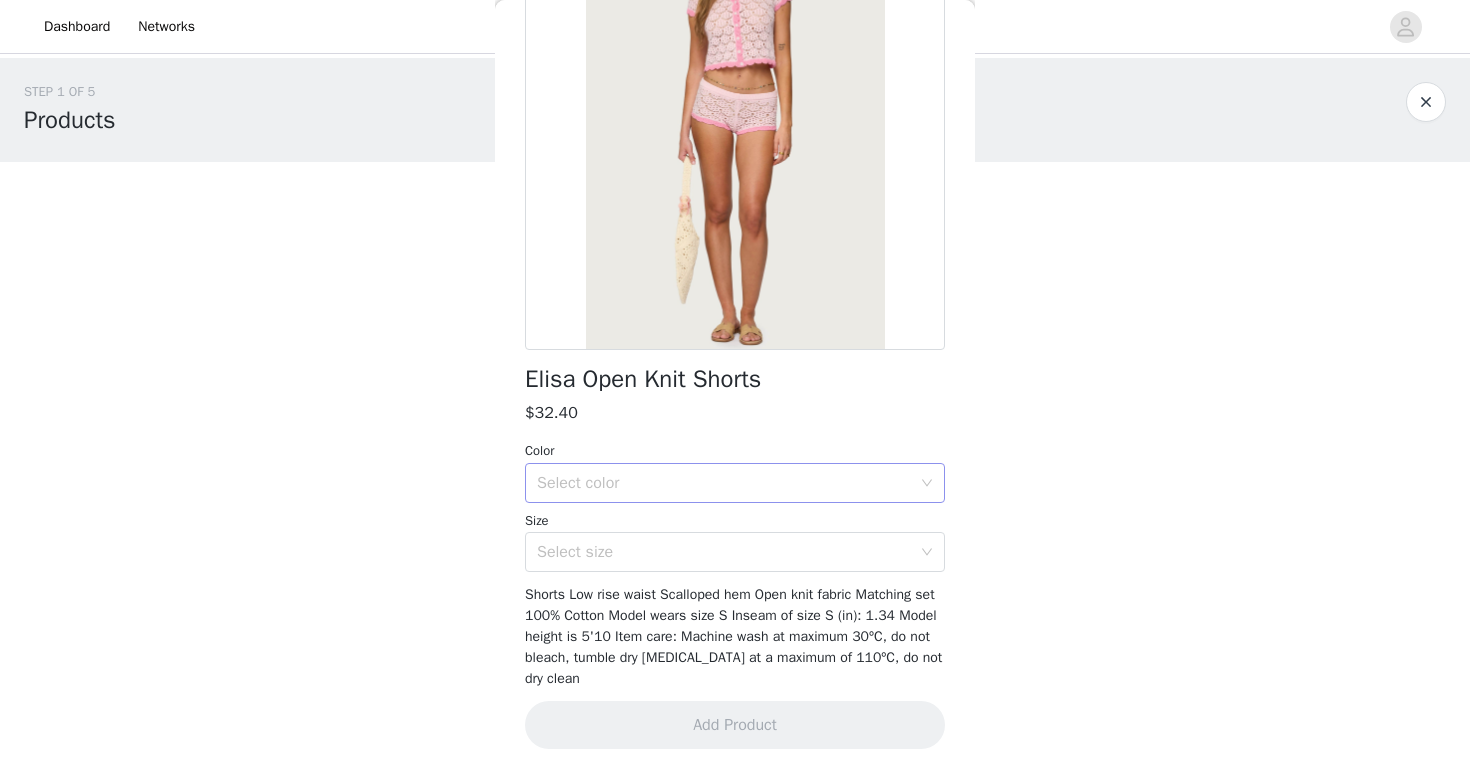 click on "Select color" at bounding box center (724, 483) 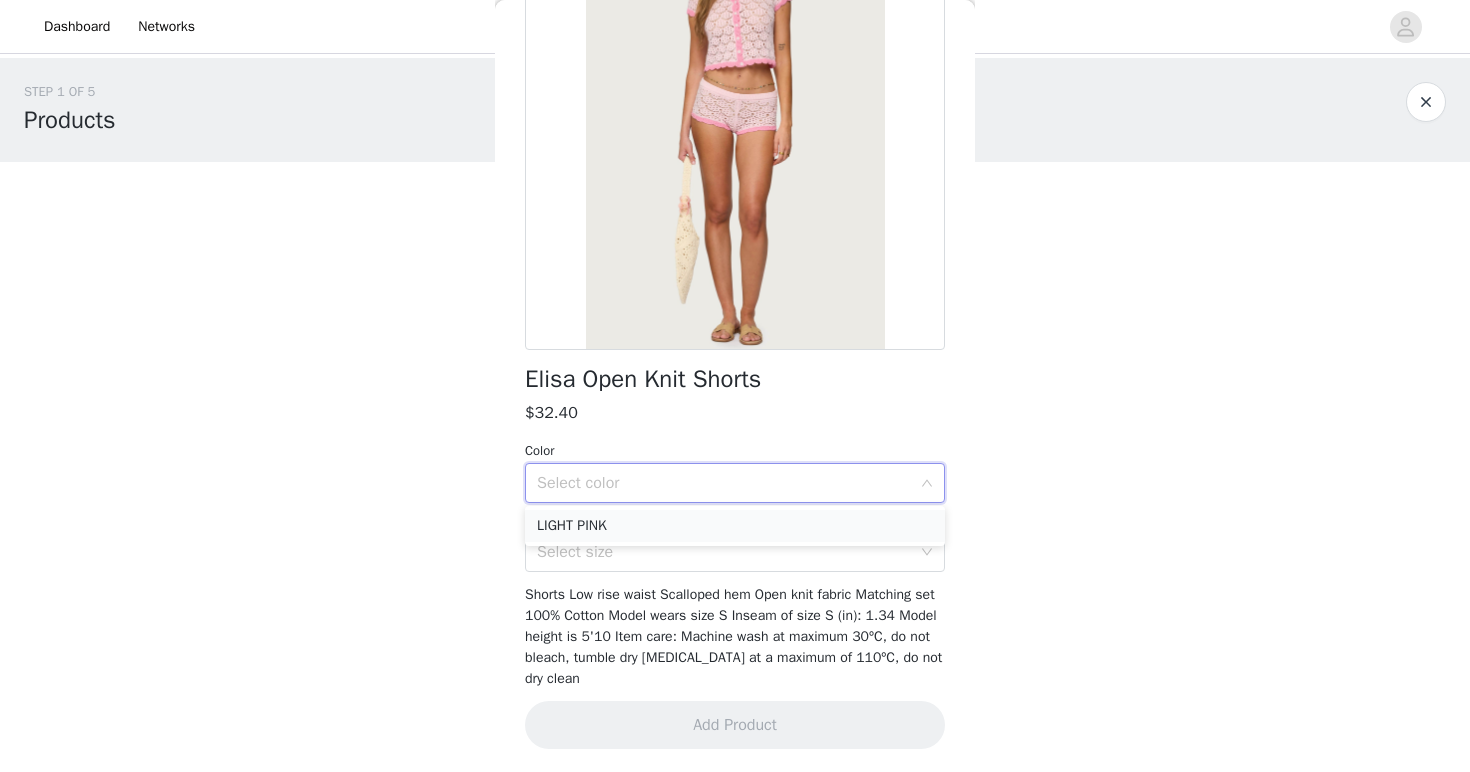 click on "LIGHT PINK" at bounding box center (735, 526) 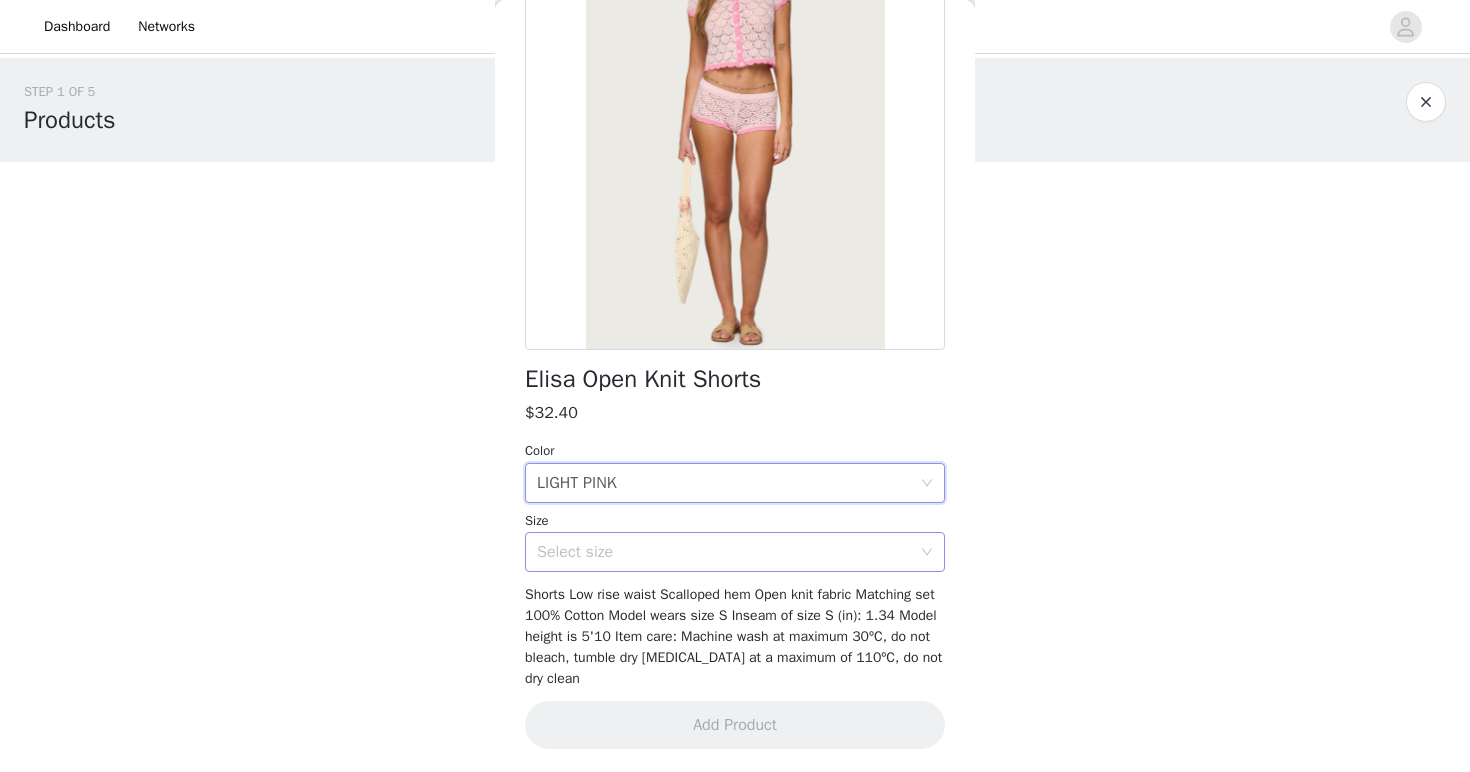click on "Select size" at bounding box center [724, 552] 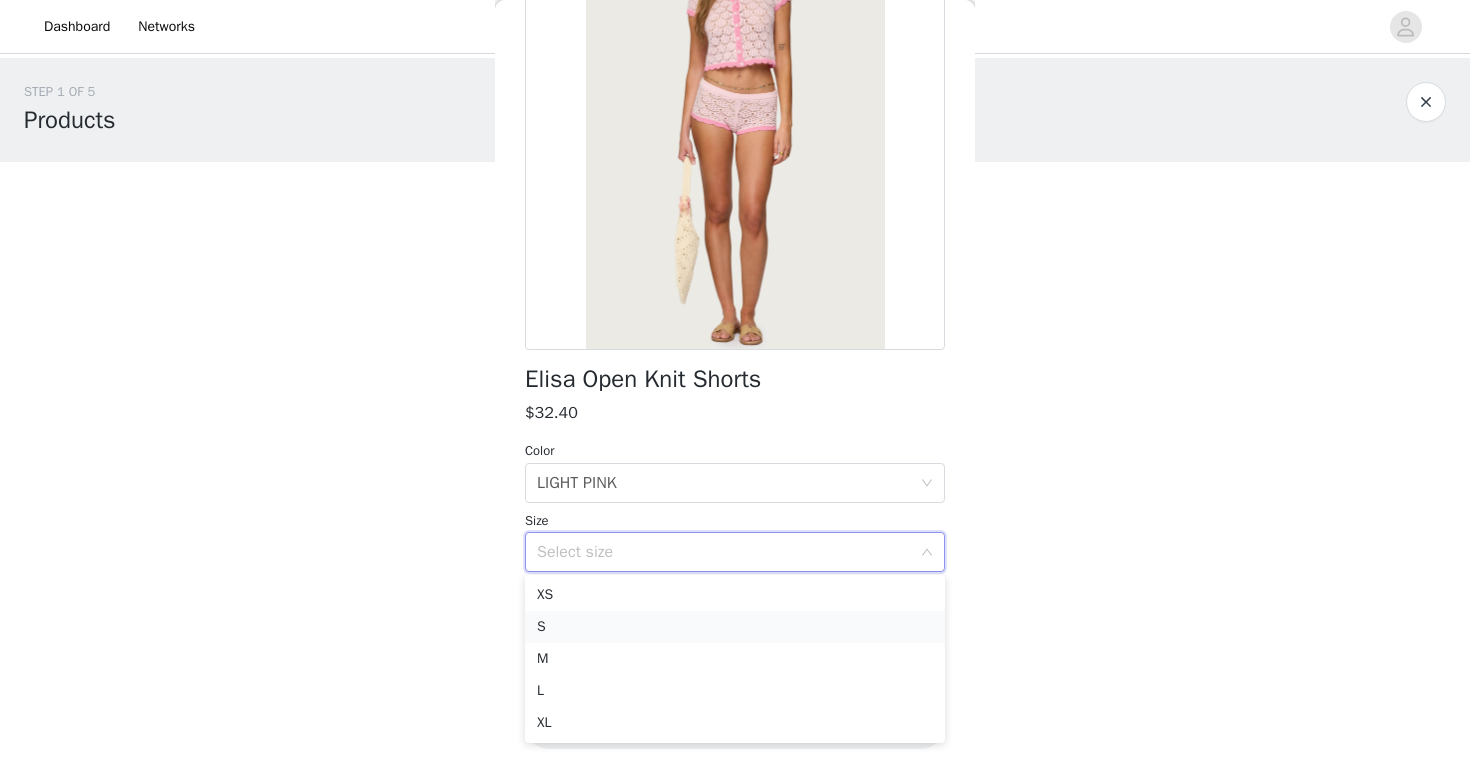 click on "S" at bounding box center [735, 627] 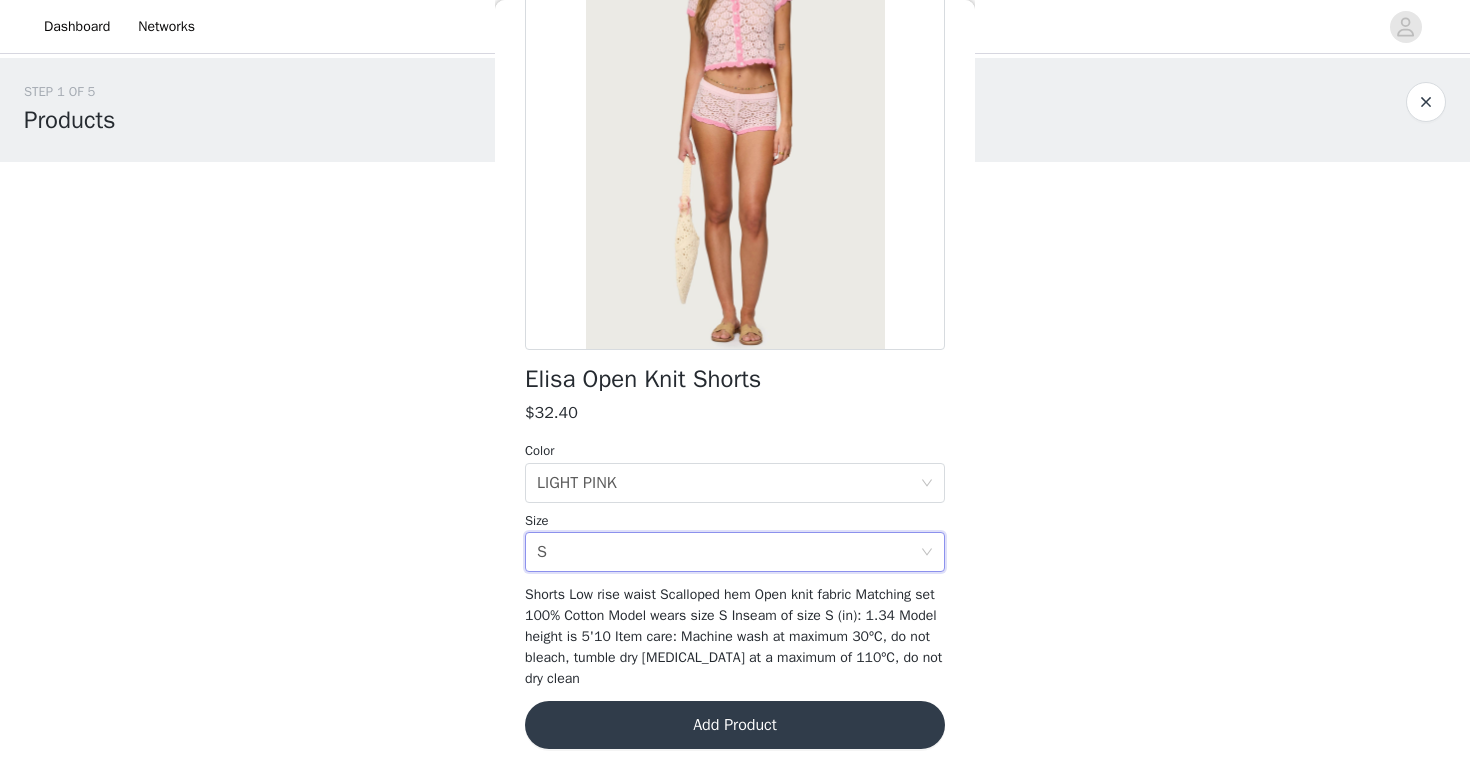 scroll, scrollTop: 0, scrollLeft: 0, axis: both 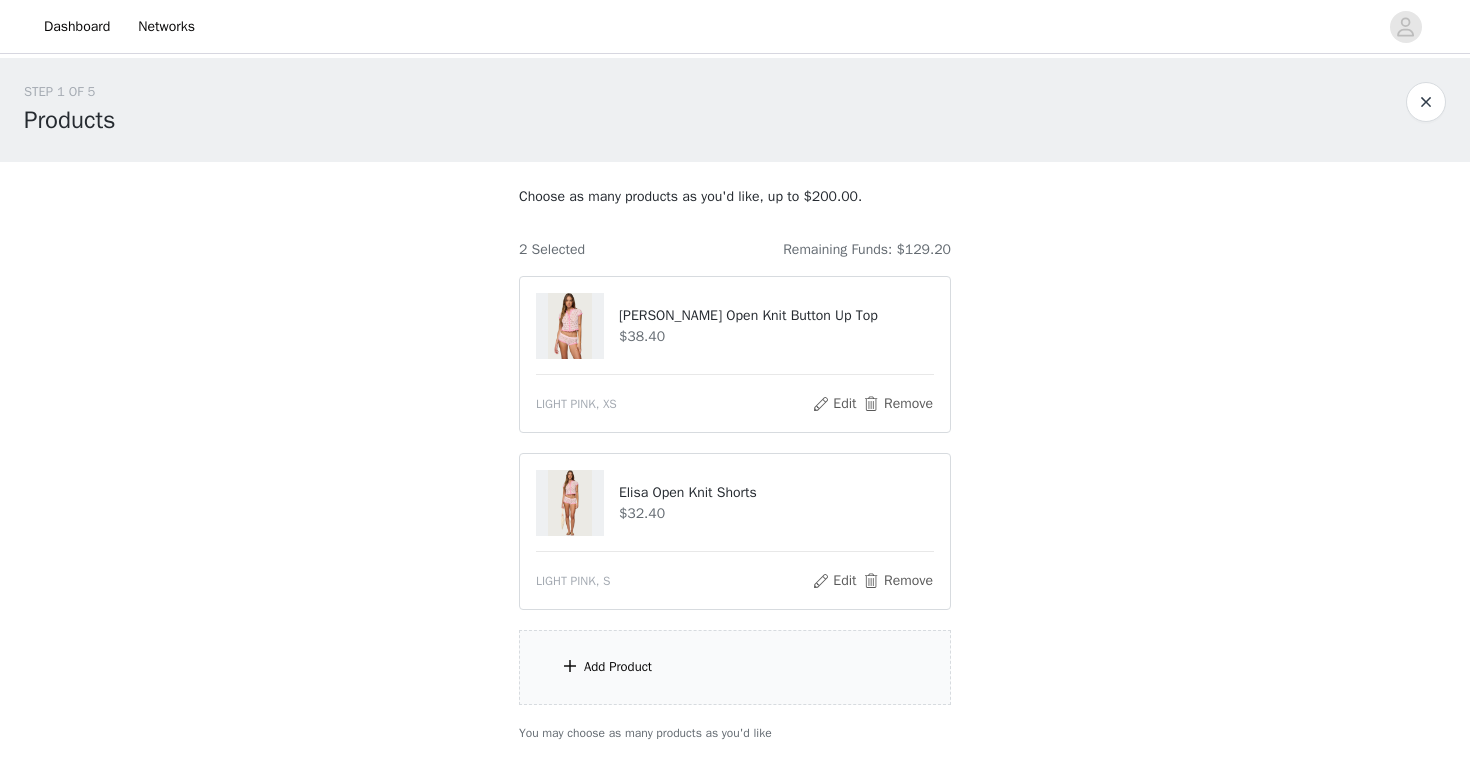 click on "Add Product" at bounding box center (735, 667) 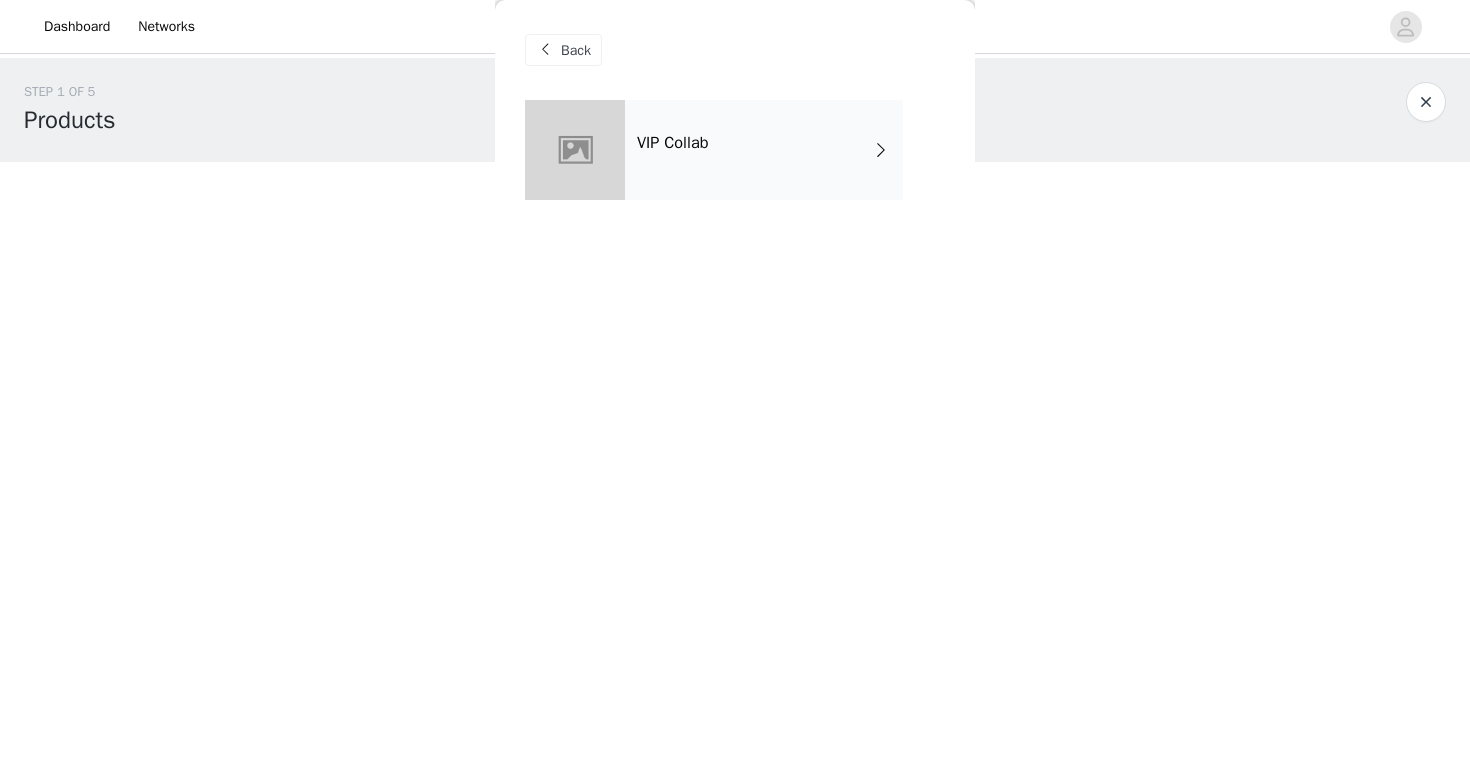 click on "VIP Collab" at bounding box center (764, 150) 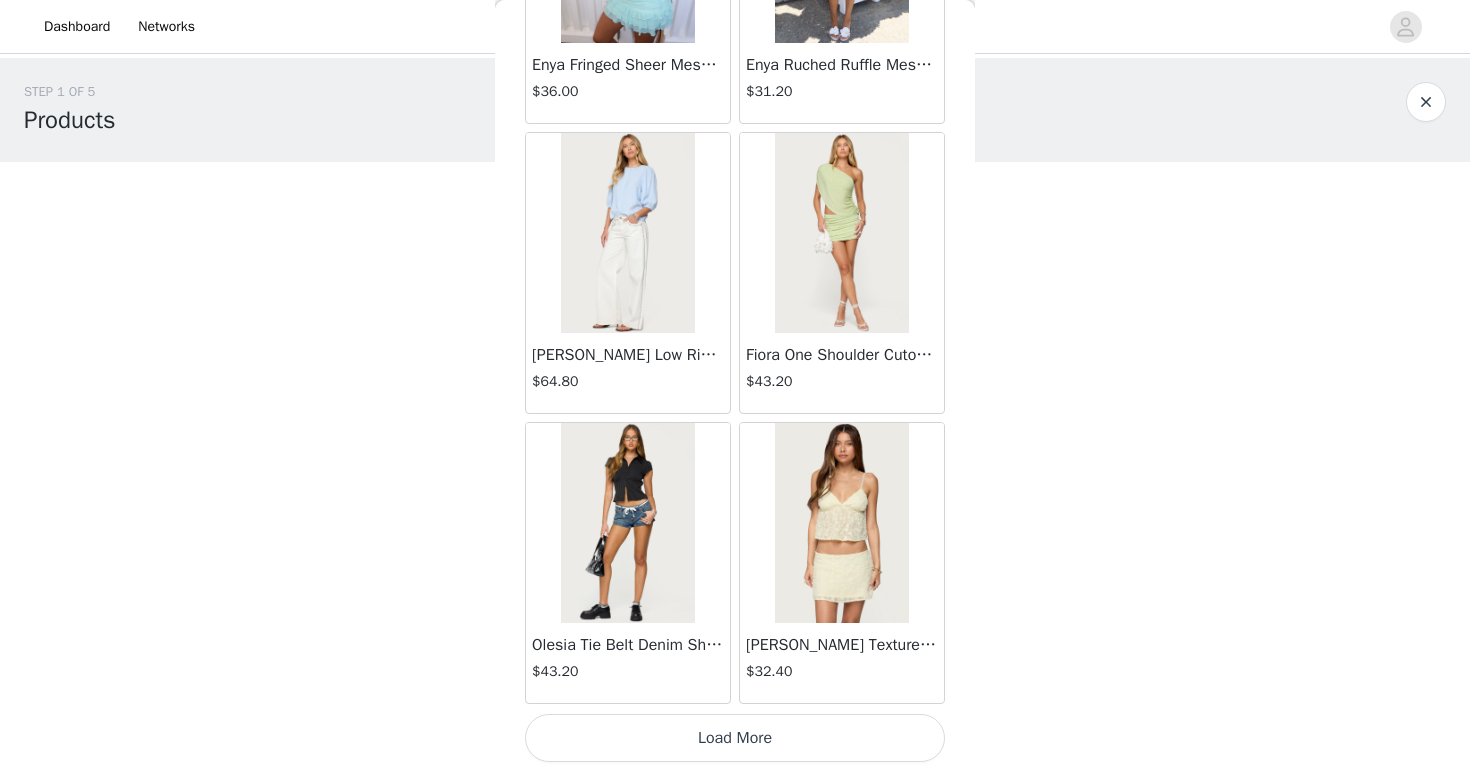 scroll, scrollTop: 2288, scrollLeft: 0, axis: vertical 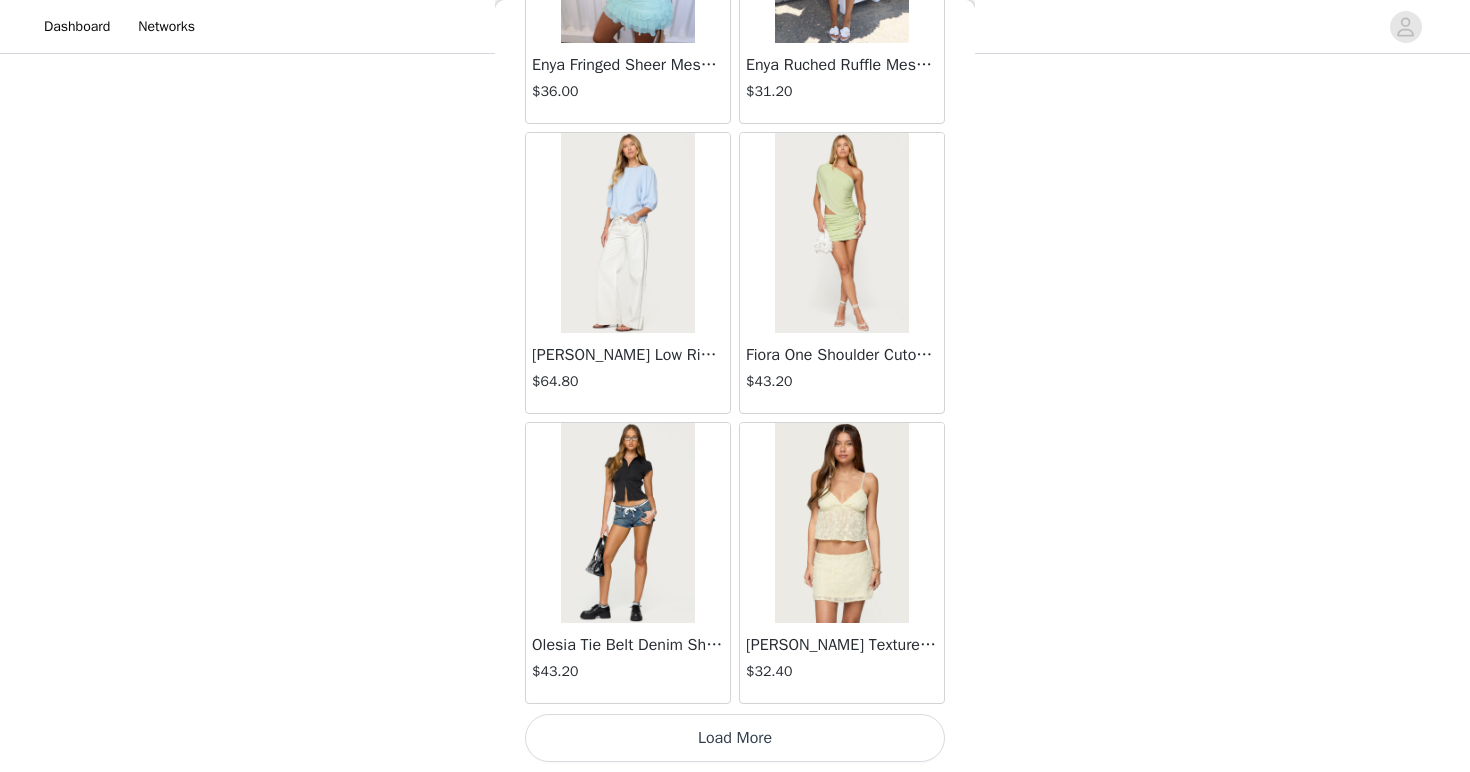 click on "Load More" at bounding box center [735, 738] 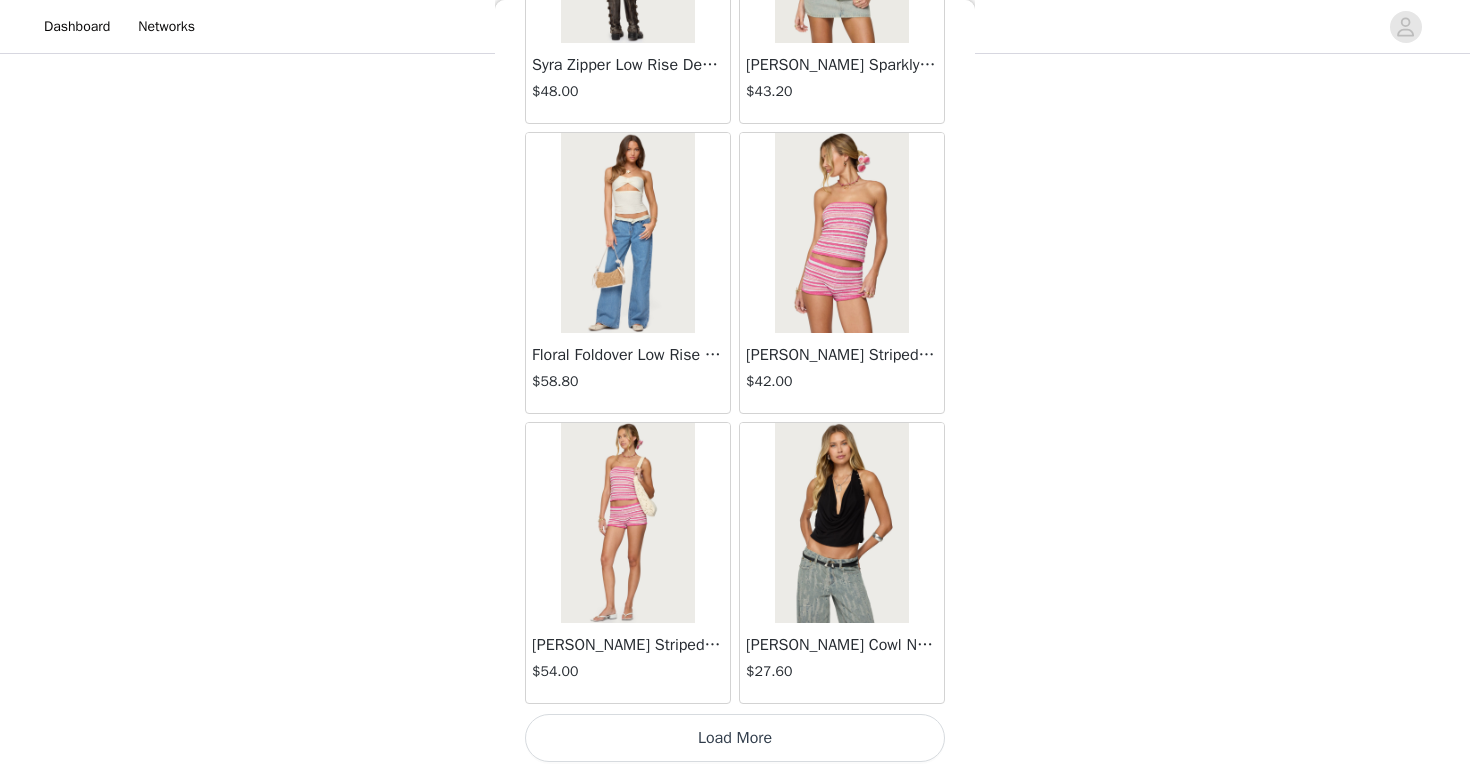 click on "Load More" at bounding box center (735, 738) 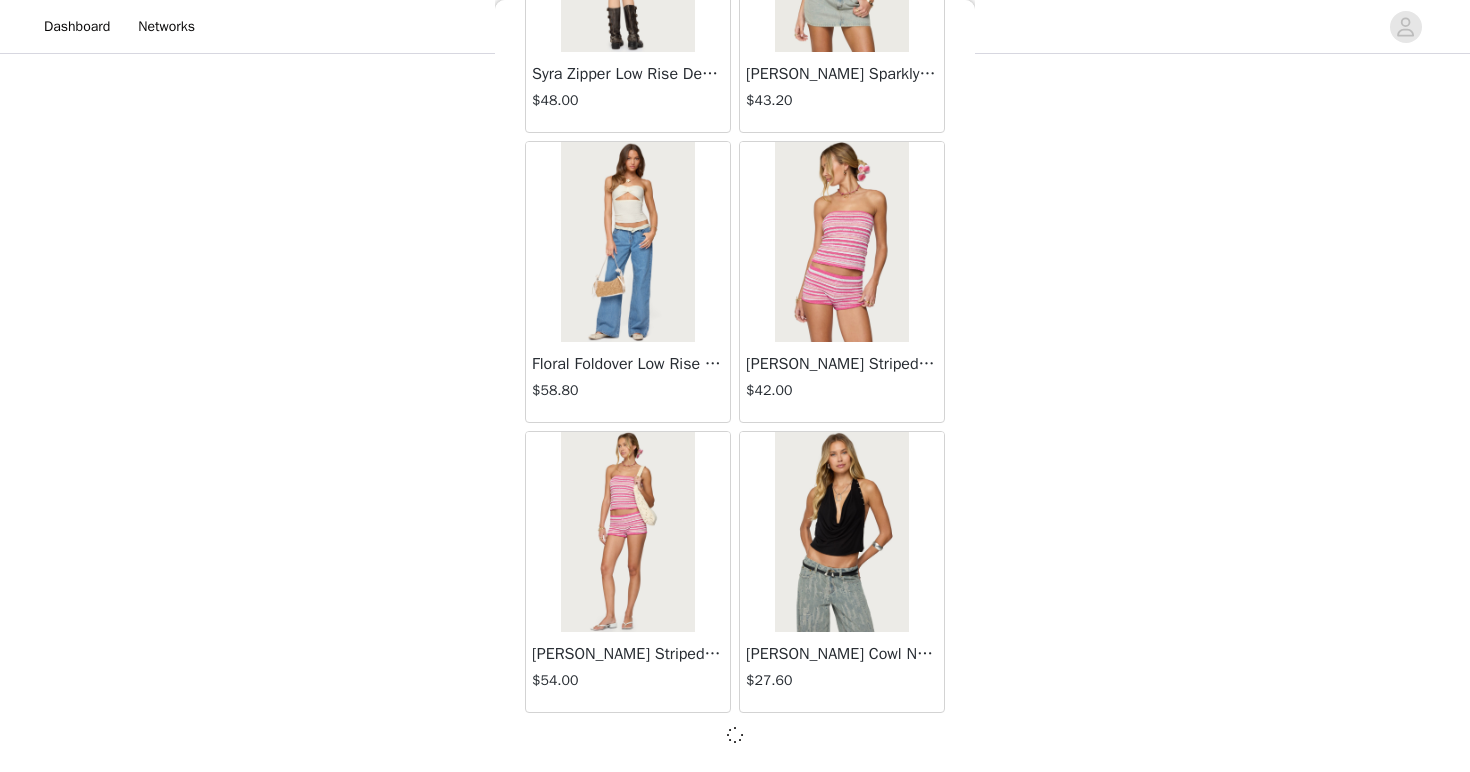 scroll, scrollTop: 5179, scrollLeft: 0, axis: vertical 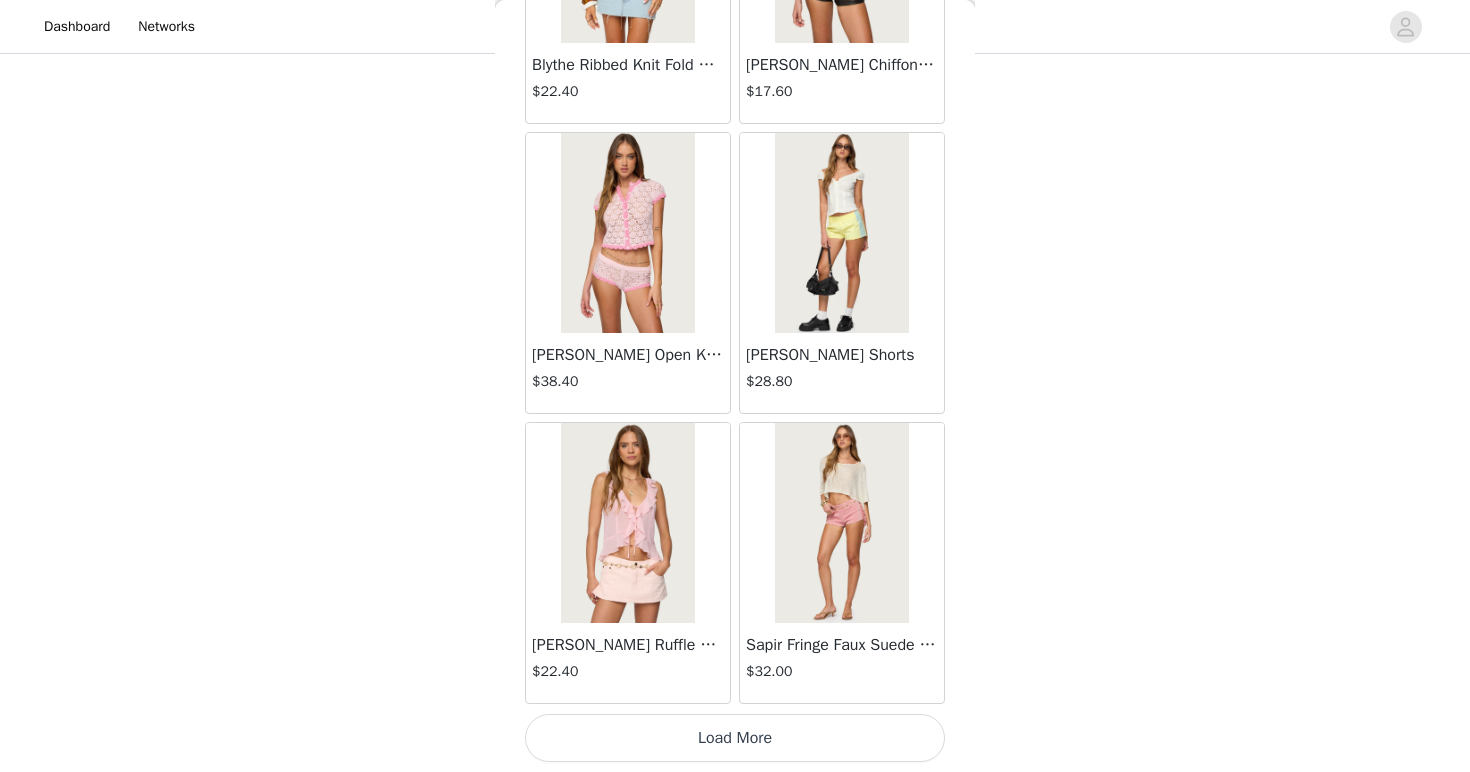 click on "Load More" at bounding box center (735, 738) 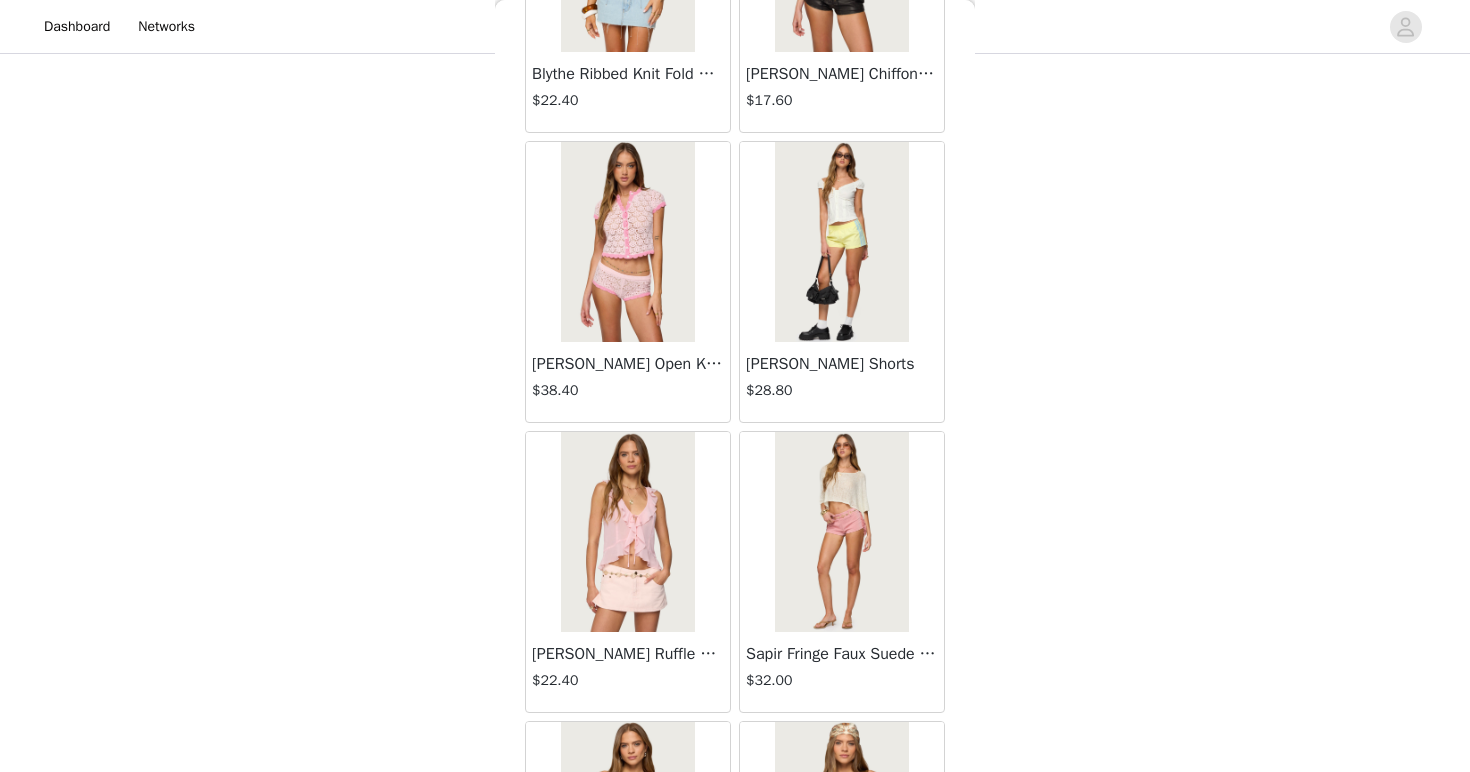 scroll, scrollTop: 137, scrollLeft: 0, axis: vertical 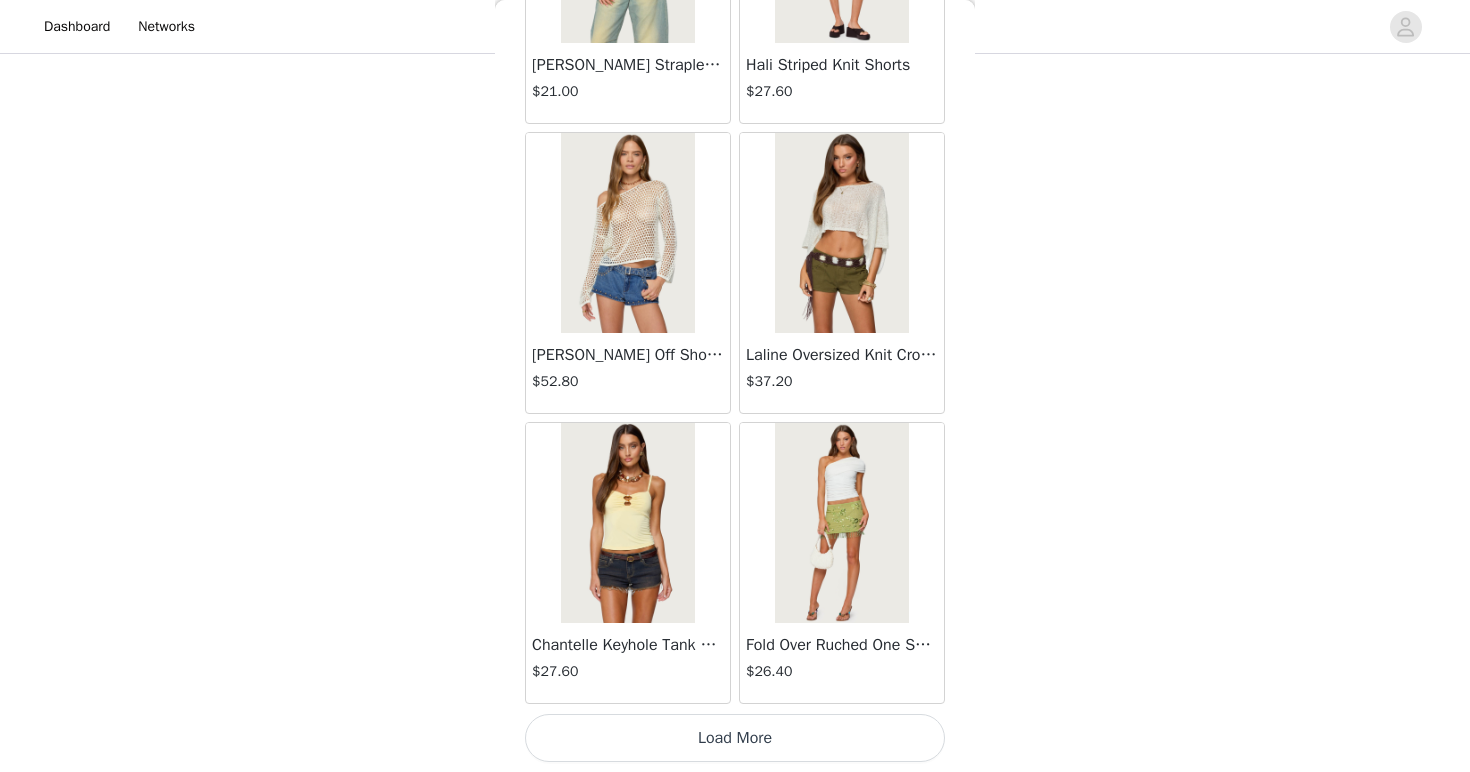 click on "Load More" at bounding box center (735, 738) 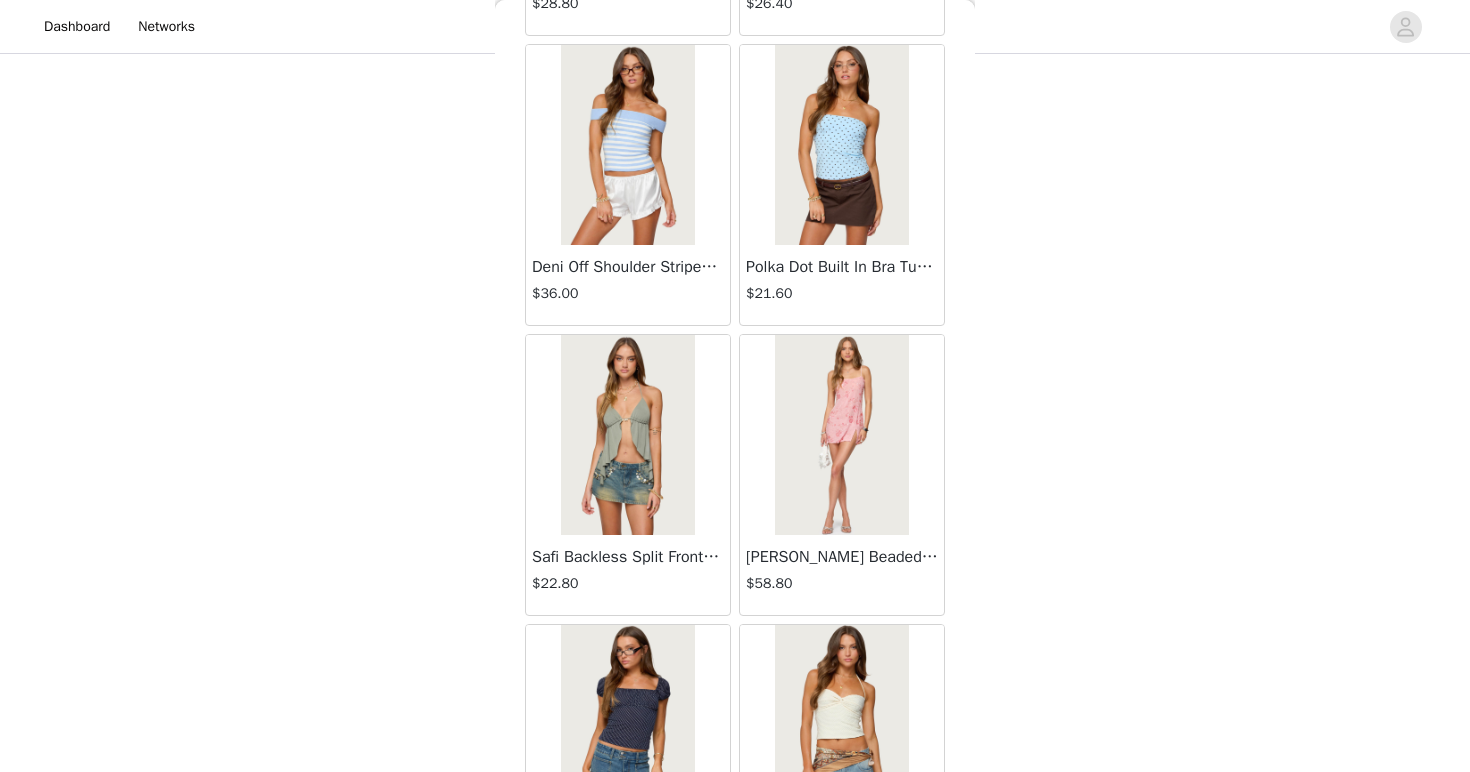 scroll, scrollTop: 13655, scrollLeft: 0, axis: vertical 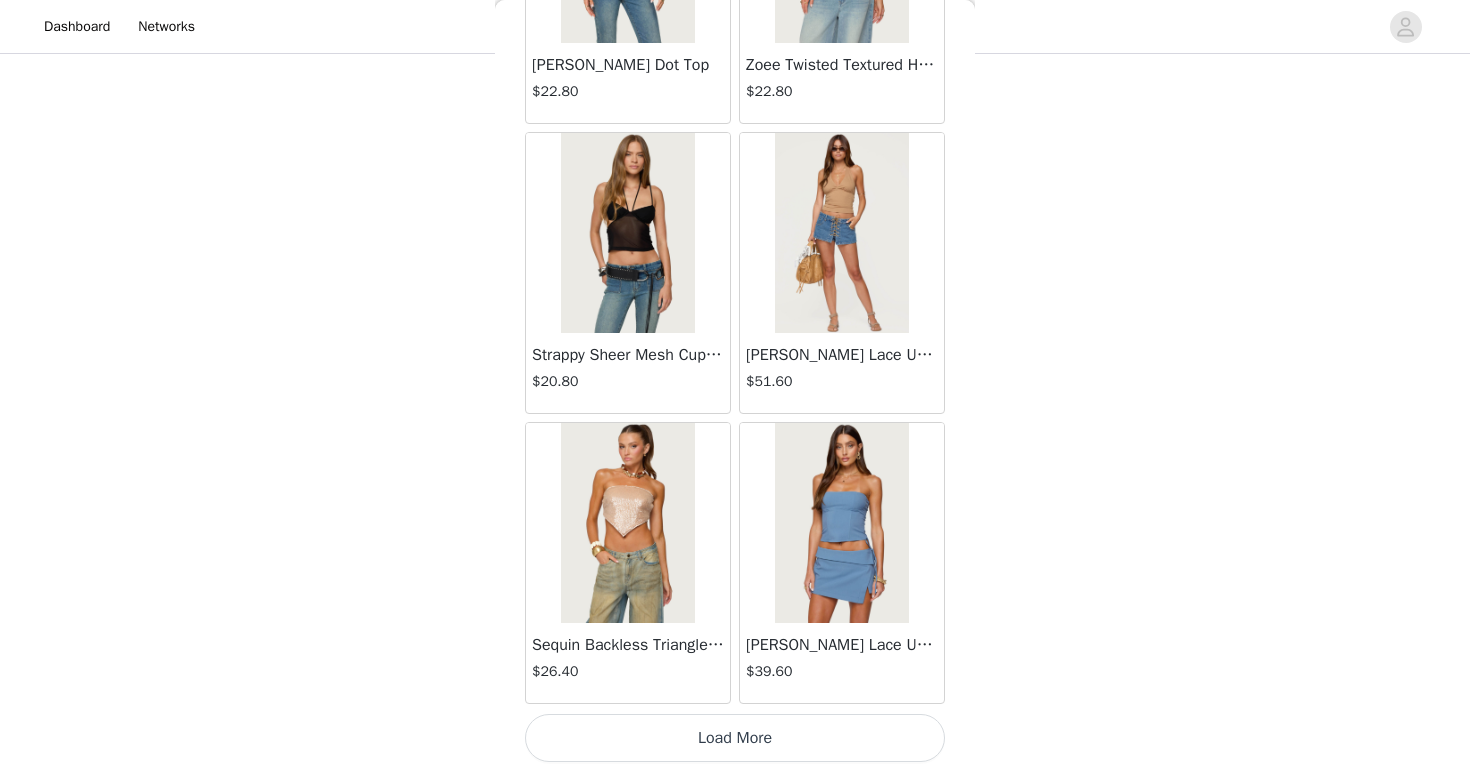 click on "Load More" at bounding box center (735, 738) 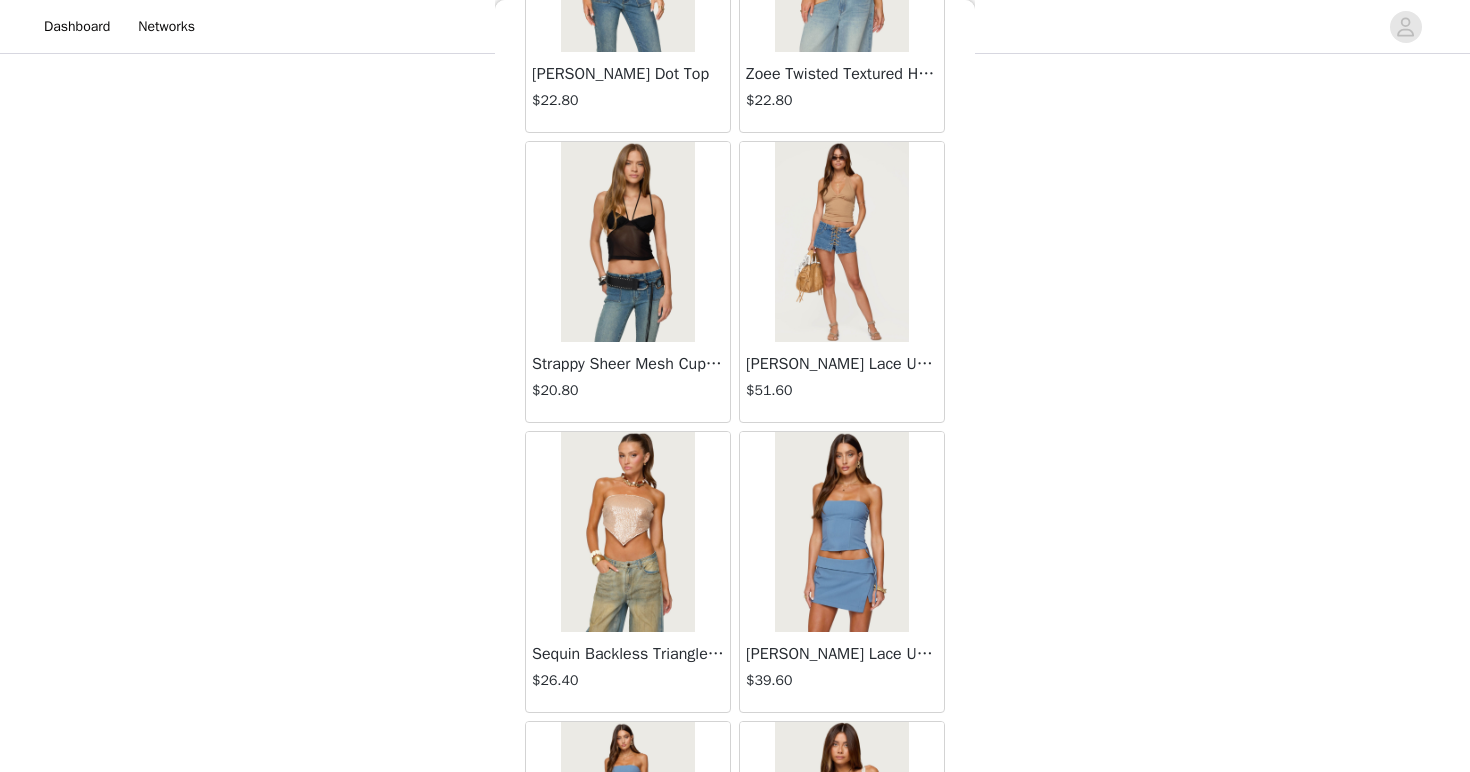 scroll, scrollTop: 138, scrollLeft: 0, axis: vertical 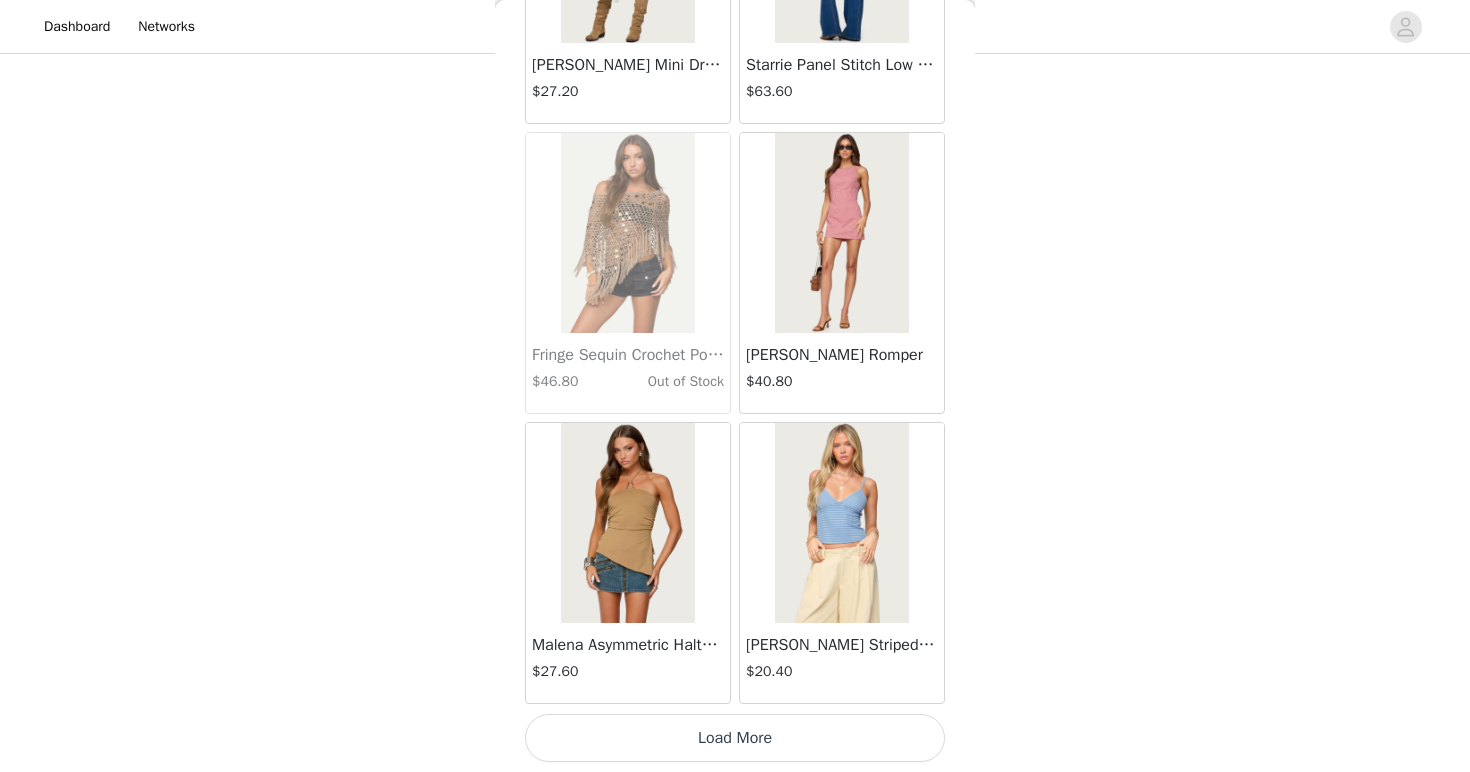 click on "Load More" at bounding box center (735, 738) 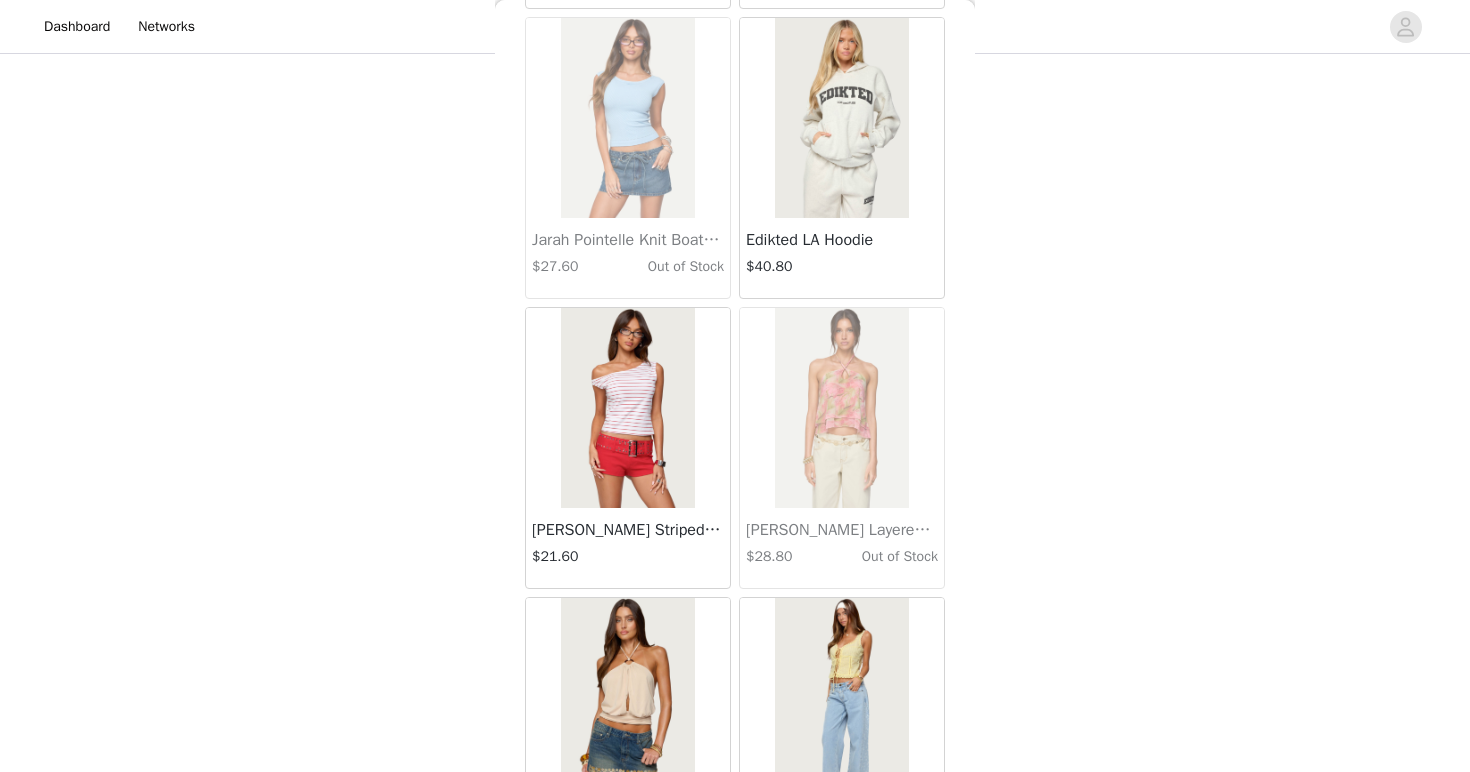 scroll, scrollTop: 19043, scrollLeft: 0, axis: vertical 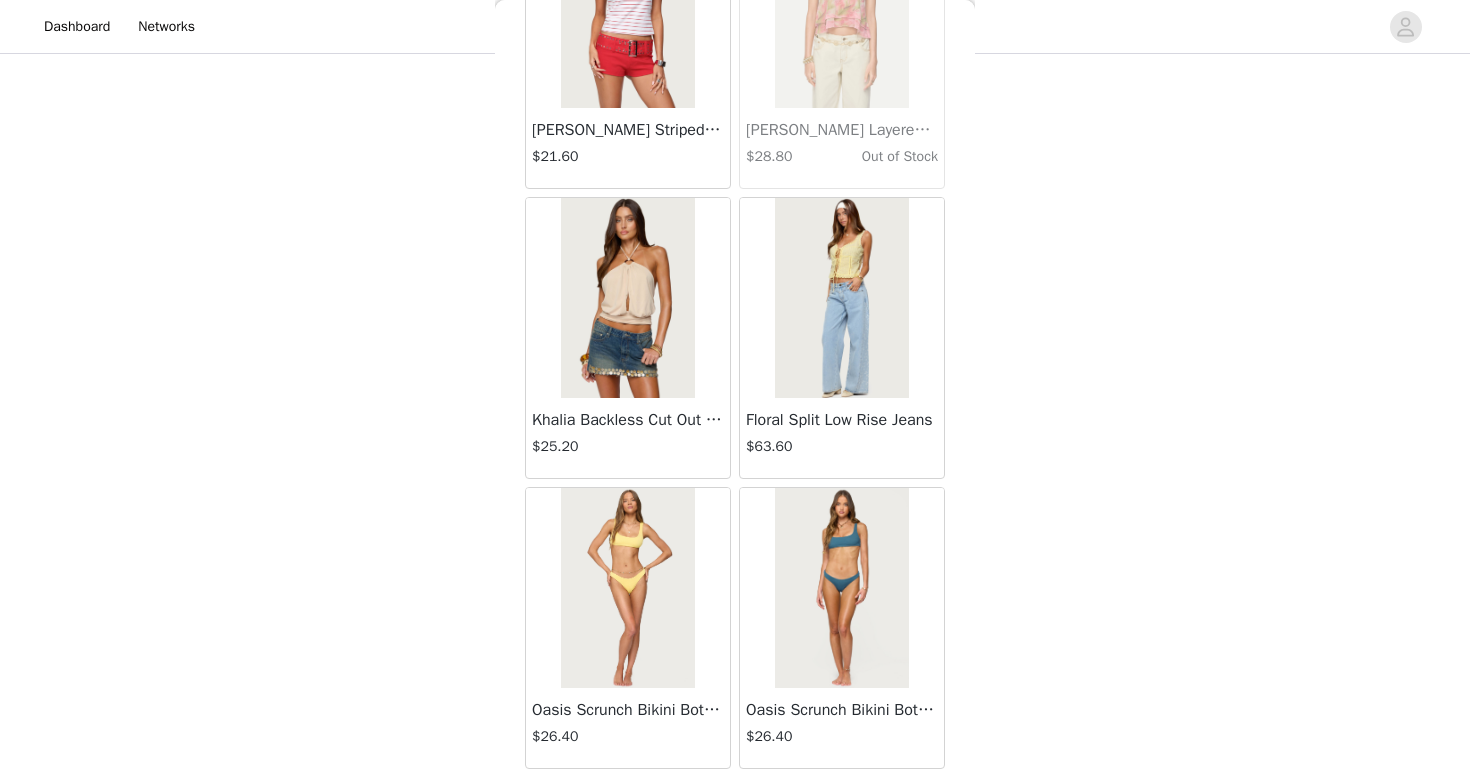 click at bounding box center (627, 298) 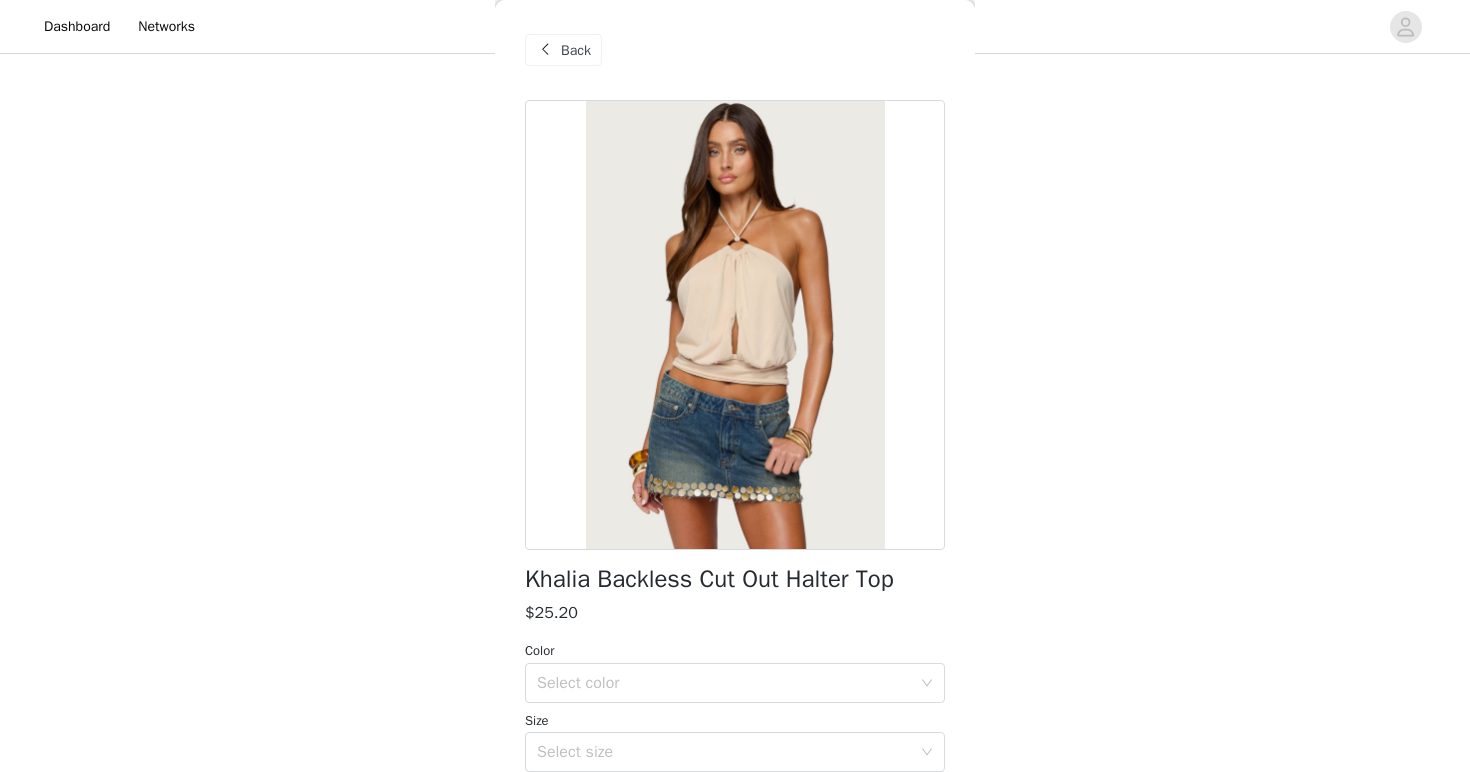 scroll, scrollTop: 55, scrollLeft: 0, axis: vertical 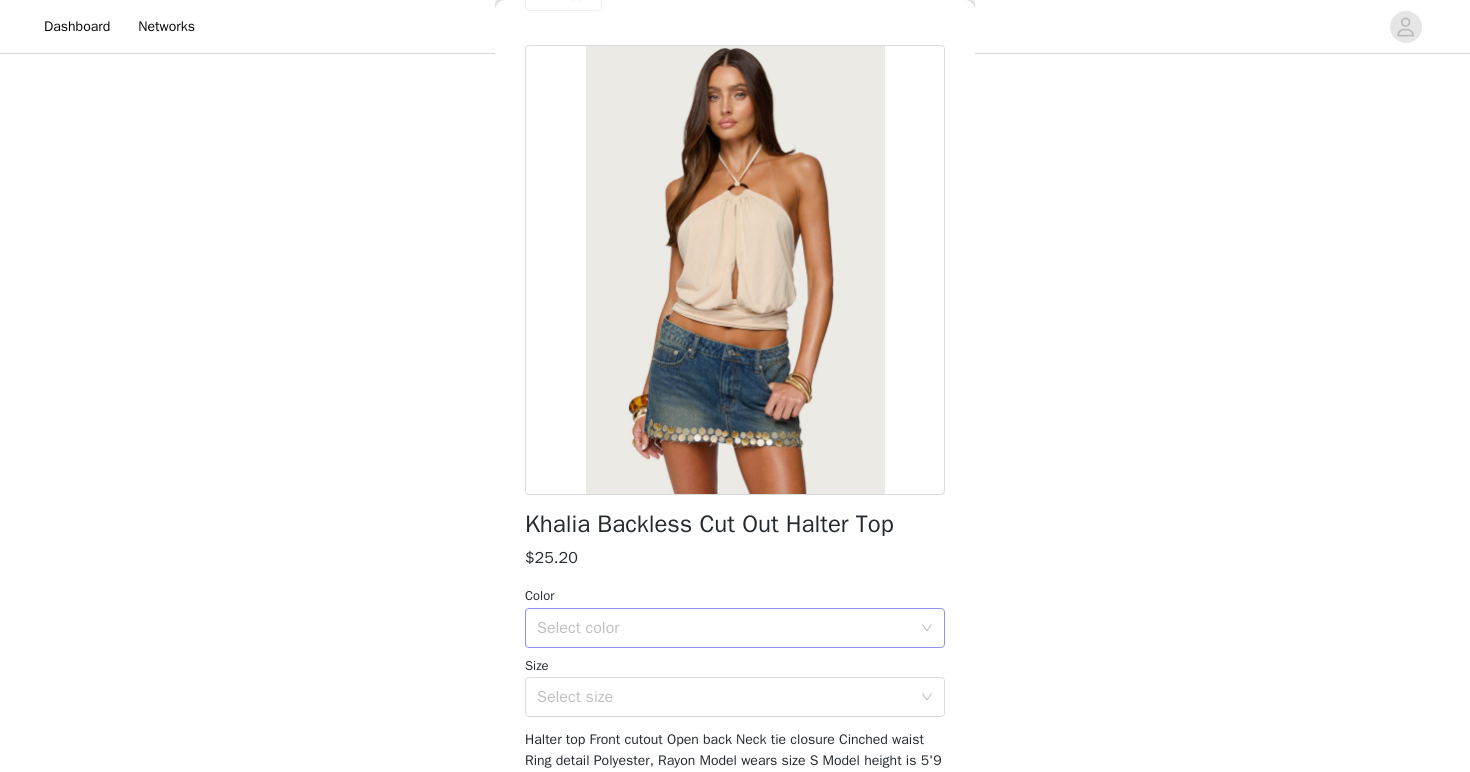 click on "Select color" at bounding box center (728, 628) 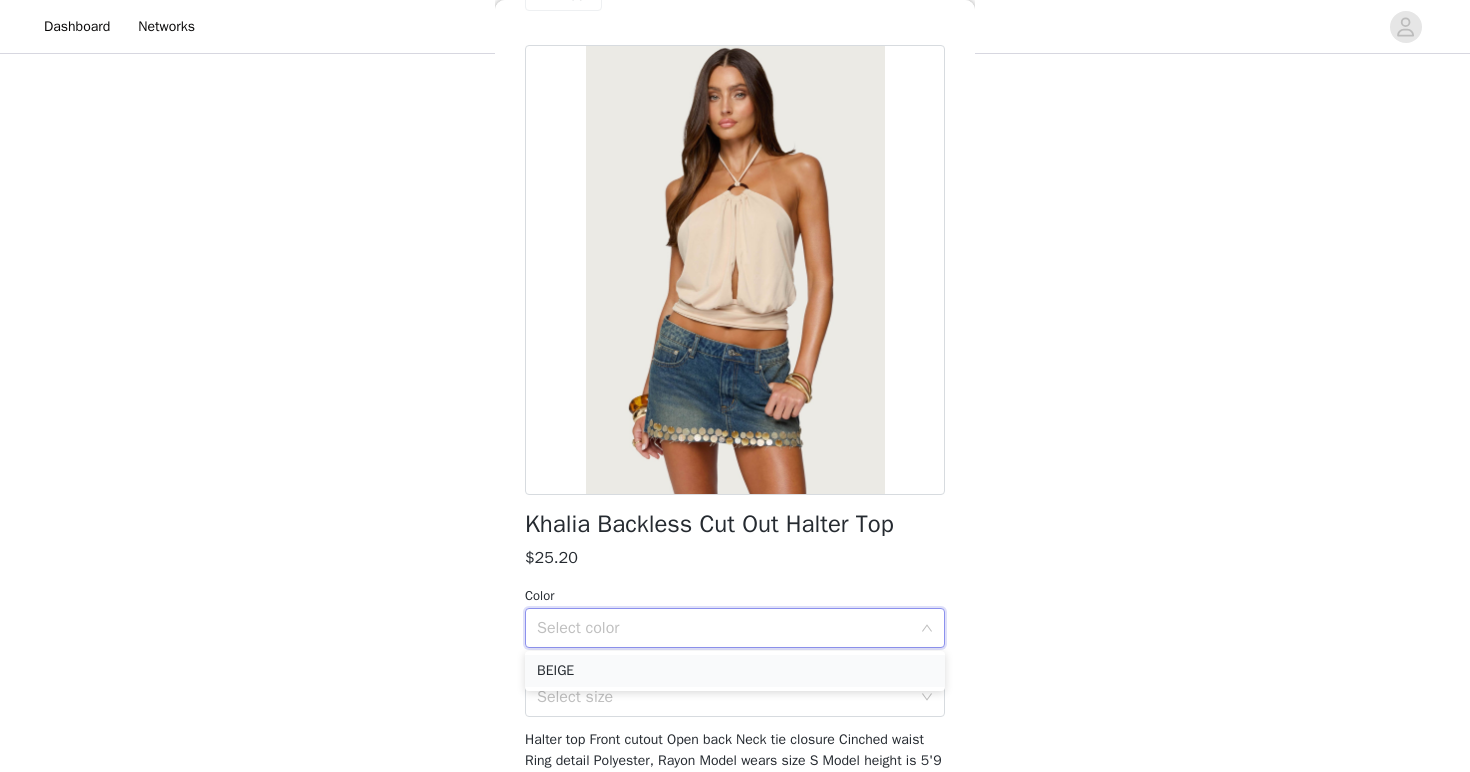 click on "BEIGE" at bounding box center [735, 671] 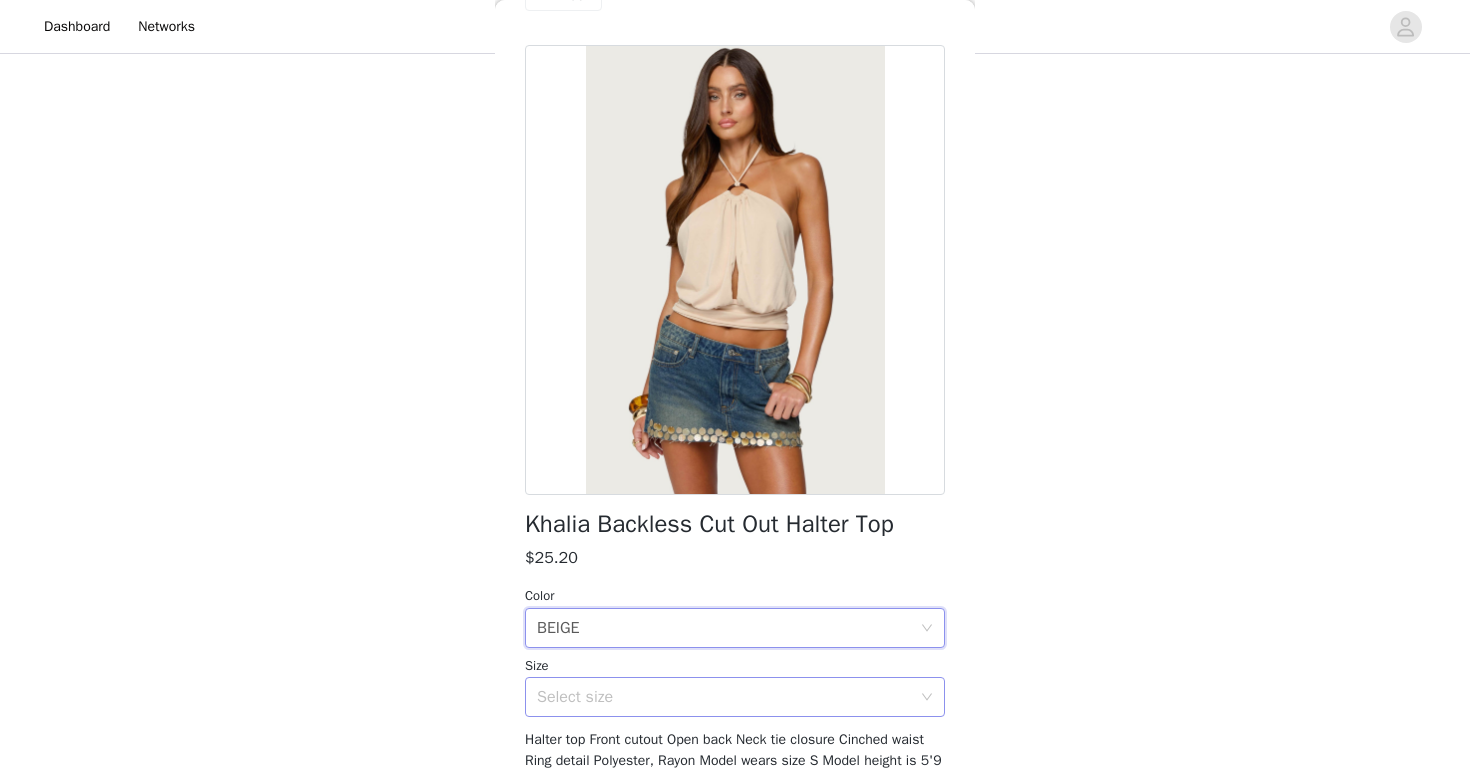 click on "Select size" at bounding box center [724, 697] 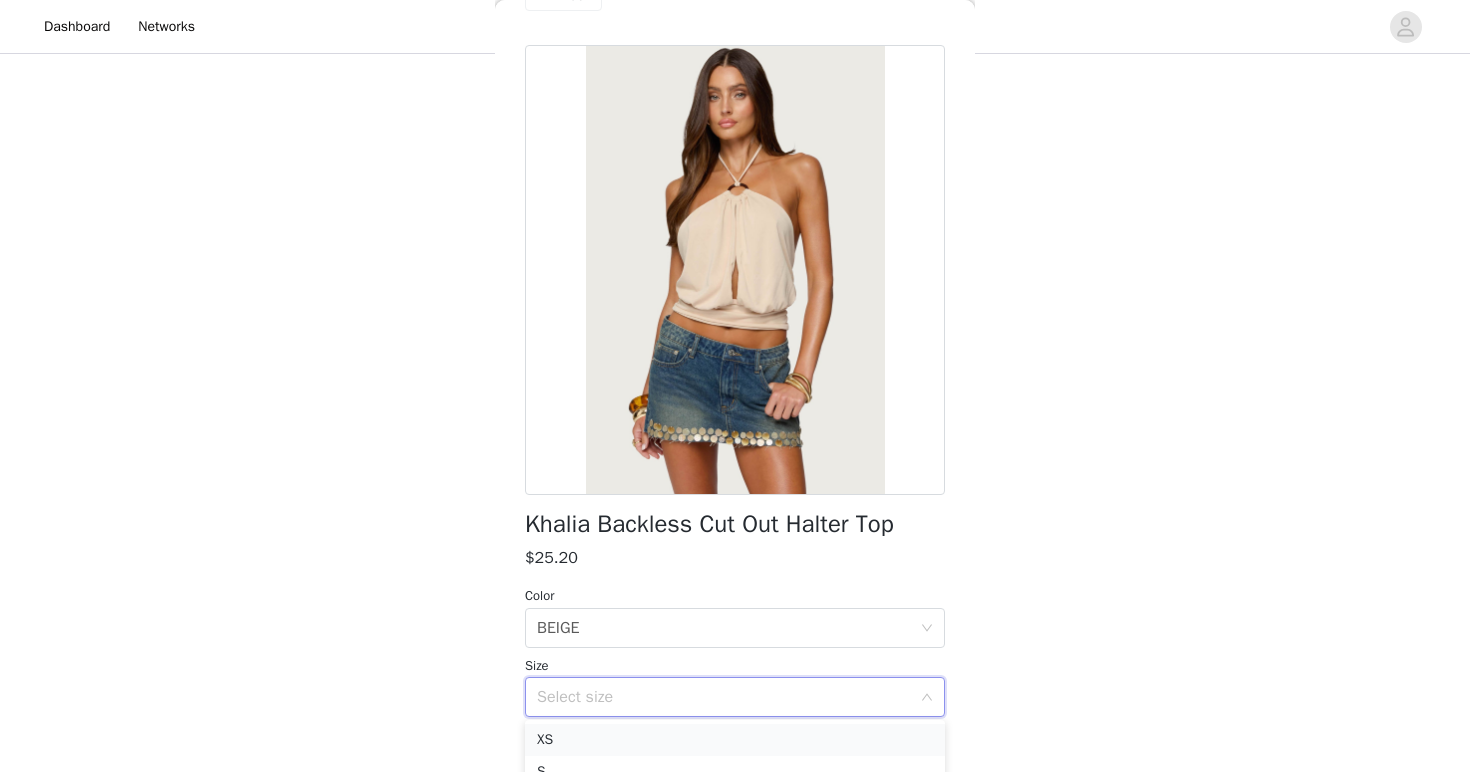 click on "XS" at bounding box center (735, 740) 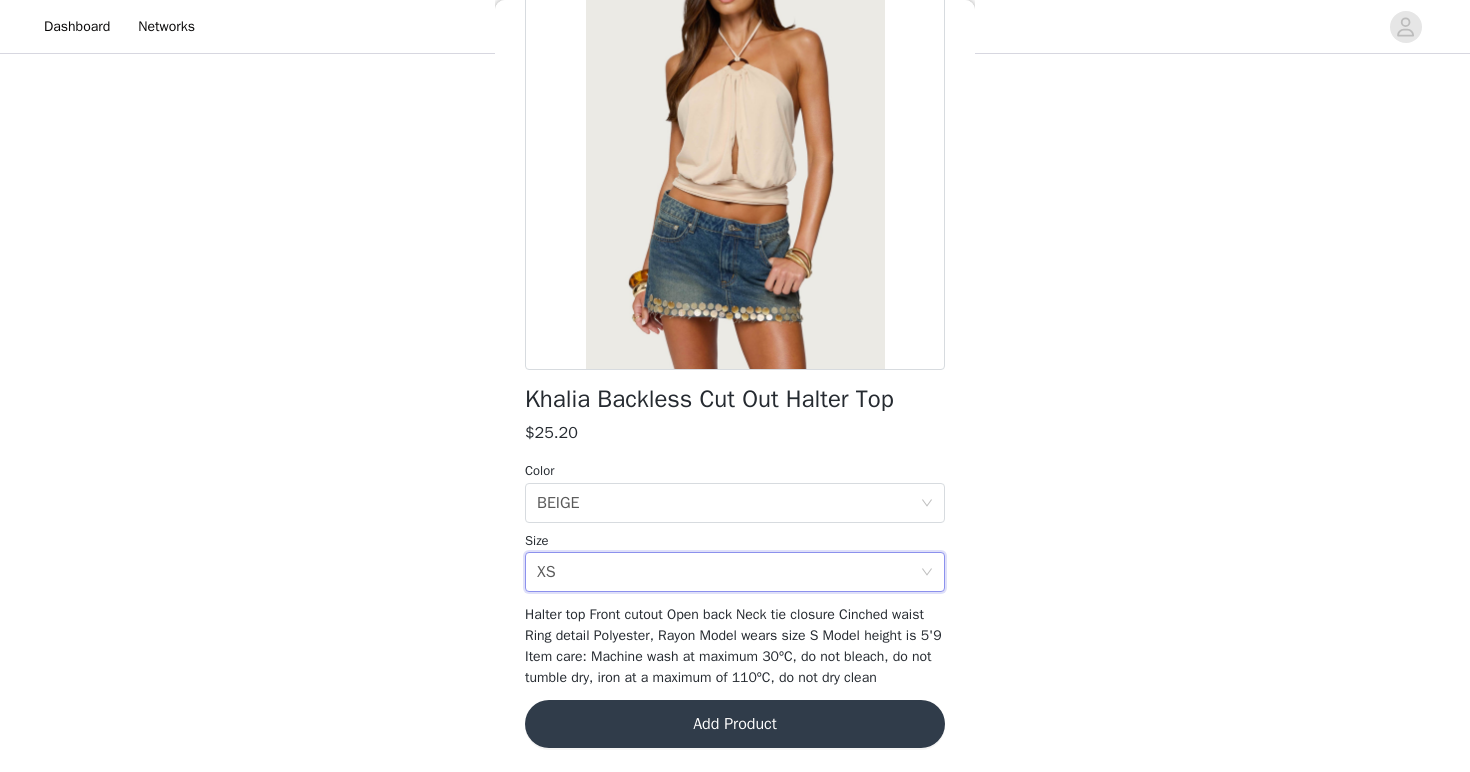 scroll, scrollTop: 200, scrollLeft: 0, axis: vertical 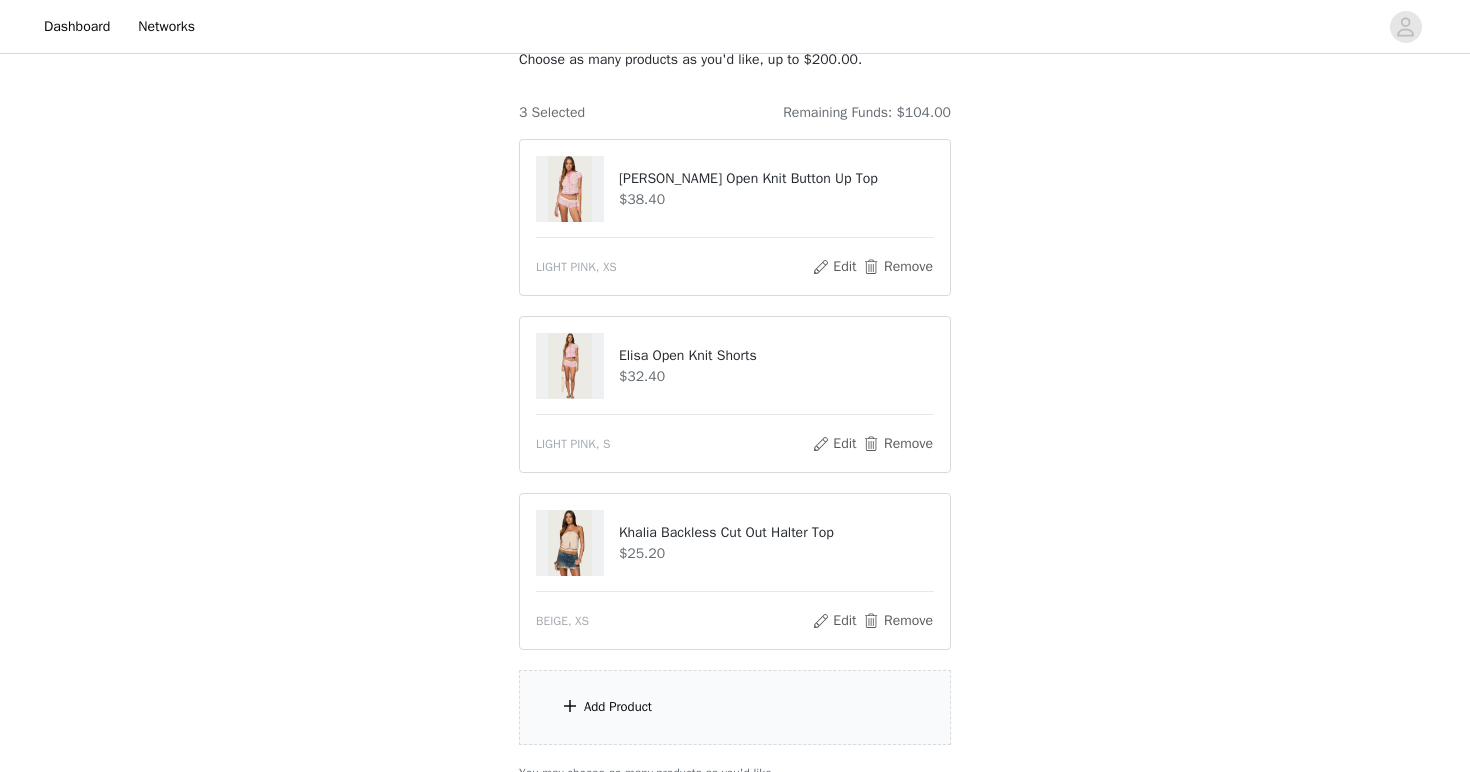click at bounding box center [570, 706] 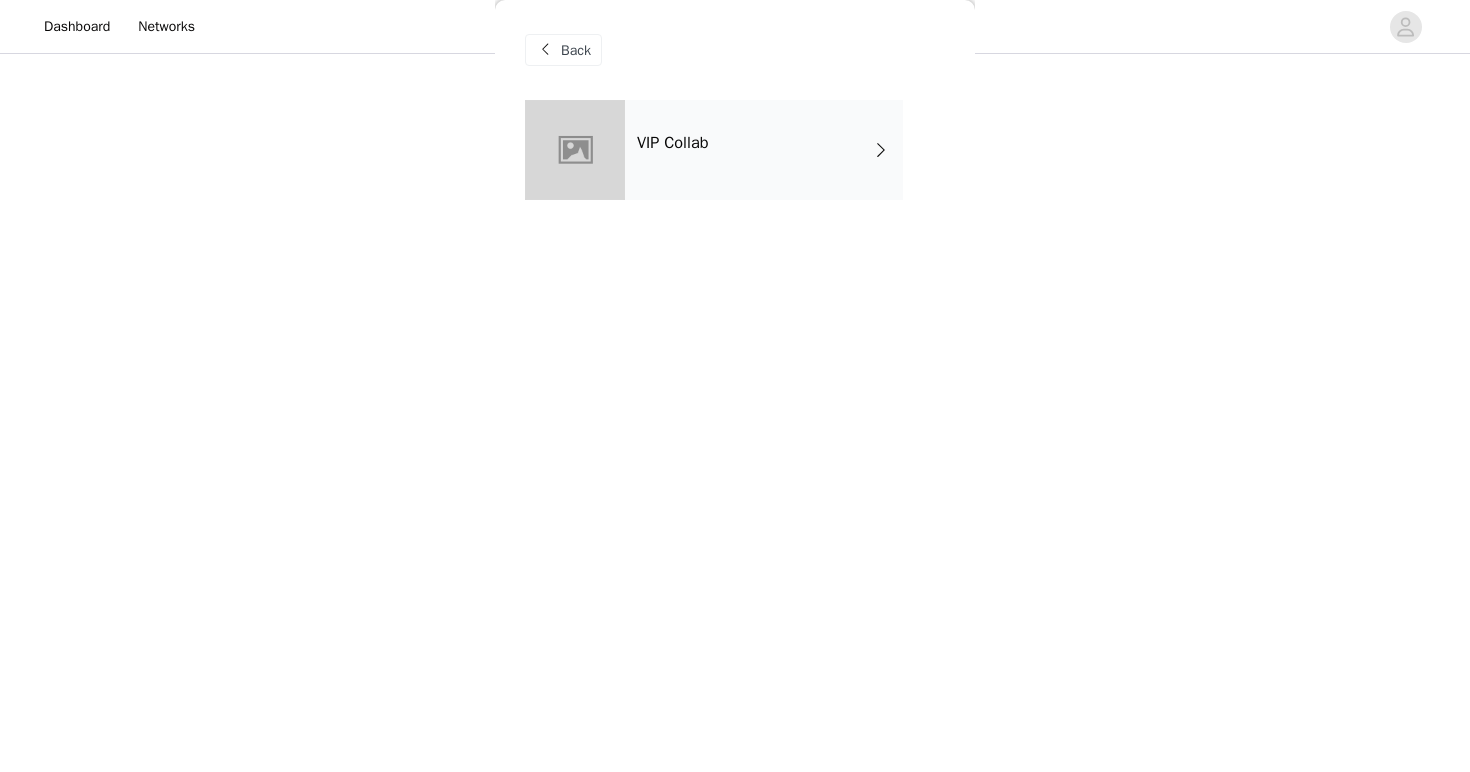 click on "VIP Collab" at bounding box center [764, 150] 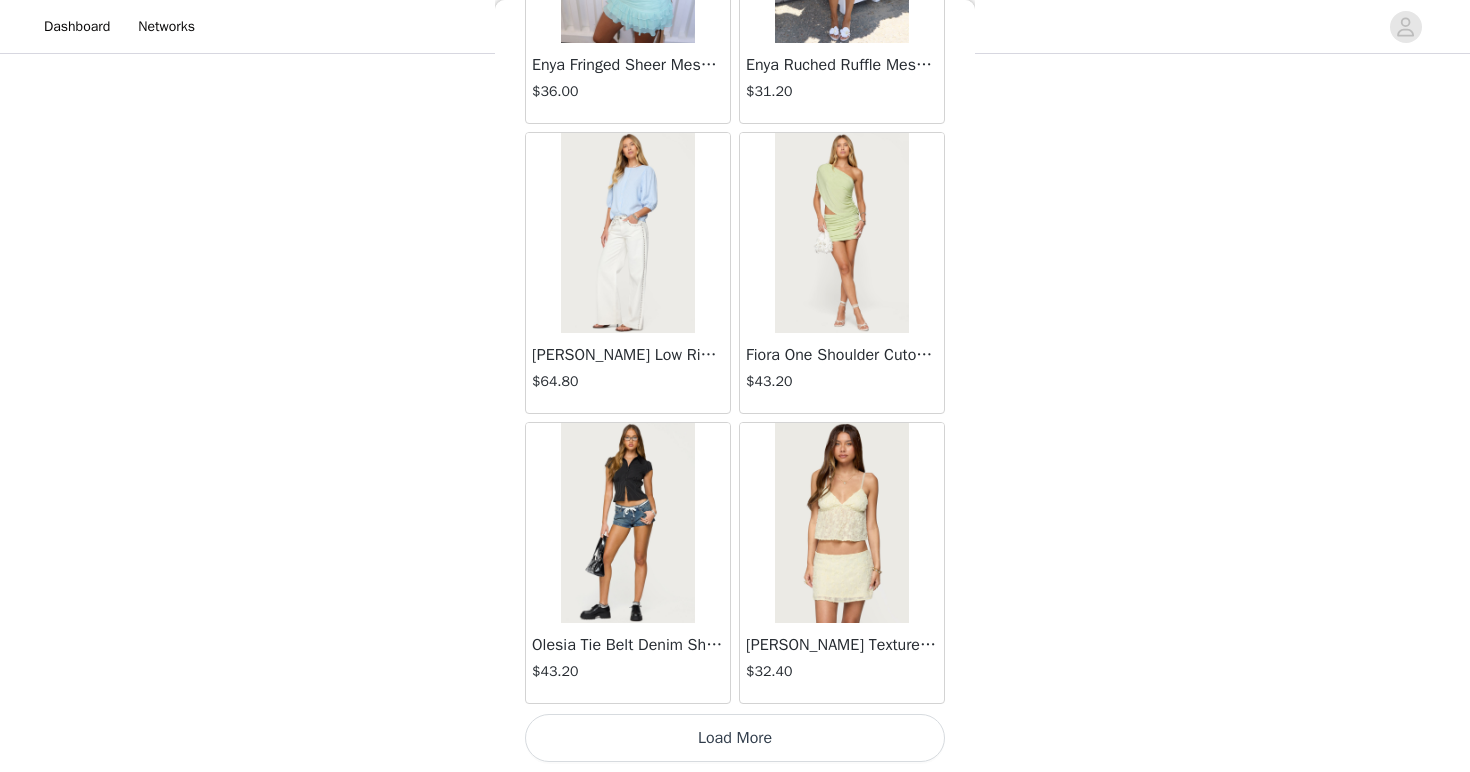 scroll, scrollTop: 2368, scrollLeft: 0, axis: vertical 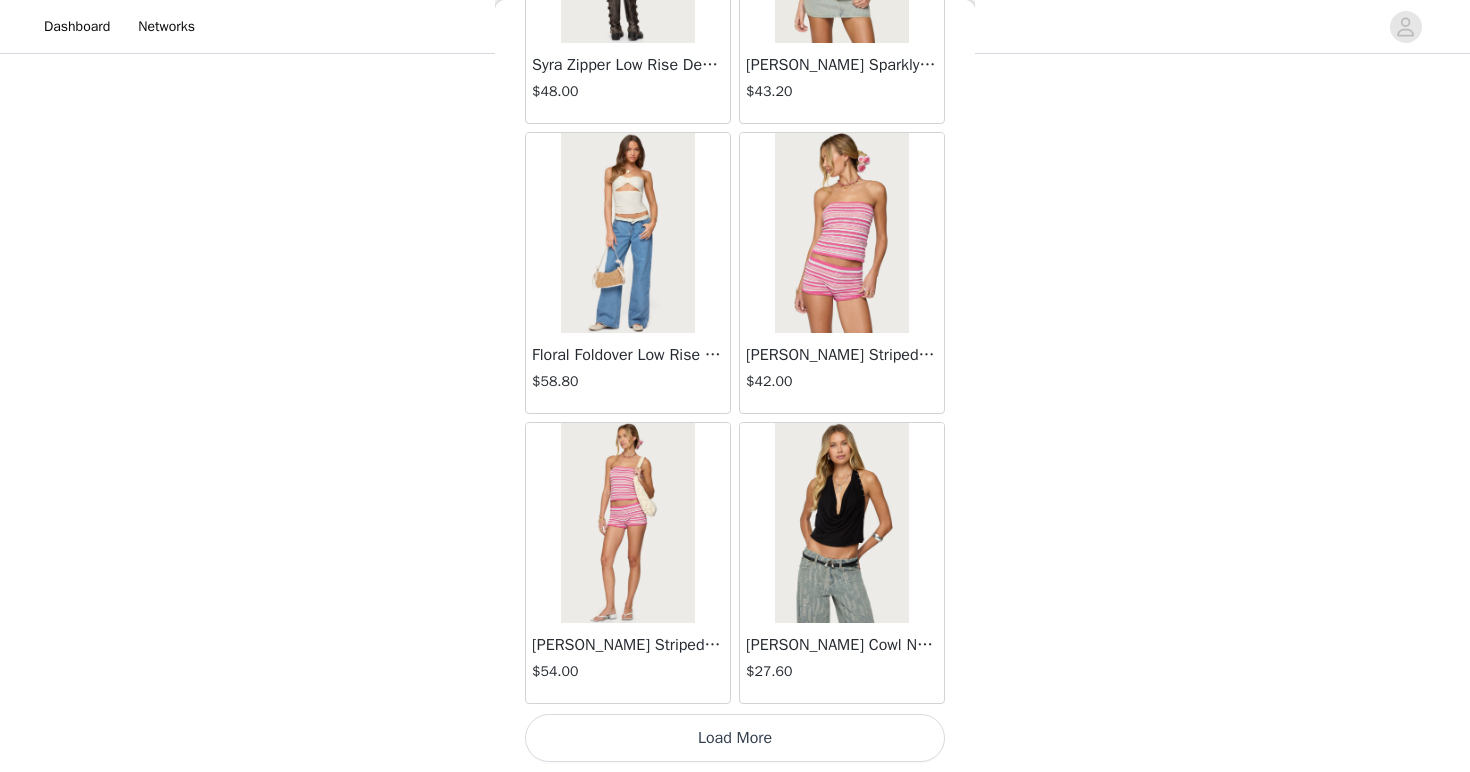 click on "Load More" at bounding box center [735, 738] 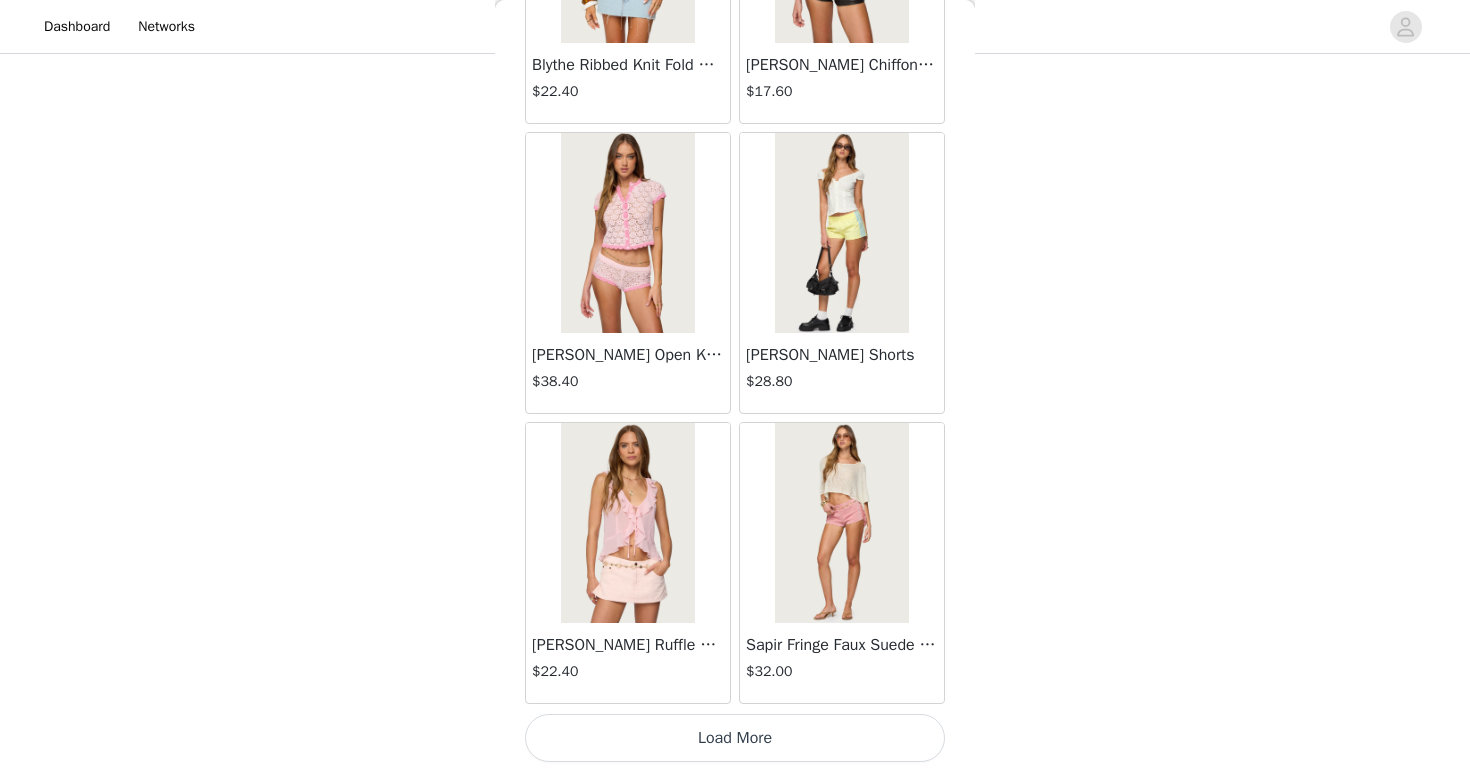 click on "Load More" at bounding box center [735, 738] 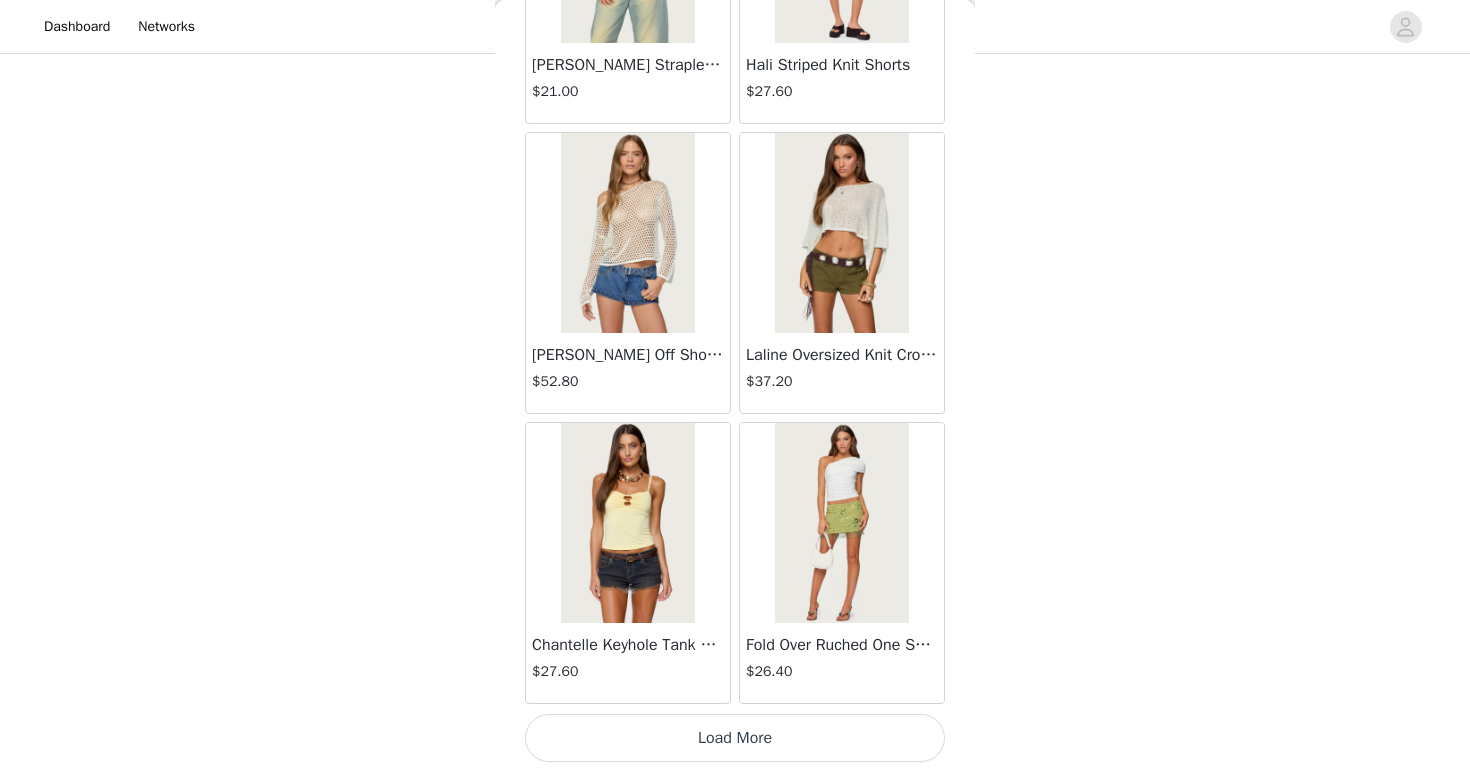 click on "Load More" at bounding box center (735, 738) 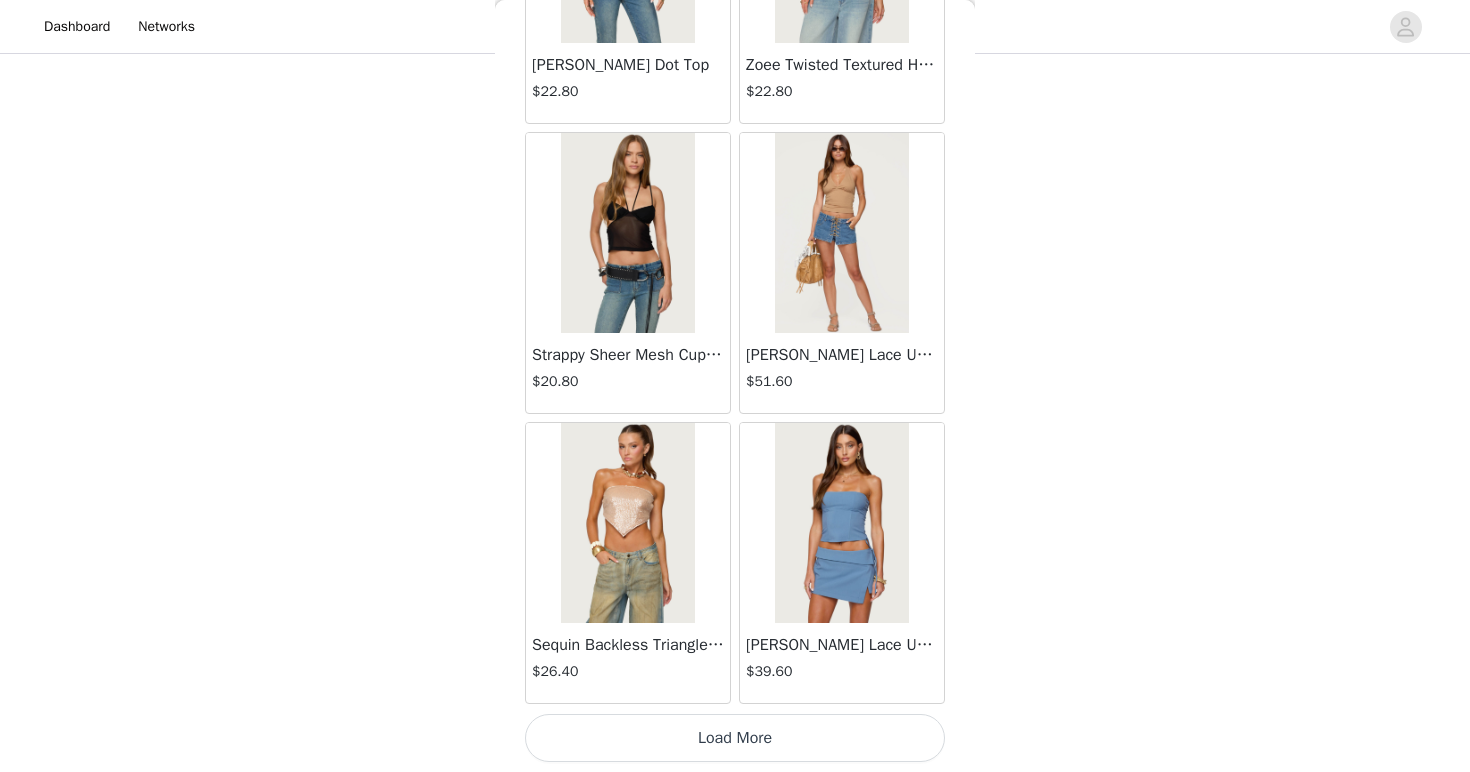 scroll, scrollTop: 13888, scrollLeft: 0, axis: vertical 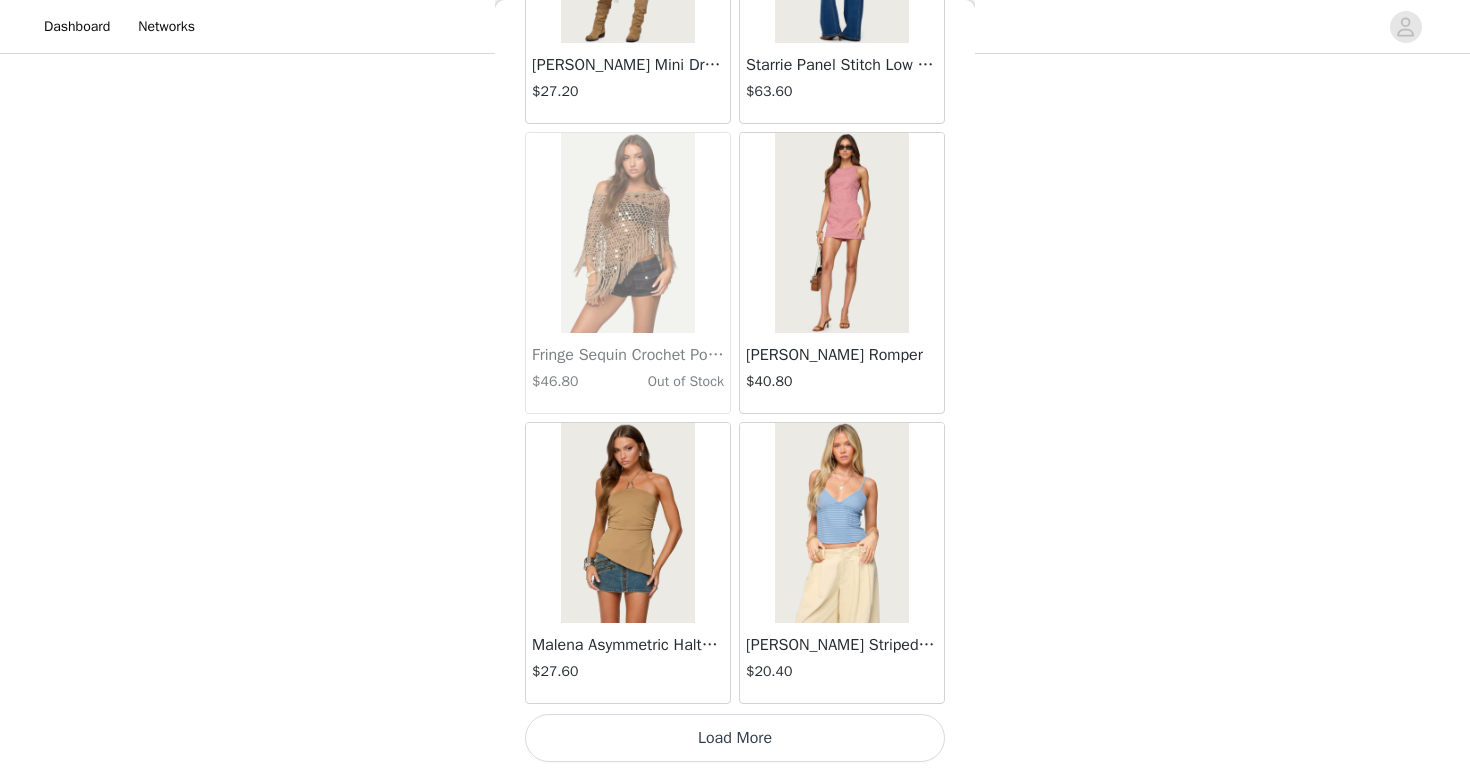 click on "Load More" at bounding box center [735, 738] 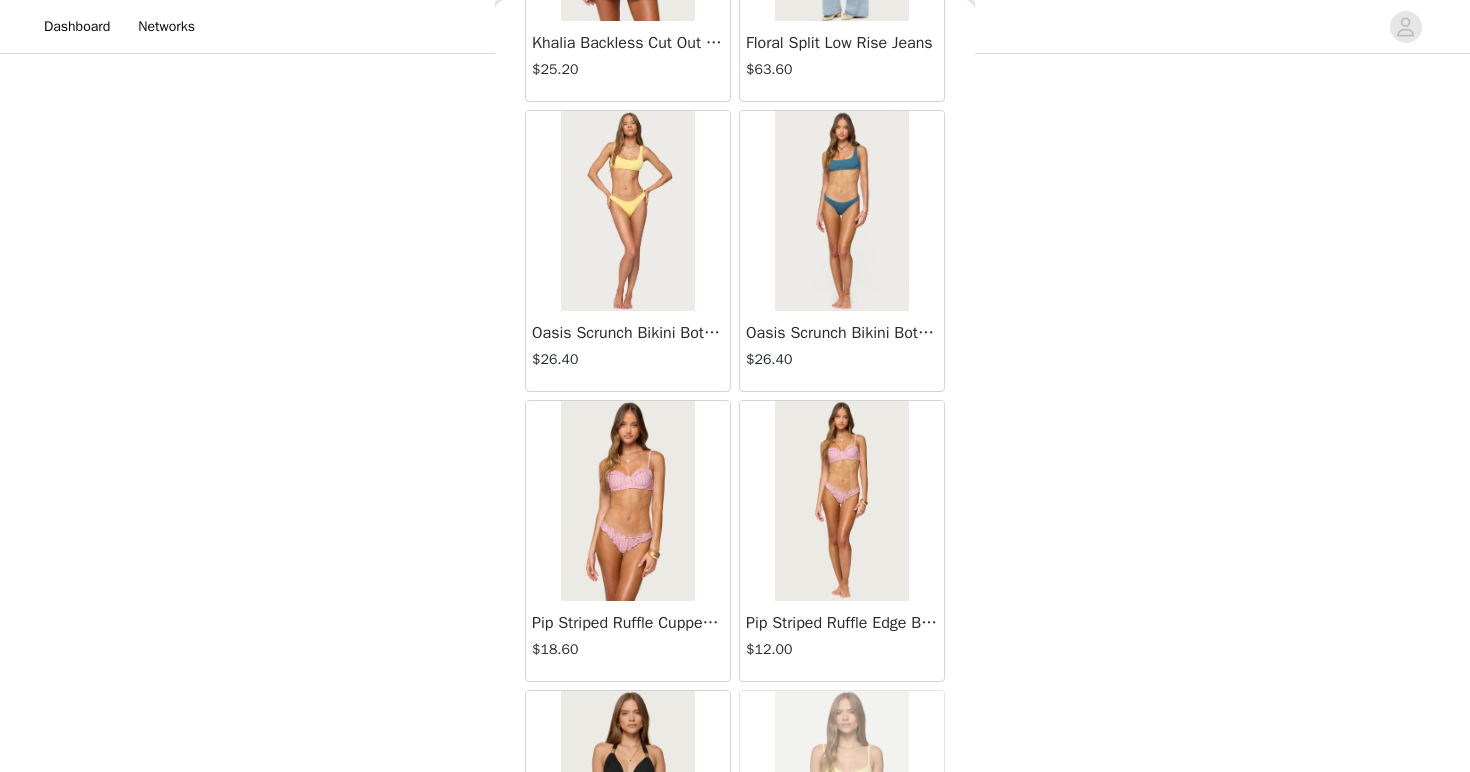 scroll, scrollTop: 19425, scrollLeft: 0, axis: vertical 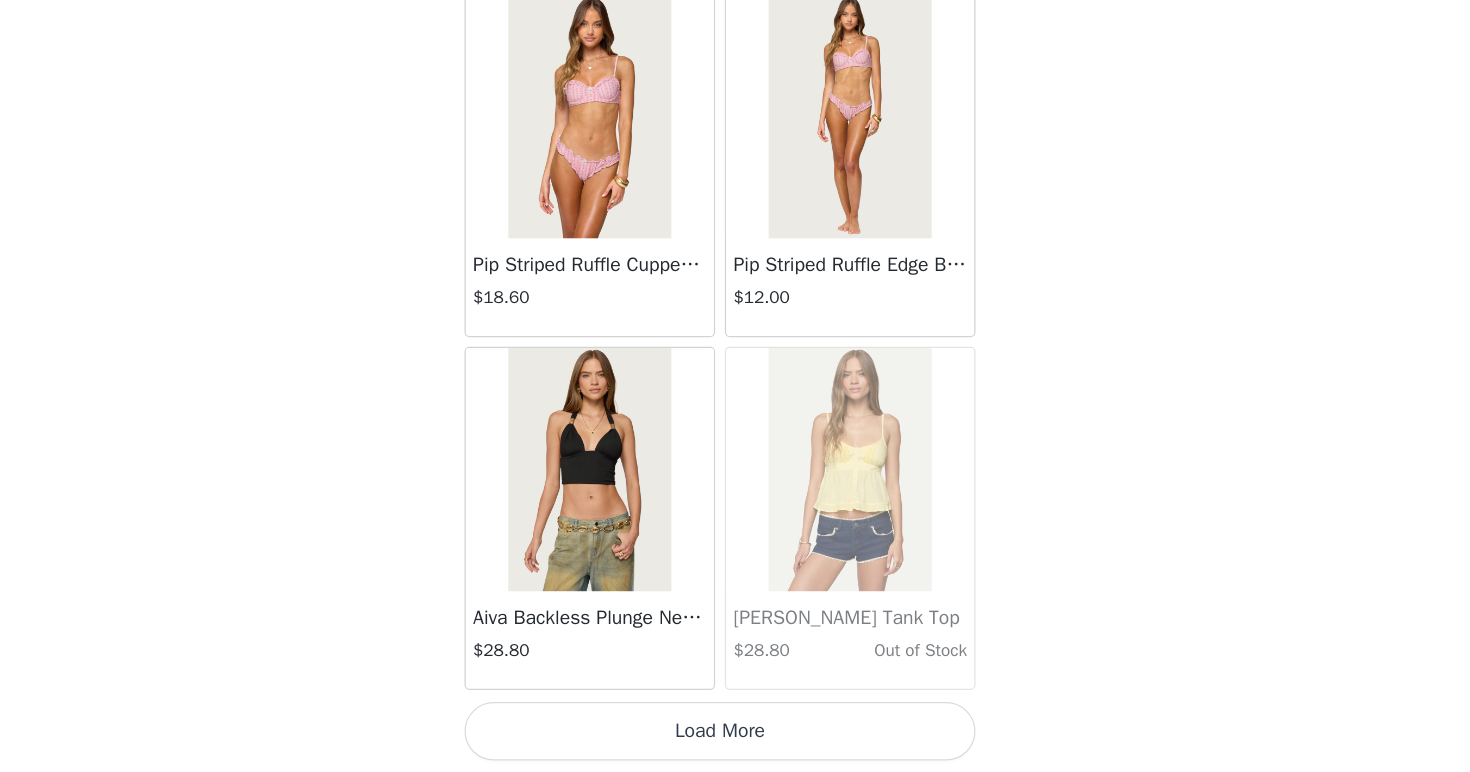 click on "Load More" at bounding box center [735, 738] 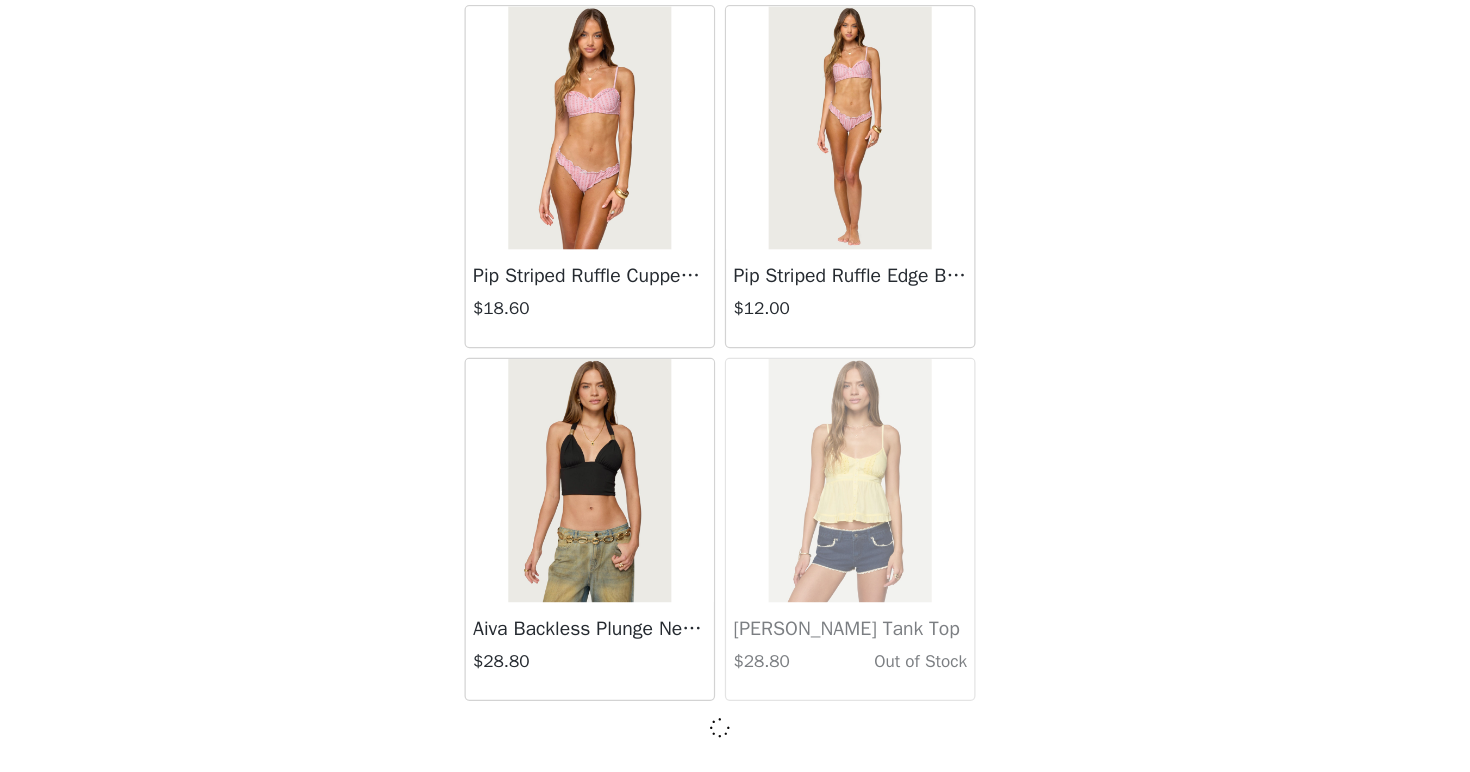 scroll, scrollTop: 317, scrollLeft: 0, axis: vertical 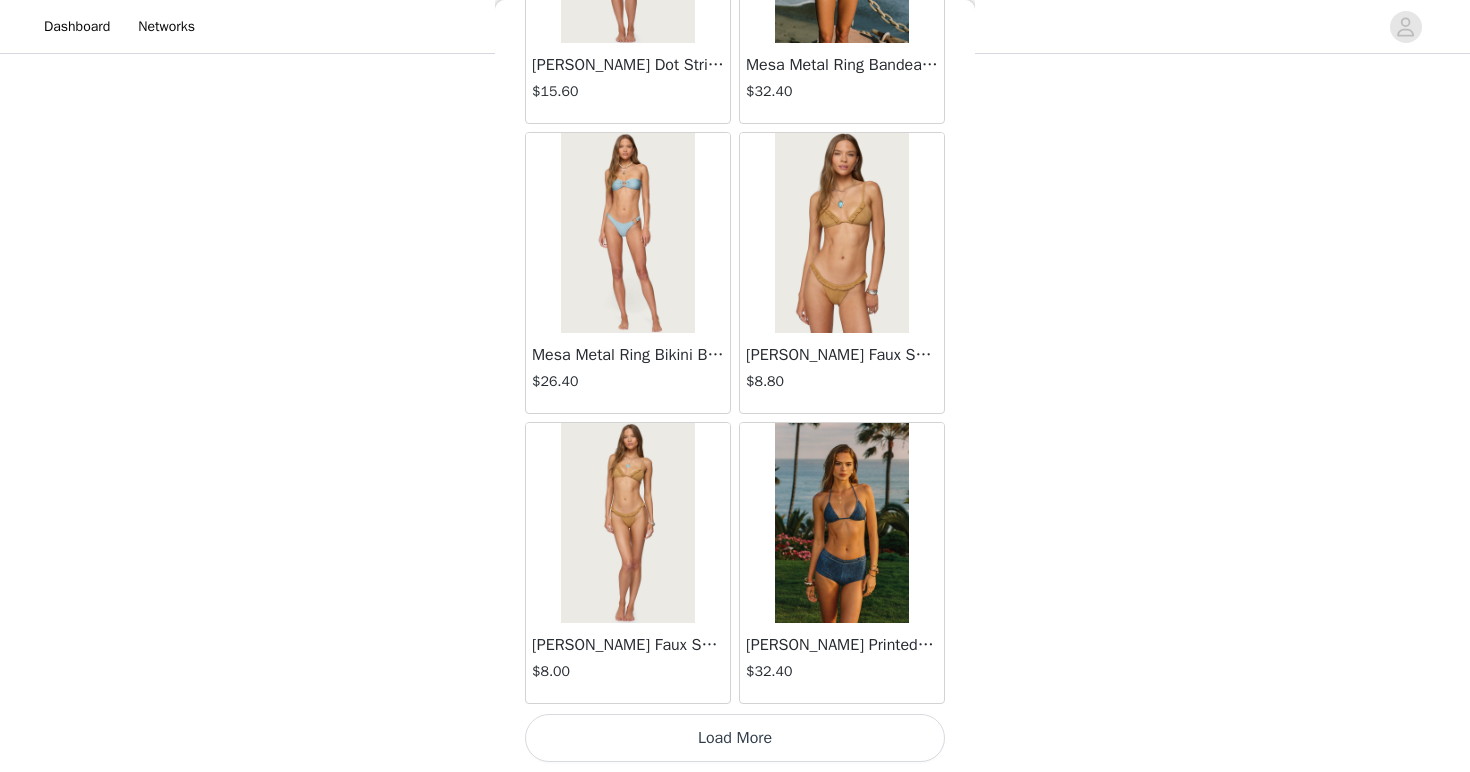 click on "Load More" at bounding box center [735, 738] 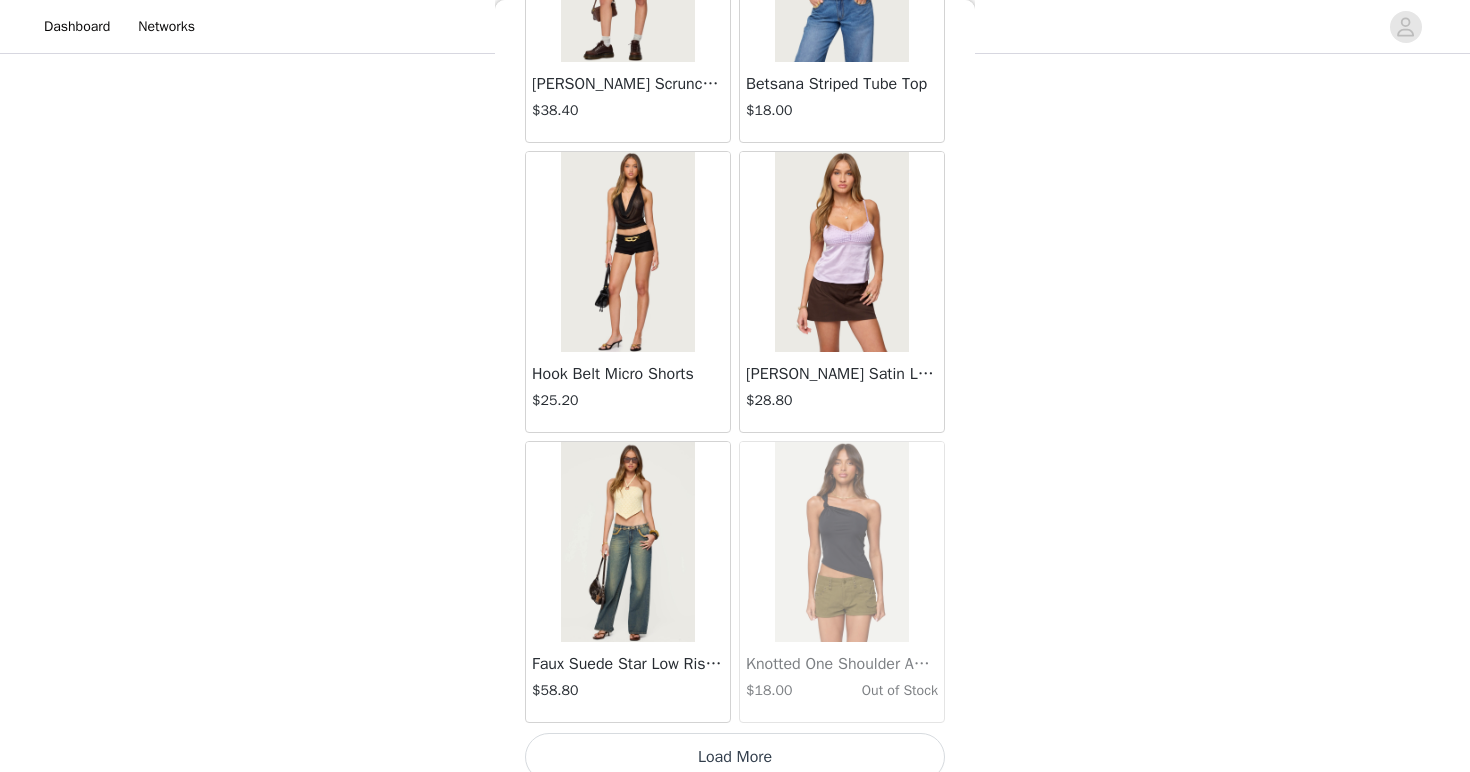 scroll, scrollTop: 25488, scrollLeft: 0, axis: vertical 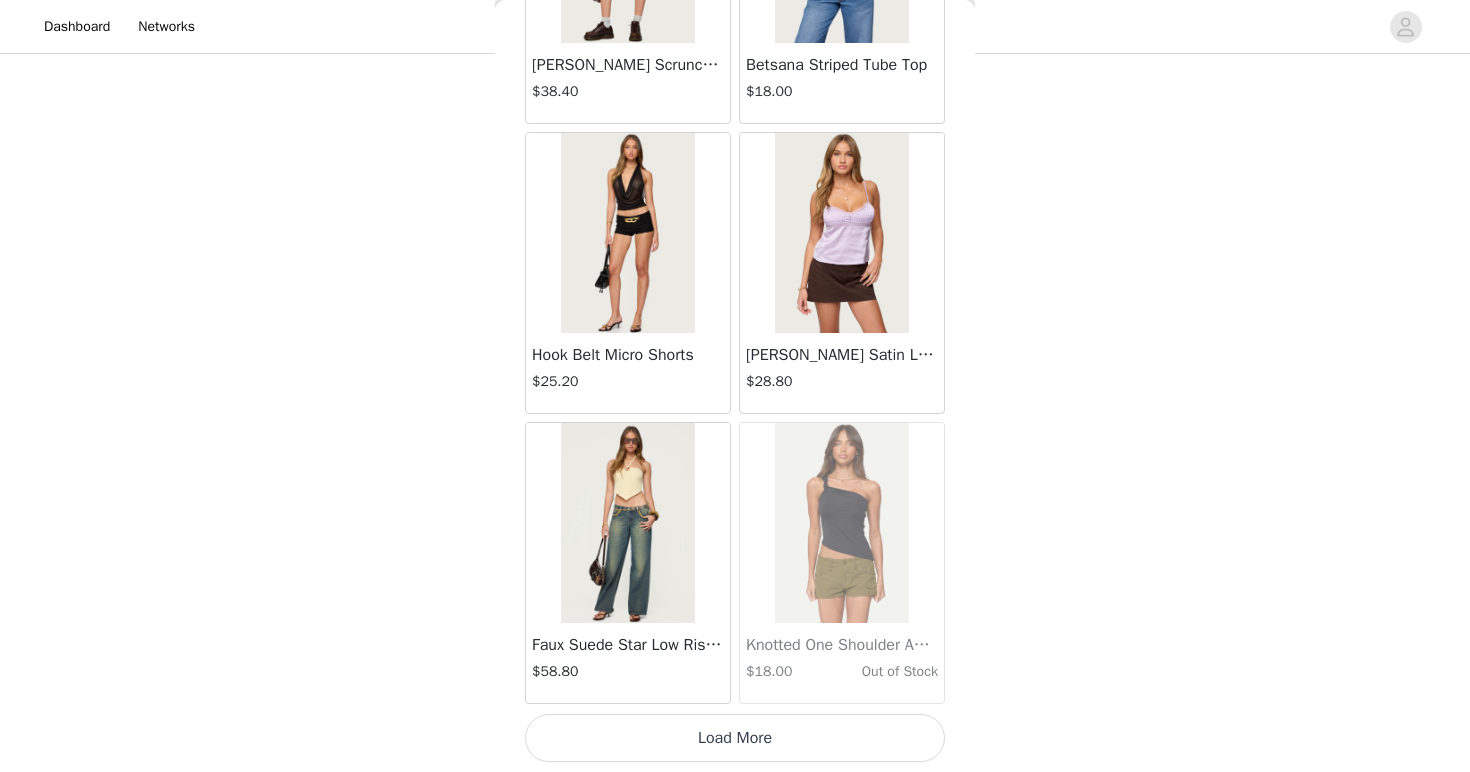 click on "Load More" at bounding box center (735, 738) 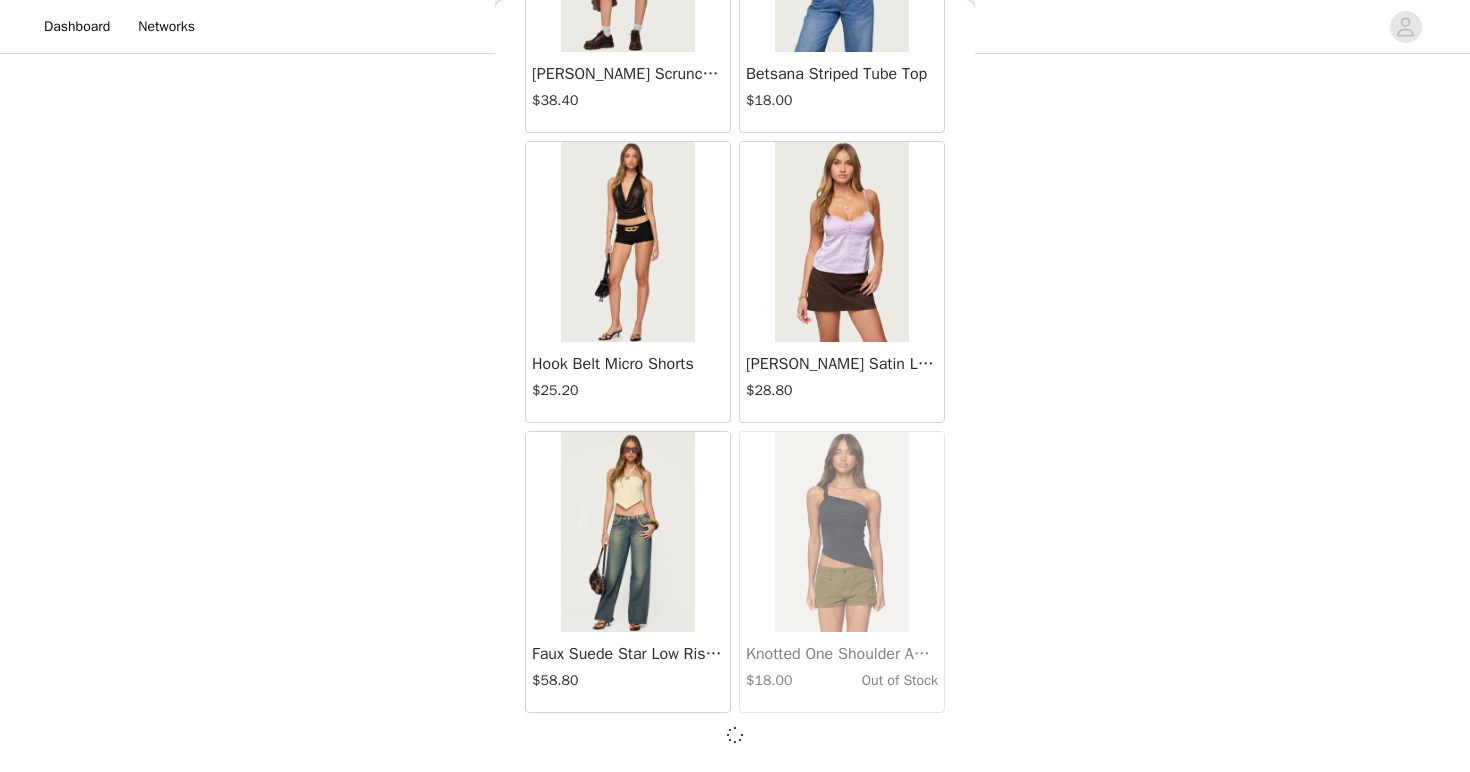 scroll, scrollTop: 25479, scrollLeft: 0, axis: vertical 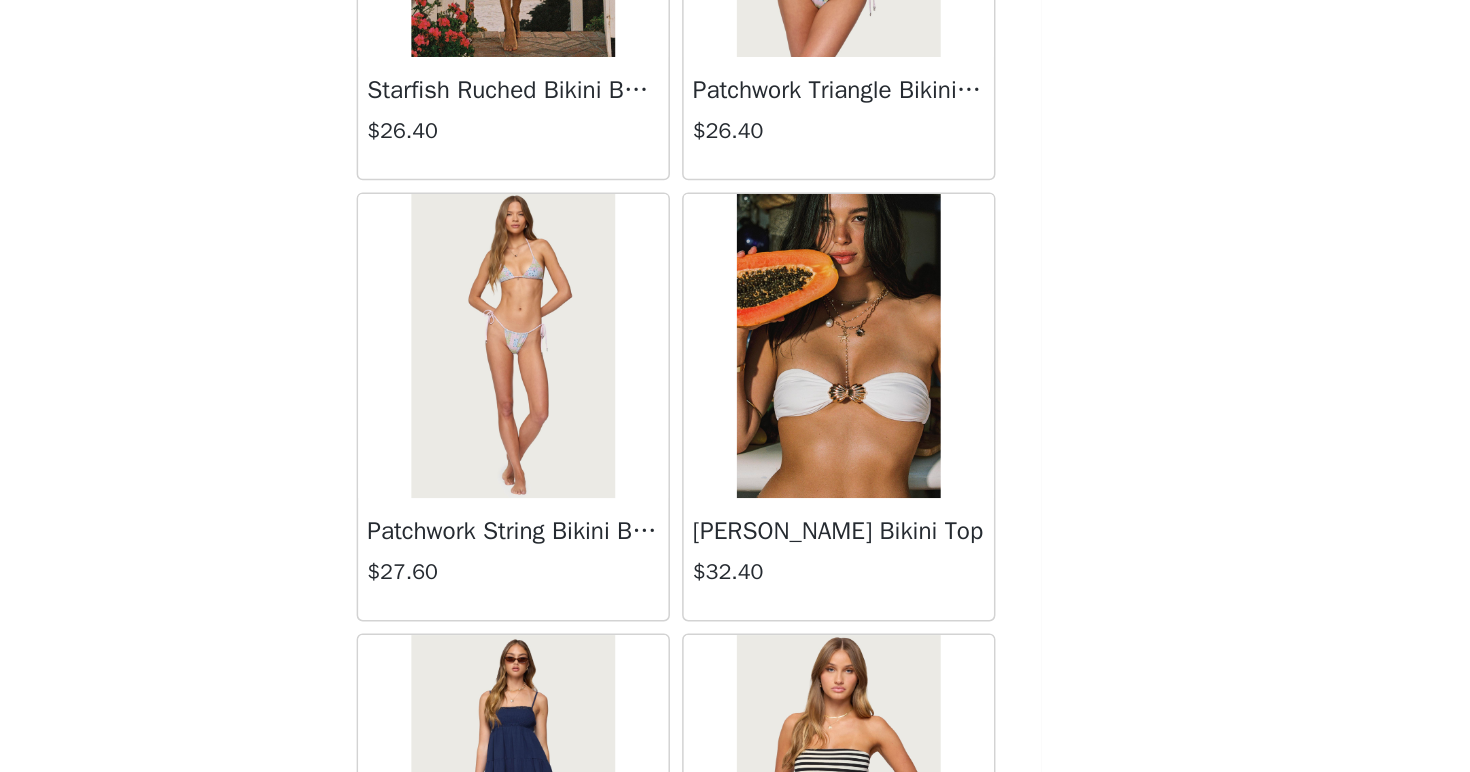 click at bounding box center (841, 403) 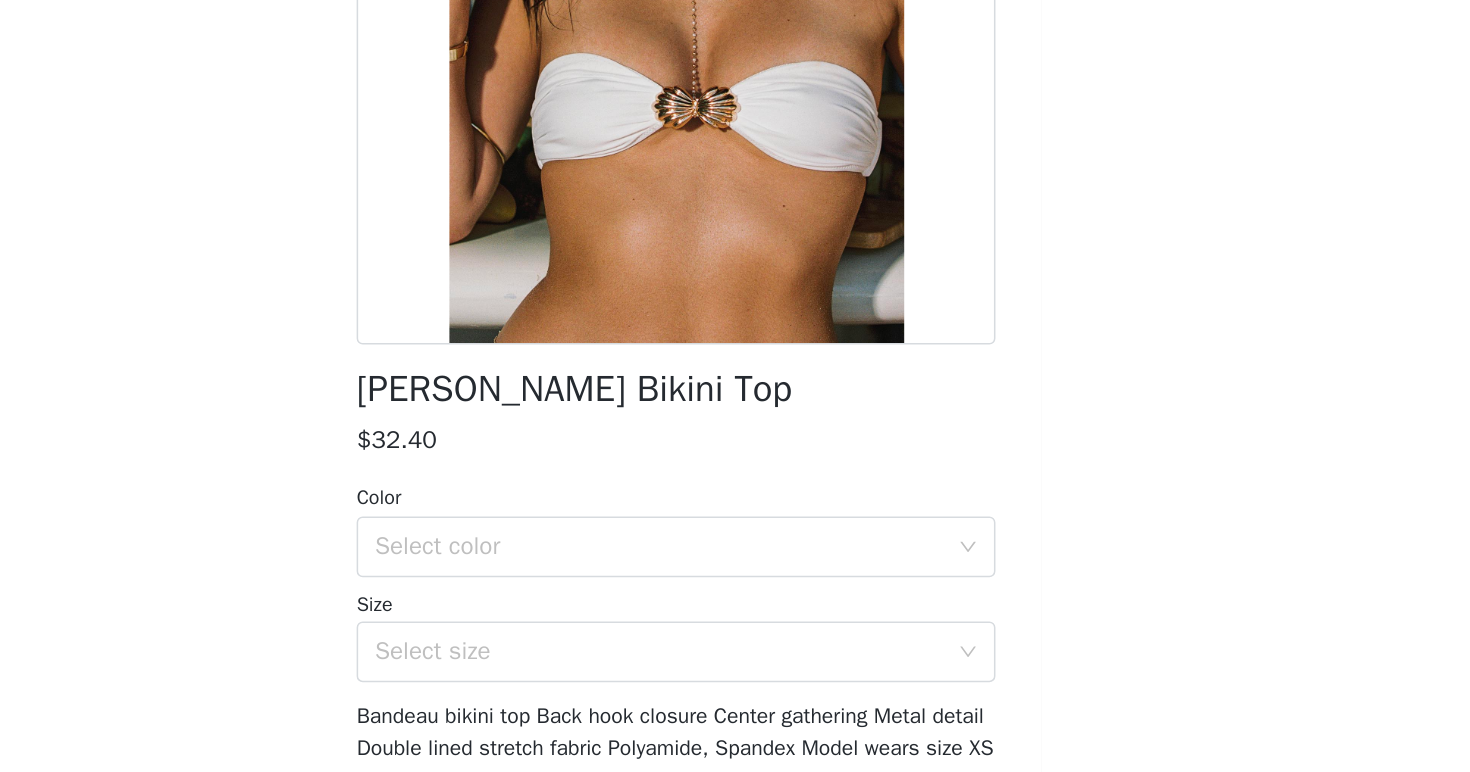 scroll, scrollTop: 155, scrollLeft: 0, axis: vertical 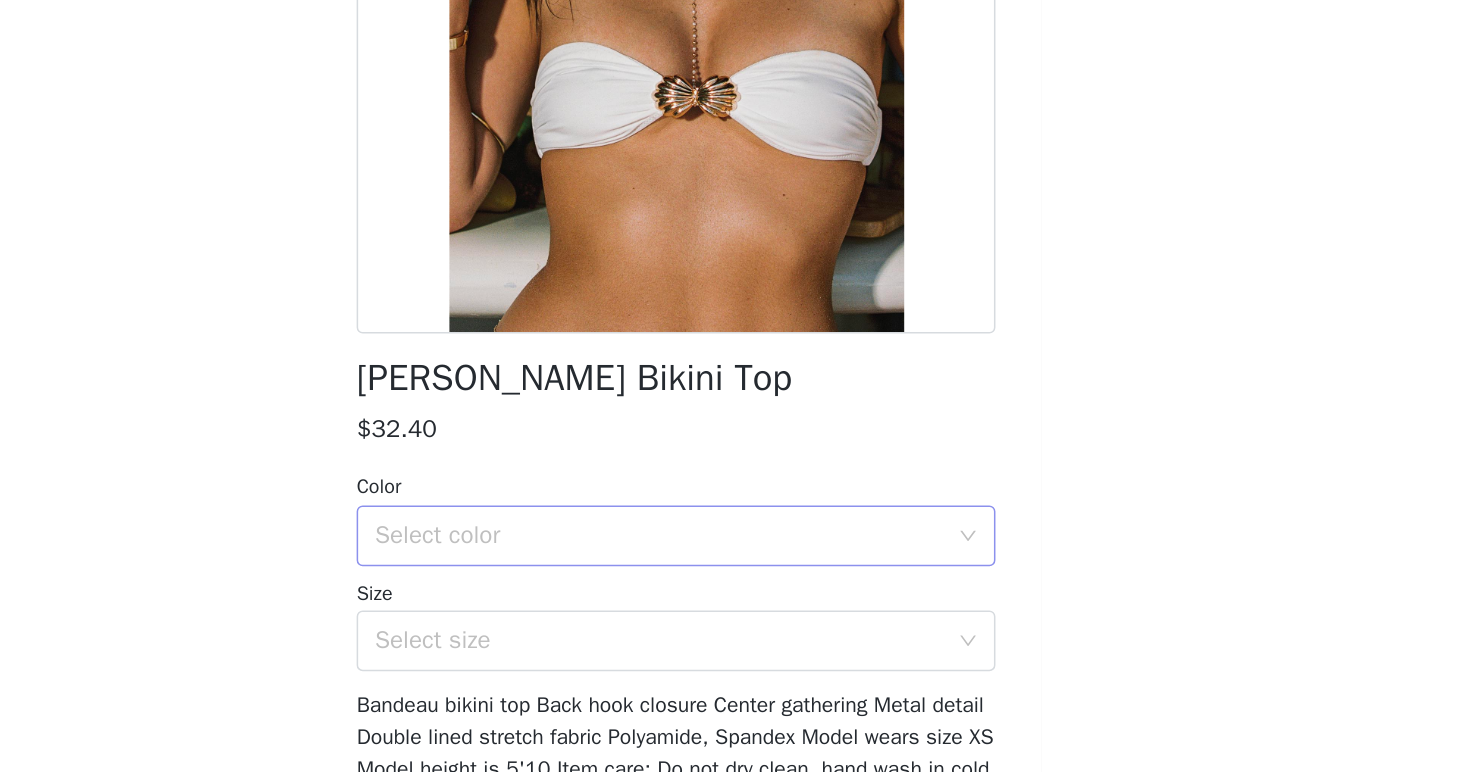 click on "Select color" at bounding box center [724, 528] 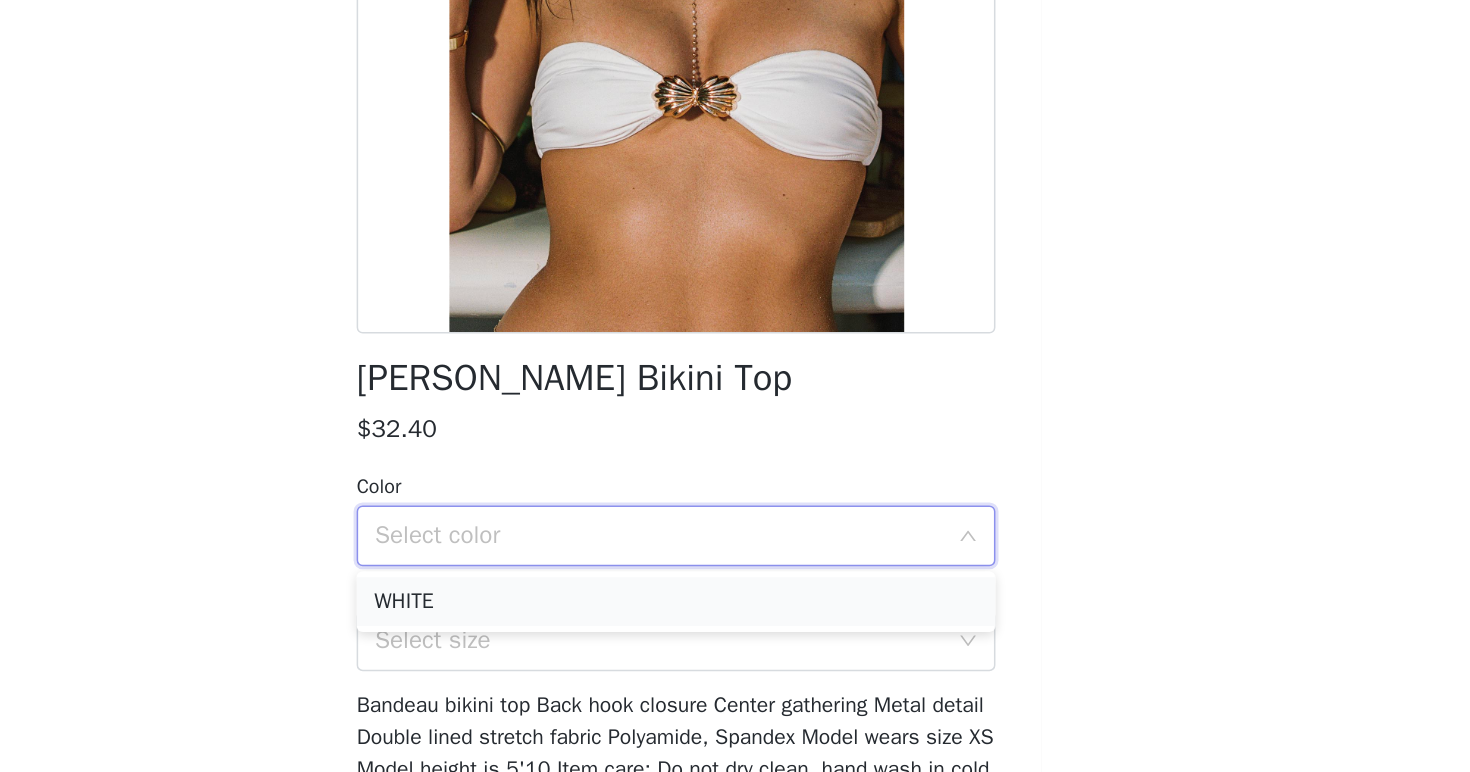 click on "WHITE" at bounding box center [735, 571] 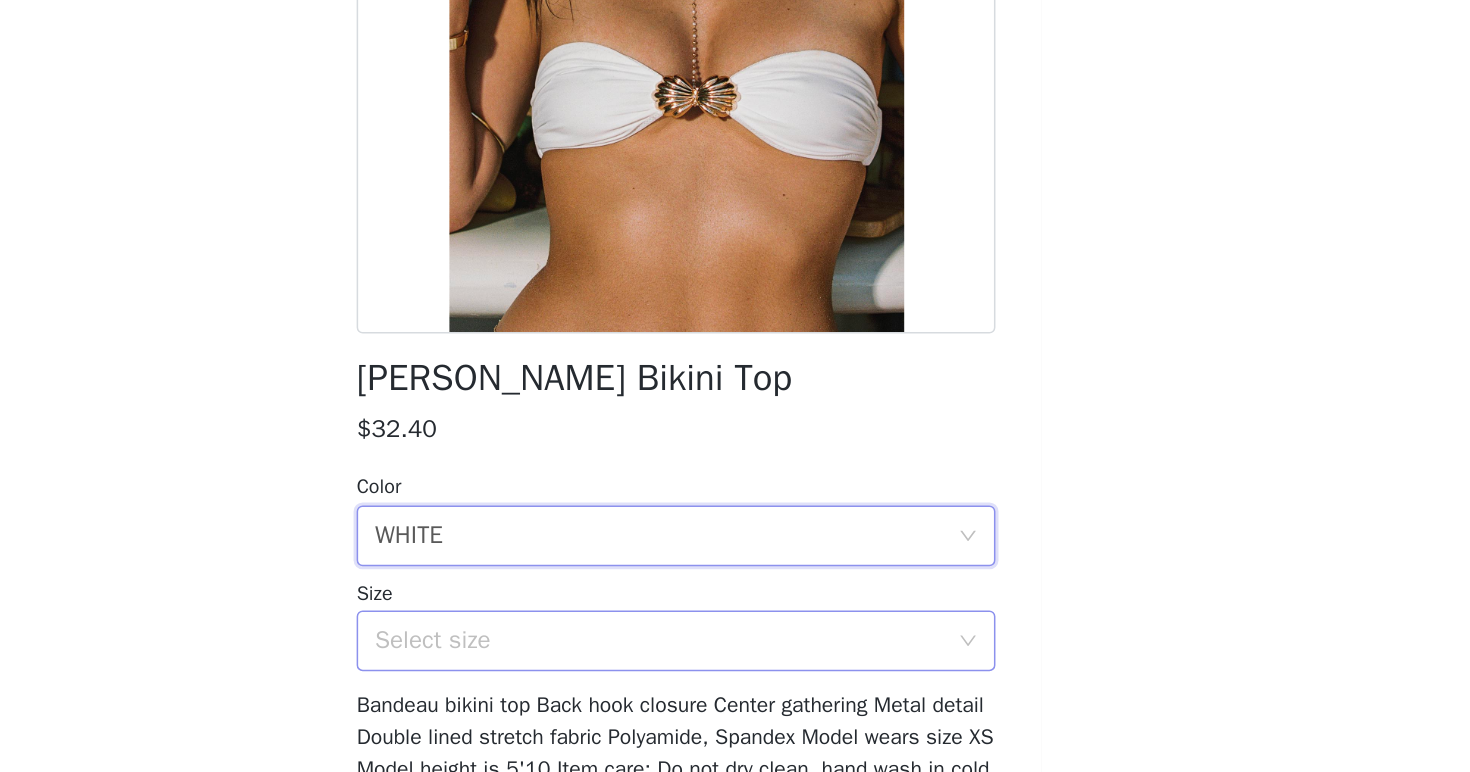 click on "Select size" at bounding box center (724, 597) 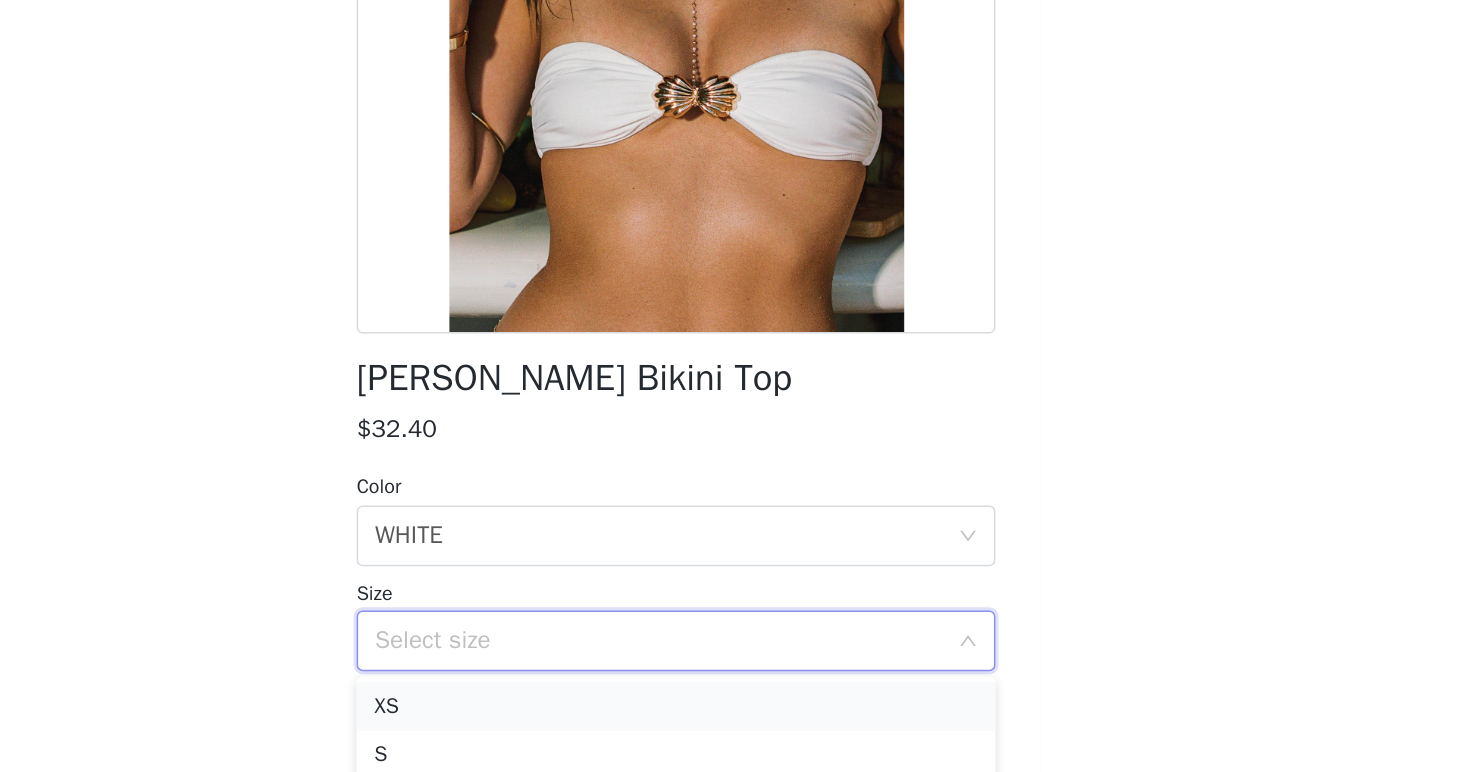 click on "XS" at bounding box center [735, 640] 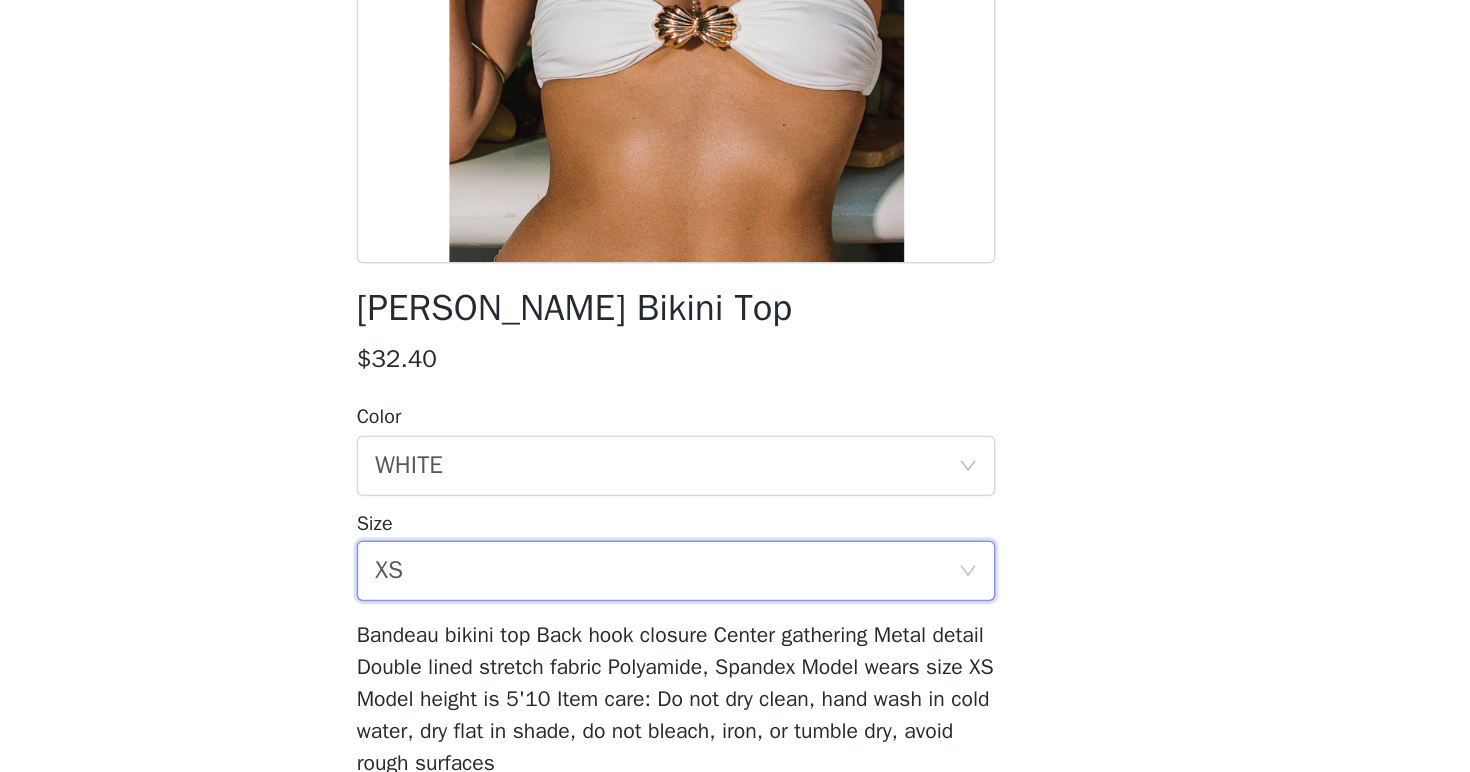 scroll, scrollTop: 200, scrollLeft: 0, axis: vertical 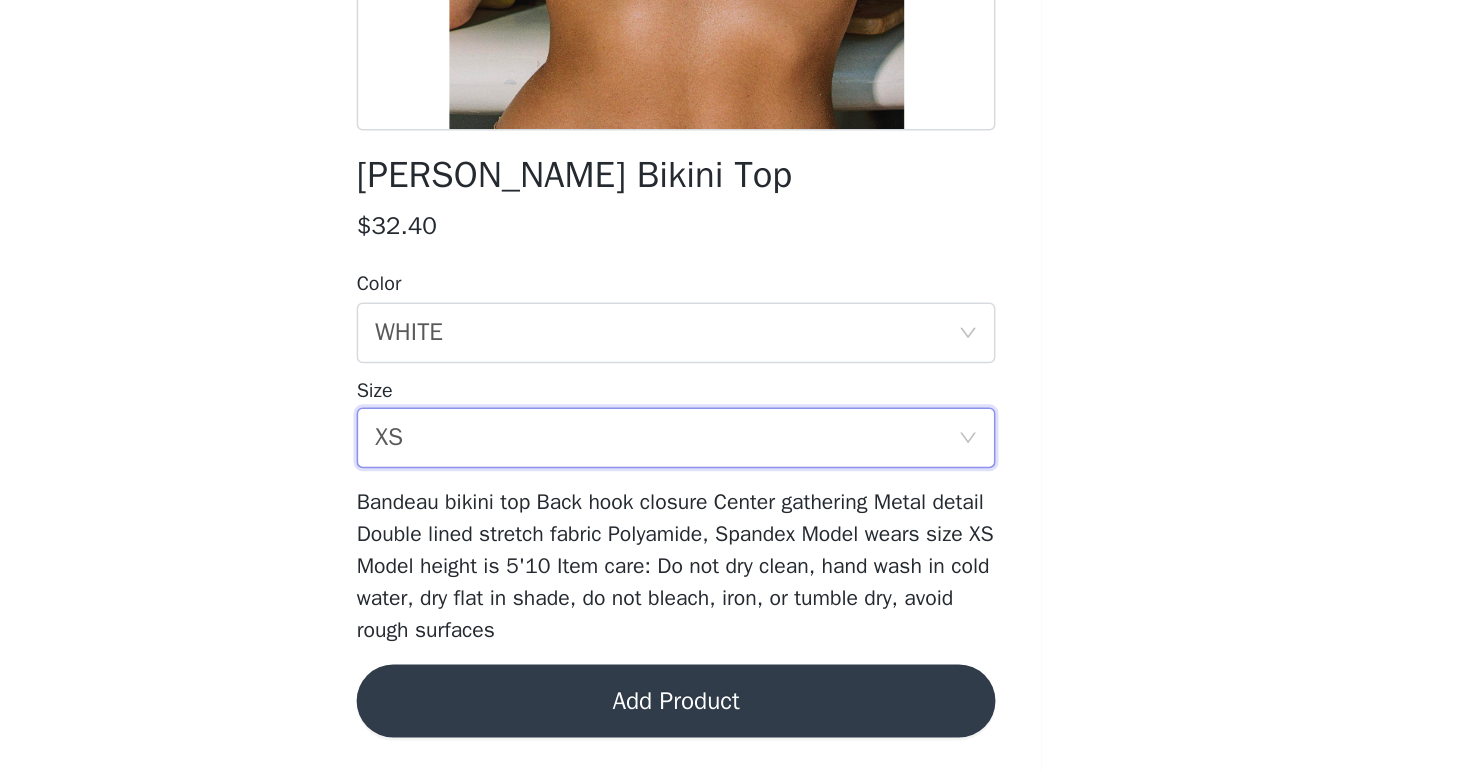 click on "Add Product" at bounding box center (735, 725) 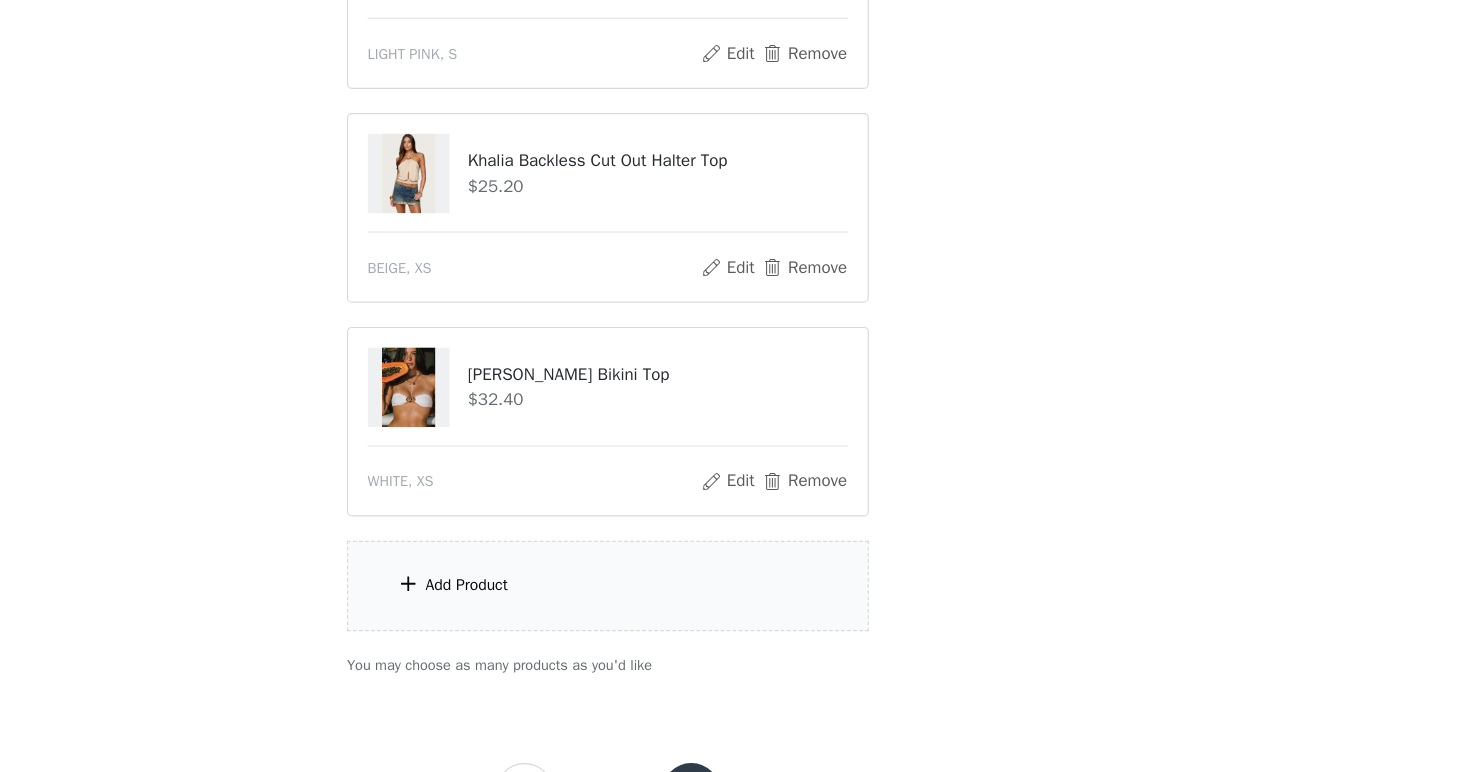 scroll, scrollTop: 434, scrollLeft: 0, axis: vertical 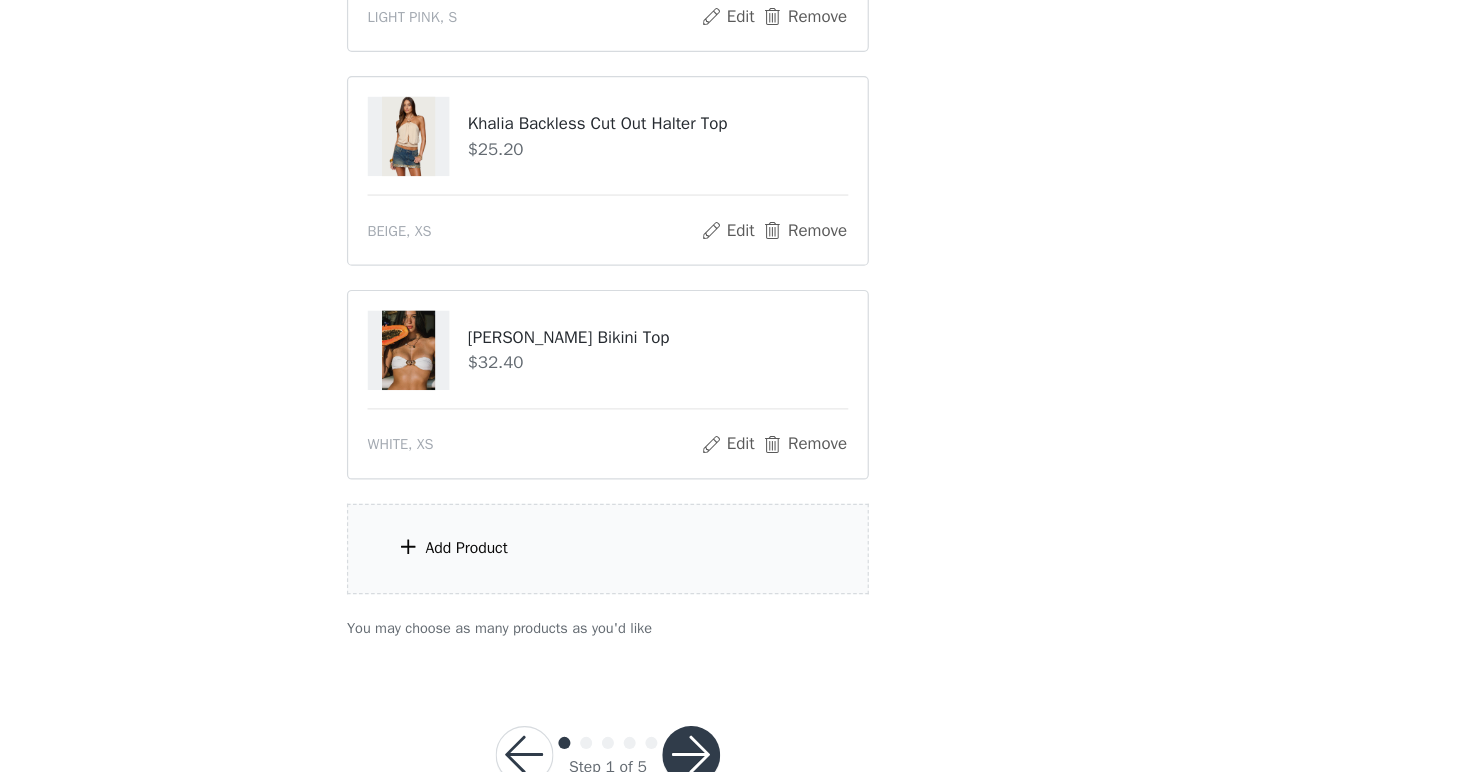 click on "Add Product" at bounding box center (618, 587) 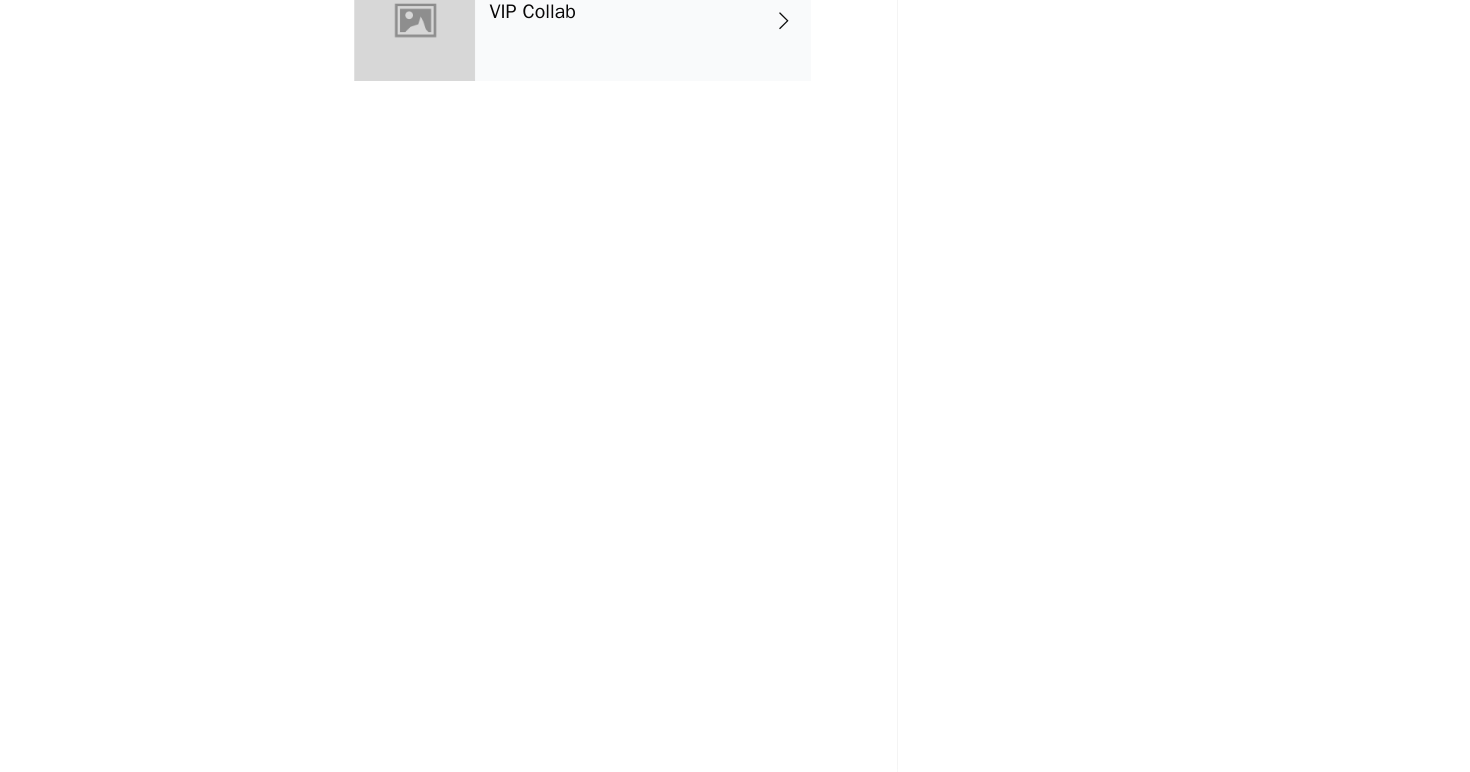 click on "VIP Collab" at bounding box center [764, 150] 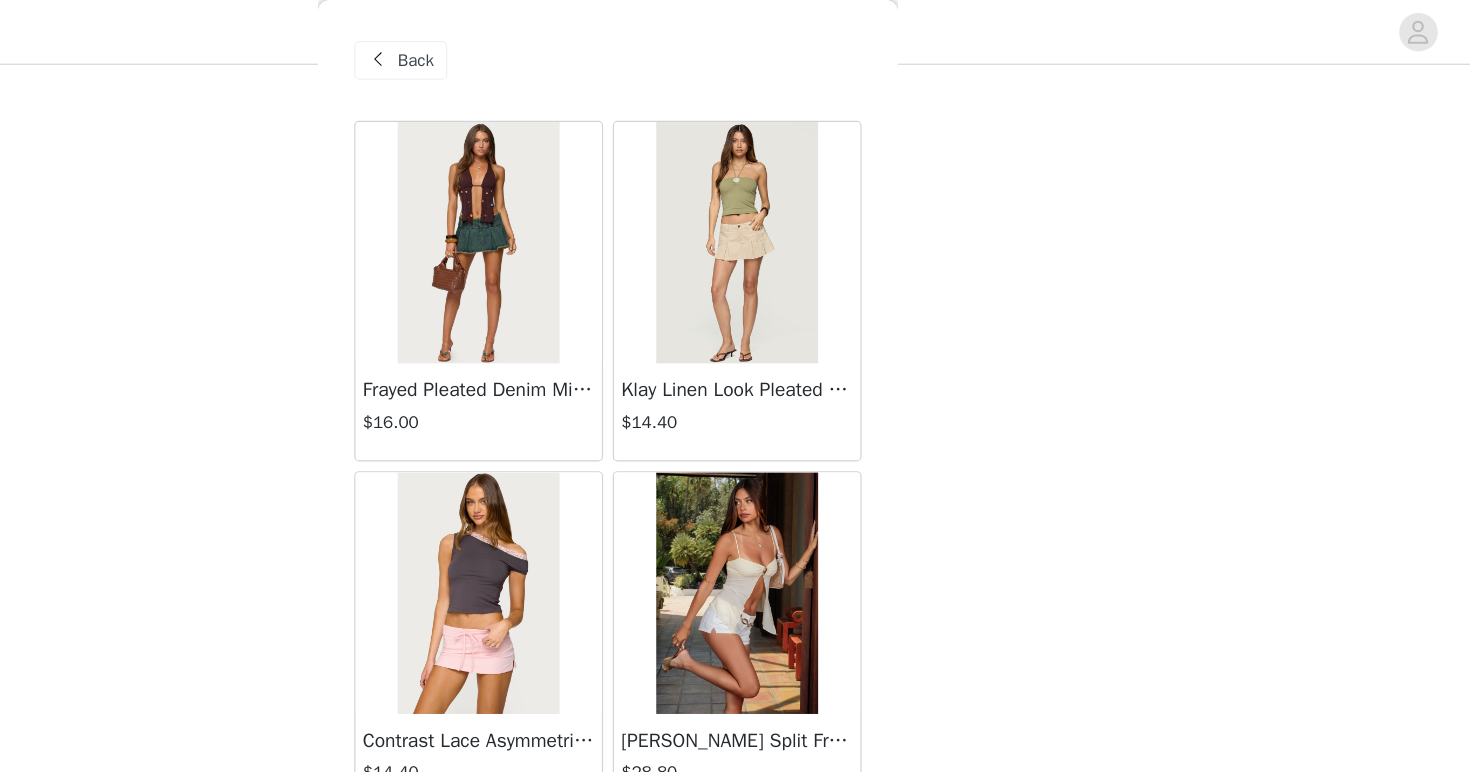 scroll, scrollTop: 300, scrollLeft: 0, axis: vertical 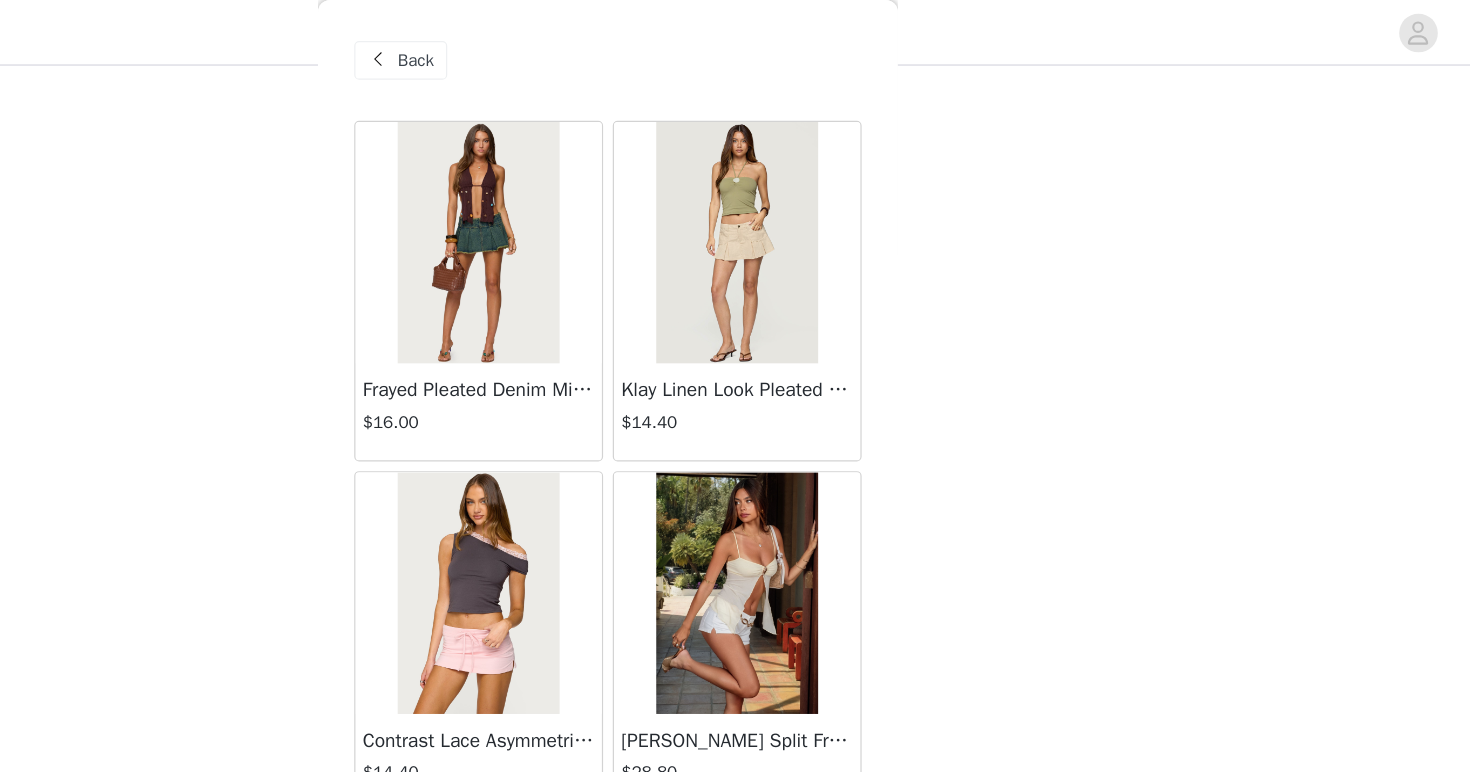 click at bounding box center (627, 201) 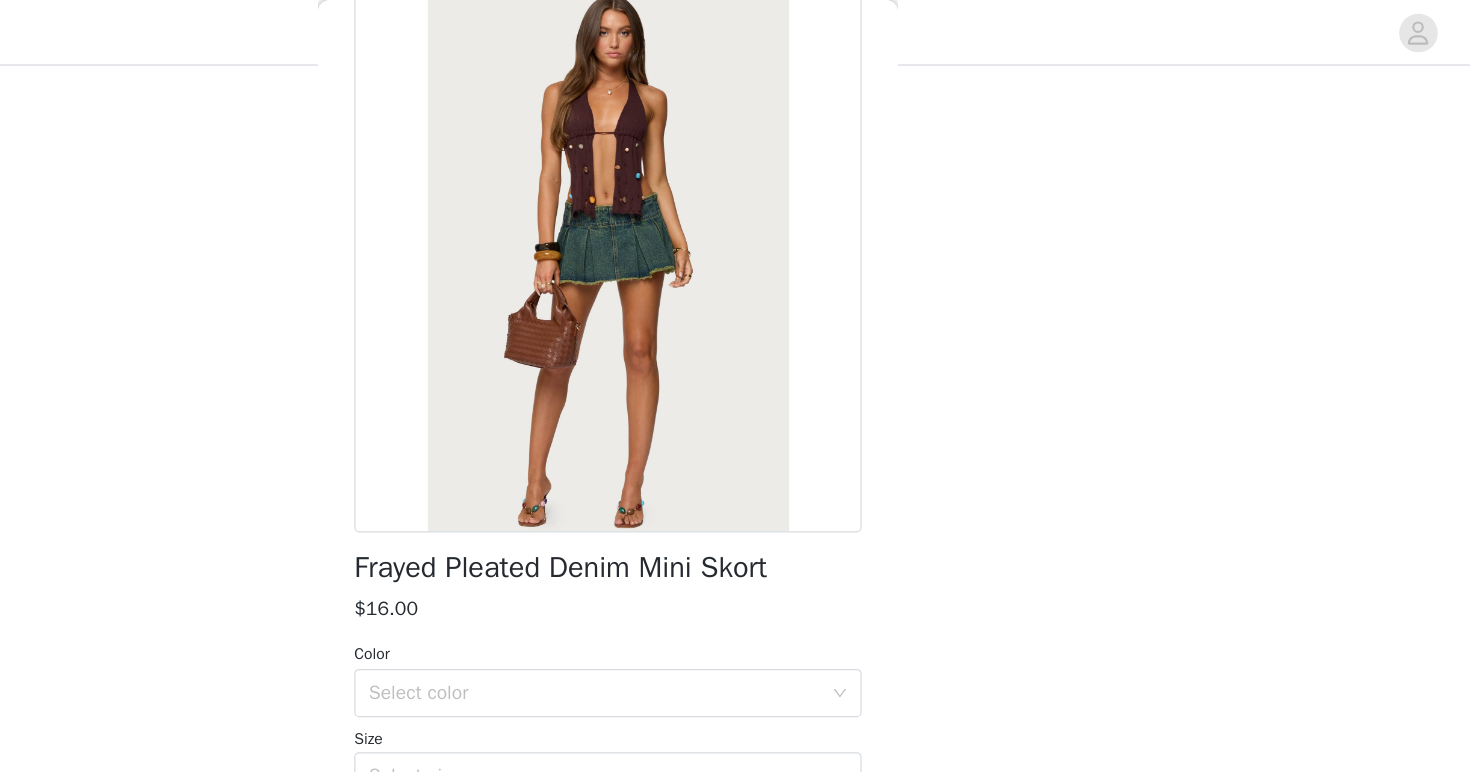 scroll, scrollTop: 110, scrollLeft: 0, axis: vertical 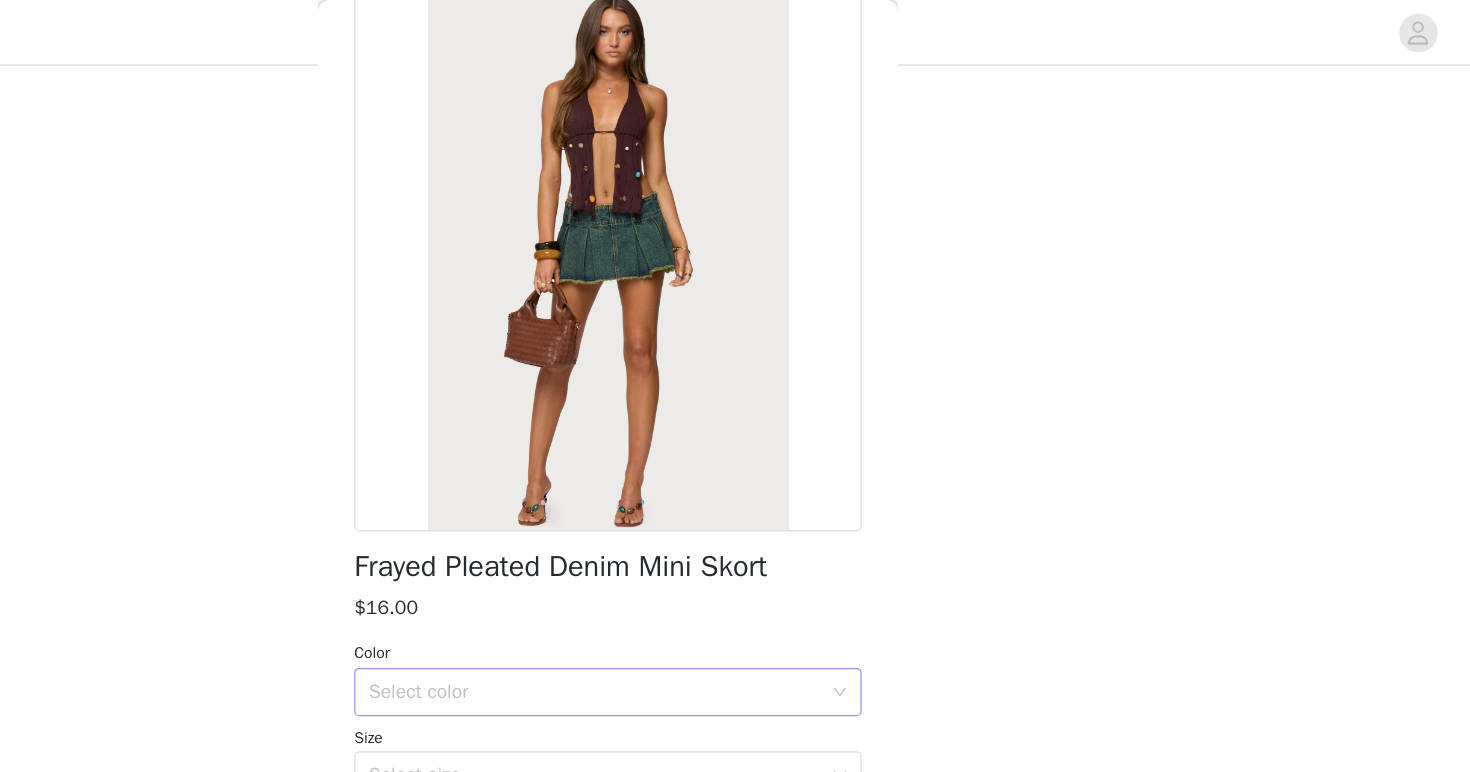 click on "Select color" at bounding box center (724, 573) 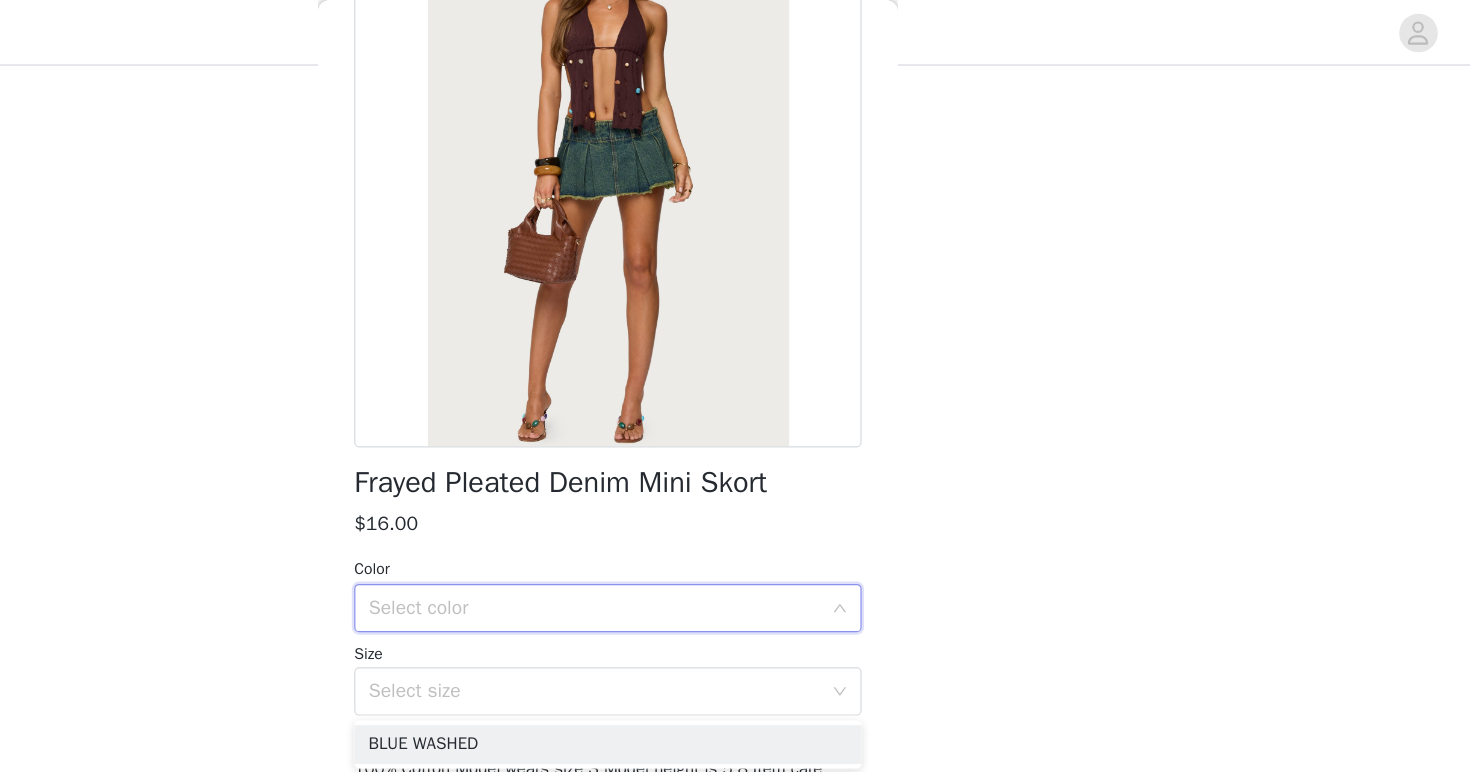 scroll, scrollTop: 179, scrollLeft: 0, axis: vertical 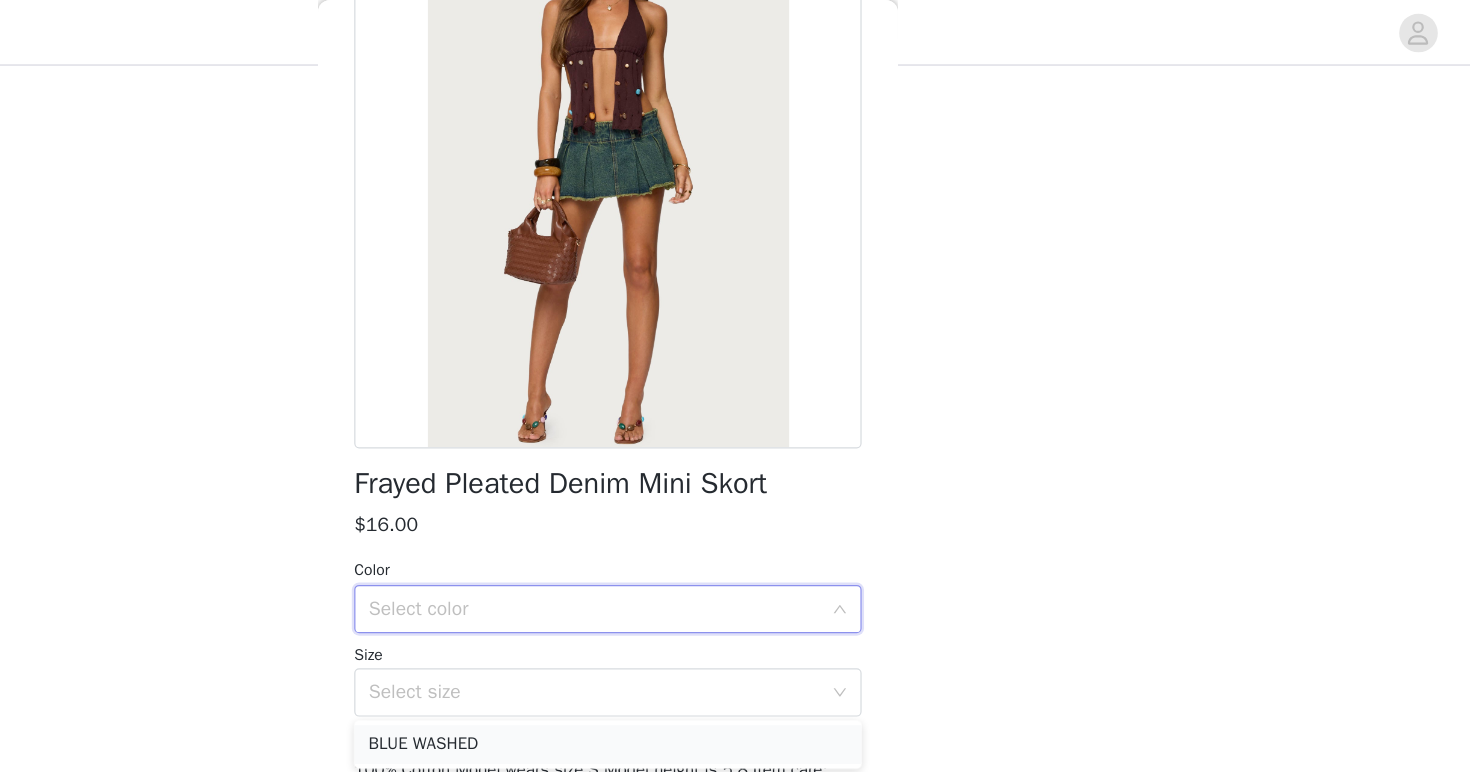 click on "BLUE WASHED" at bounding box center (735, 616) 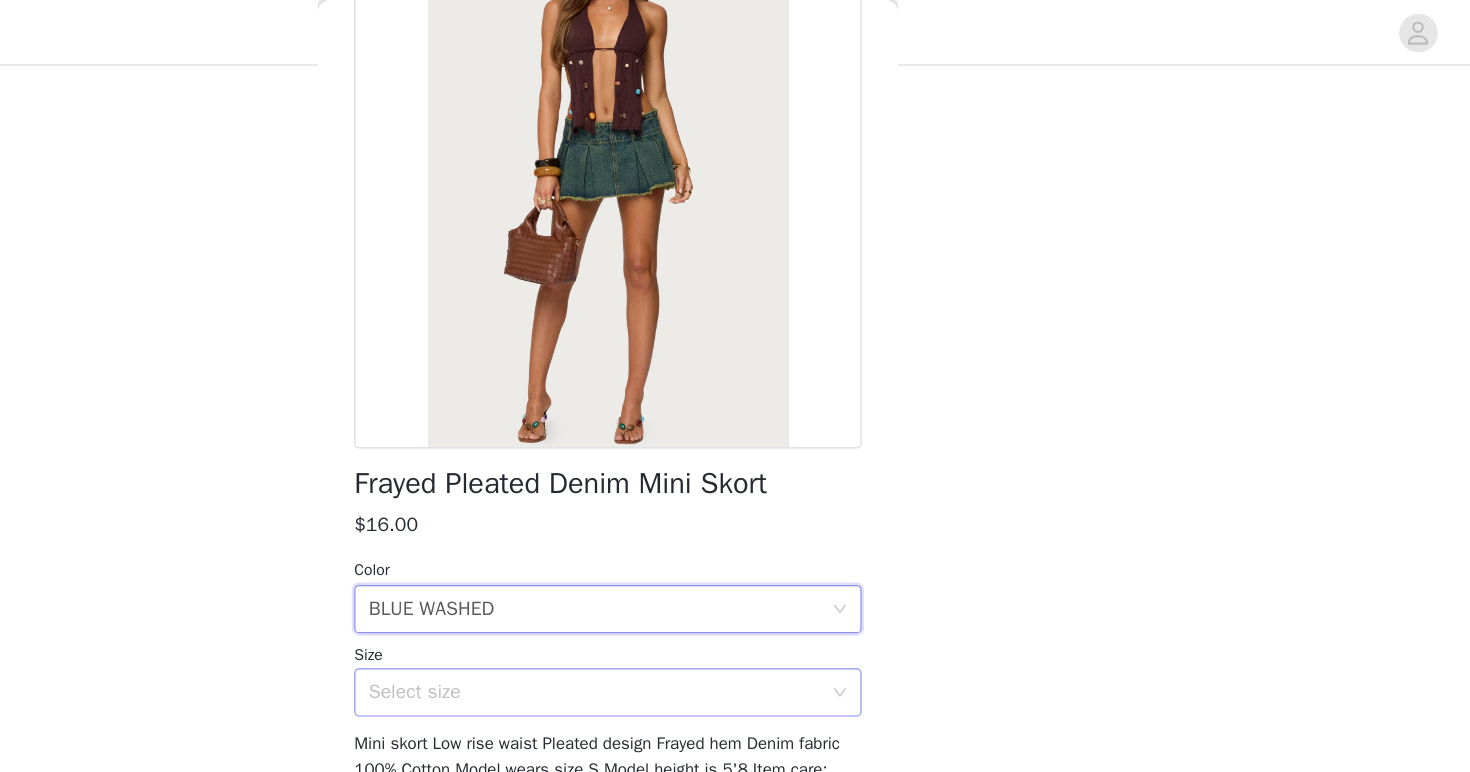 click on "Select size" at bounding box center (724, 573) 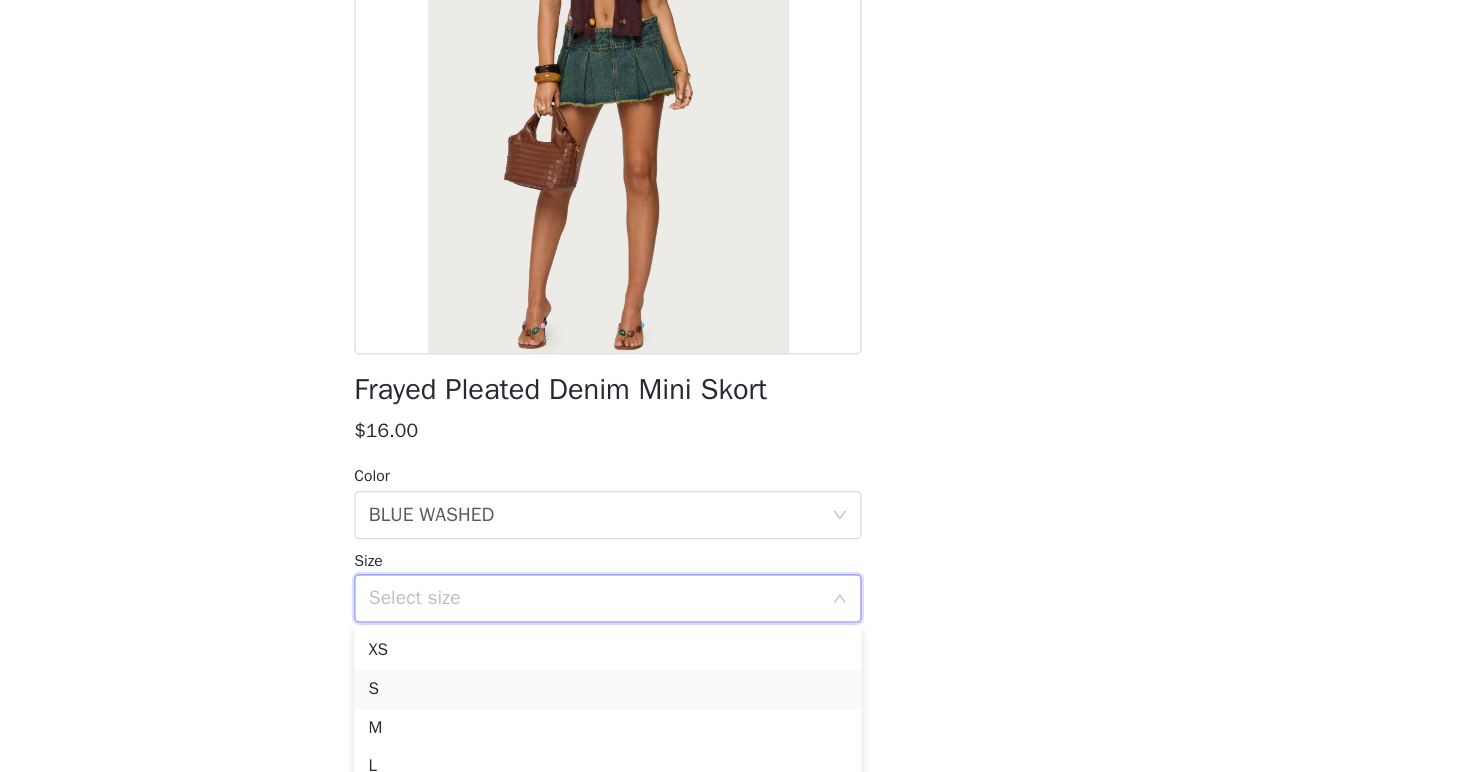 click on "S" at bounding box center (735, 648) 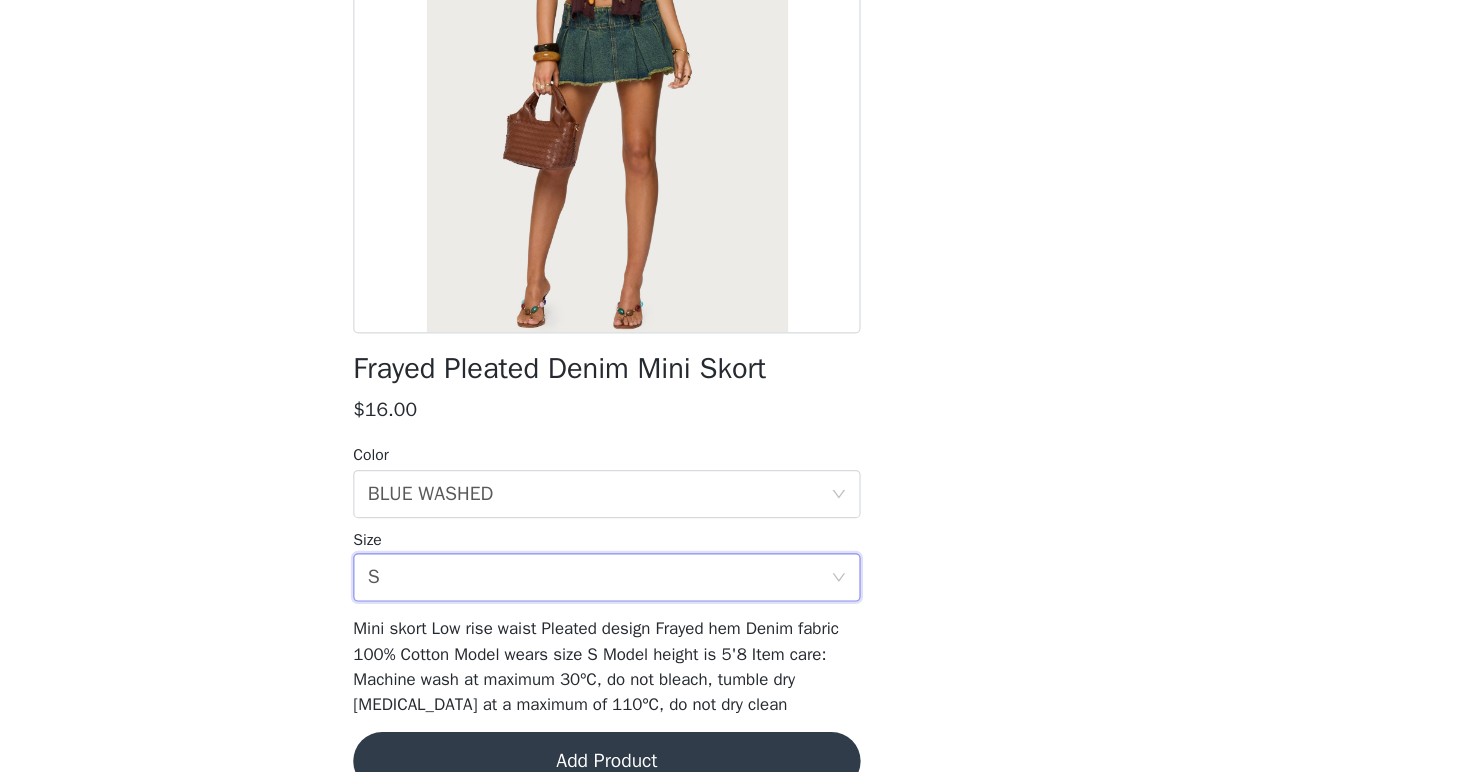 scroll, scrollTop: 179, scrollLeft: 0, axis: vertical 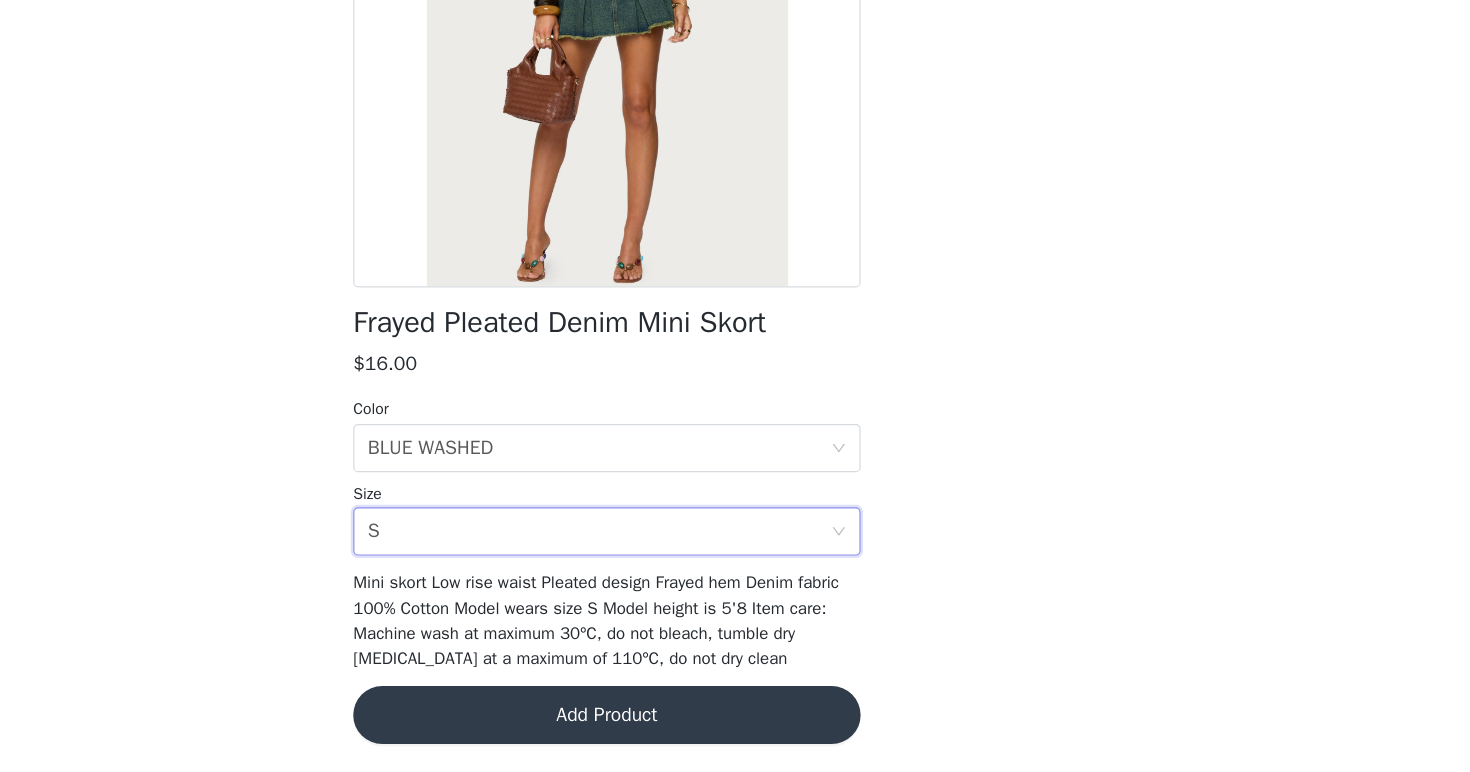 click on "Add Product" at bounding box center (735, 725) 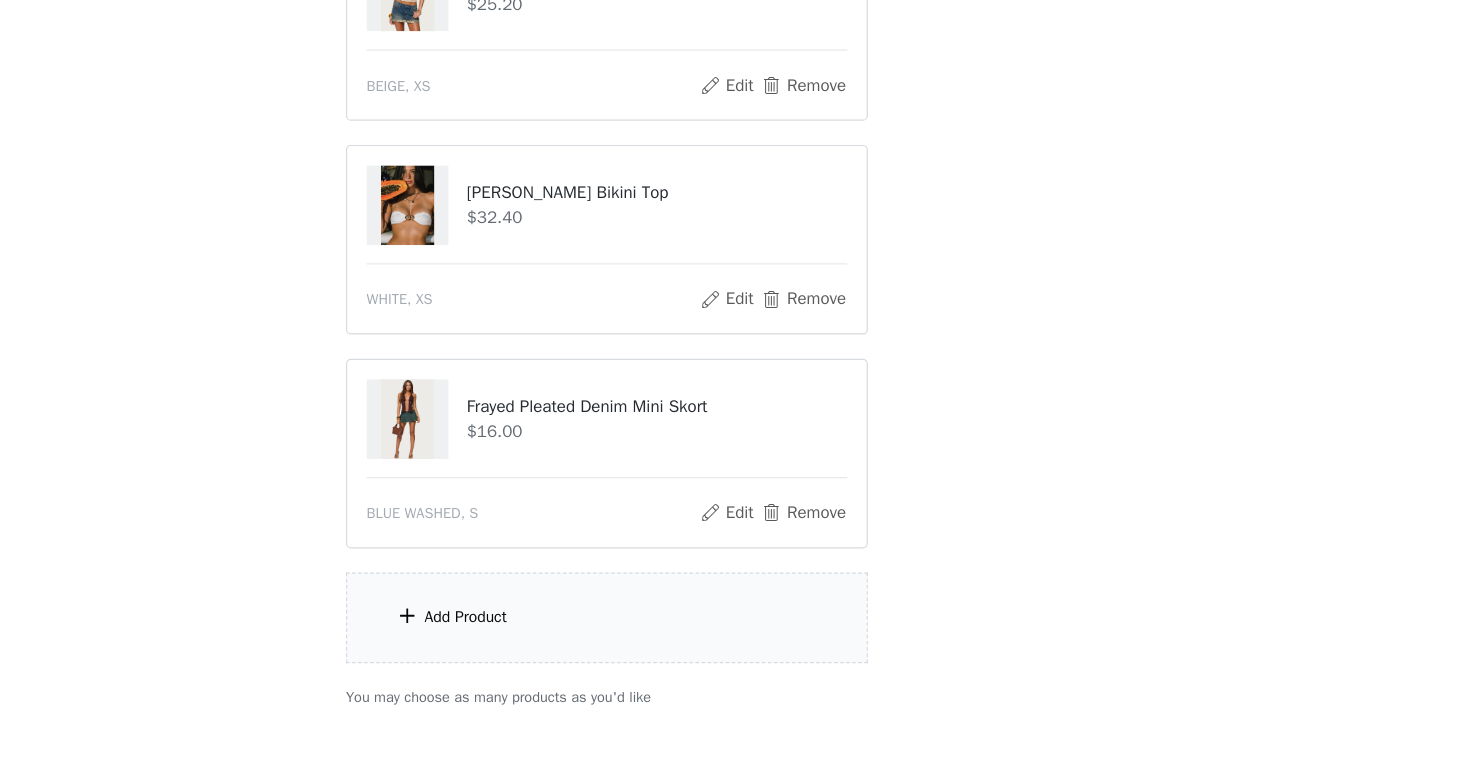 scroll, scrollTop: 625, scrollLeft: 0, axis: vertical 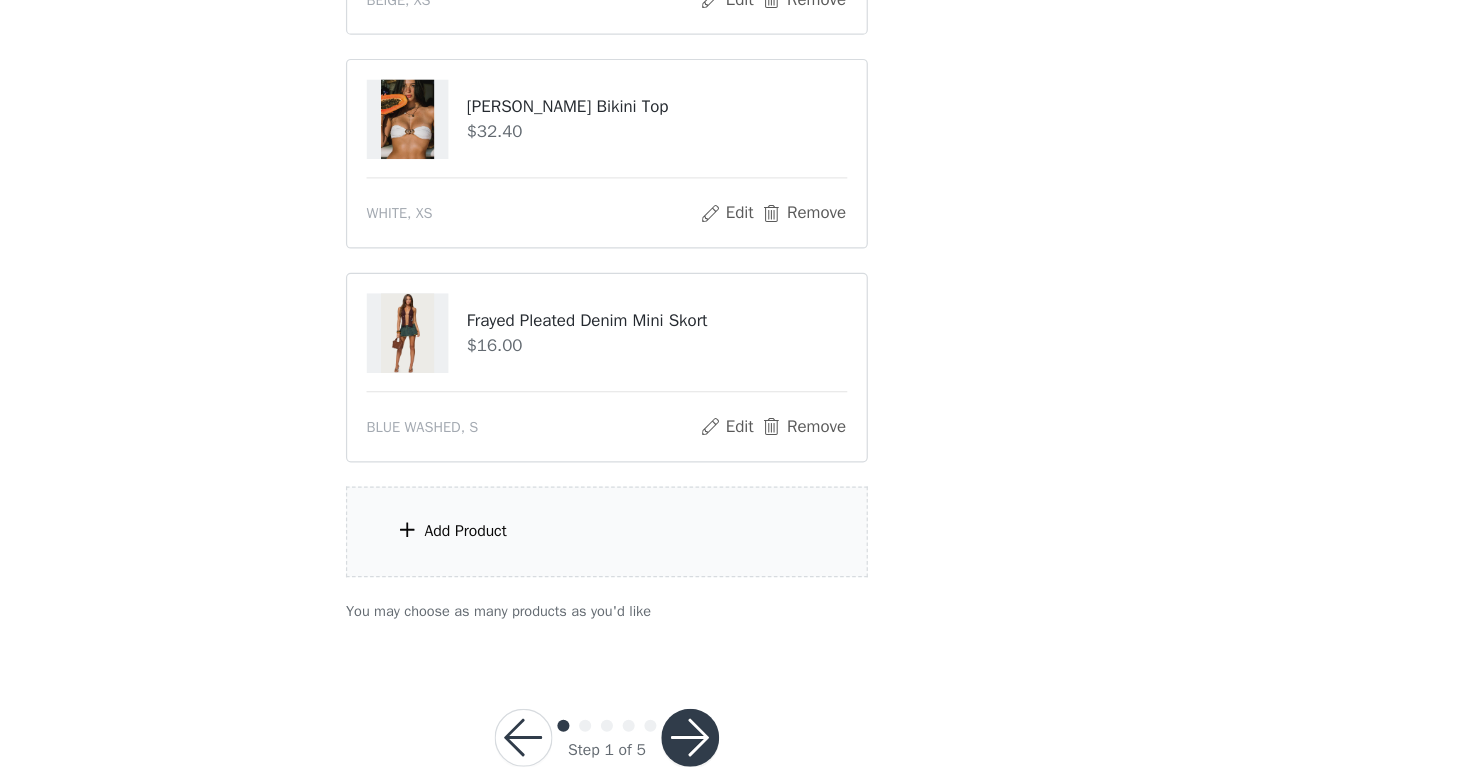 click at bounding box center [570, 572] 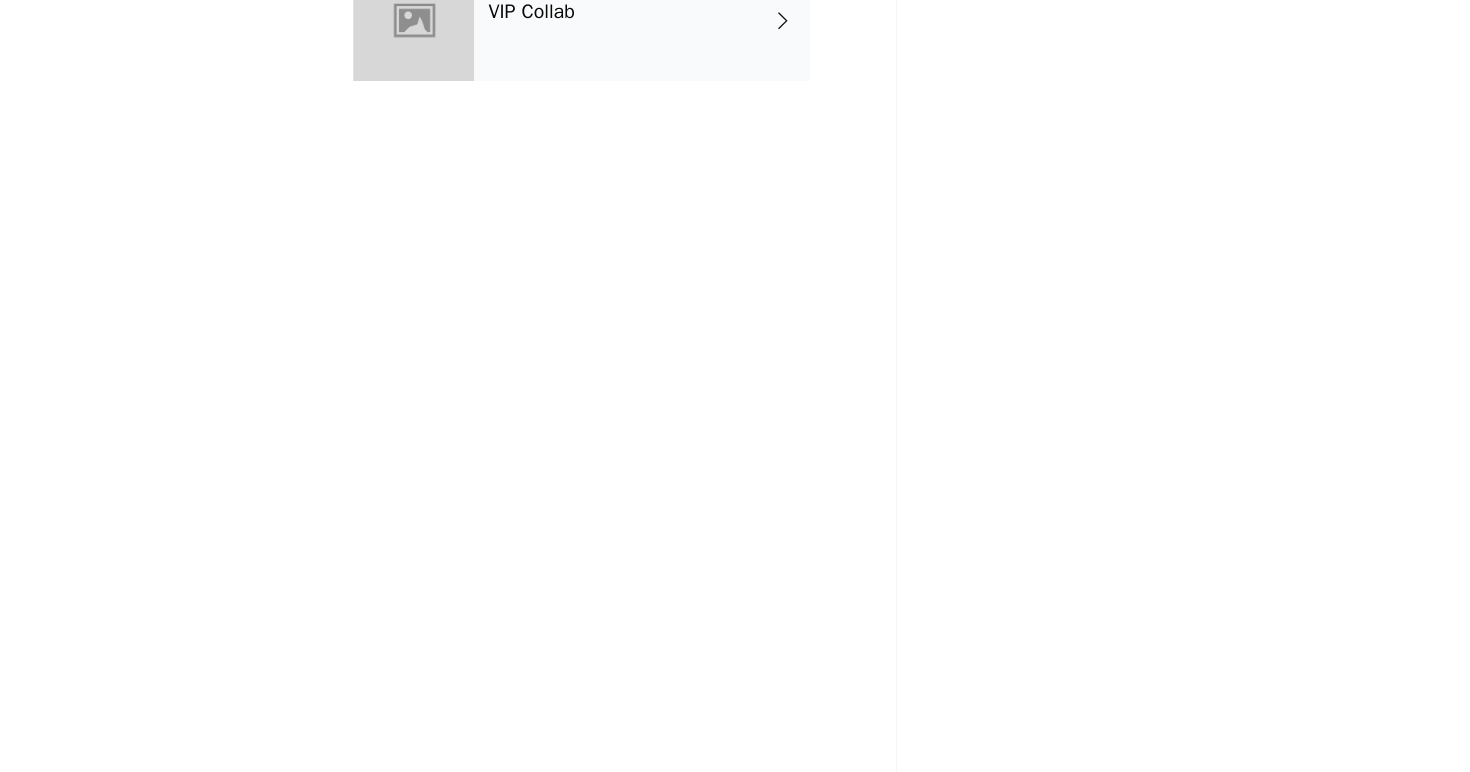 click on "VIP Collab" at bounding box center (764, 150) 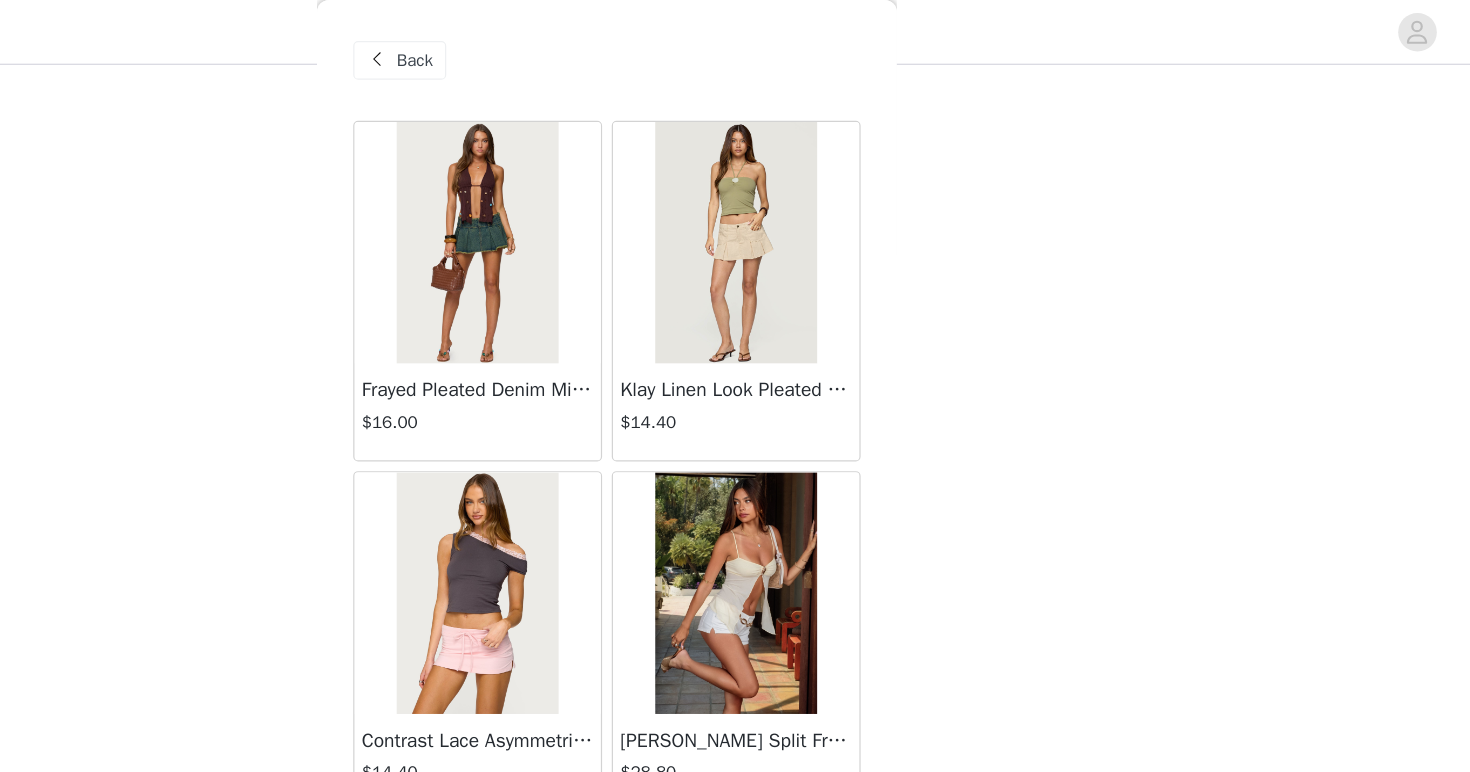 scroll, scrollTop: 314, scrollLeft: 0, axis: vertical 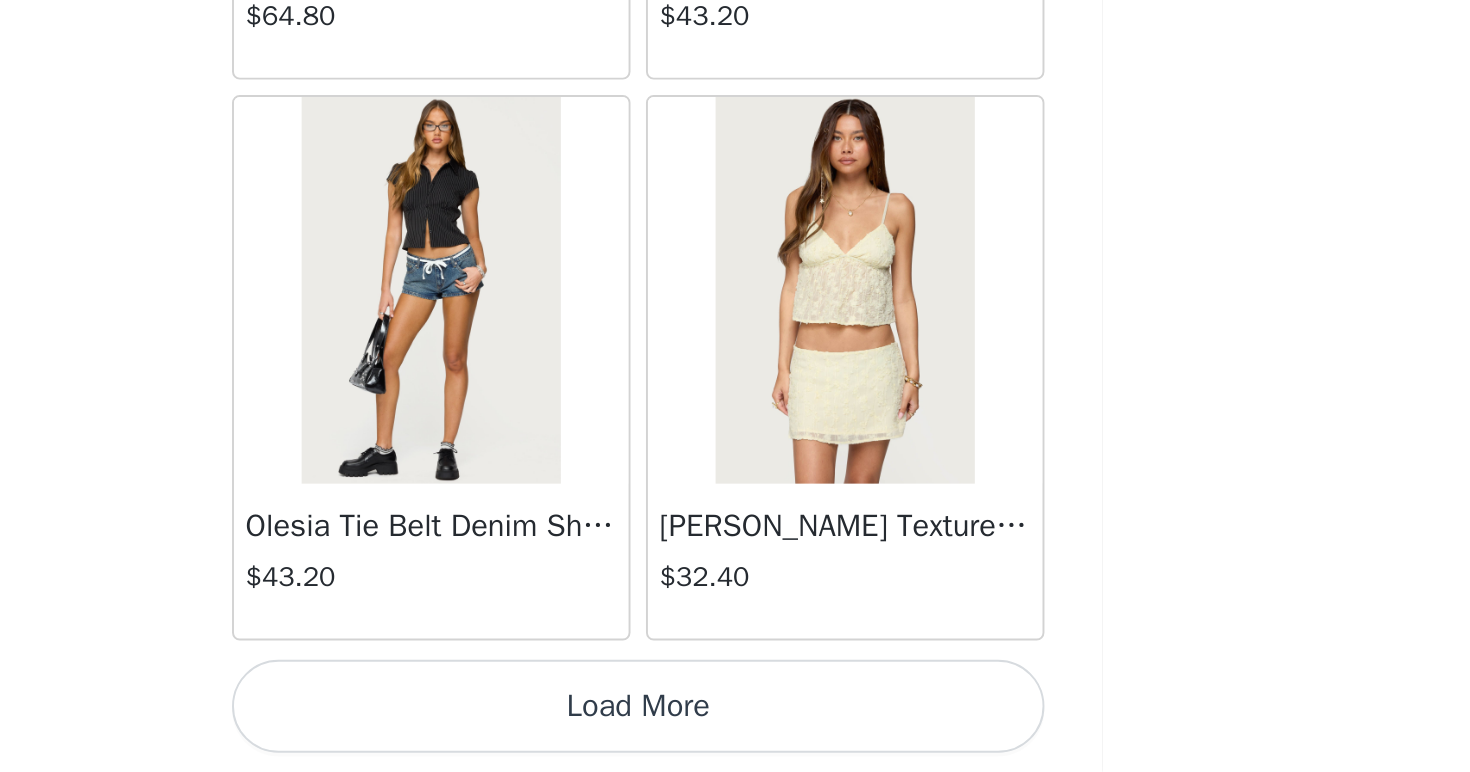 click on "Load More" at bounding box center (735, 738) 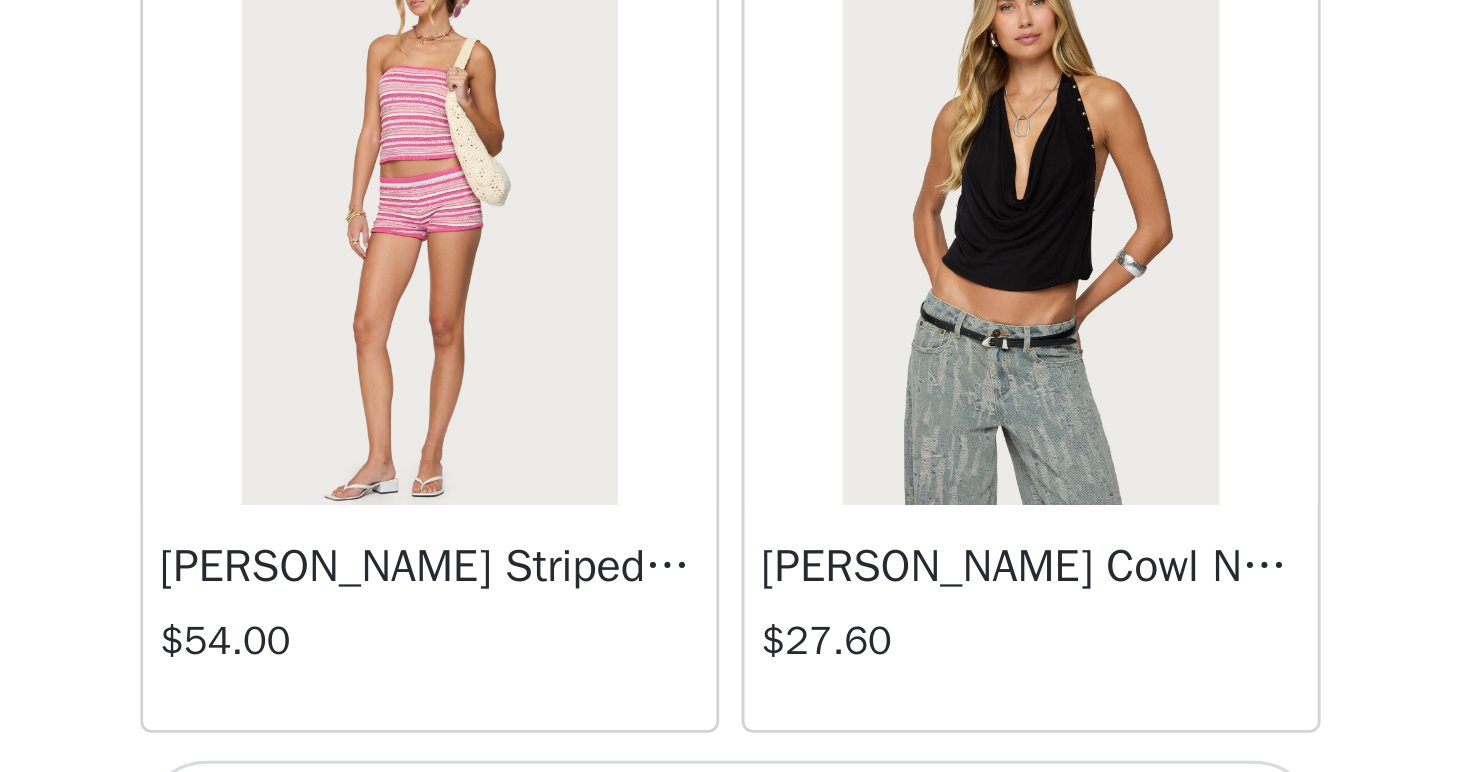 scroll, scrollTop: 5188, scrollLeft: 0, axis: vertical 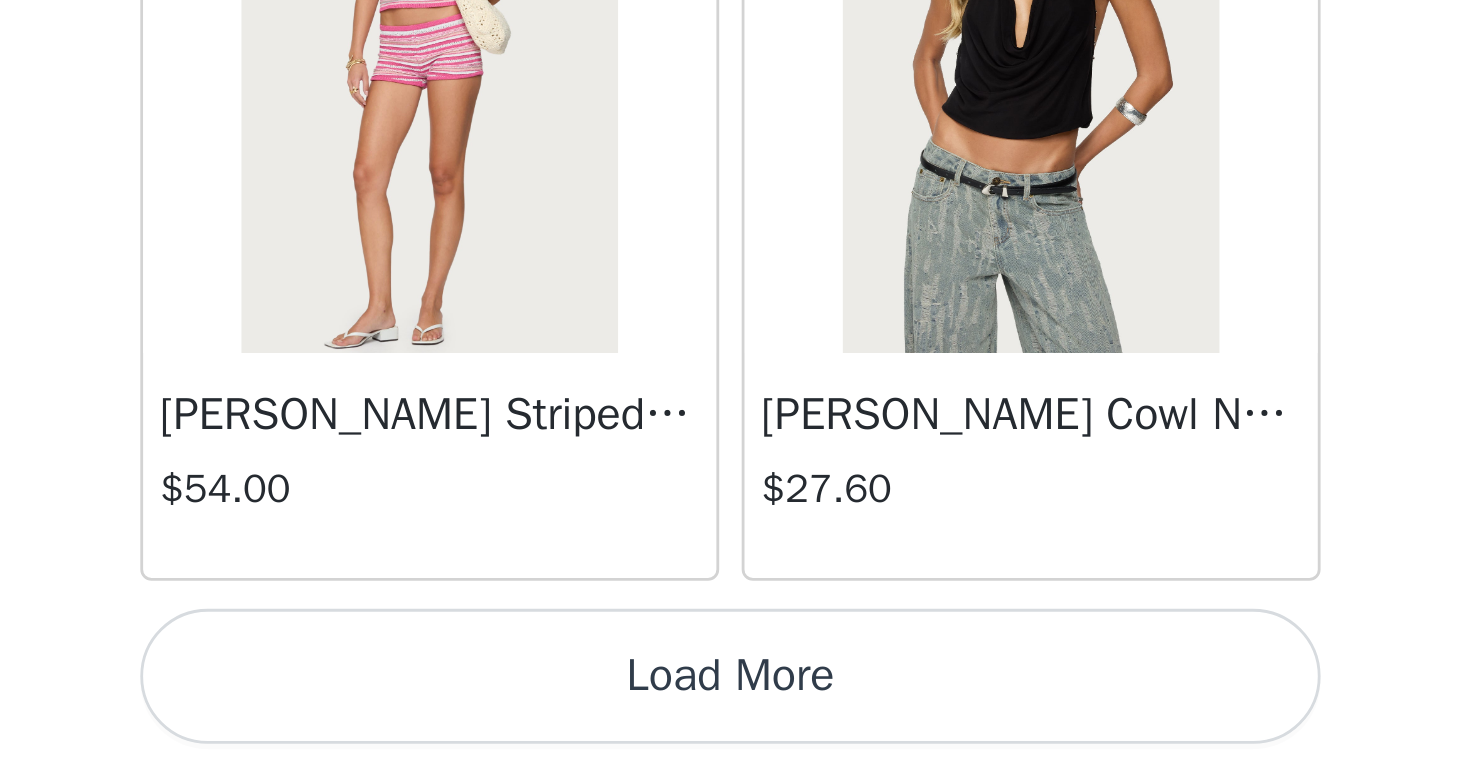 click on "Load More" at bounding box center (735, 738) 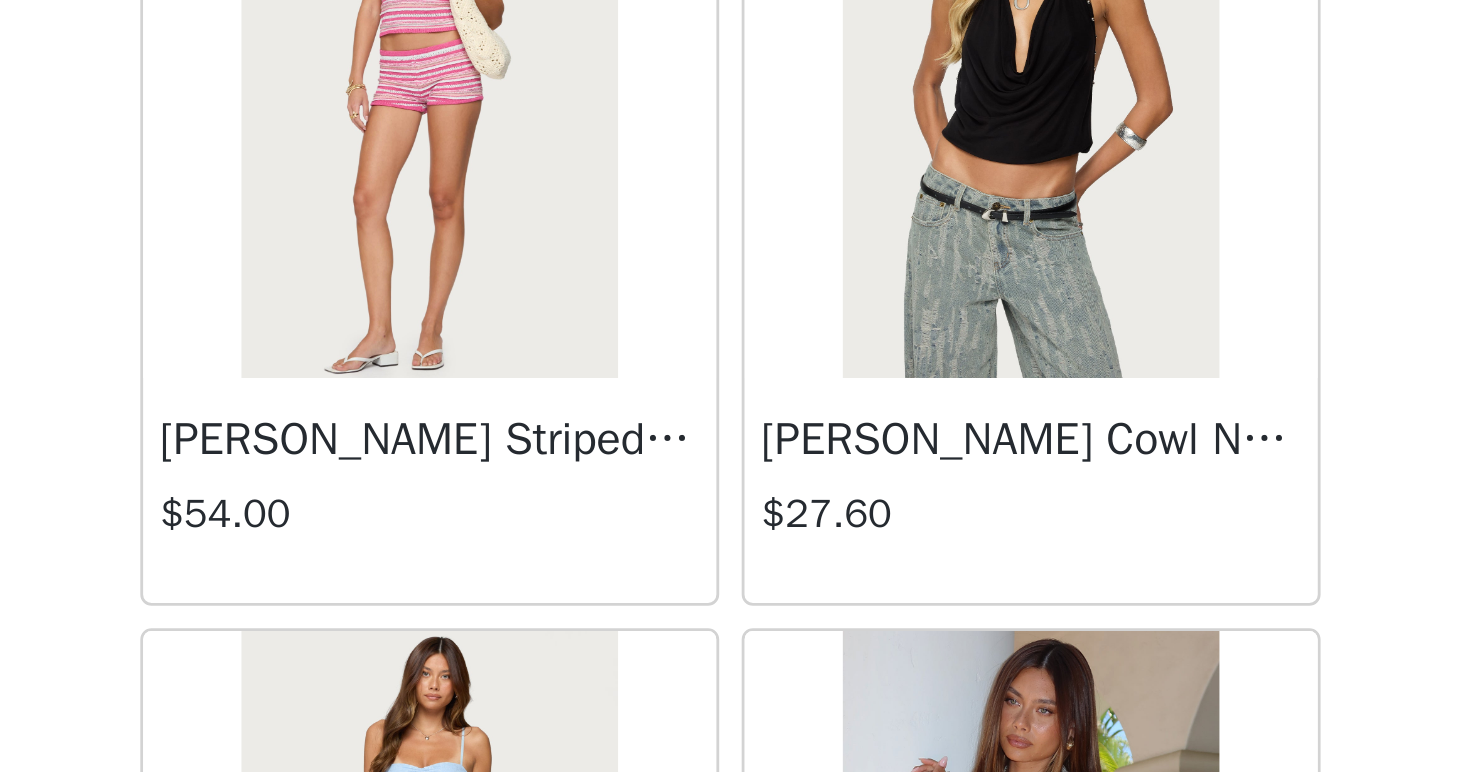 scroll, scrollTop: 666, scrollLeft: 0, axis: vertical 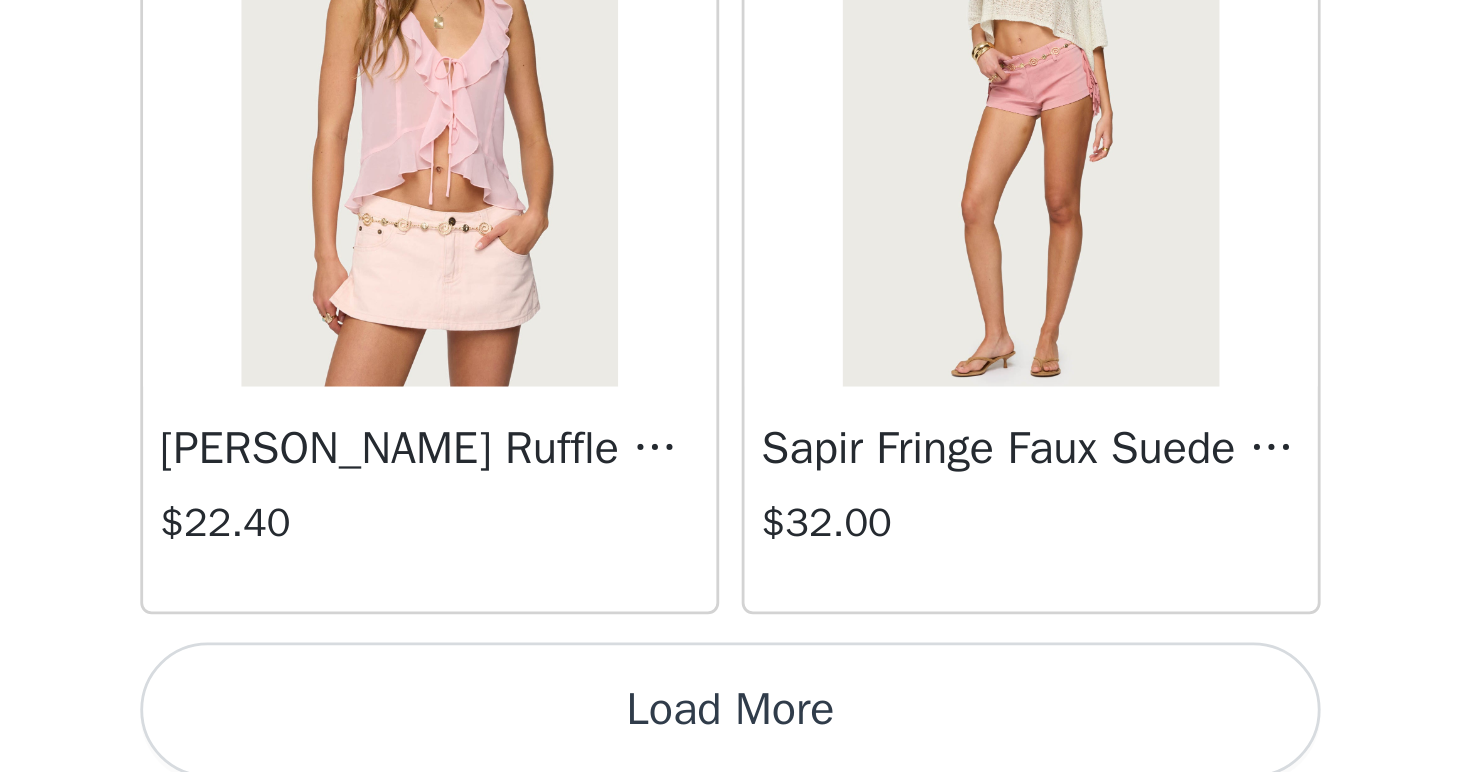 click on "Load More" at bounding box center (735, 750) 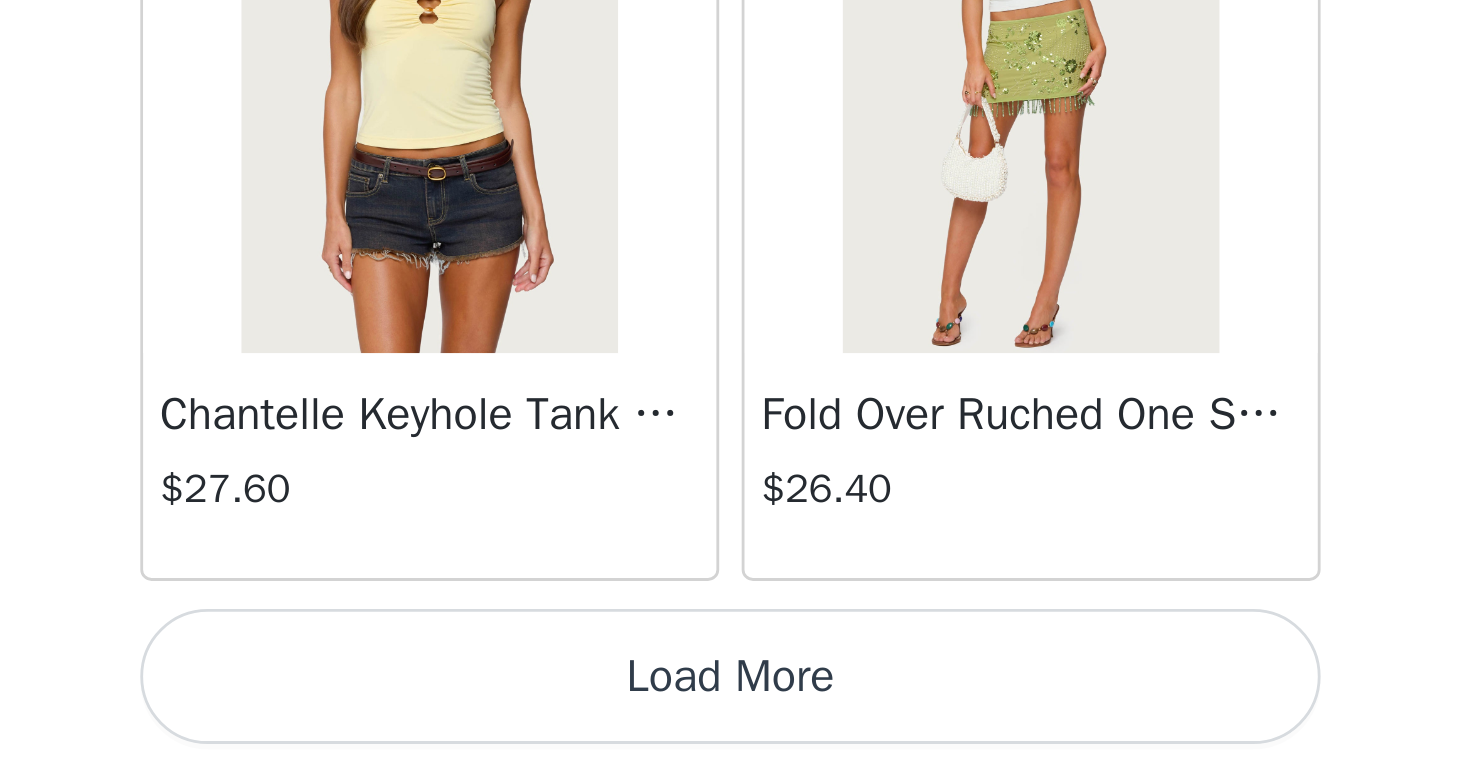 scroll, scrollTop: 10988, scrollLeft: 0, axis: vertical 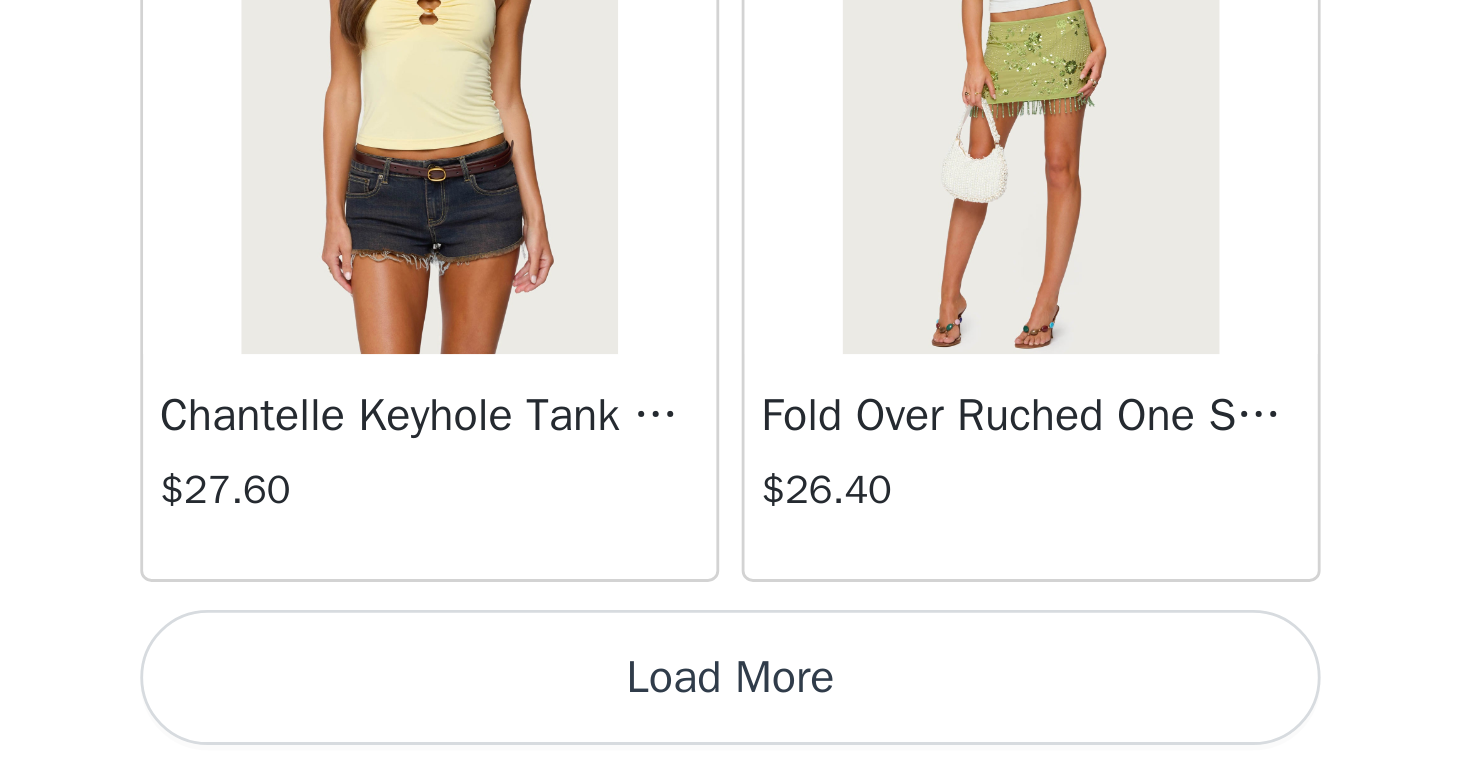 click on "Load More" at bounding box center [735, 738] 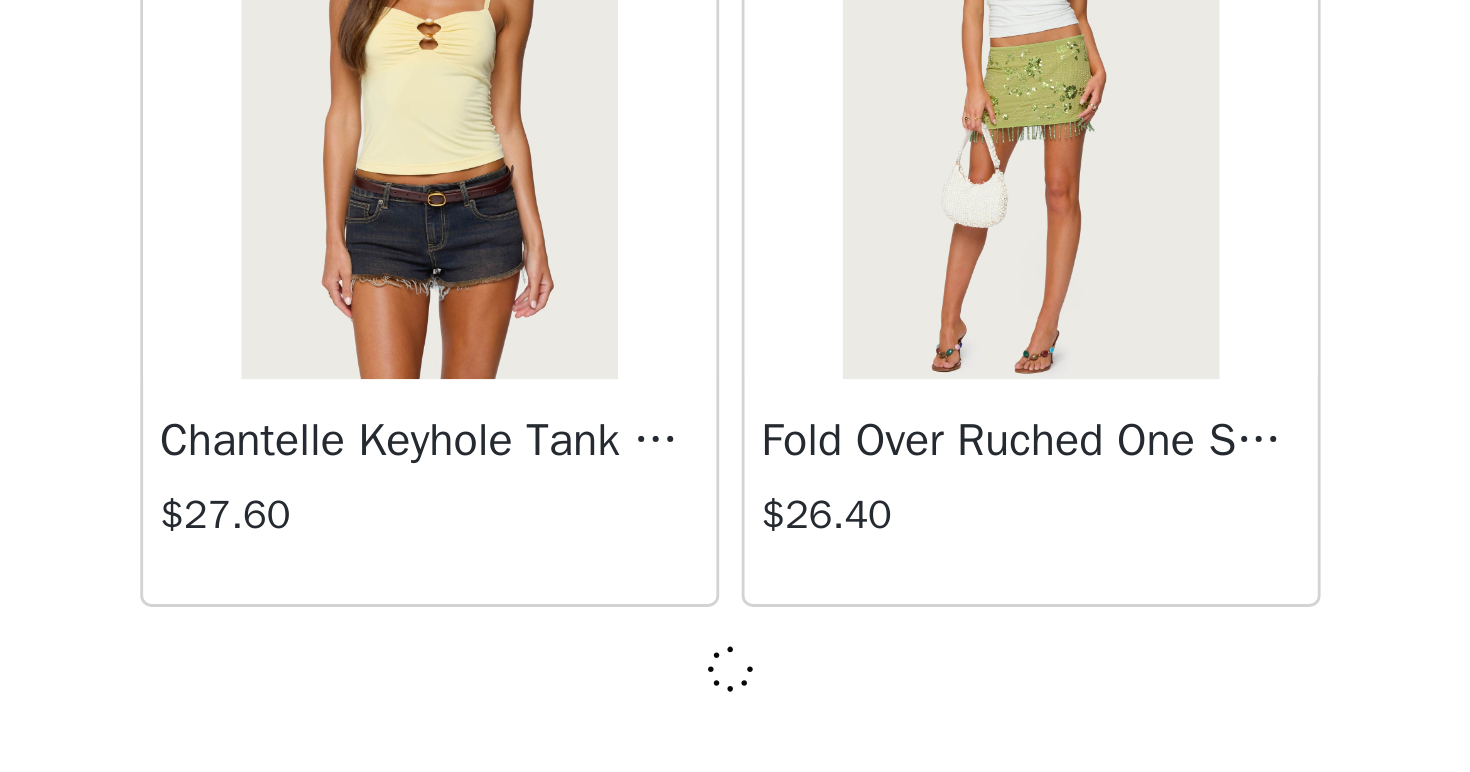 scroll, scrollTop: 10979, scrollLeft: 0, axis: vertical 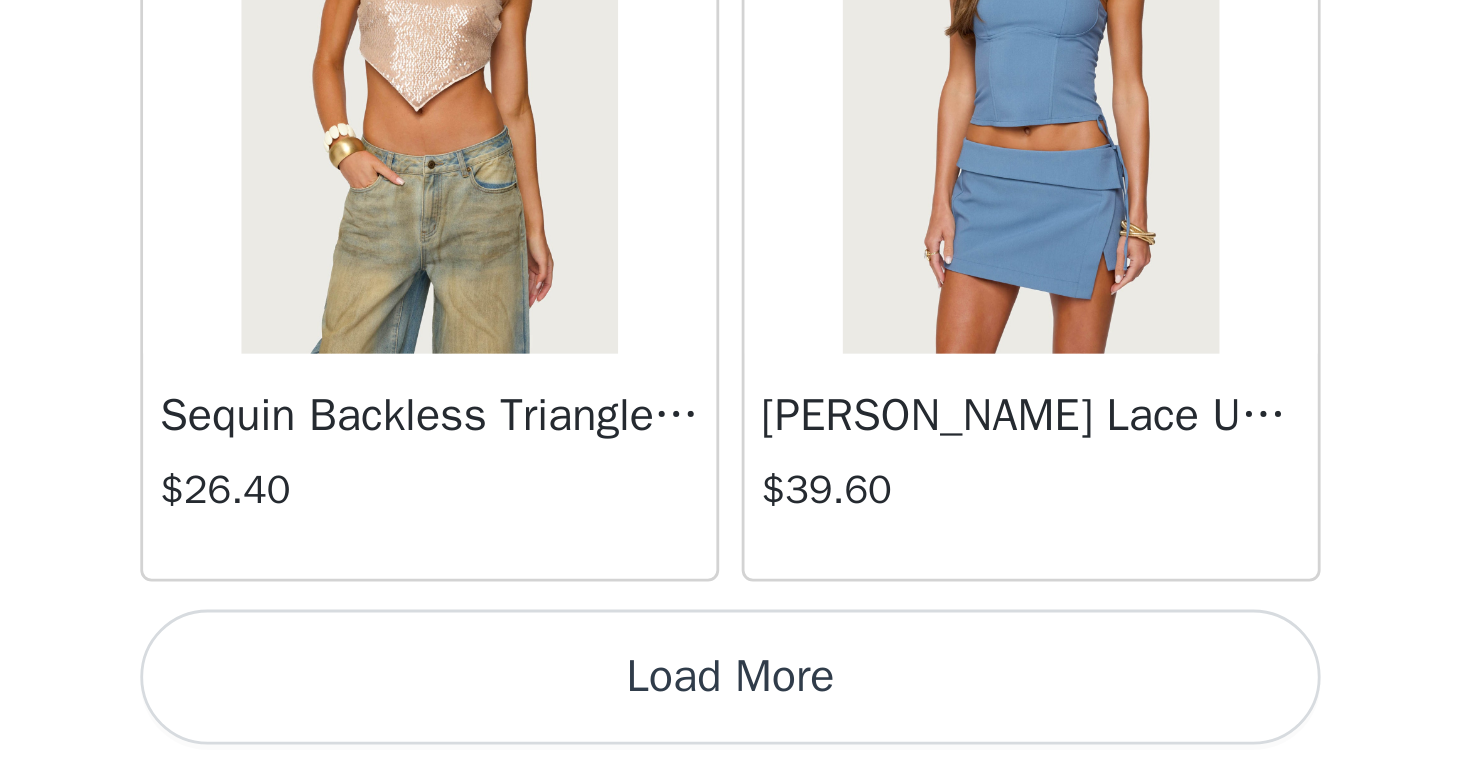 click on "Load More" at bounding box center [735, 738] 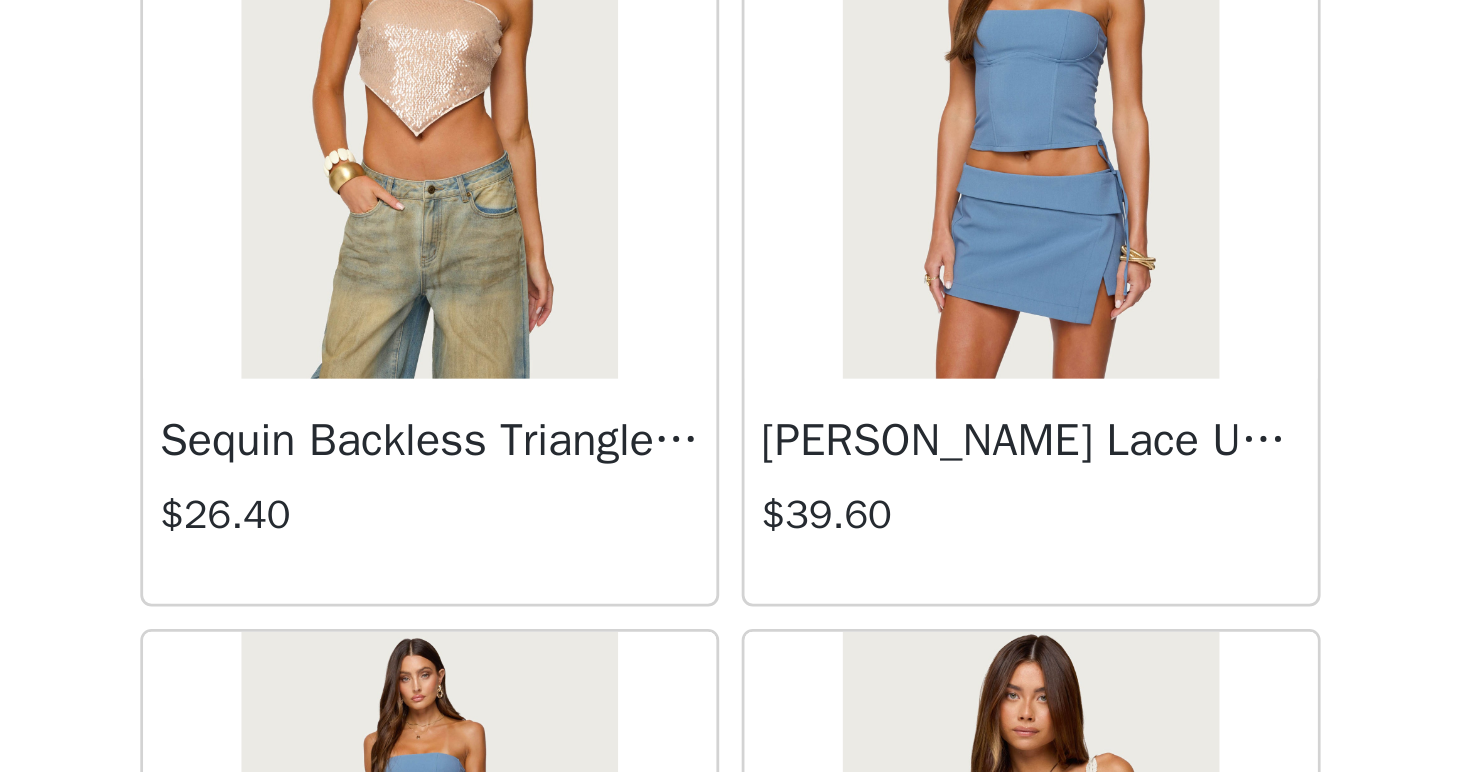 scroll, scrollTop: 668, scrollLeft: 0, axis: vertical 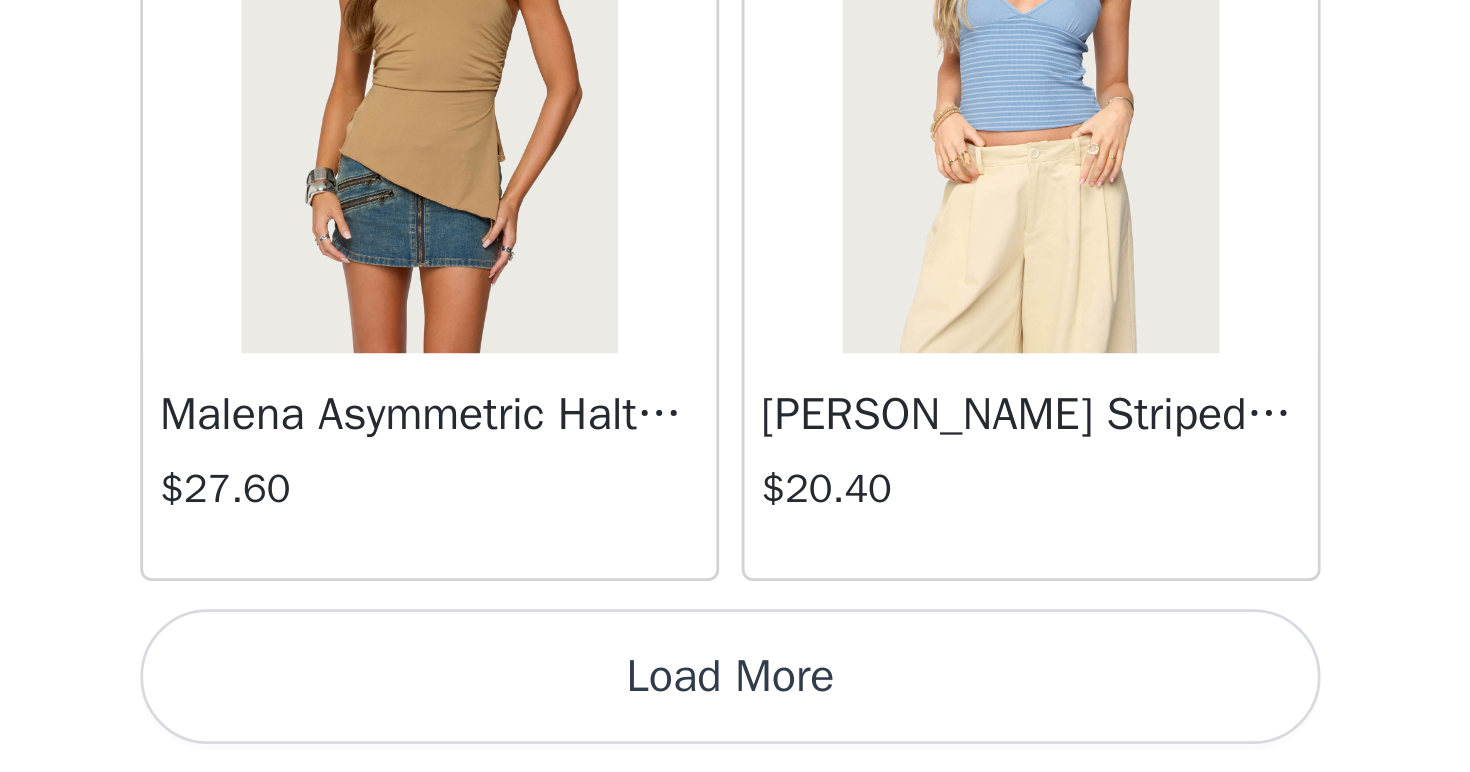 click on "Load More" at bounding box center [735, 738] 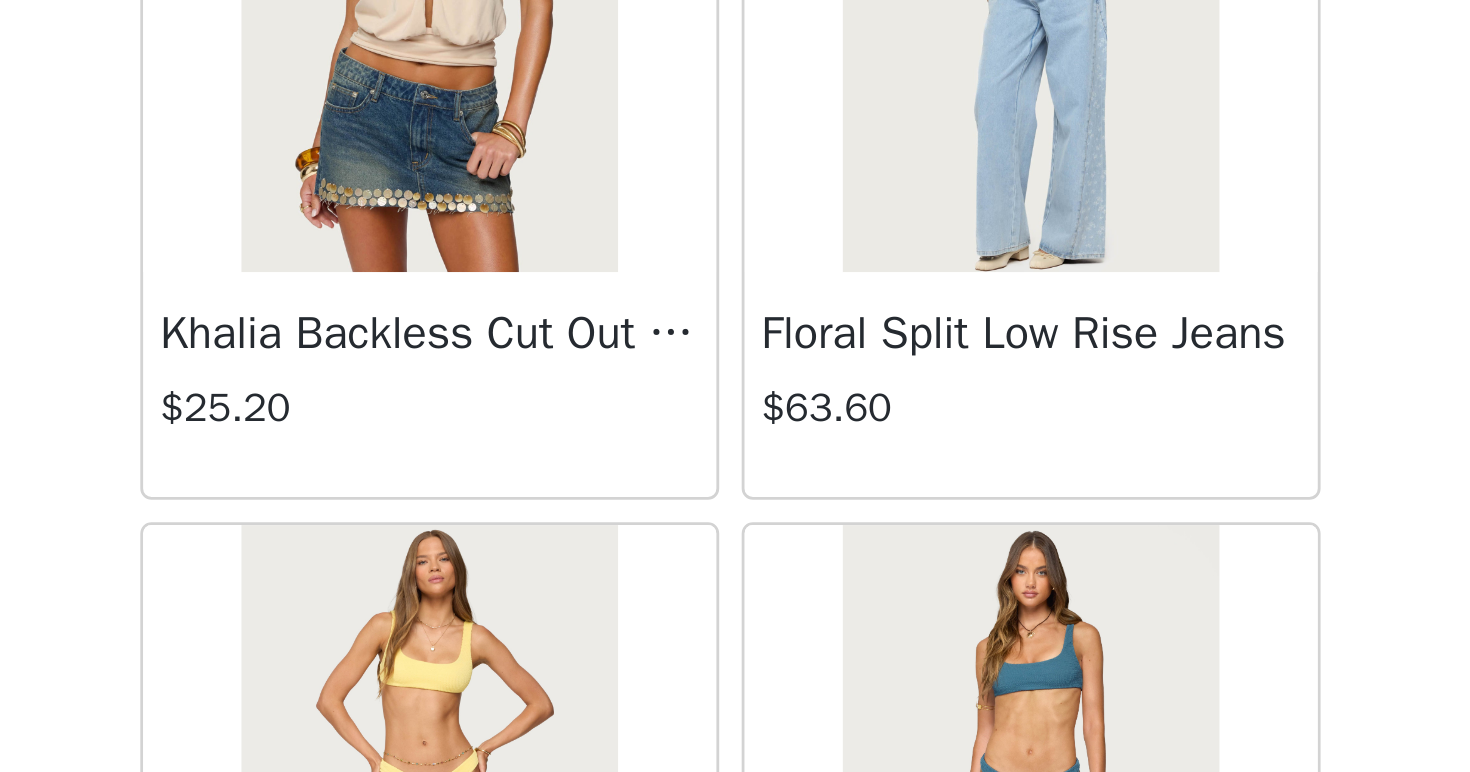 scroll, scrollTop: 18893, scrollLeft: 0, axis: vertical 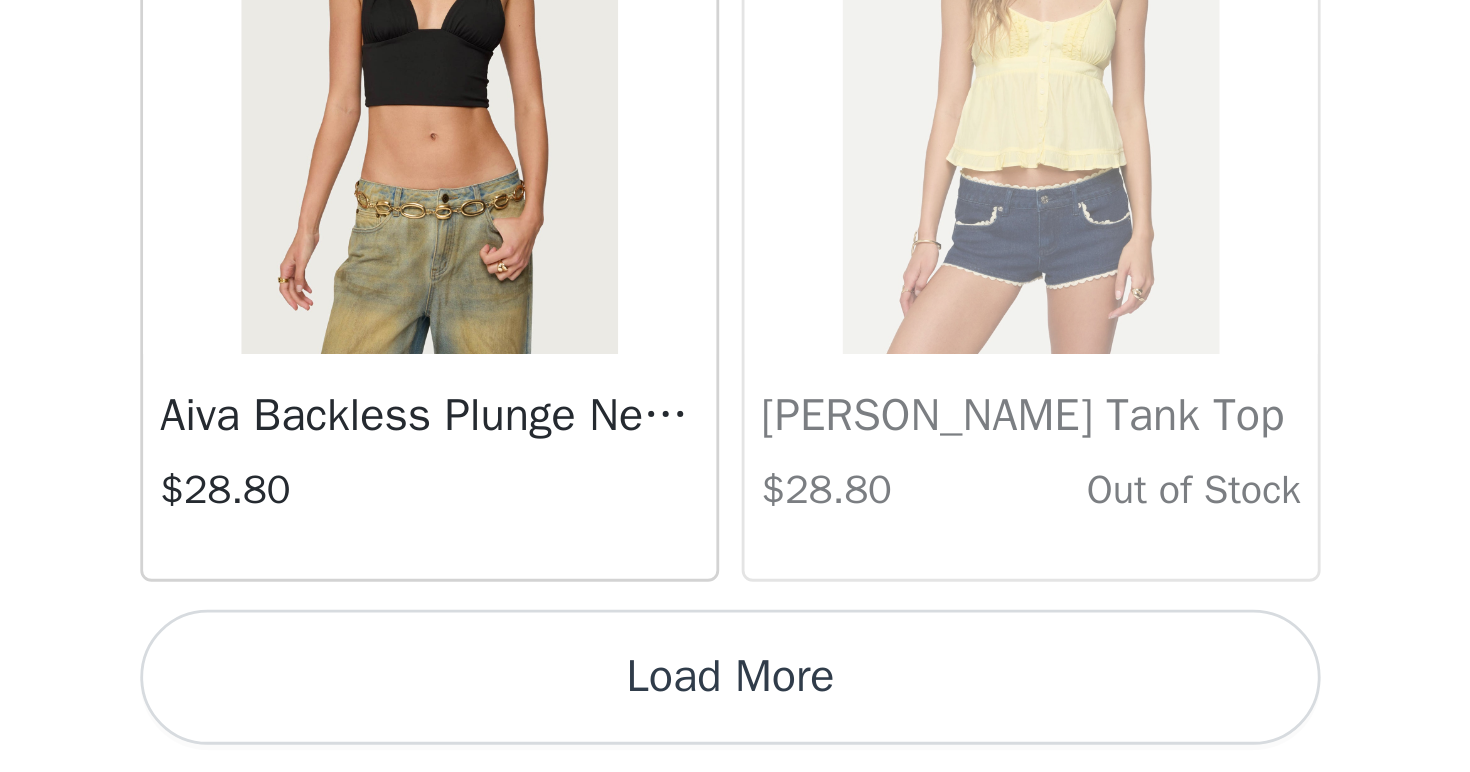 click on "Load More" at bounding box center [735, 738] 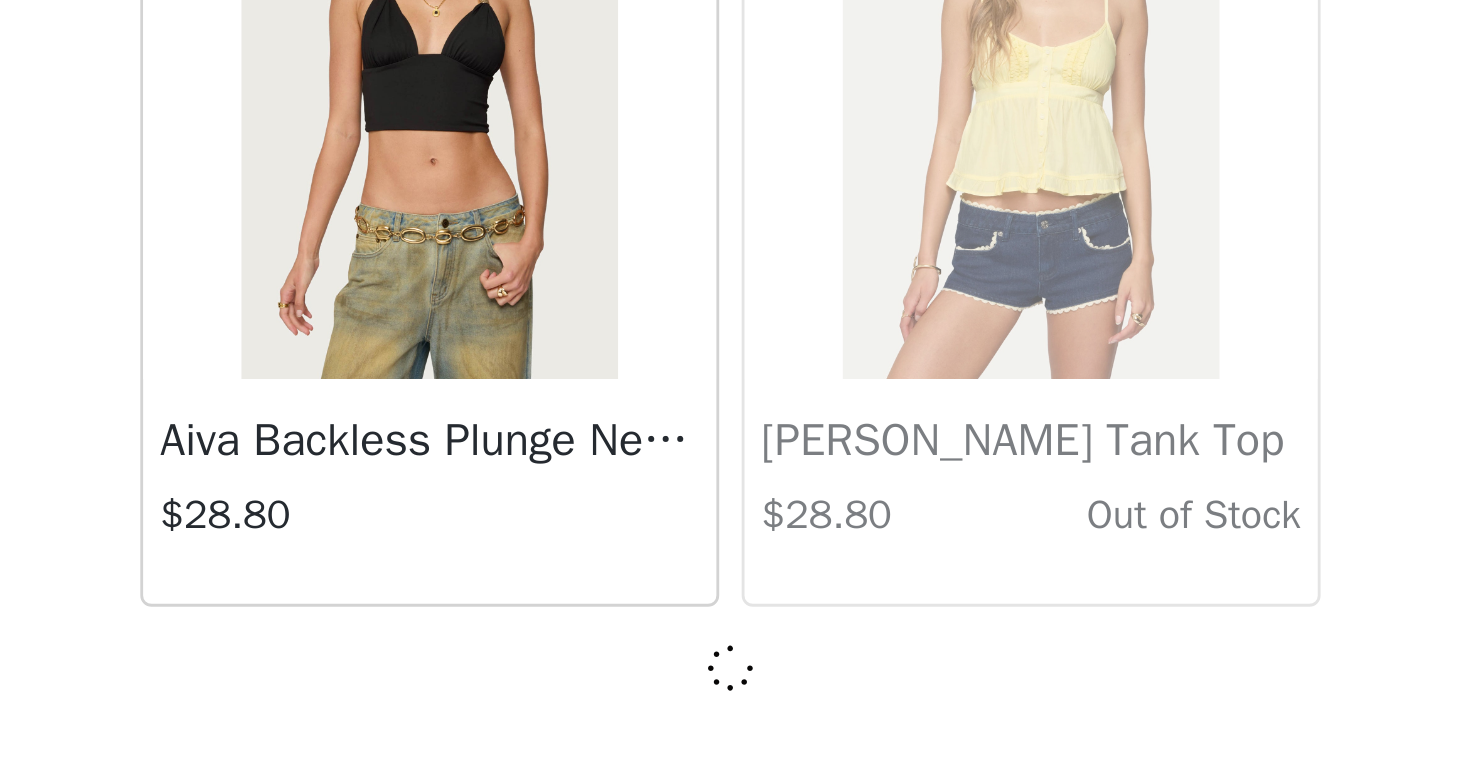 scroll, scrollTop: 19679, scrollLeft: 0, axis: vertical 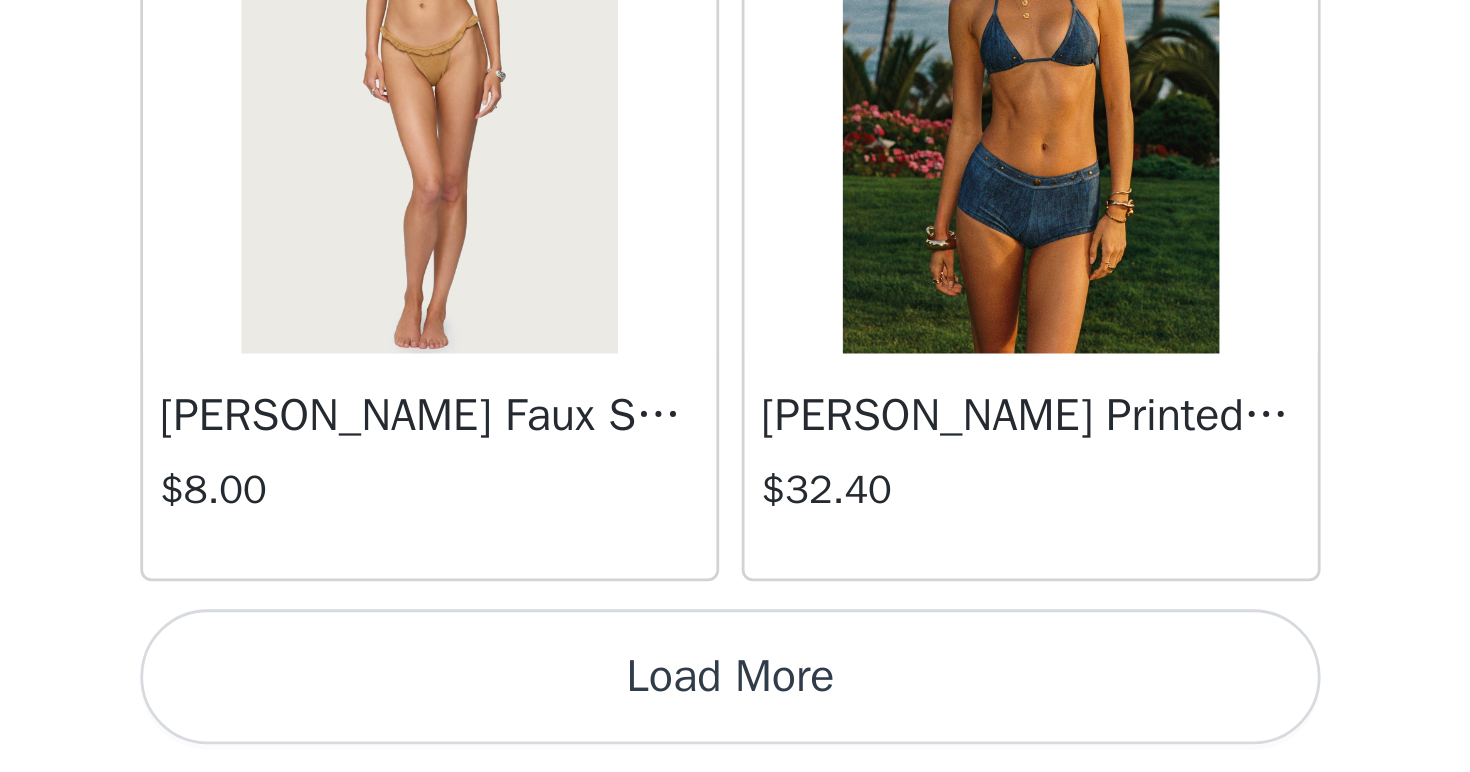 click on "Load More" at bounding box center (735, 738) 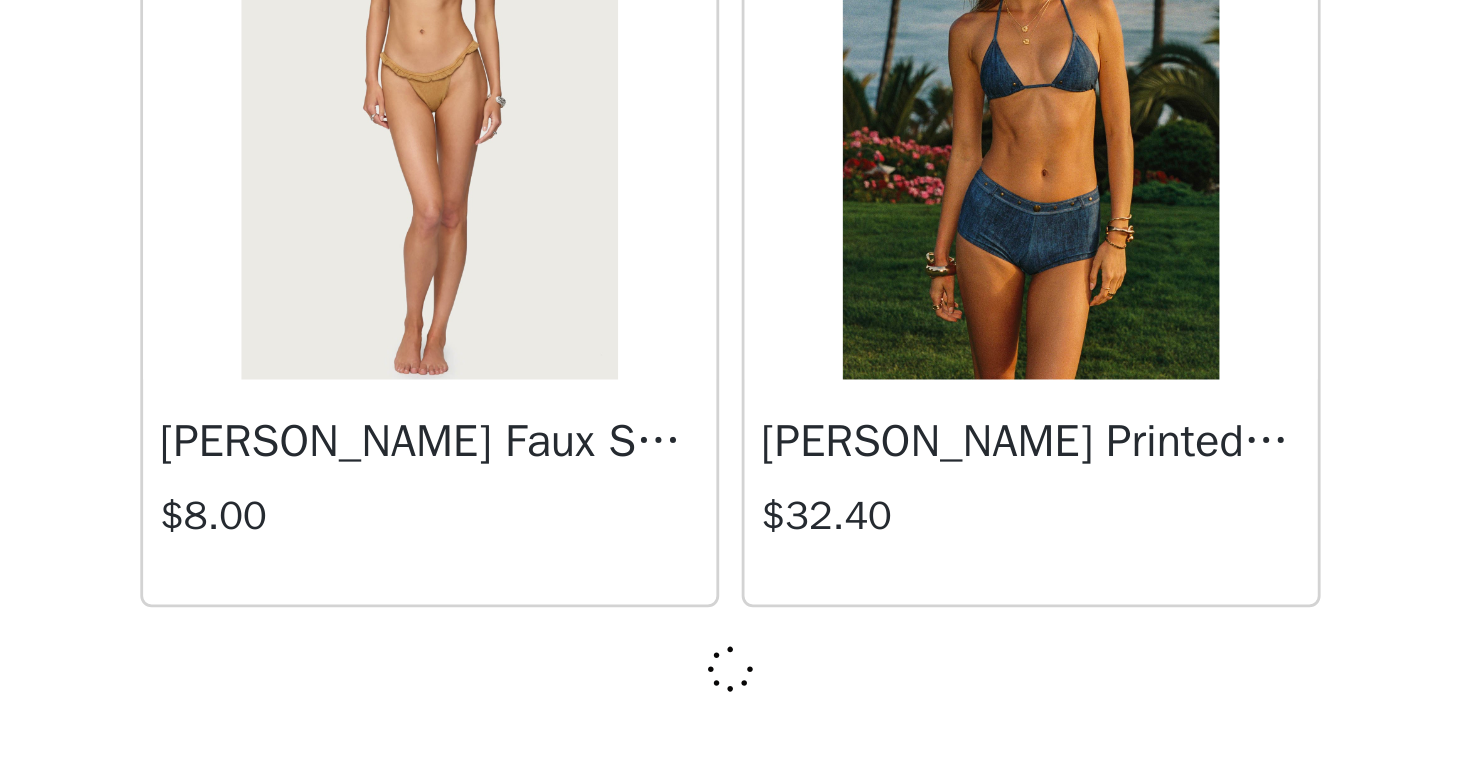 scroll, scrollTop: 22579, scrollLeft: 0, axis: vertical 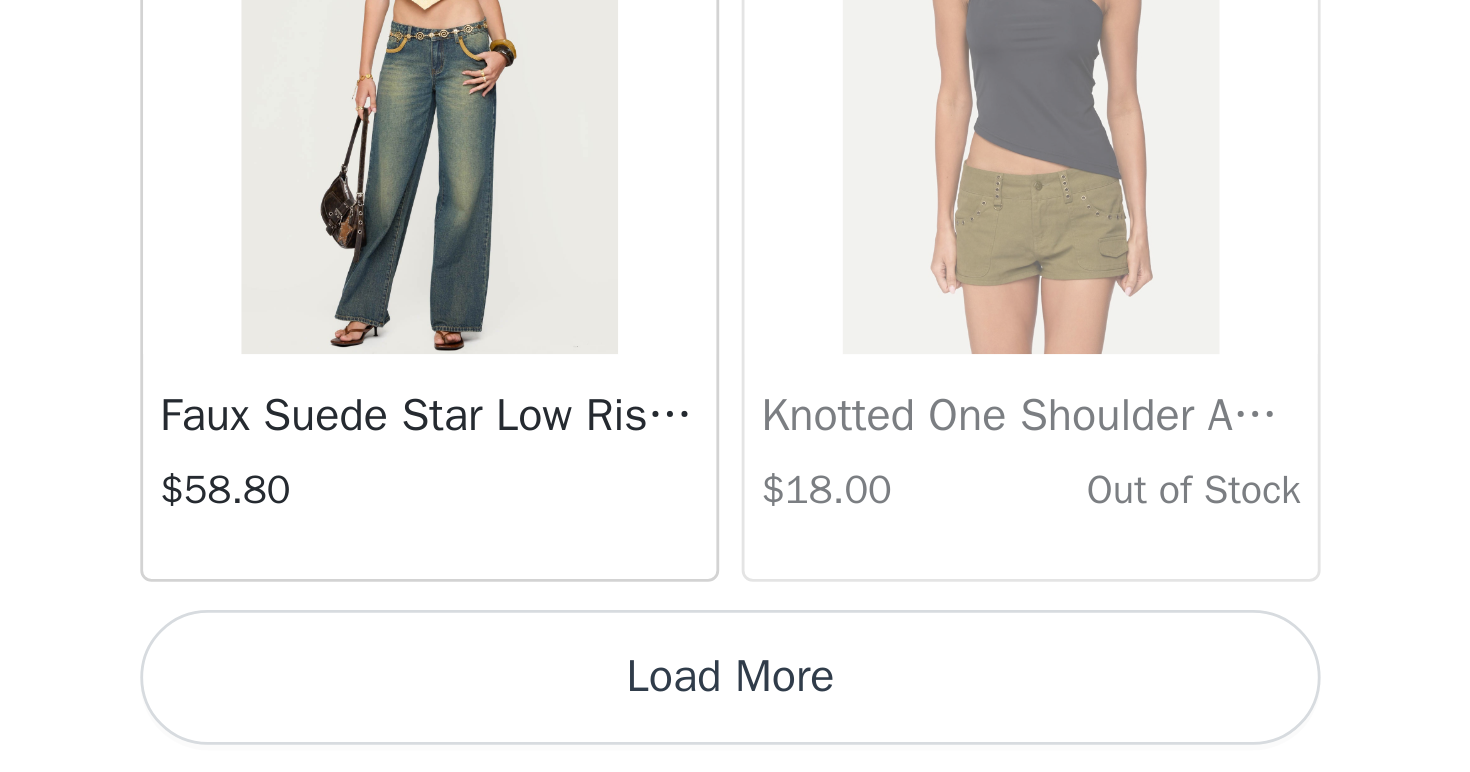 click on "Load More" at bounding box center [735, 738] 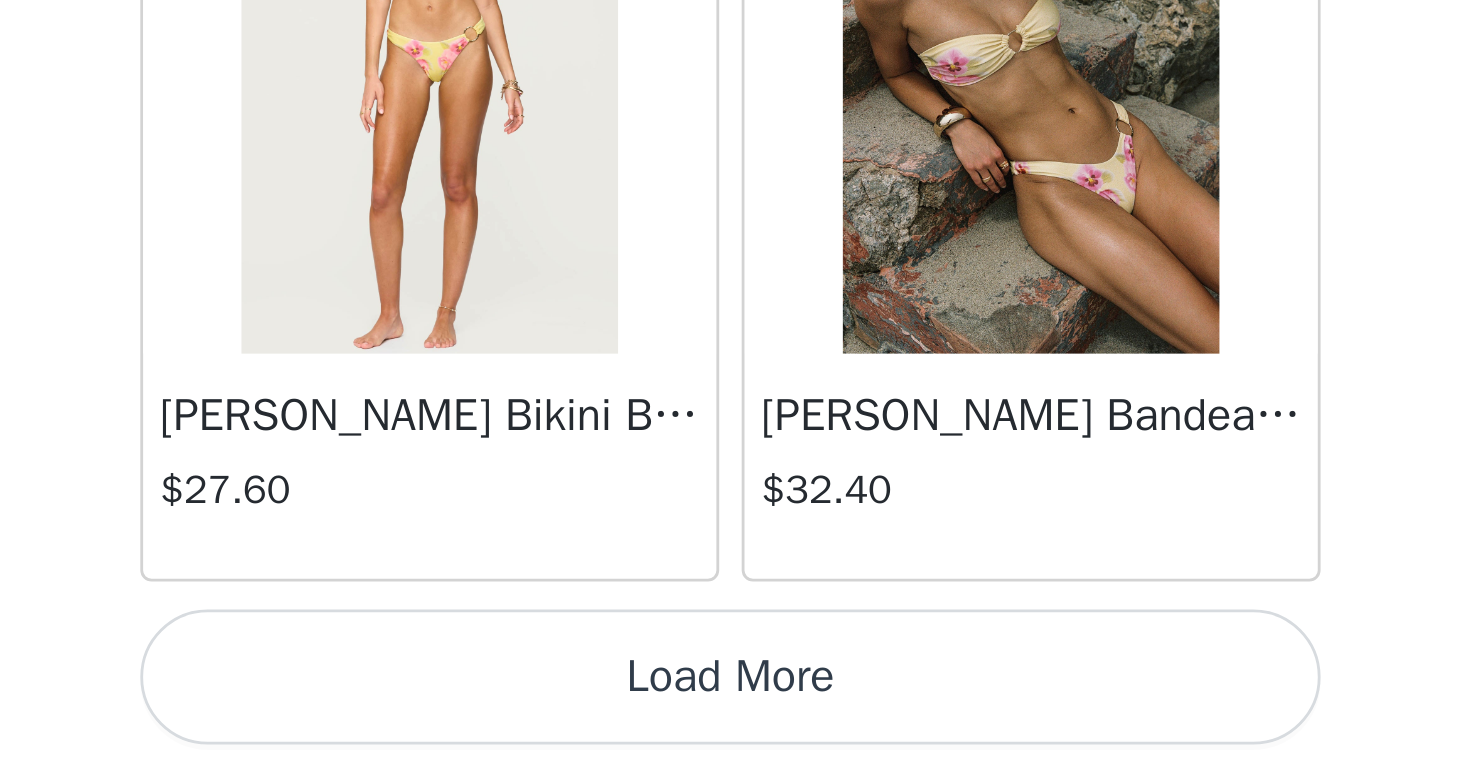 scroll, scrollTop: 28388, scrollLeft: 0, axis: vertical 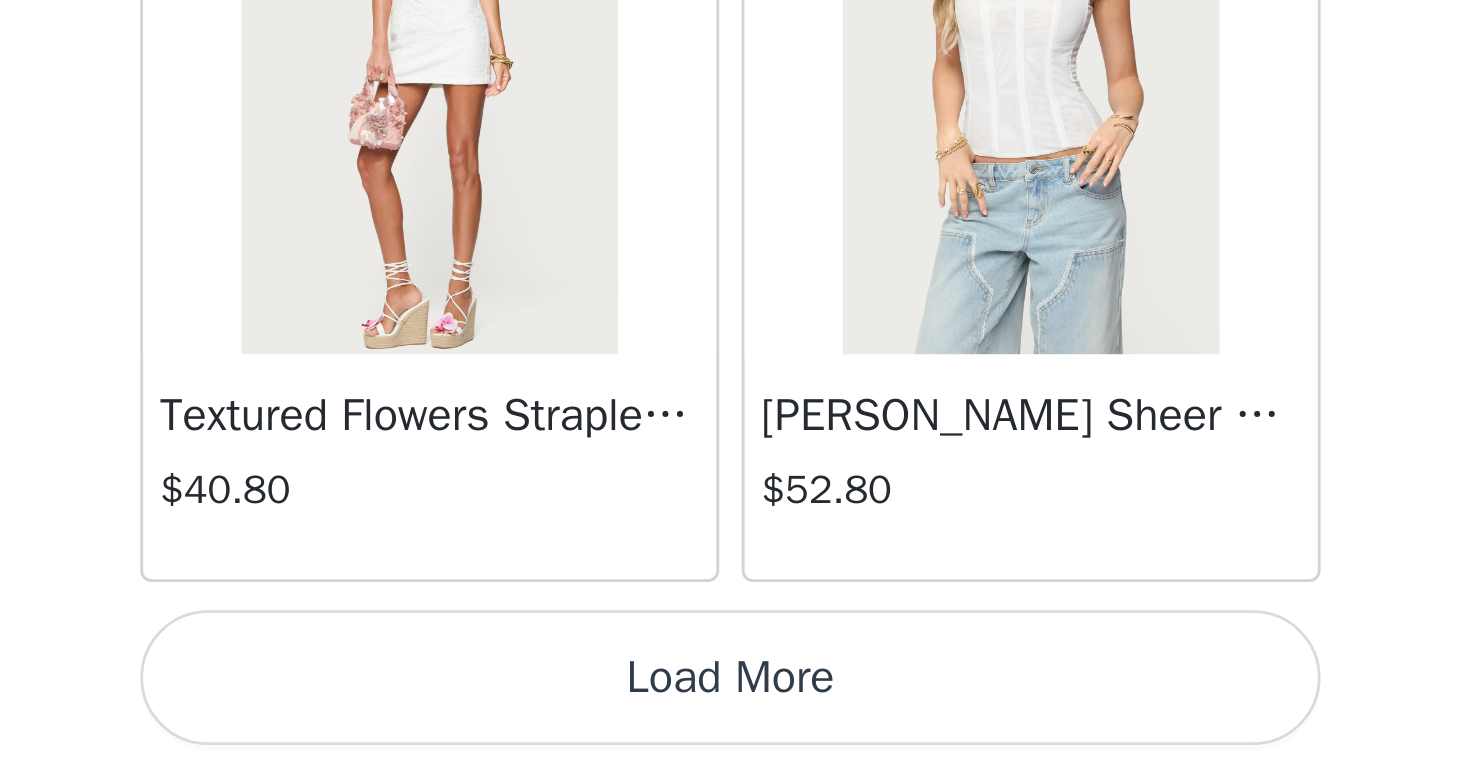 click on "Load More" at bounding box center [735, 738] 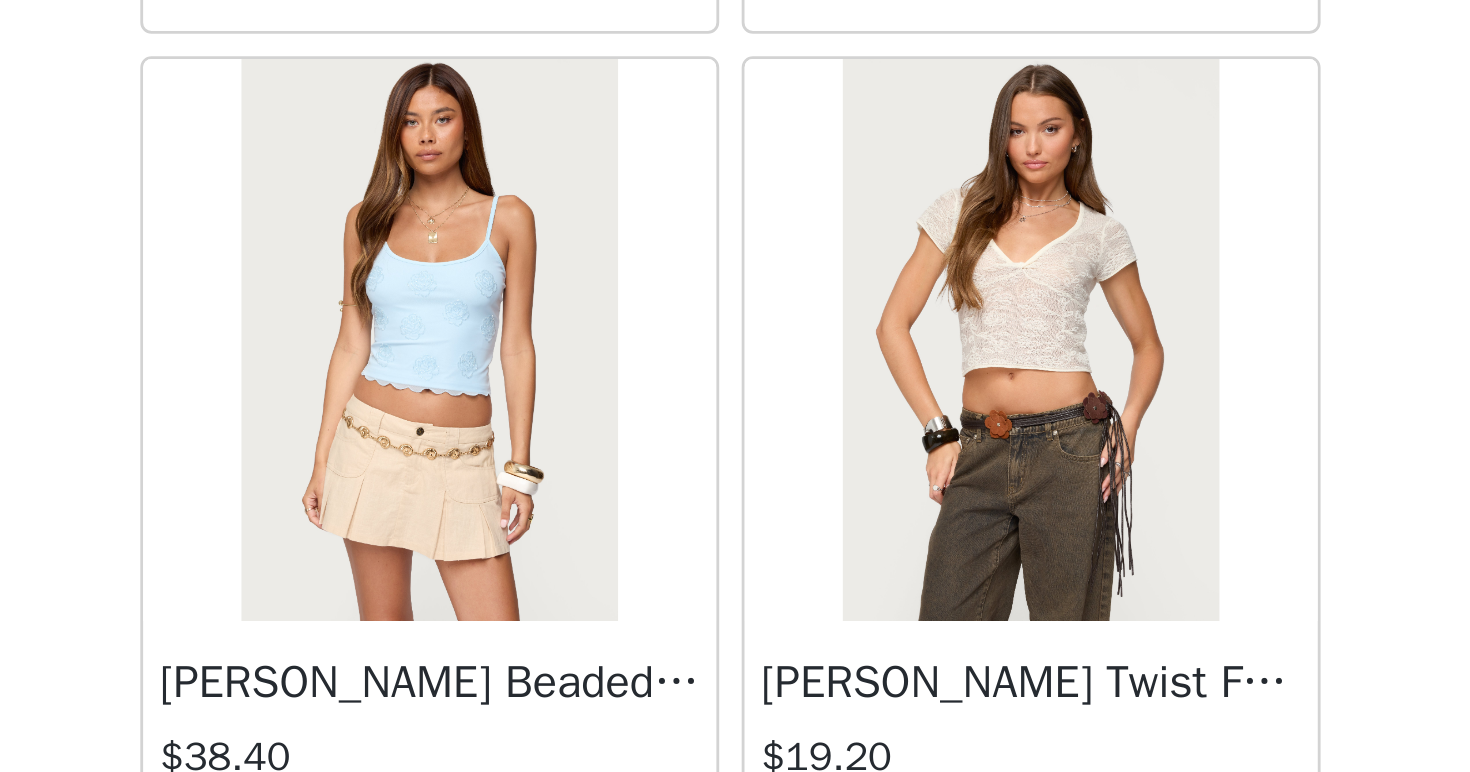 scroll, scrollTop: 33807, scrollLeft: 0, axis: vertical 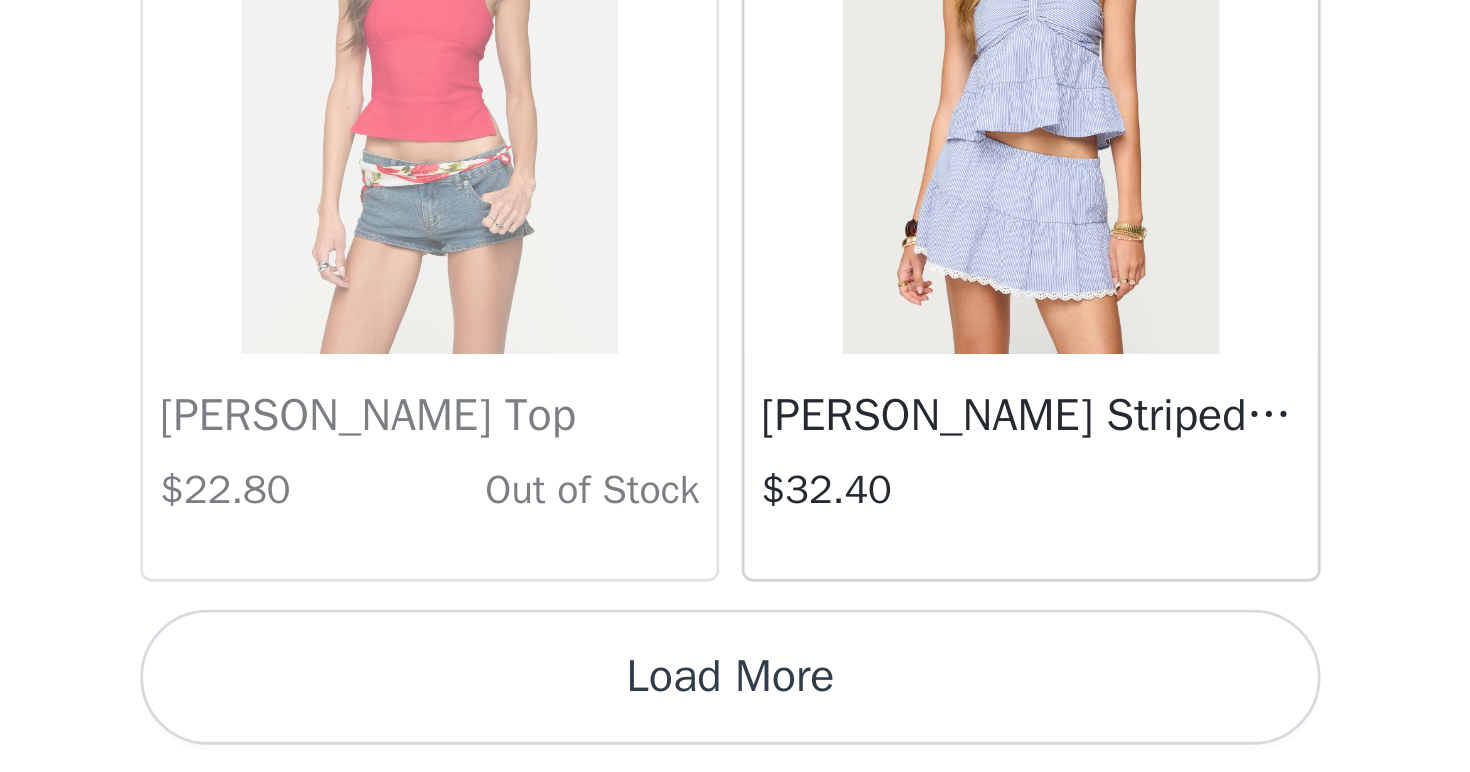 click on "Load More" at bounding box center [735, 738] 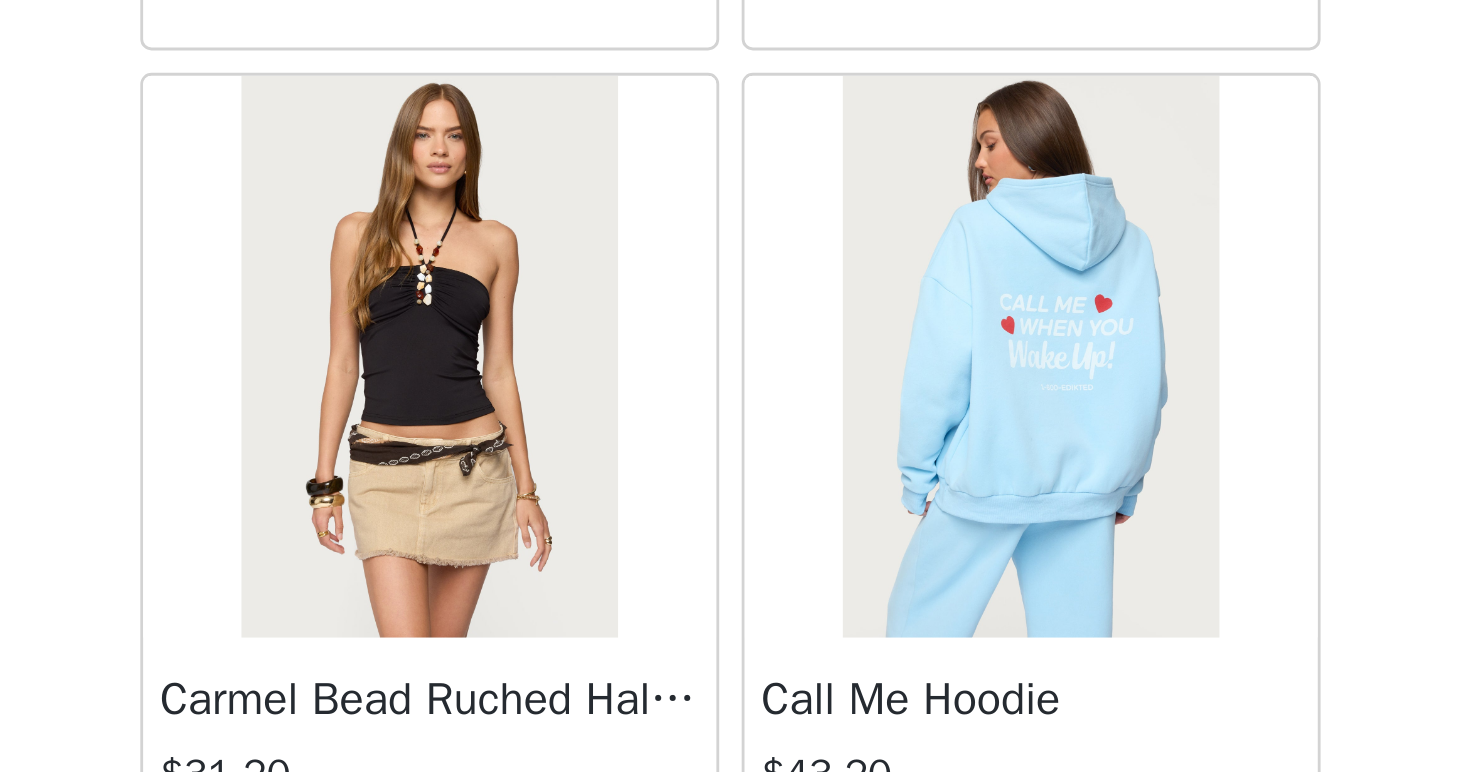 scroll, scrollTop: 36146, scrollLeft: 0, axis: vertical 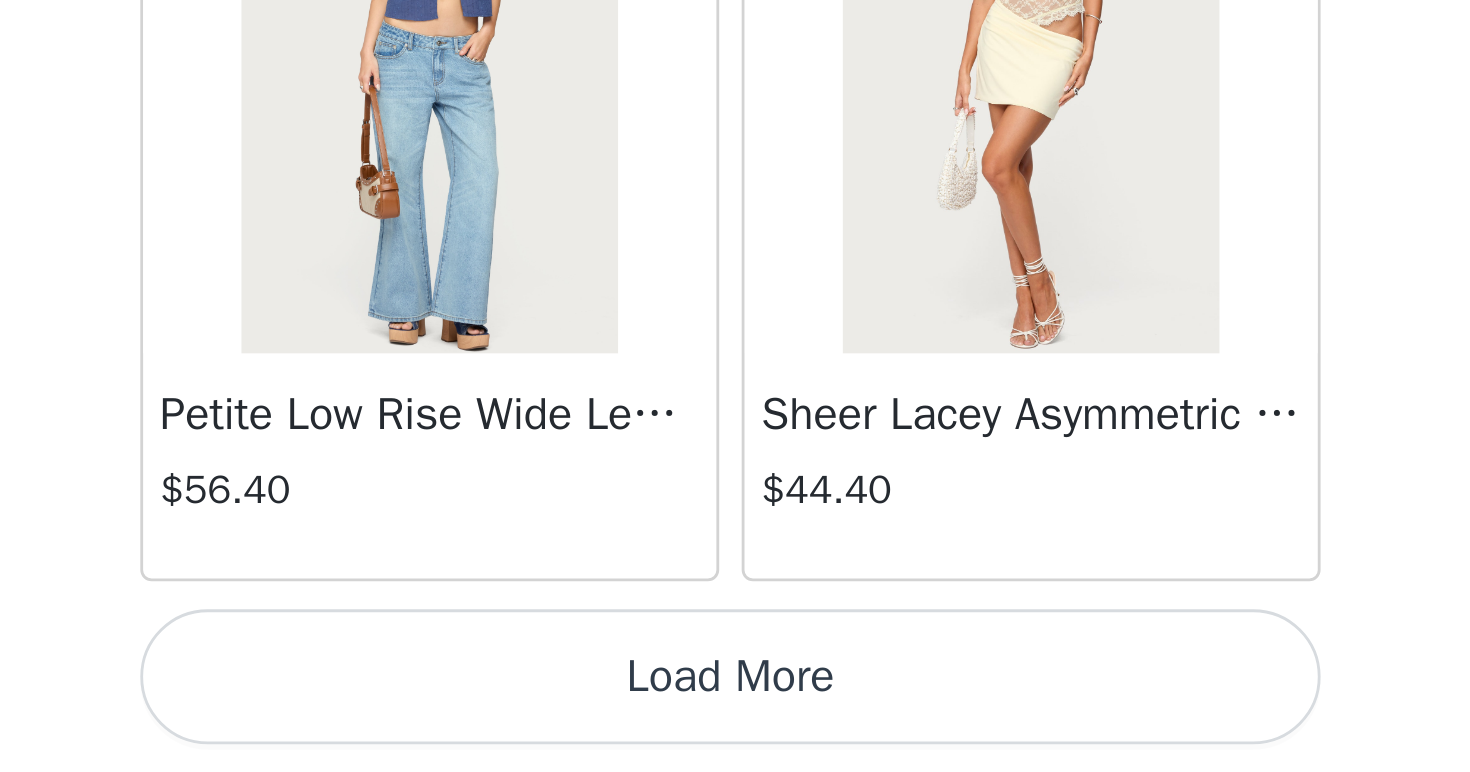 click on "Load More" at bounding box center [735, 738] 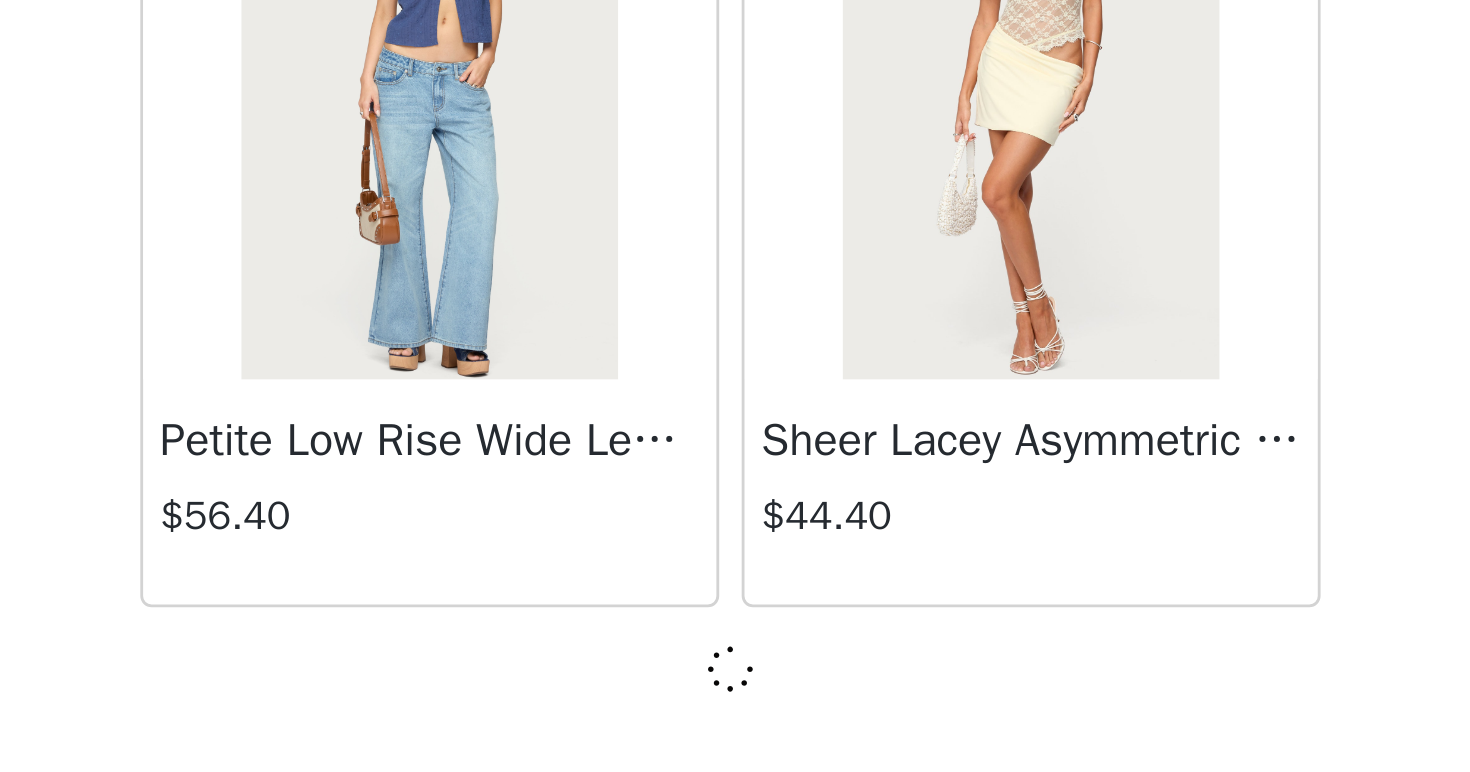 scroll, scrollTop: 37079, scrollLeft: 0, axis: vertical 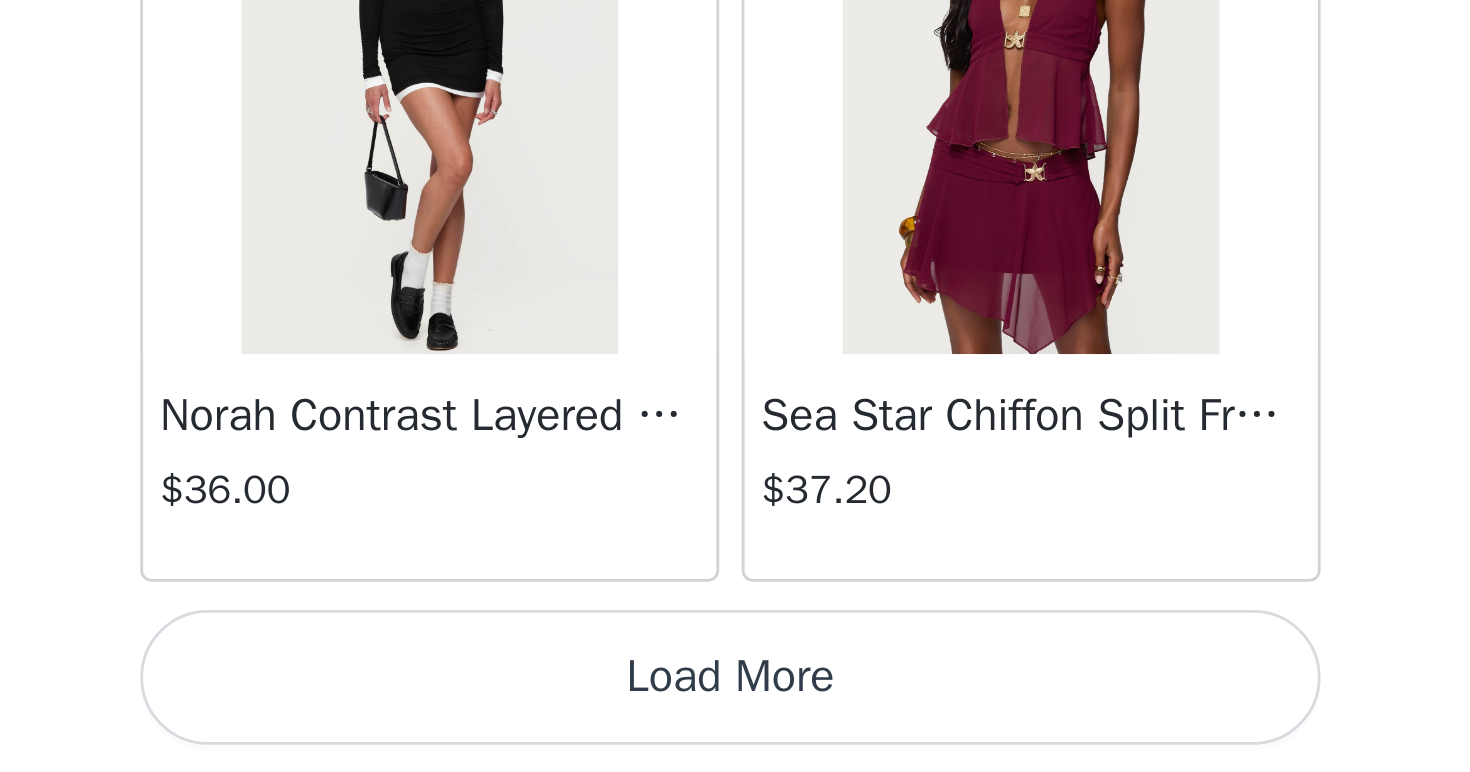 click on "Load More" at bounding box center [735, 738] 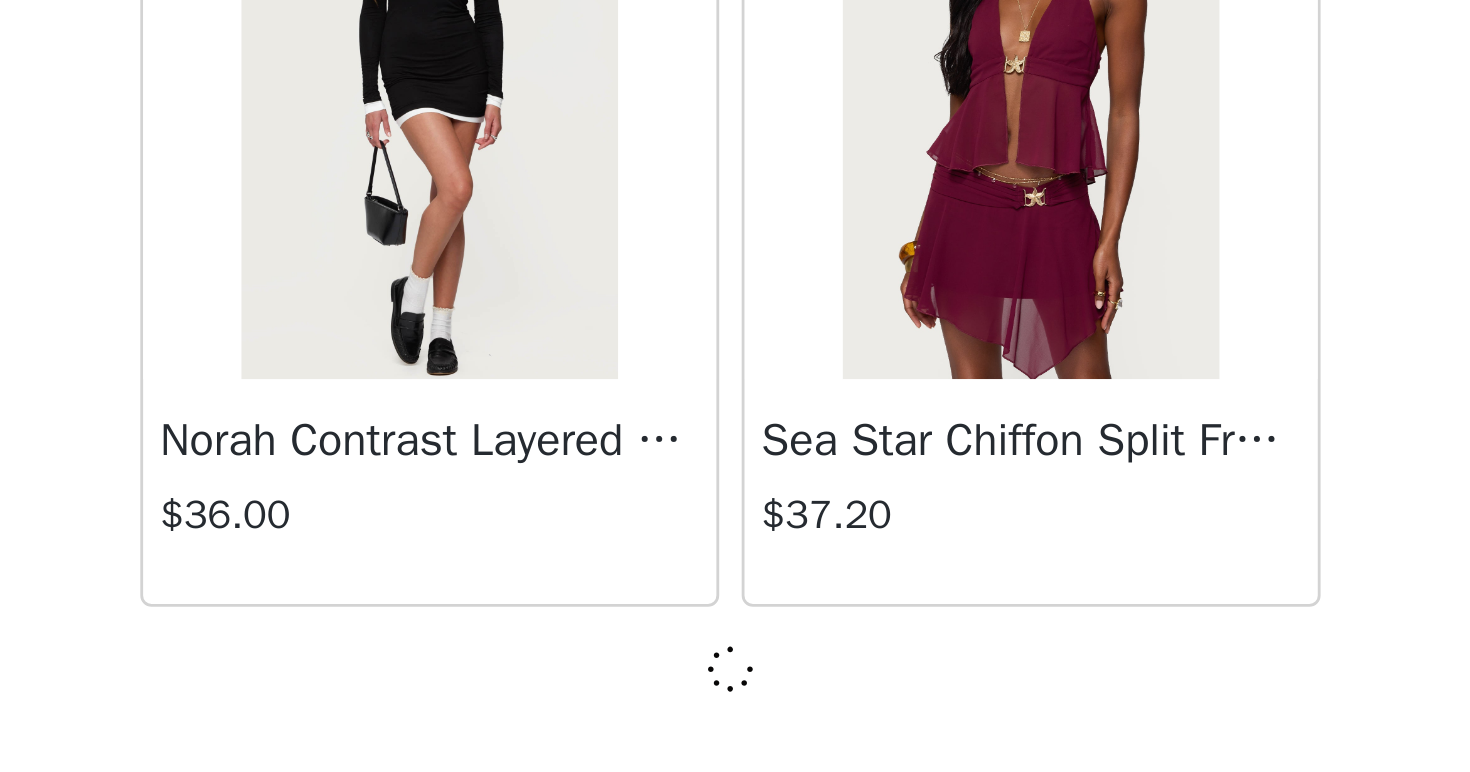scroll, scrollTop: 39979, scrollLeft: 0, axis: vertical 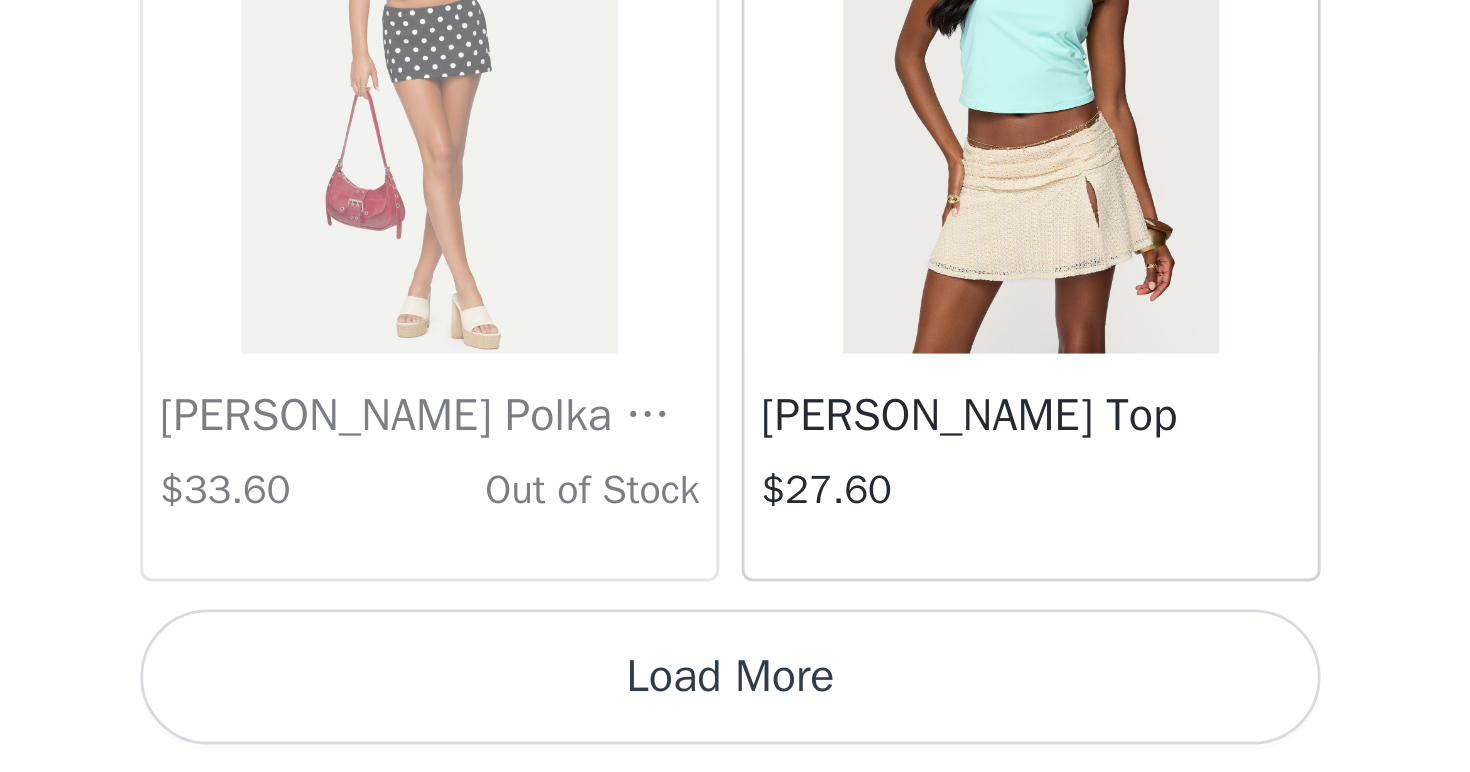 click on "Load More" at bounding box center [735, 738] 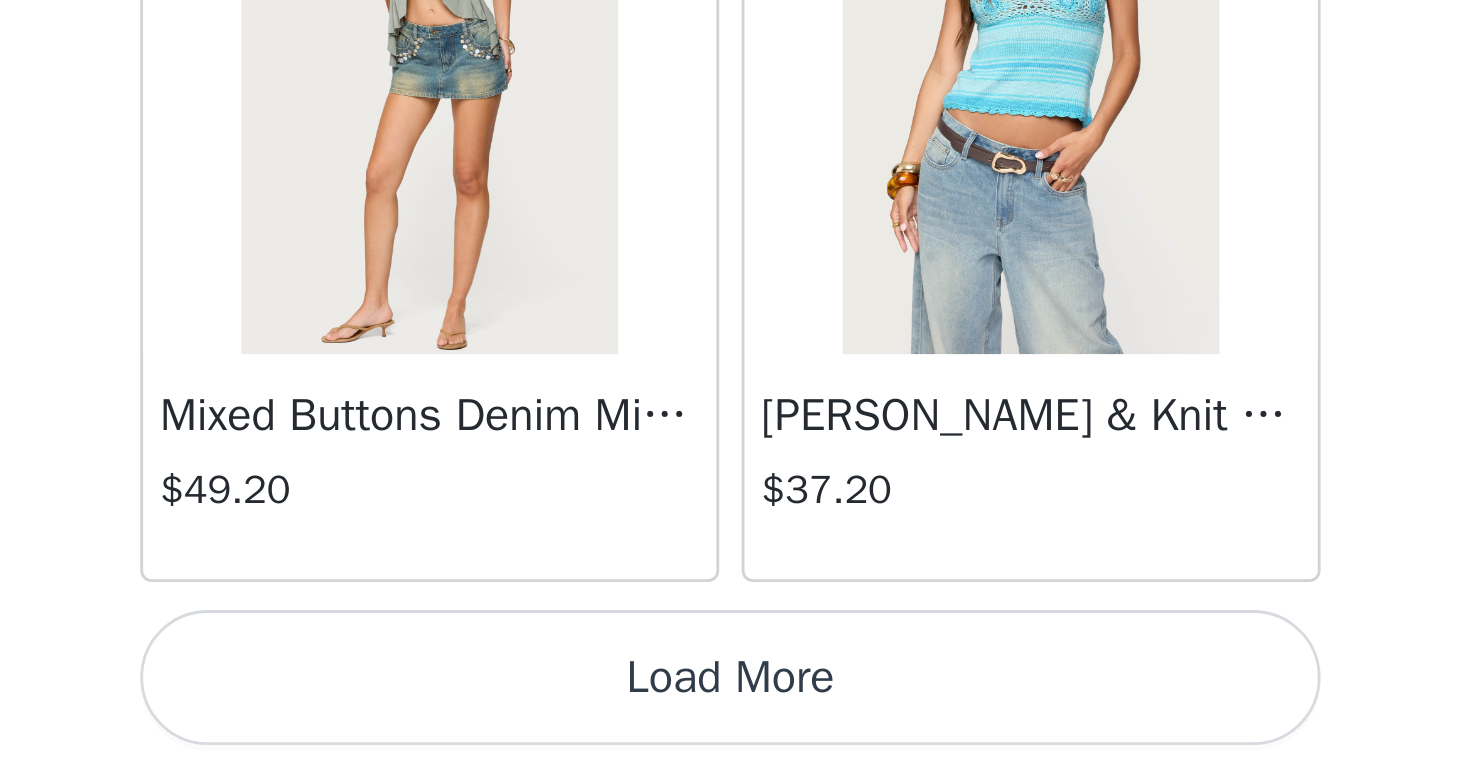 scroll, scrollTop: 45788, scrollLeft: 0, axis: vertical 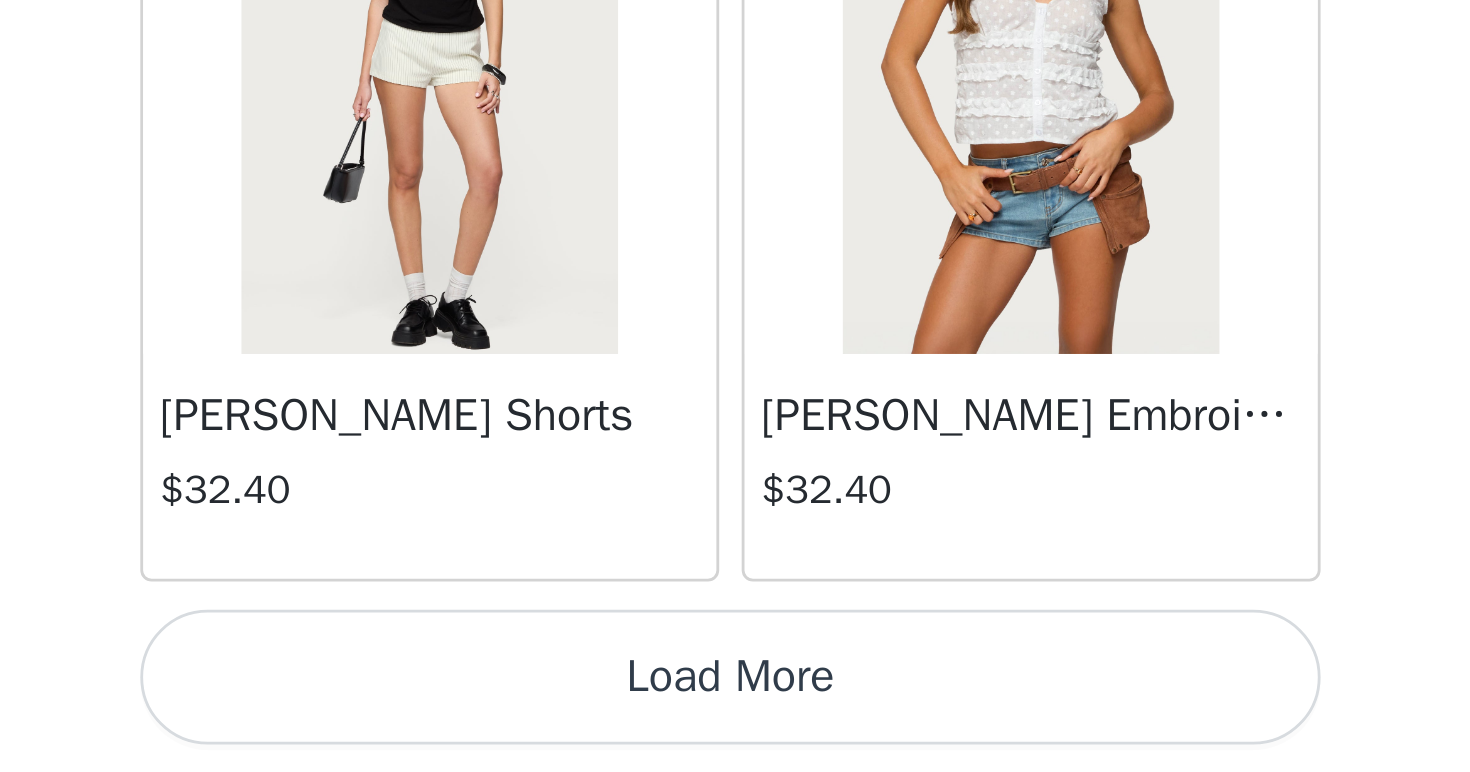 click on "Load More" at bounding box center (735, 738) 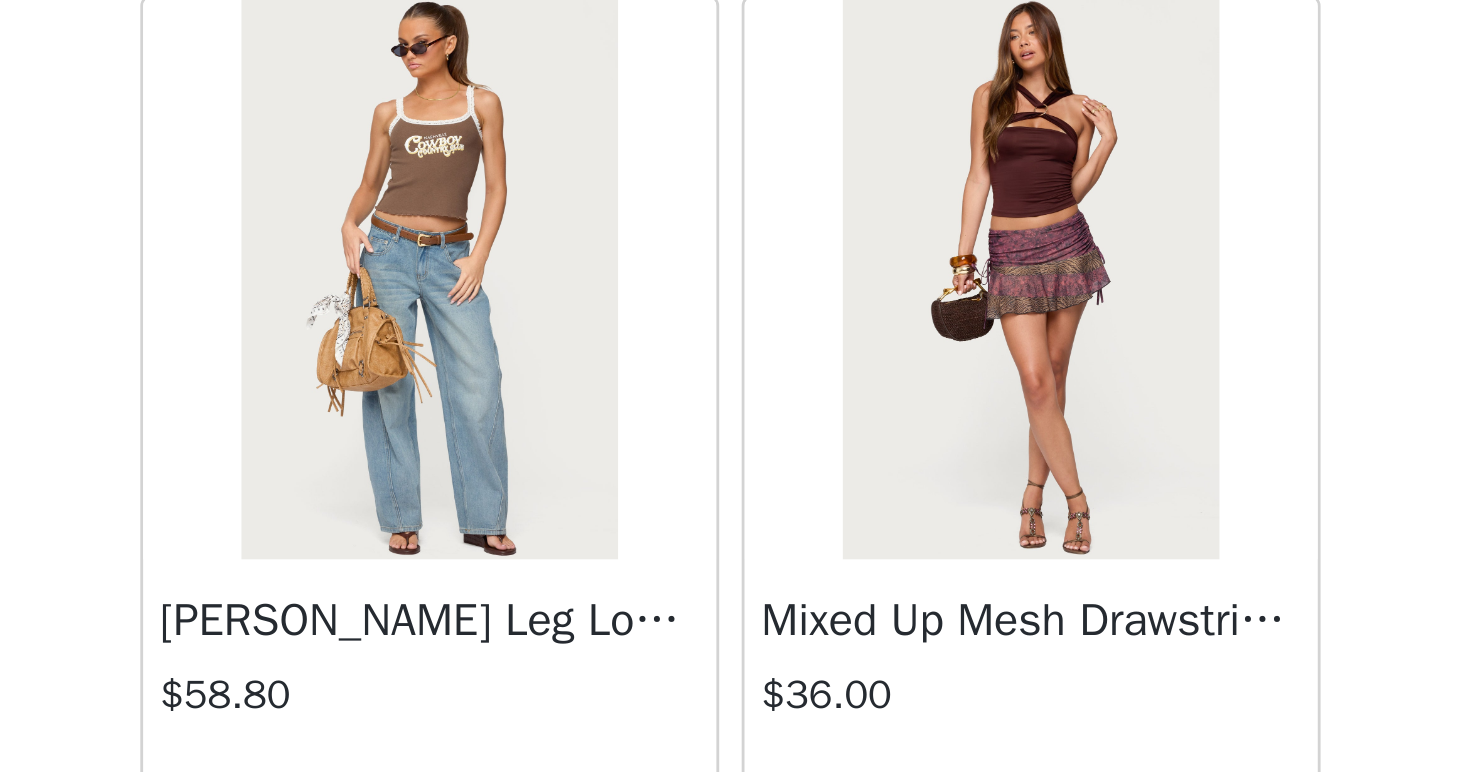 scroll, scrollTop: 51518, scrollLeft: 0, axis: vertical 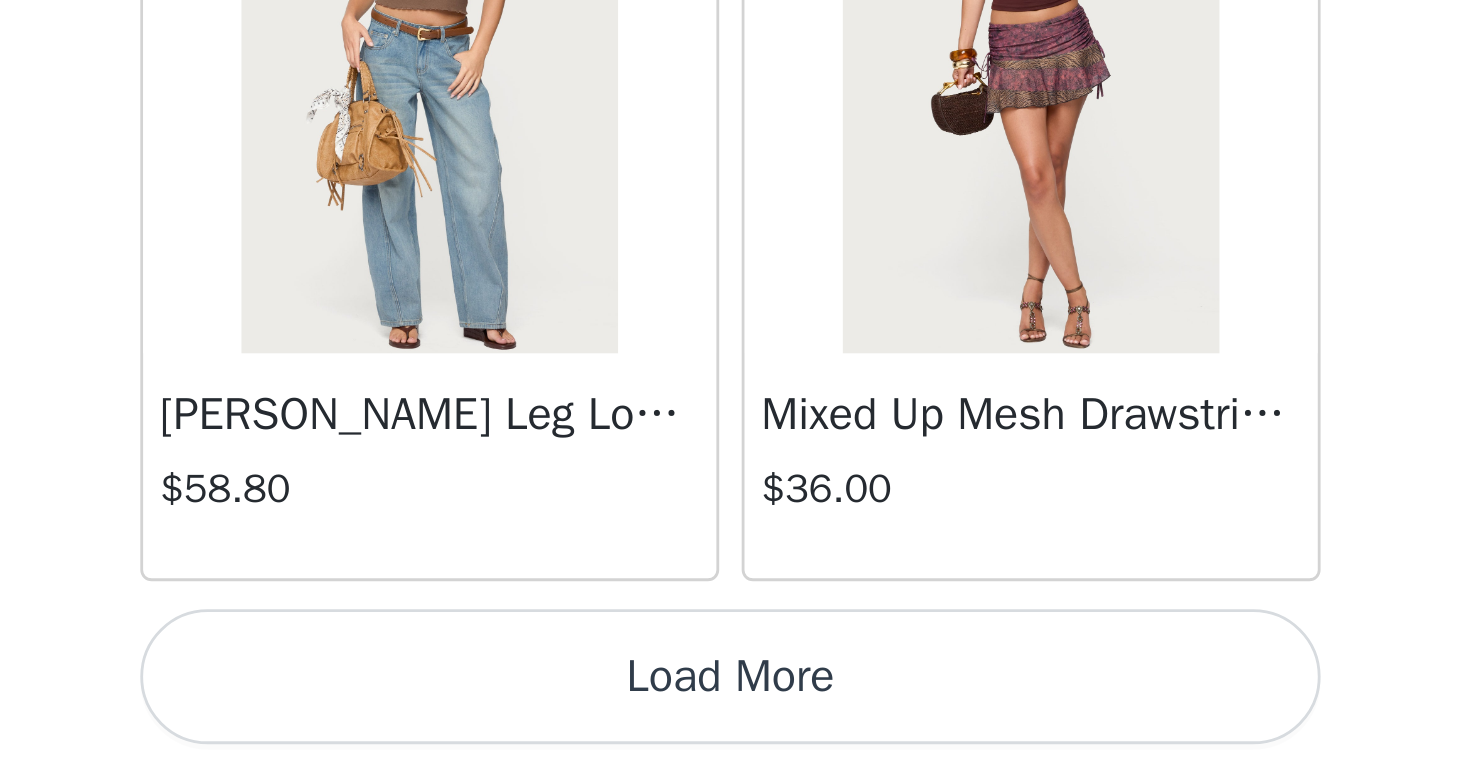 click on "Load More" at bounding box center (735, 738) 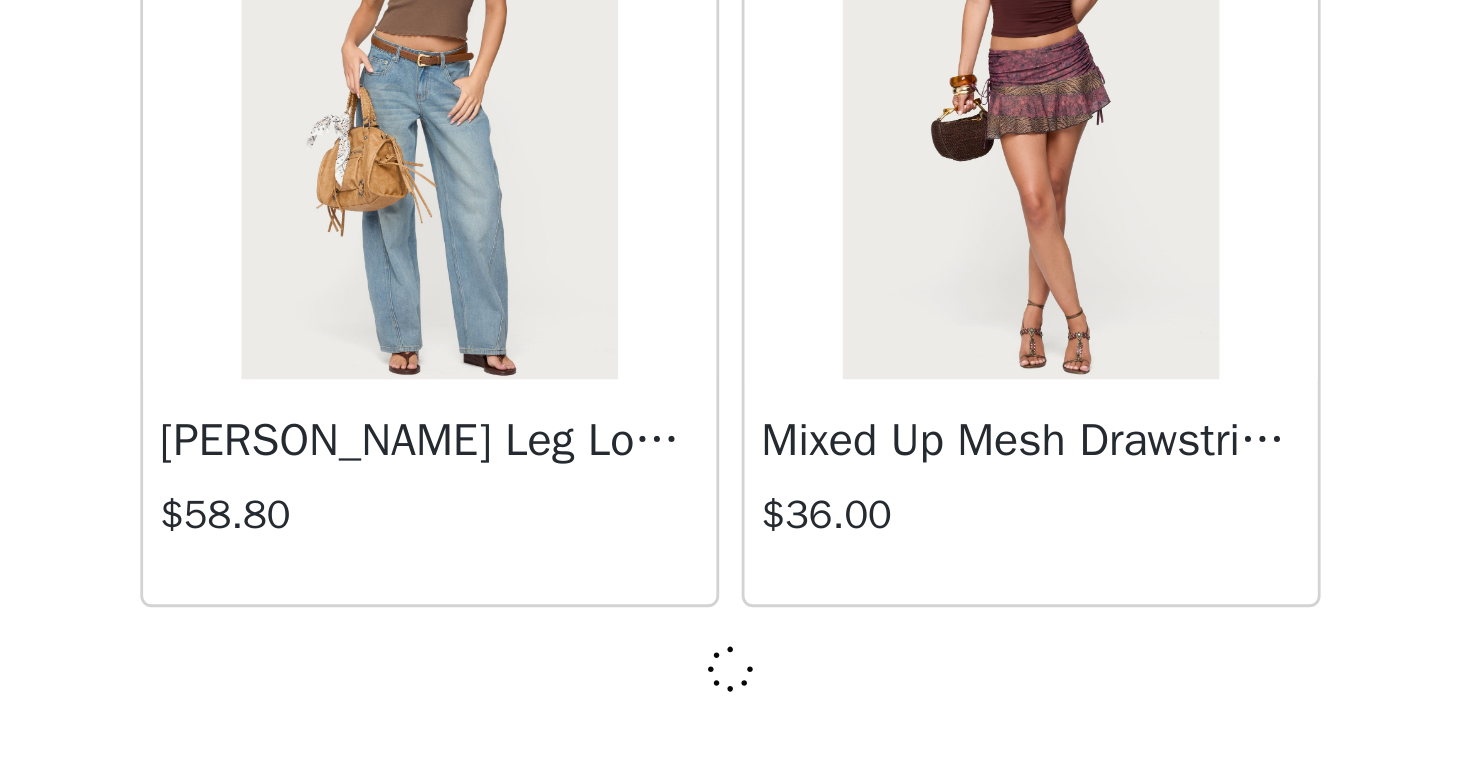scroll, scrollTop: 51579, scrollLeft: 0, axis: vertical 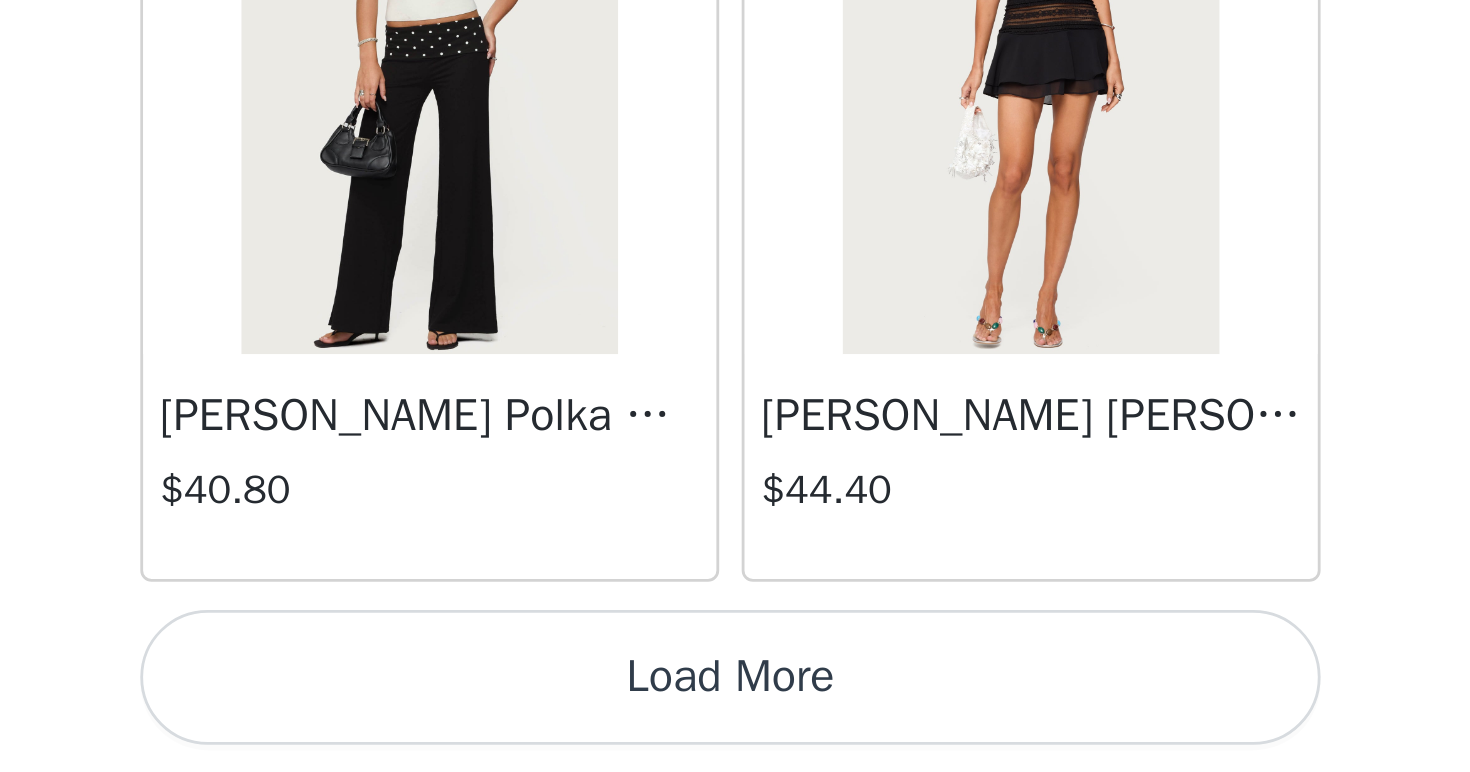 click on "Load More" at bounding box center [735, 738] 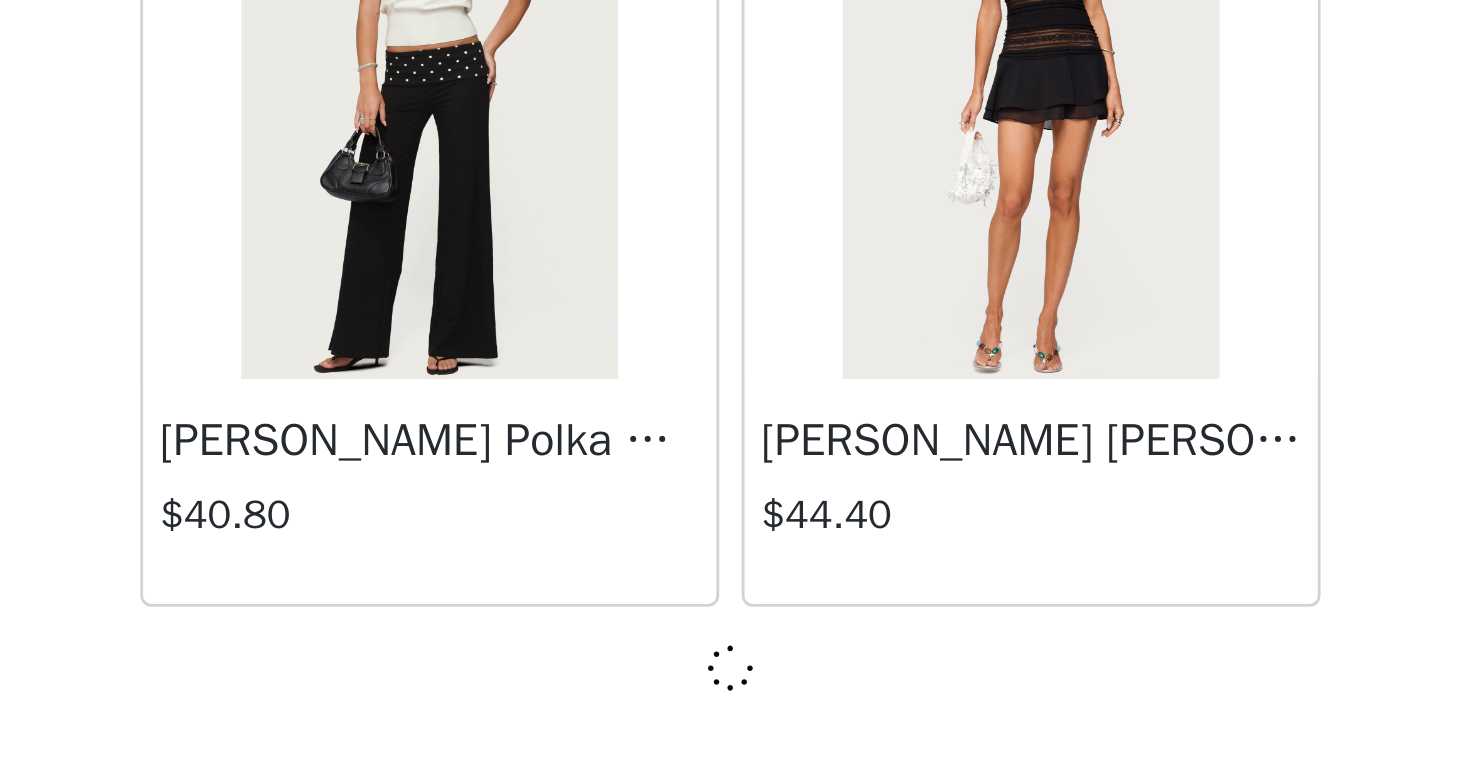 scroll, scrollTop: 54479, scrollLeft: 0, axis: vertical 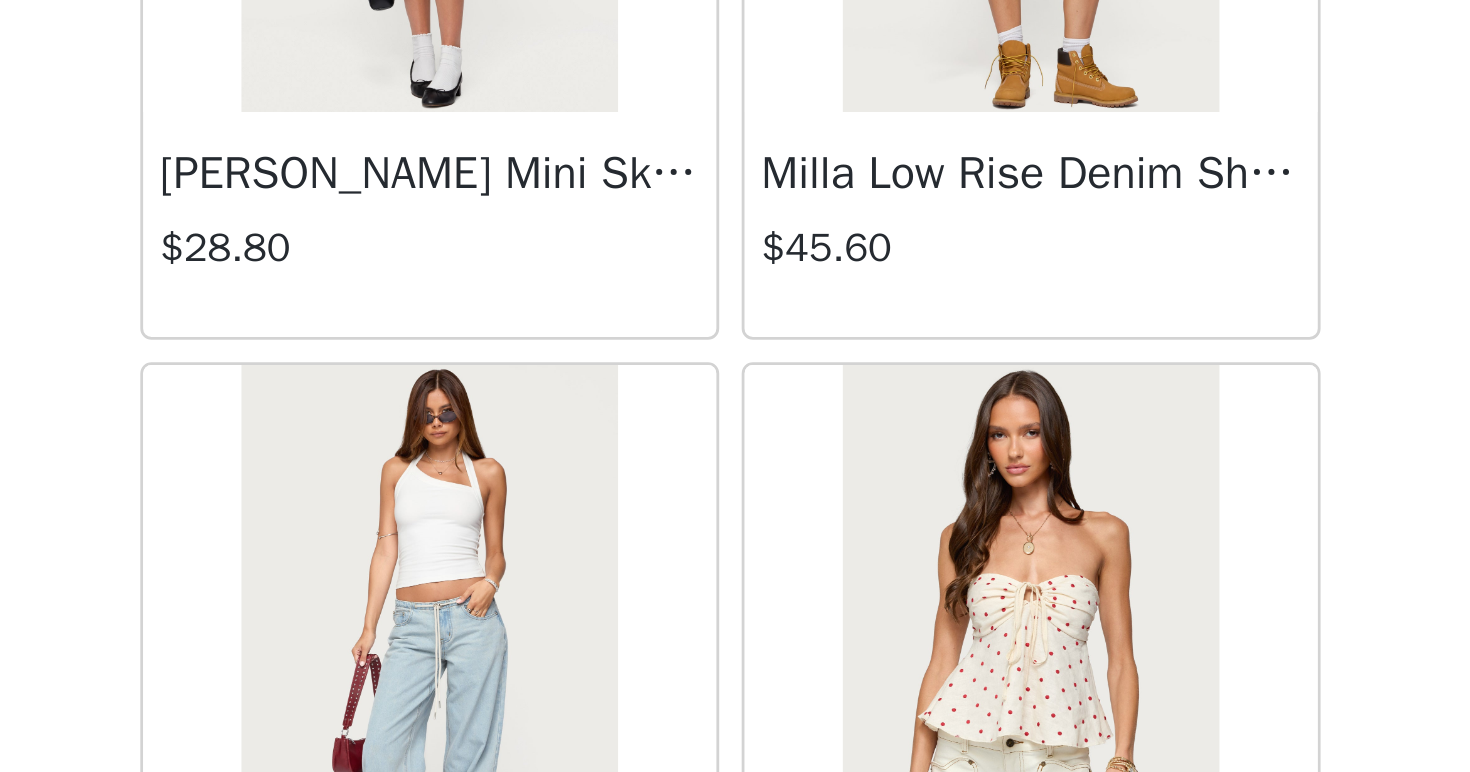 click on "[PERSON_NAME] Rise Jeans   $58.80" at bounding box center [628, 767] 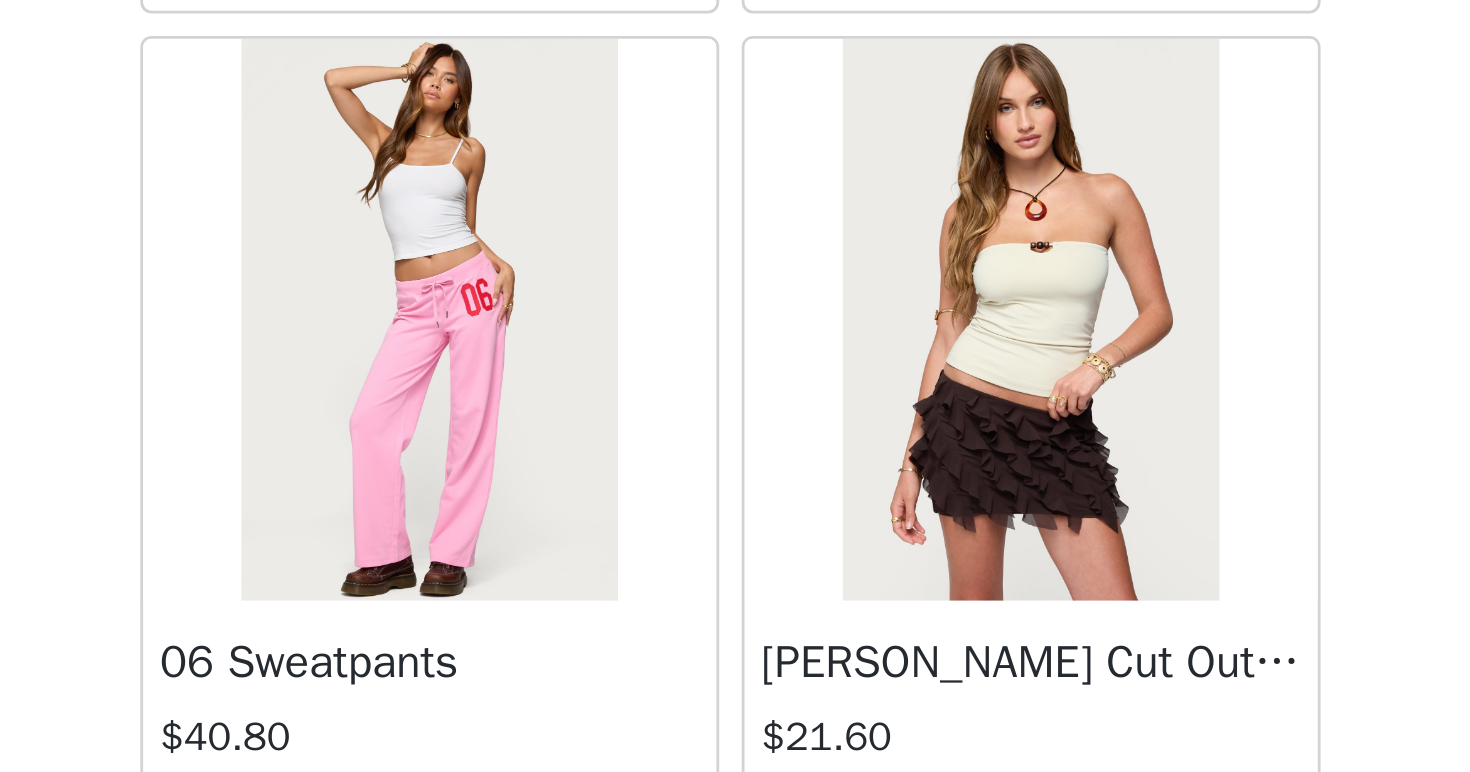scroll, scrollTop: 57087, scrollLeft: 0, axis: vertical 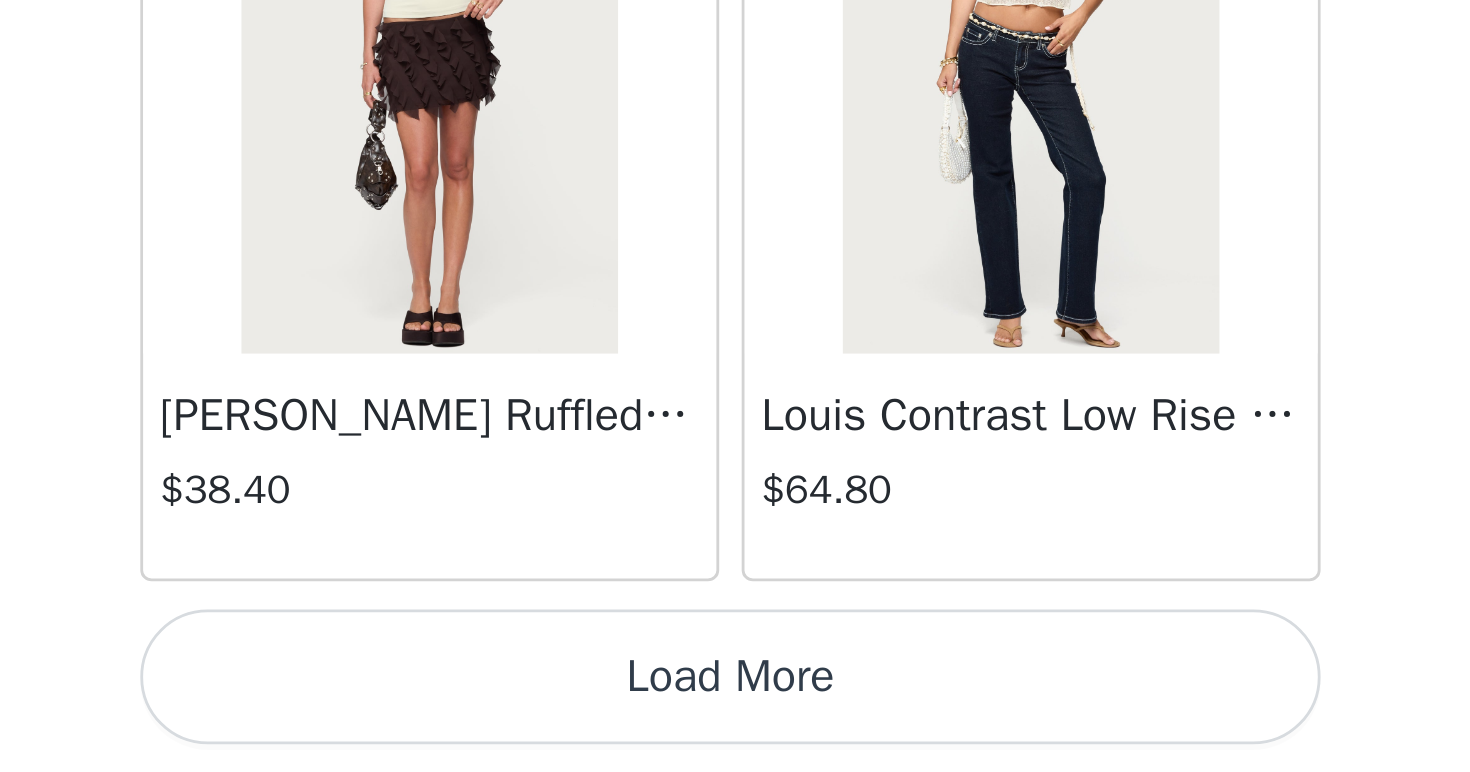 click on "Load More" at bounding box center (735, 738) 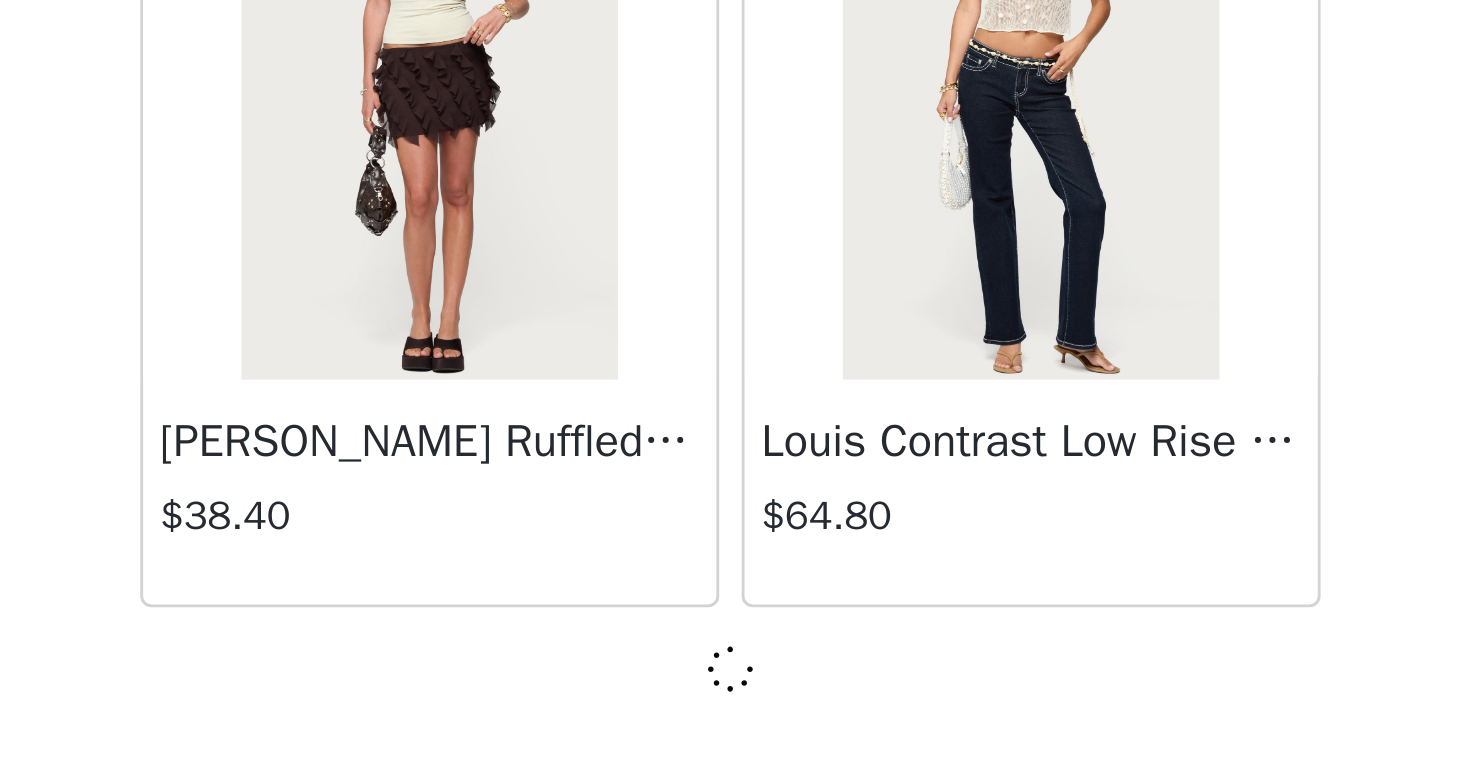 scroll, scrollTop: 57379, scrollLeft: 0, axis: vertical 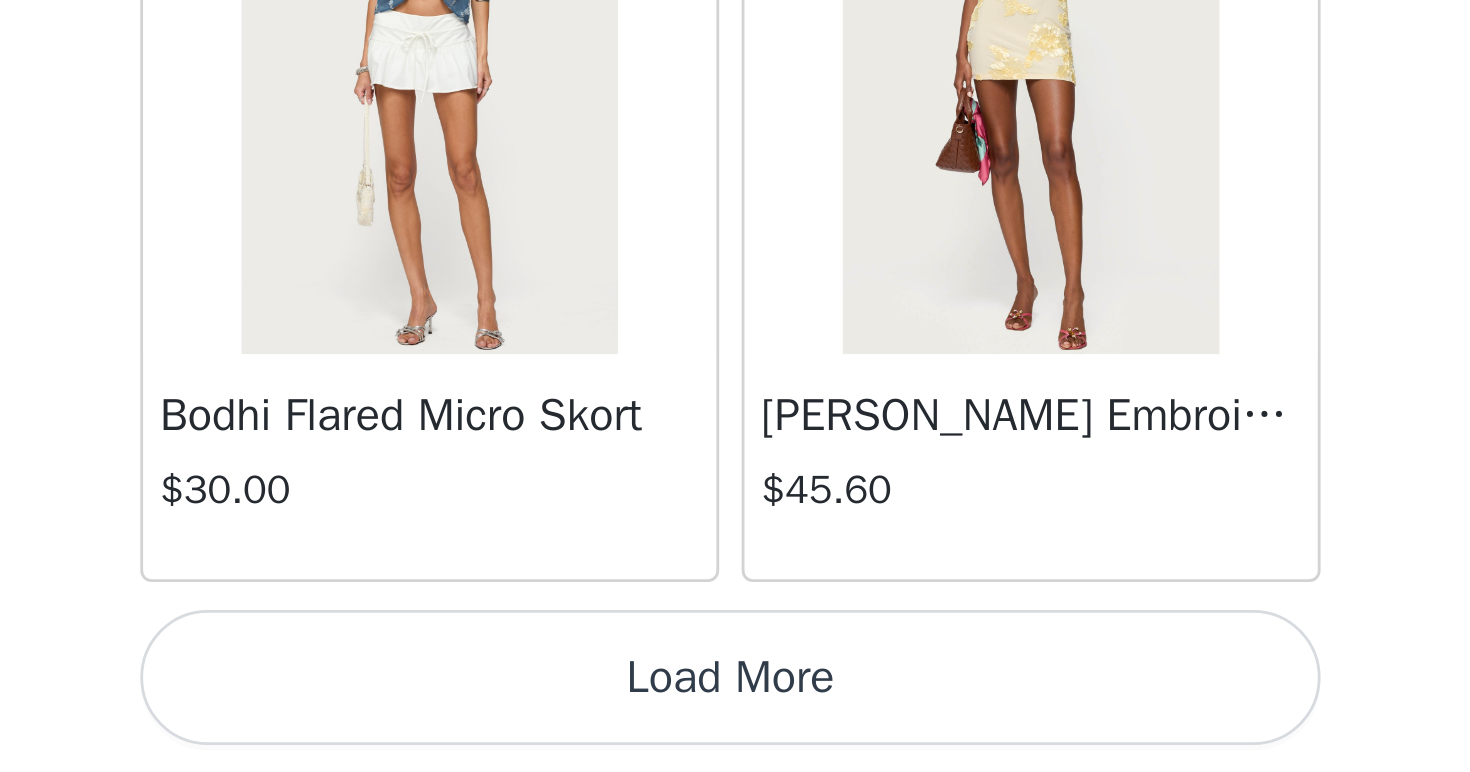 click on "Load More" at bounding box center [735, 738] 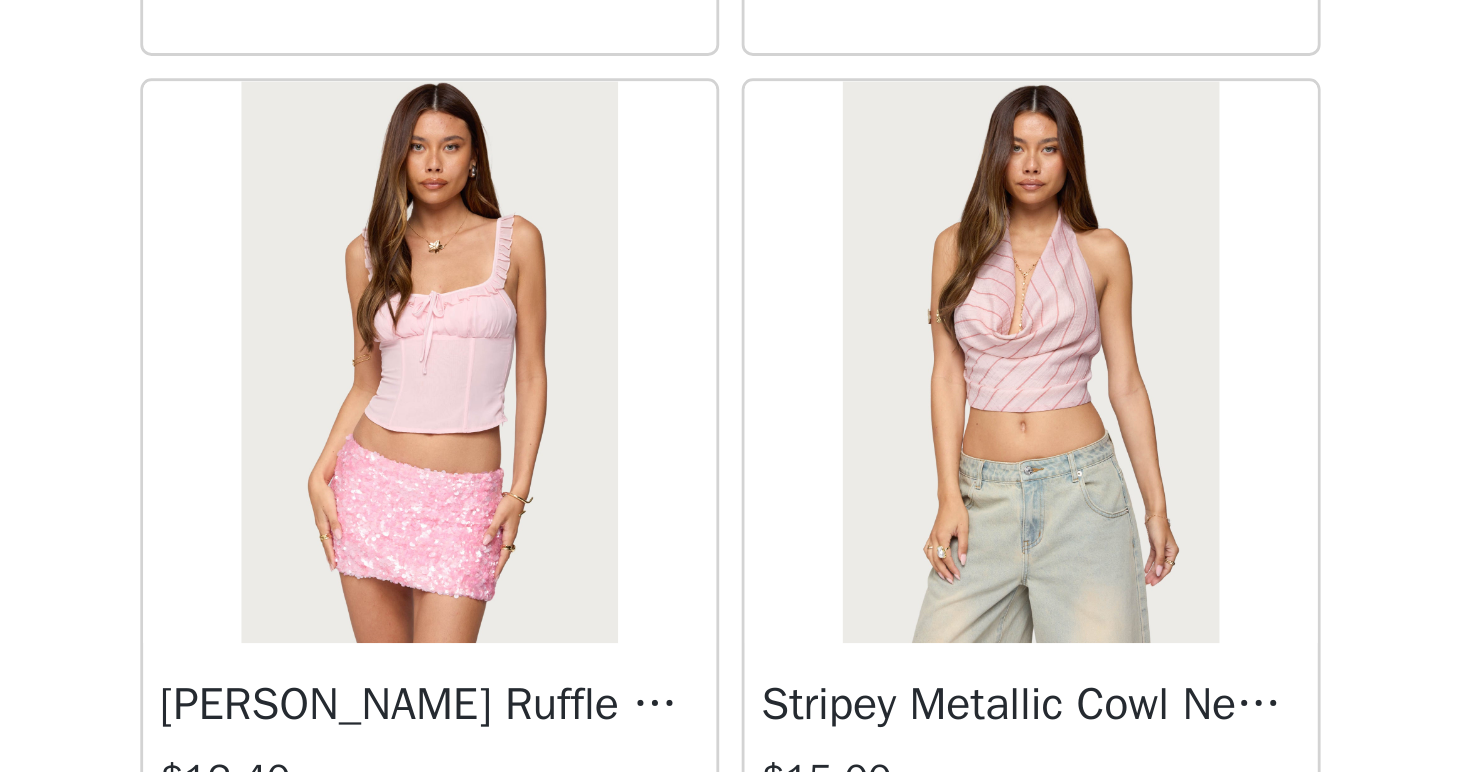 scroll, scrollTop: 4290, scrollLeft: 0, axis: vertical 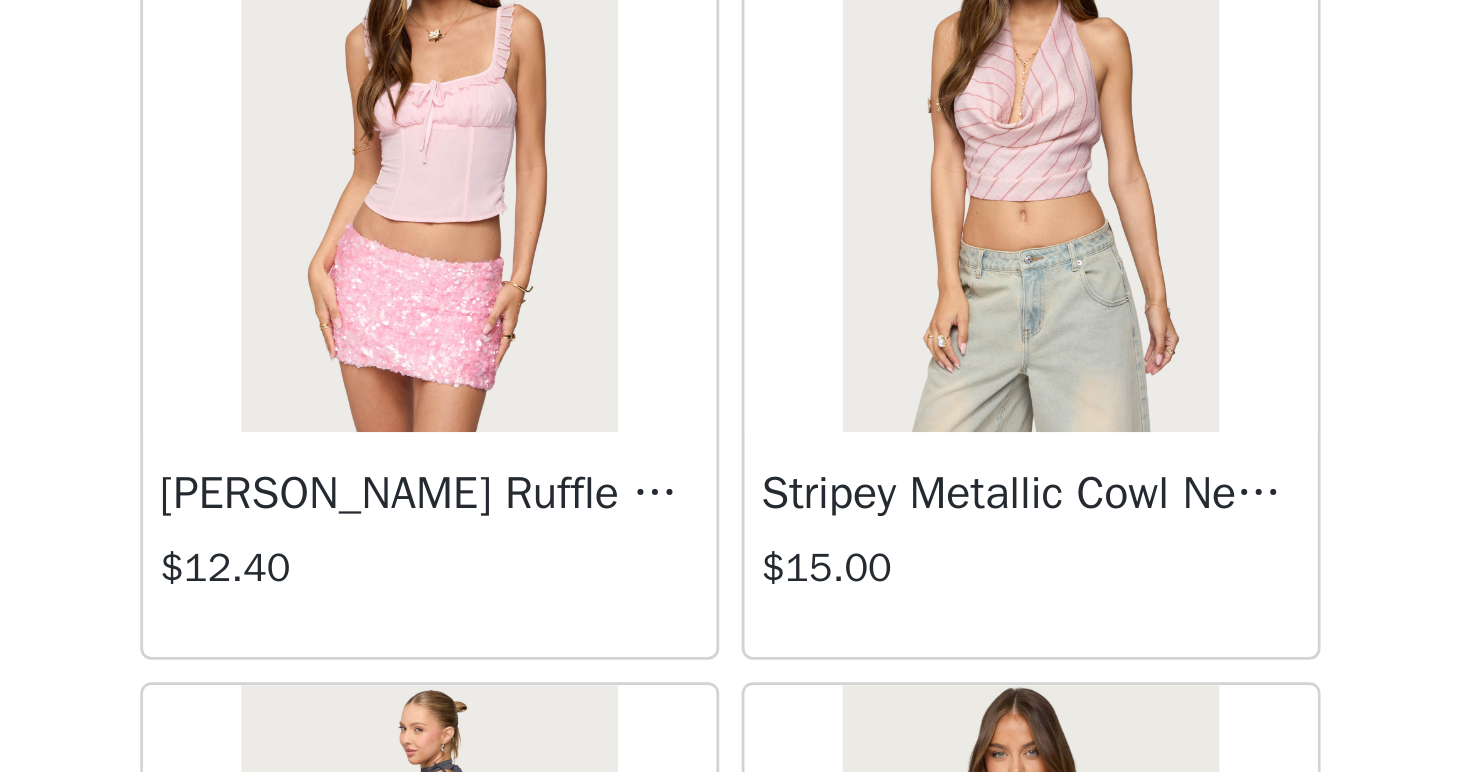 click on "[PERSON_NAME] Ruffle Corset" at bounding box center (628, 673) 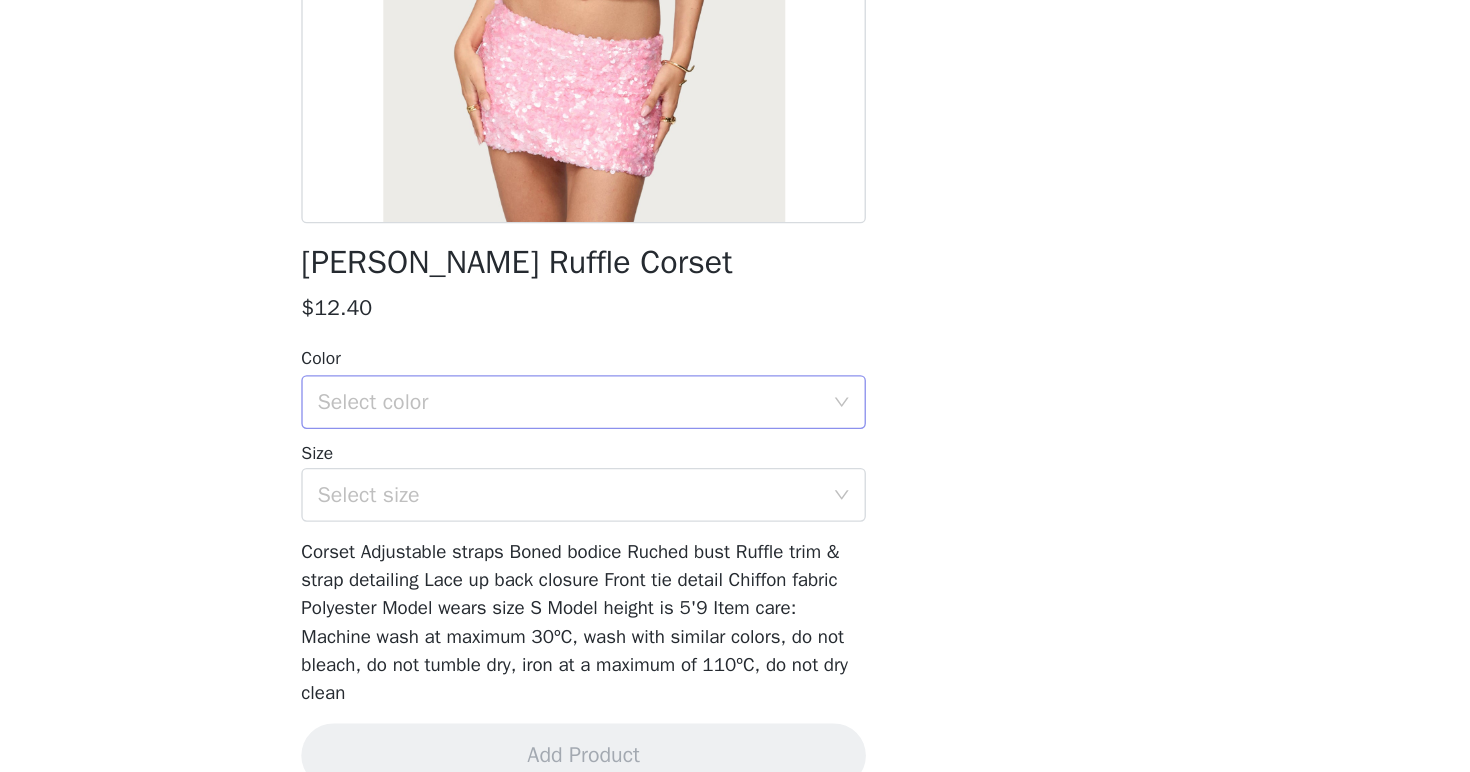 scroll, scrollTop: 221, scrollLeft: 0, axis: vertical 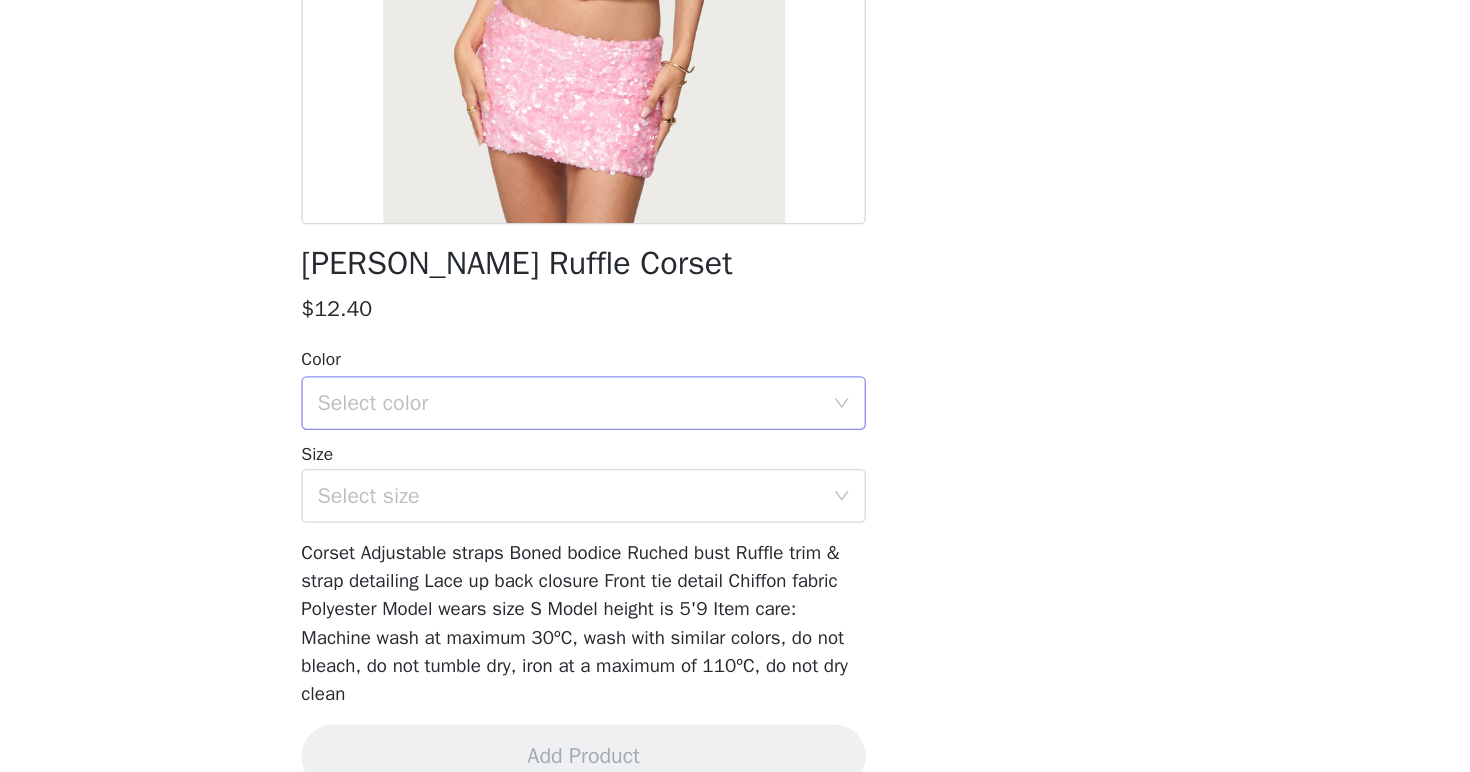 click on "Select color" at bounding box center [724, 462] 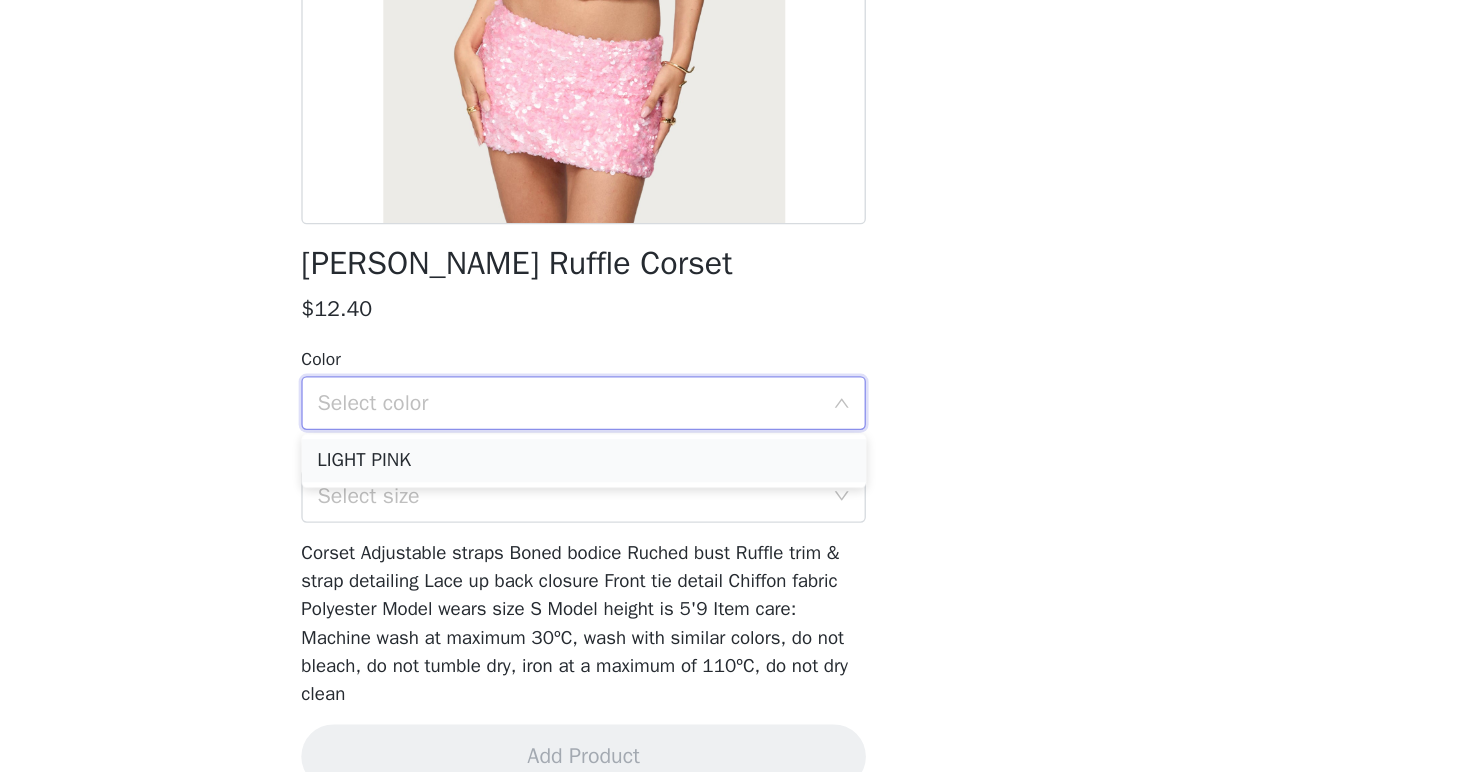 click on "LIGHT PINK" at bounding box center [735, 505] 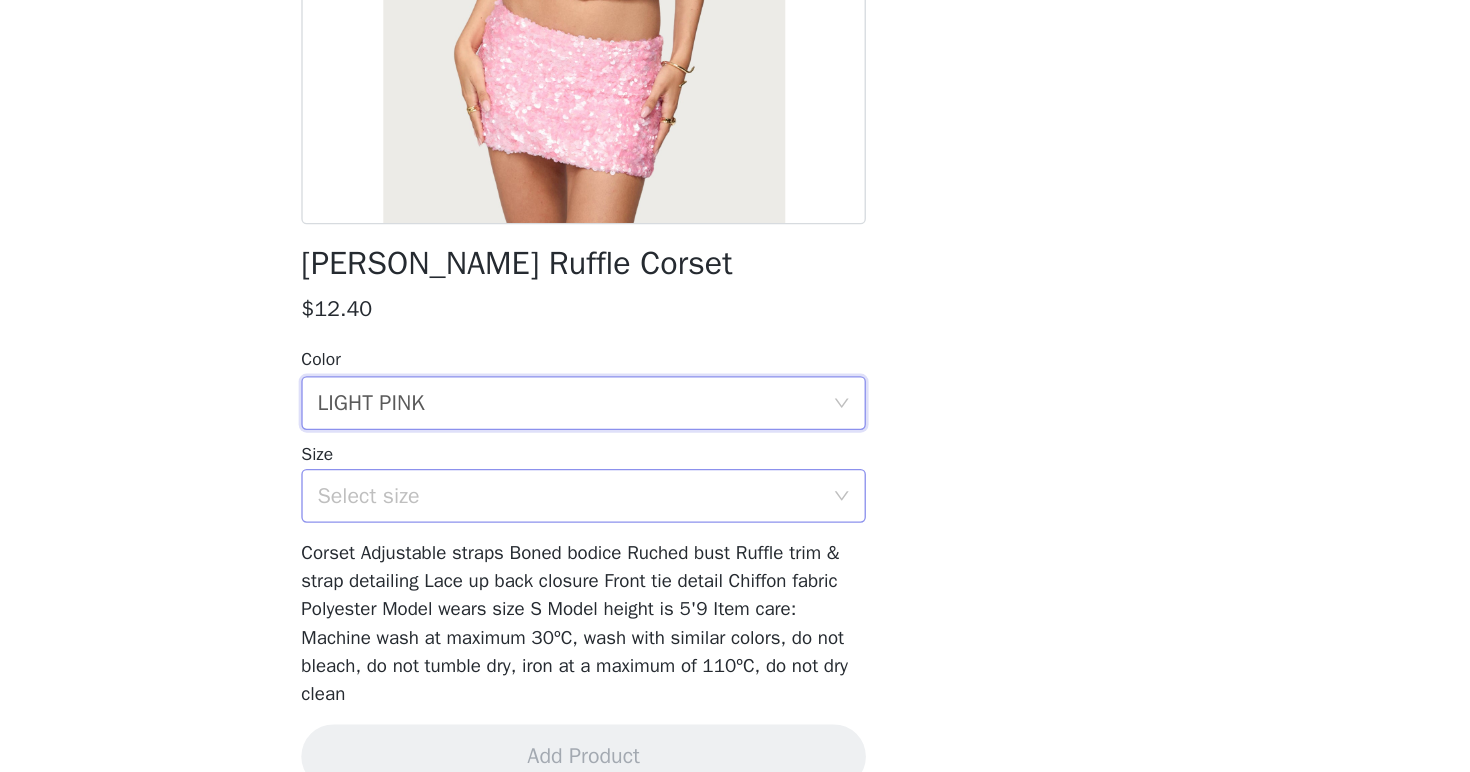 click on "Select size" at bounding box center [724, 531] 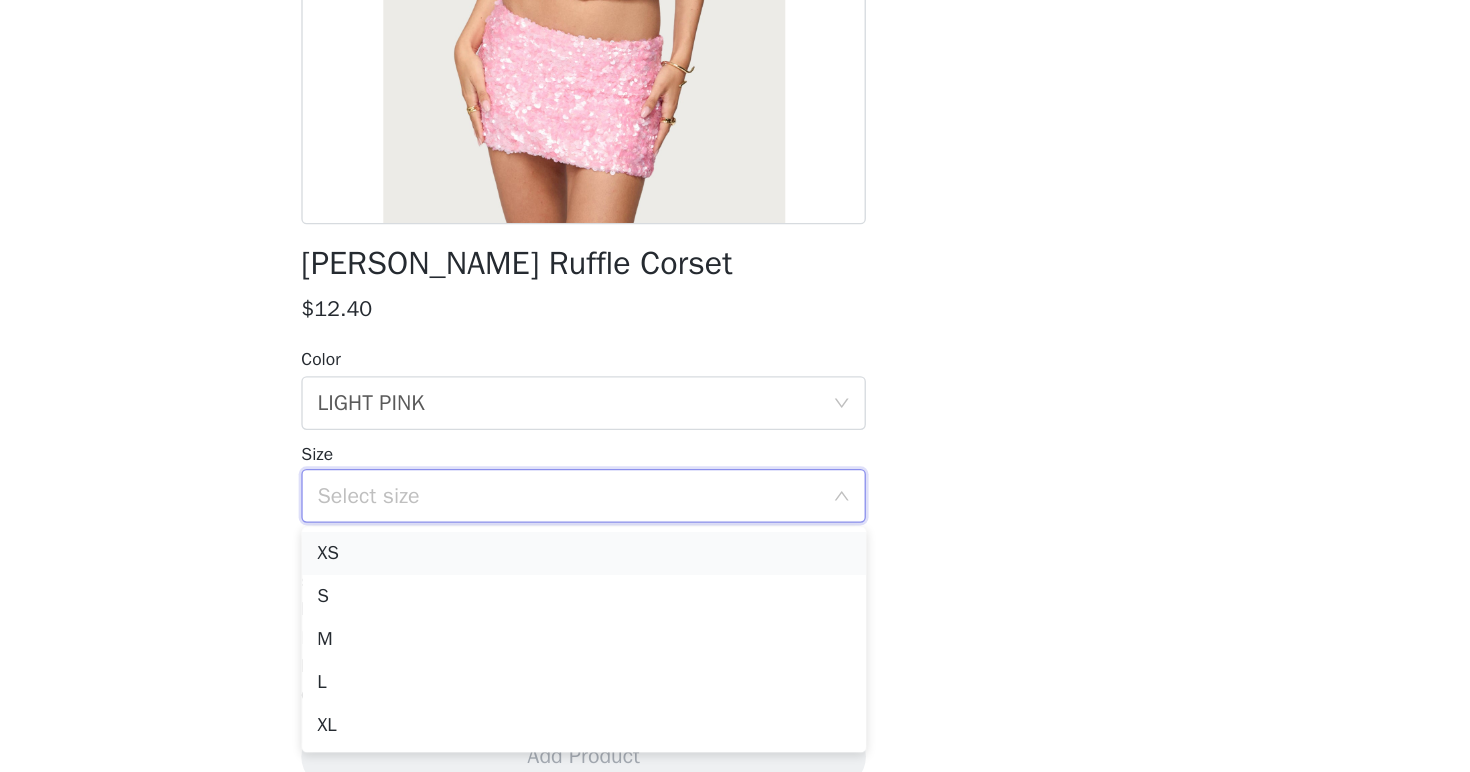 click on "XS" at bounding box center [735, 574] 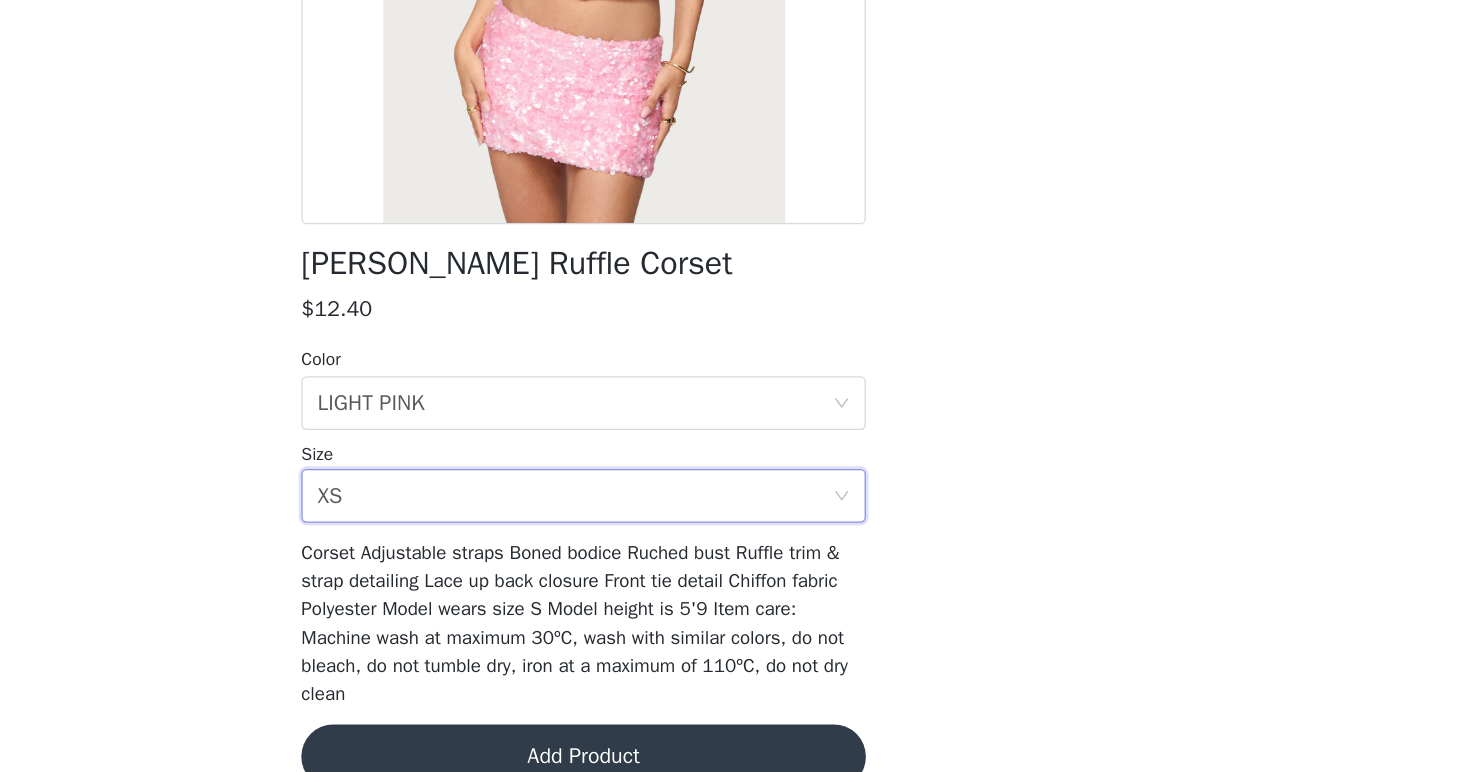 click on "Add Product" at bounding box center [735, 725] 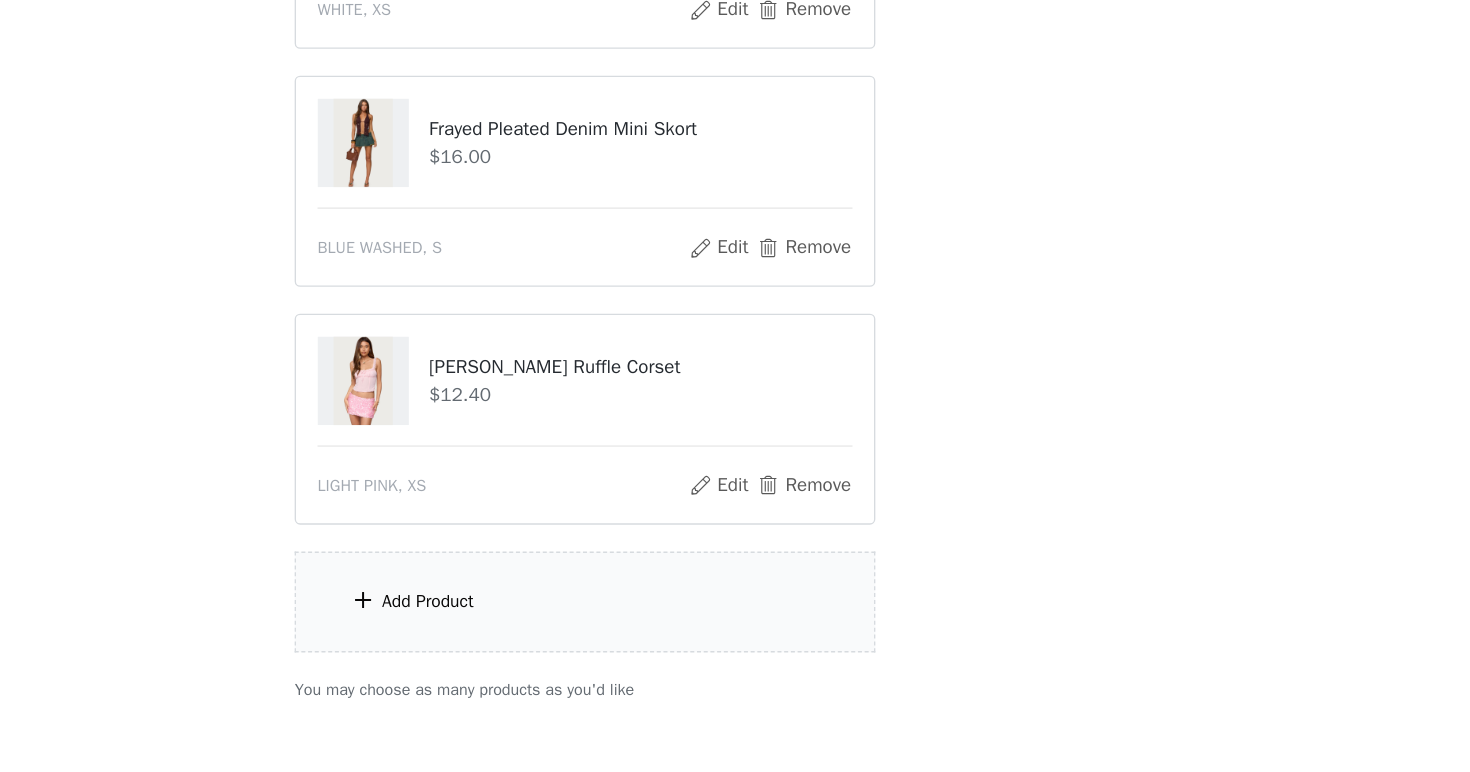 scroll, scrollTop: 757, scrollLeft: 0, axis: vertical 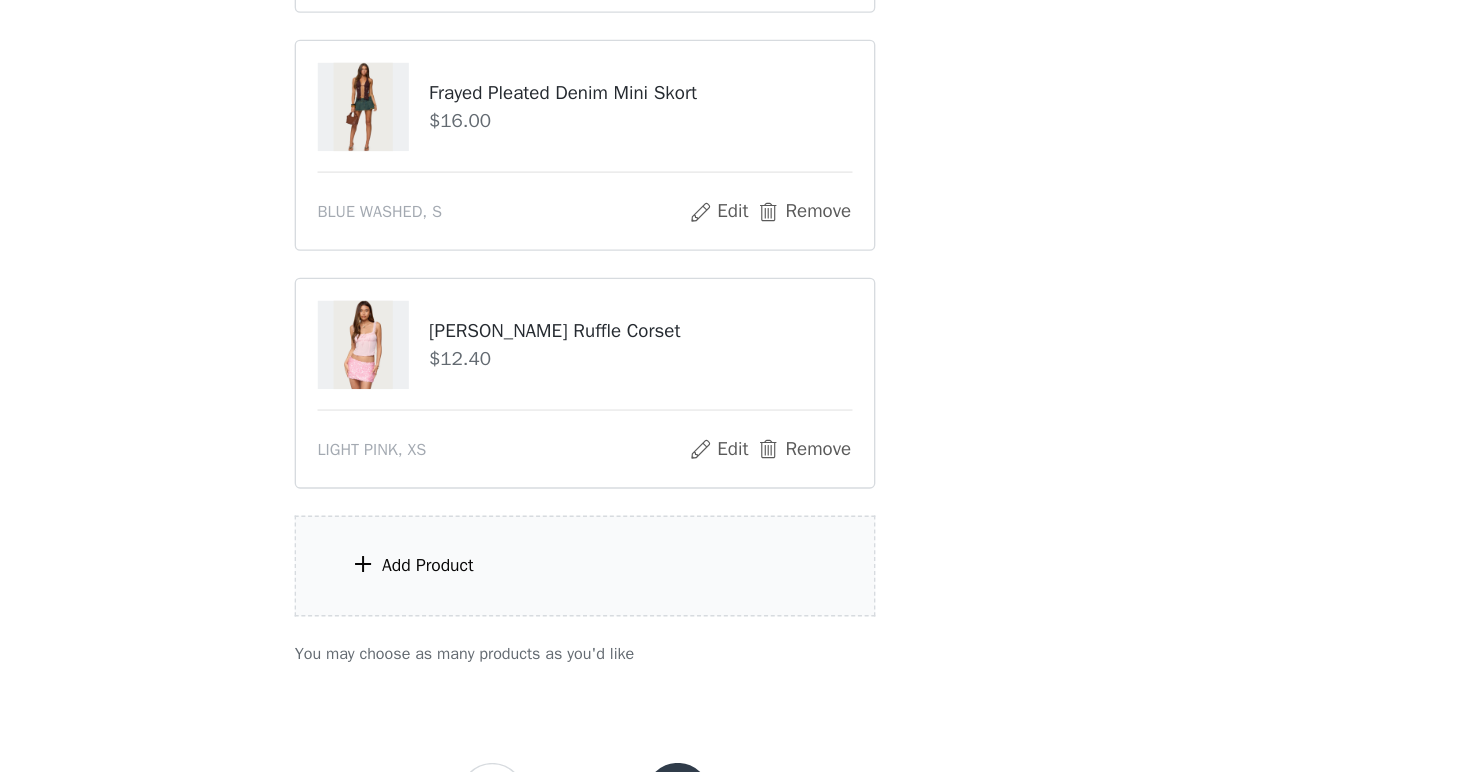 click on "Add Product" at bounding box center [618, 618] 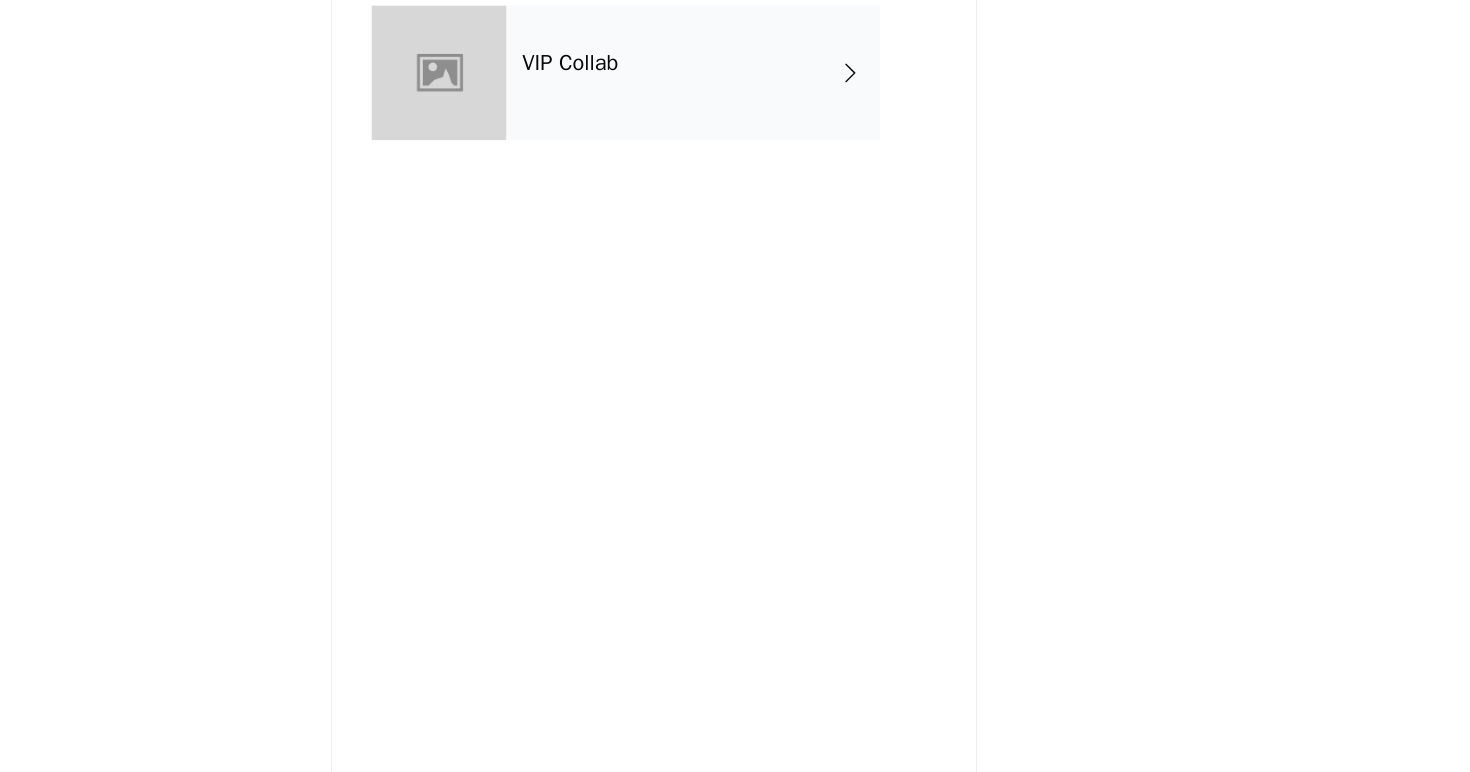 click on "VIP Collab" at bounding box center (764, 150) 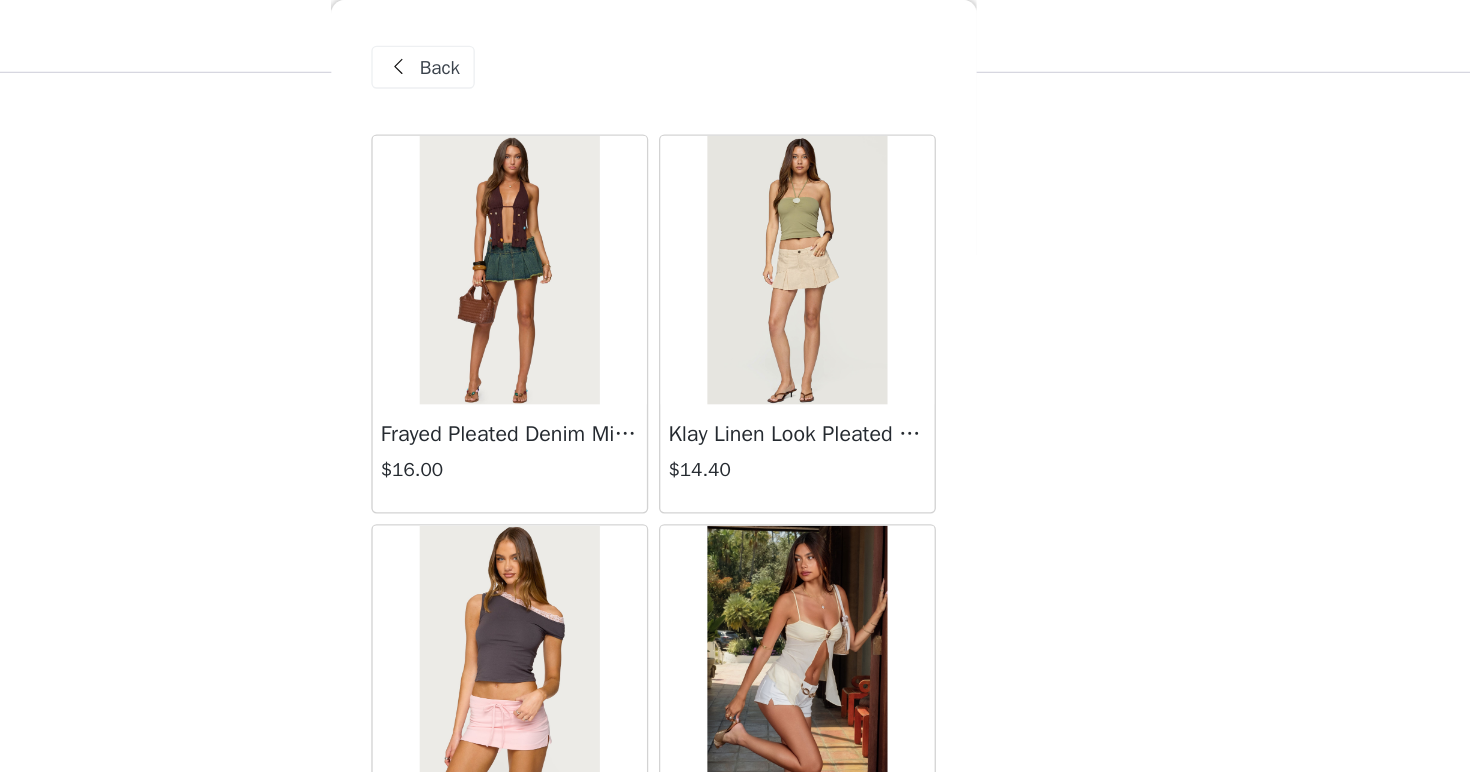 scroll, scrollTop: 746, scrollLeft: 0, axis: vertical 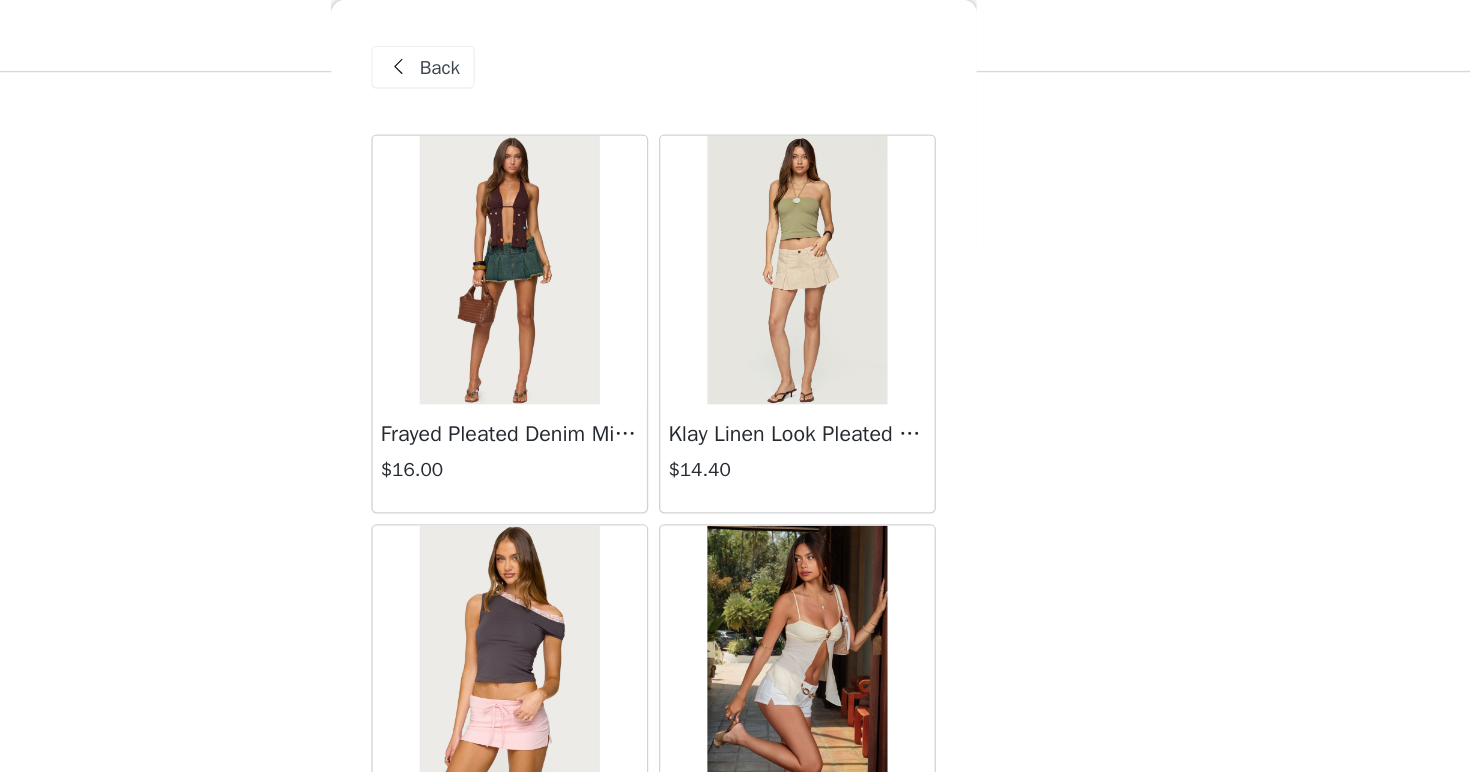 click on "Back" at bounding box center (563, 50) 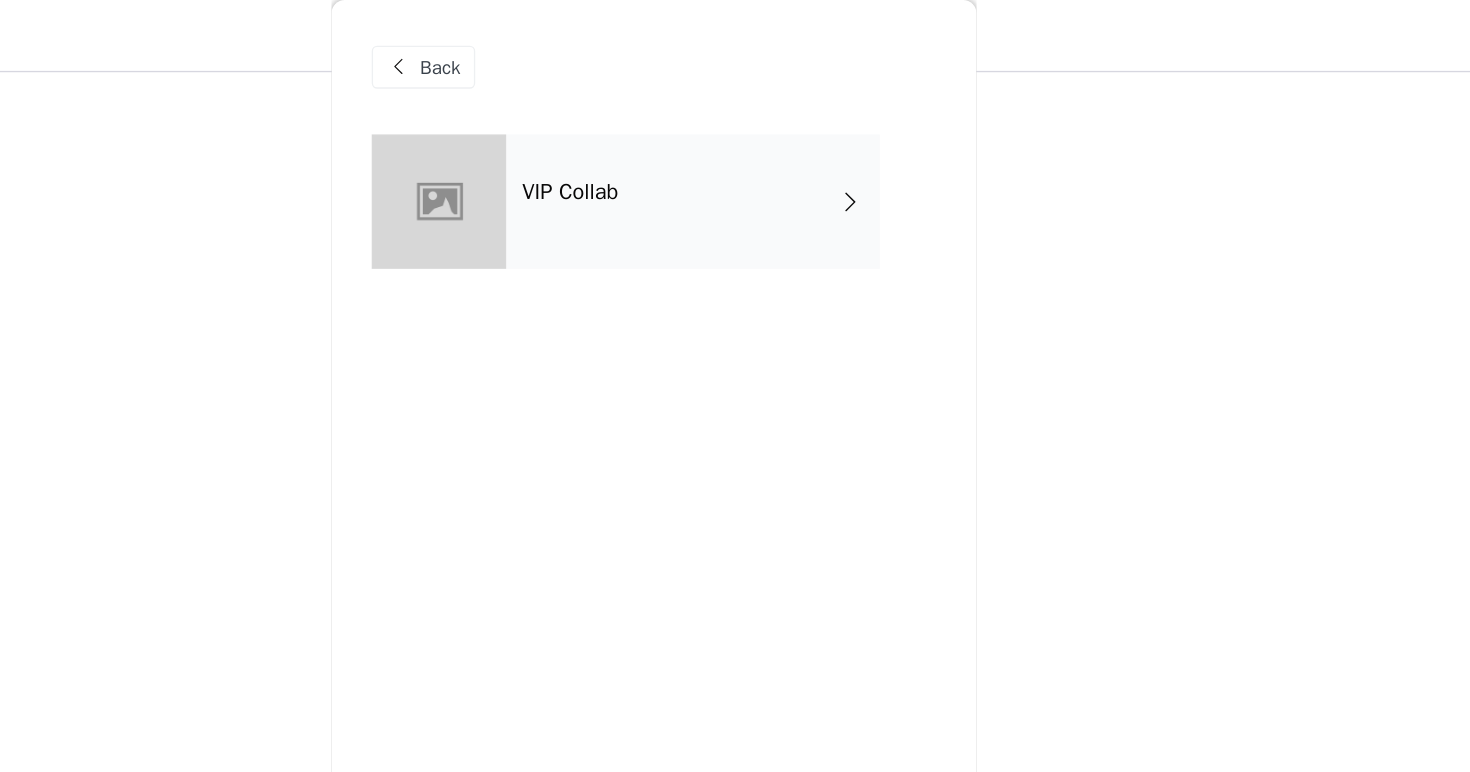 click on "Back" at bounding box center [576, 50] 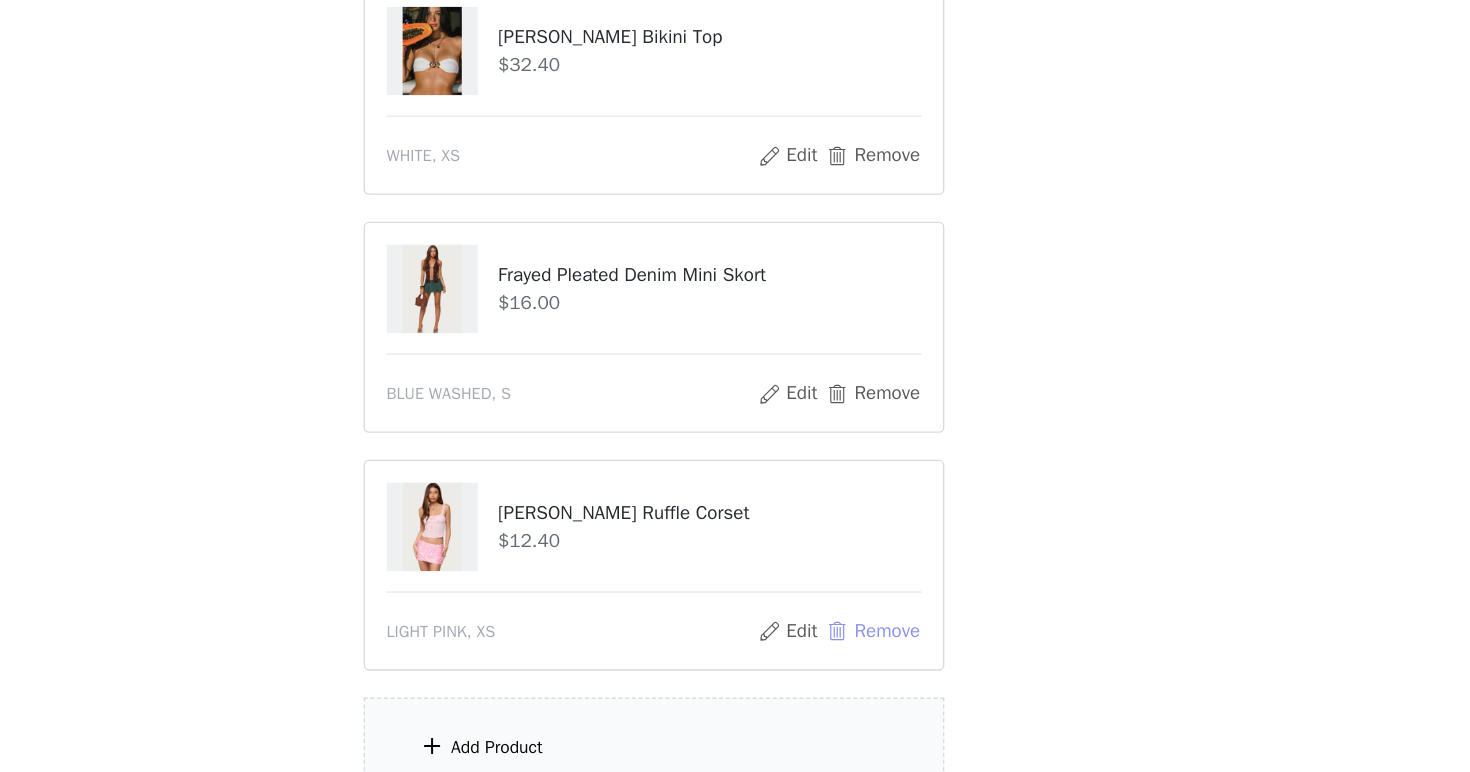 click on "Remove" at bounding box center (898, 619) 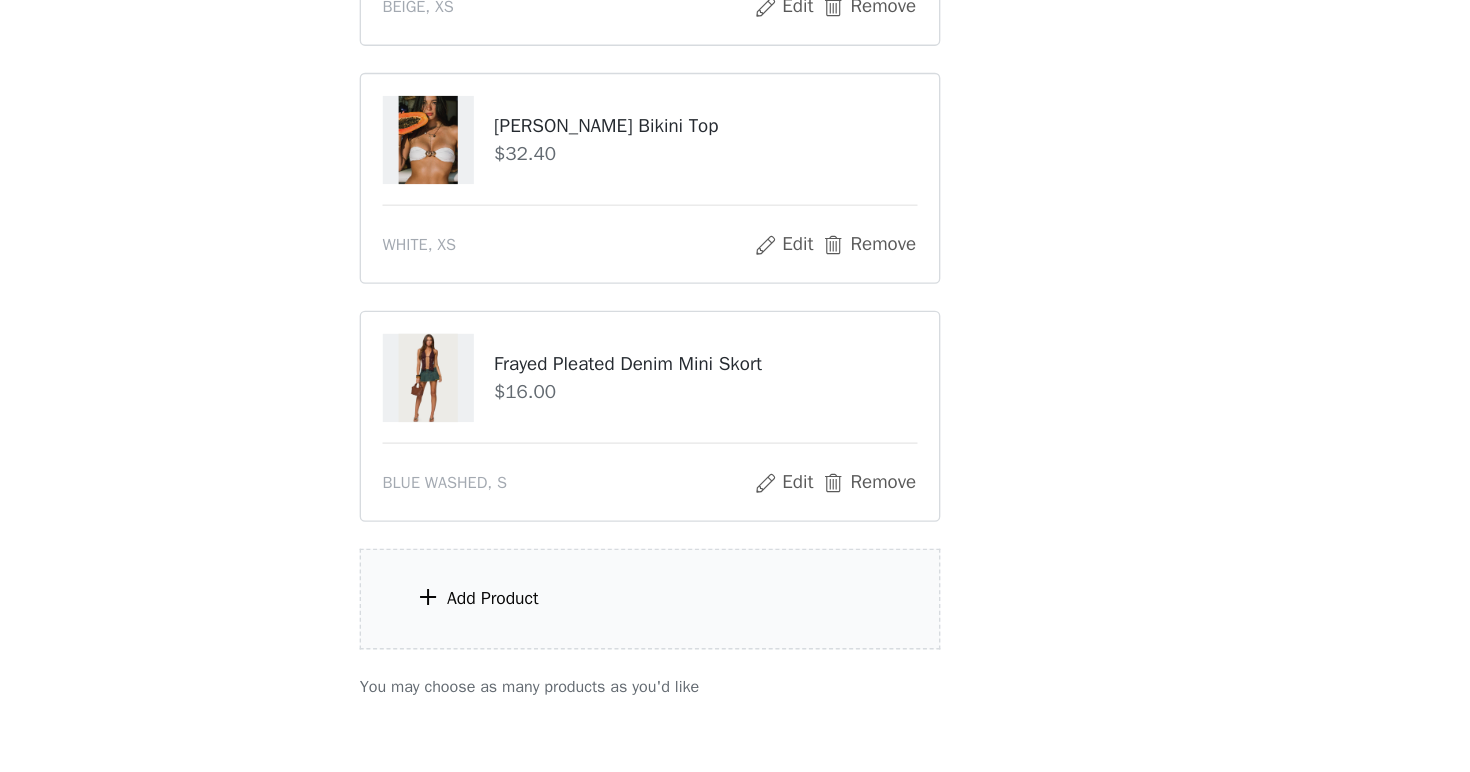 scroll, scrollTop: 561, scrollLeft: 0, axis: vertical 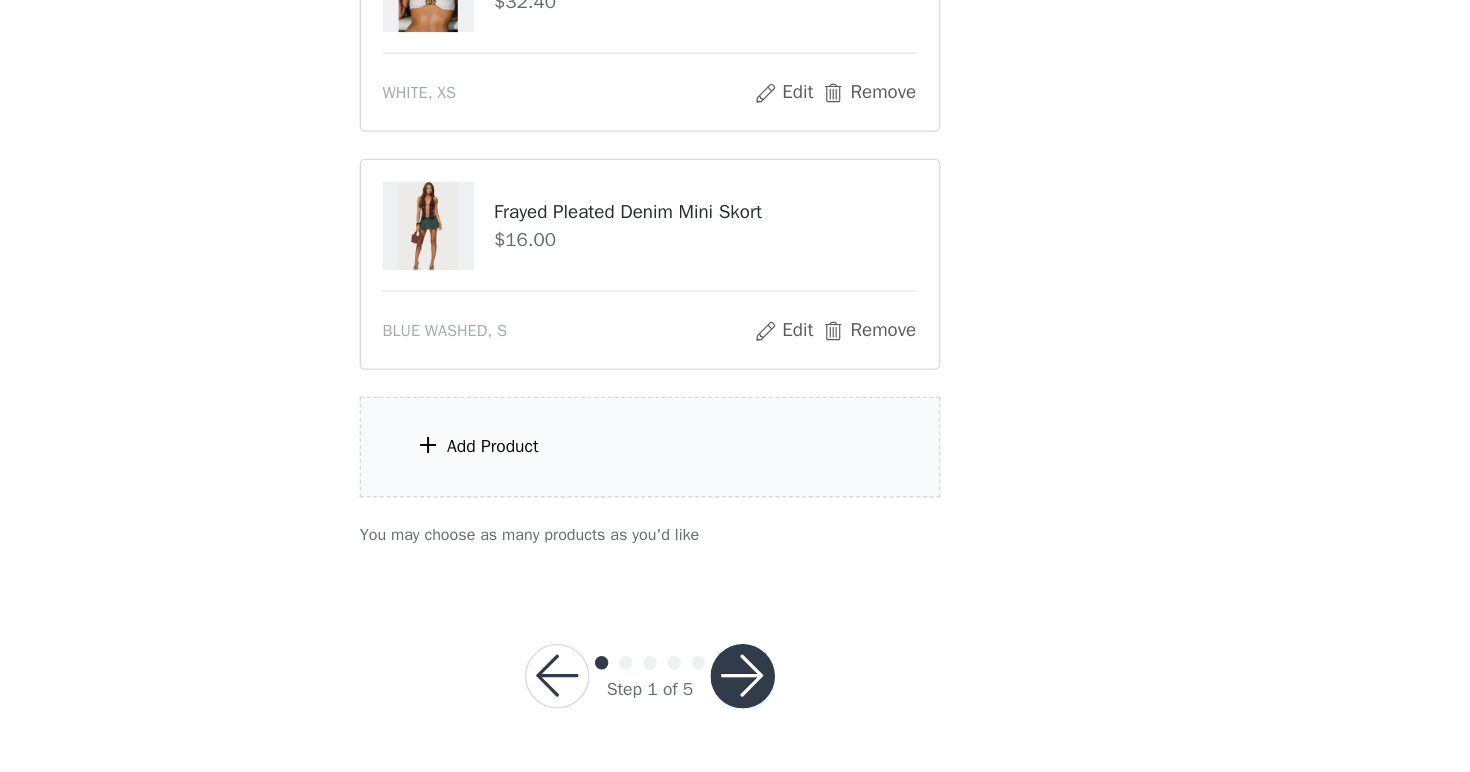 click on "Add Product" at bounding box center [735, 530] 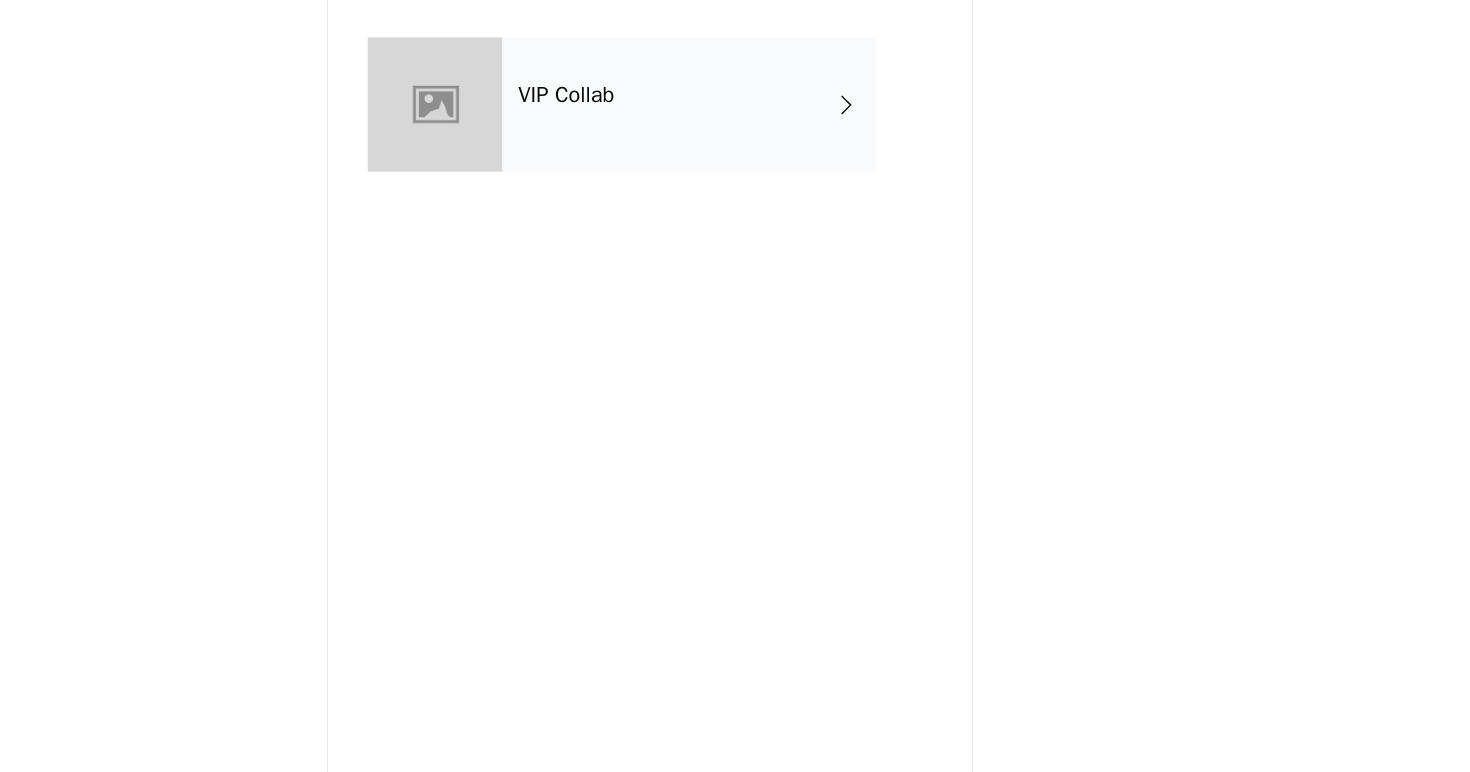 click on "VIP Collab" at bounding box center (764, 150) 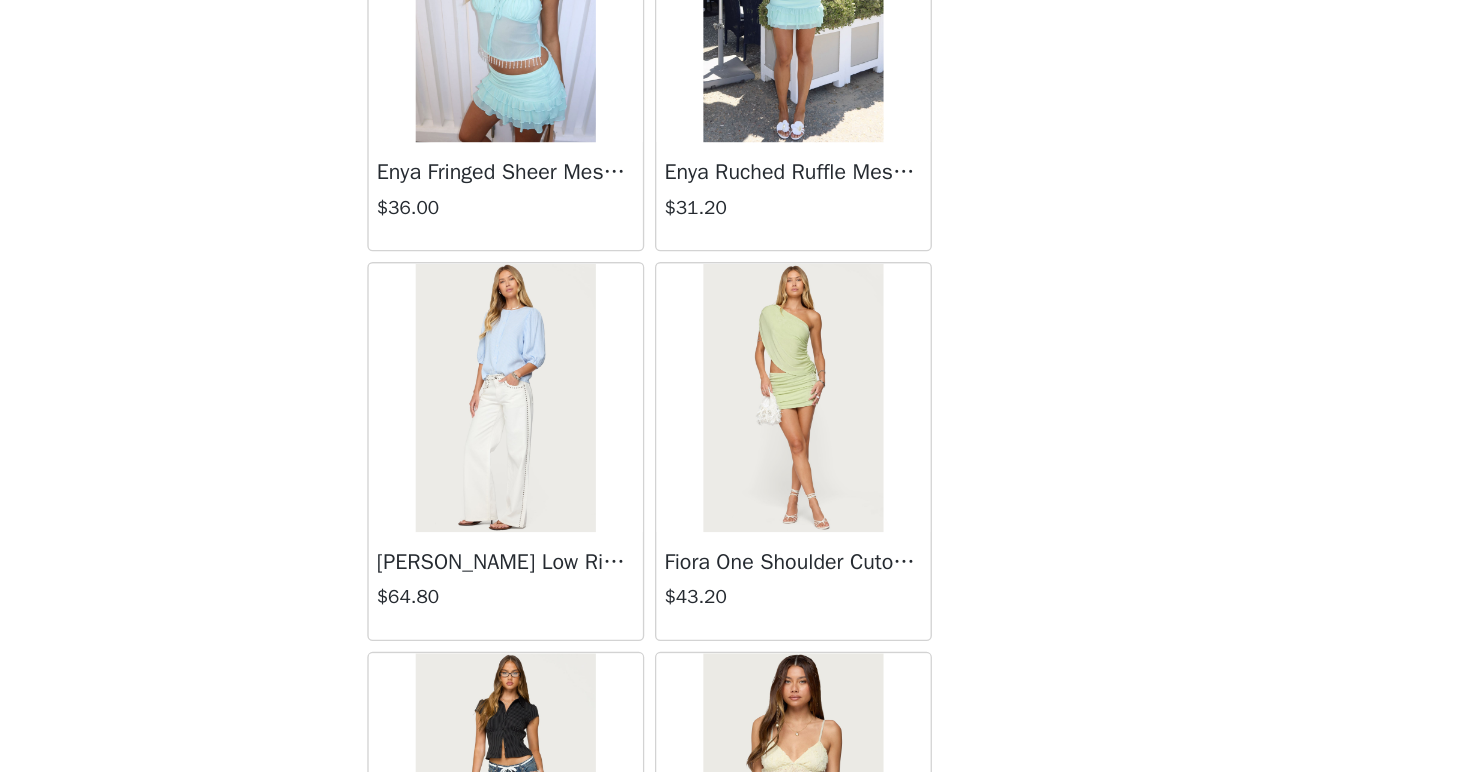 scroll, scrollTop: 2157, scrollLeft: 0, axis: vertical 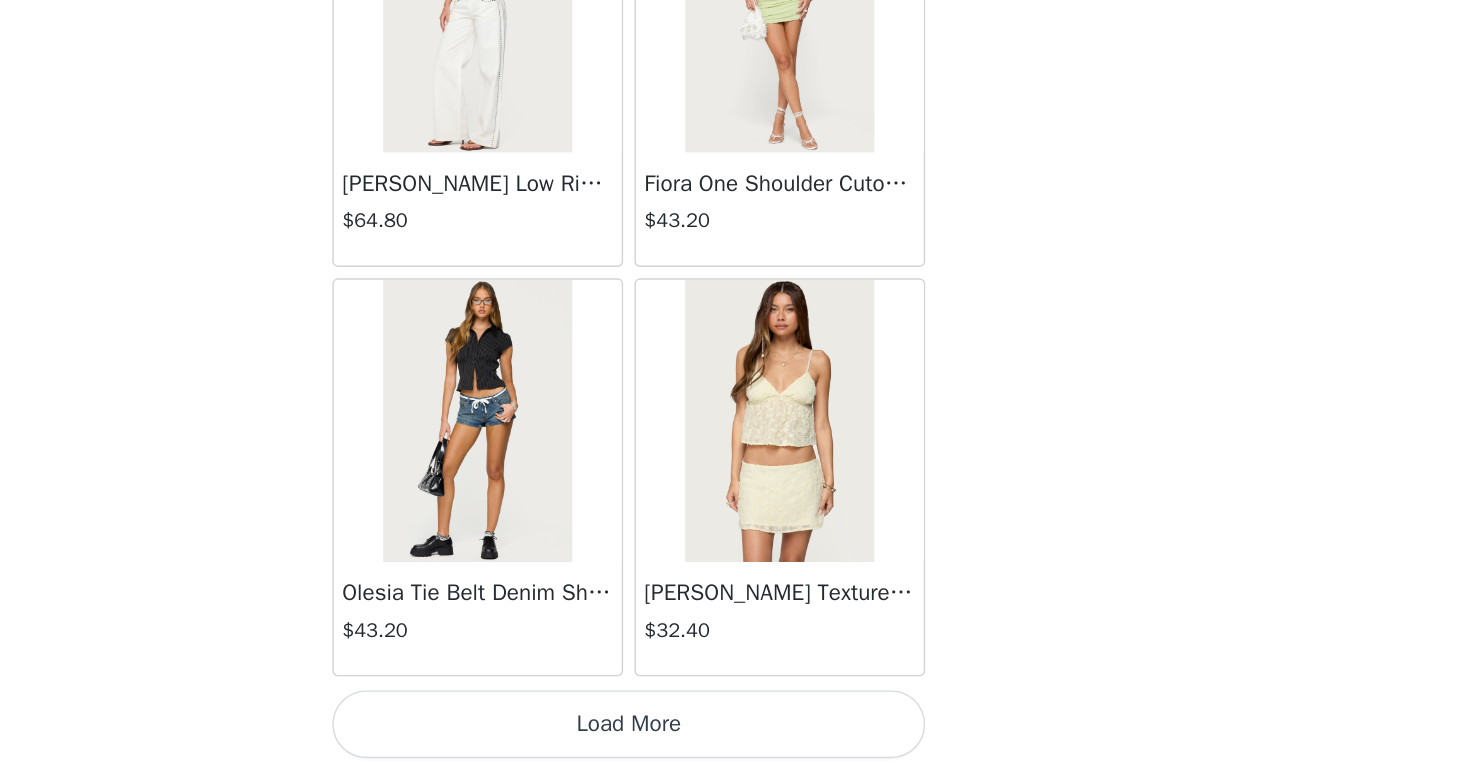 click on "Load More" at bounding box center (735, 738) 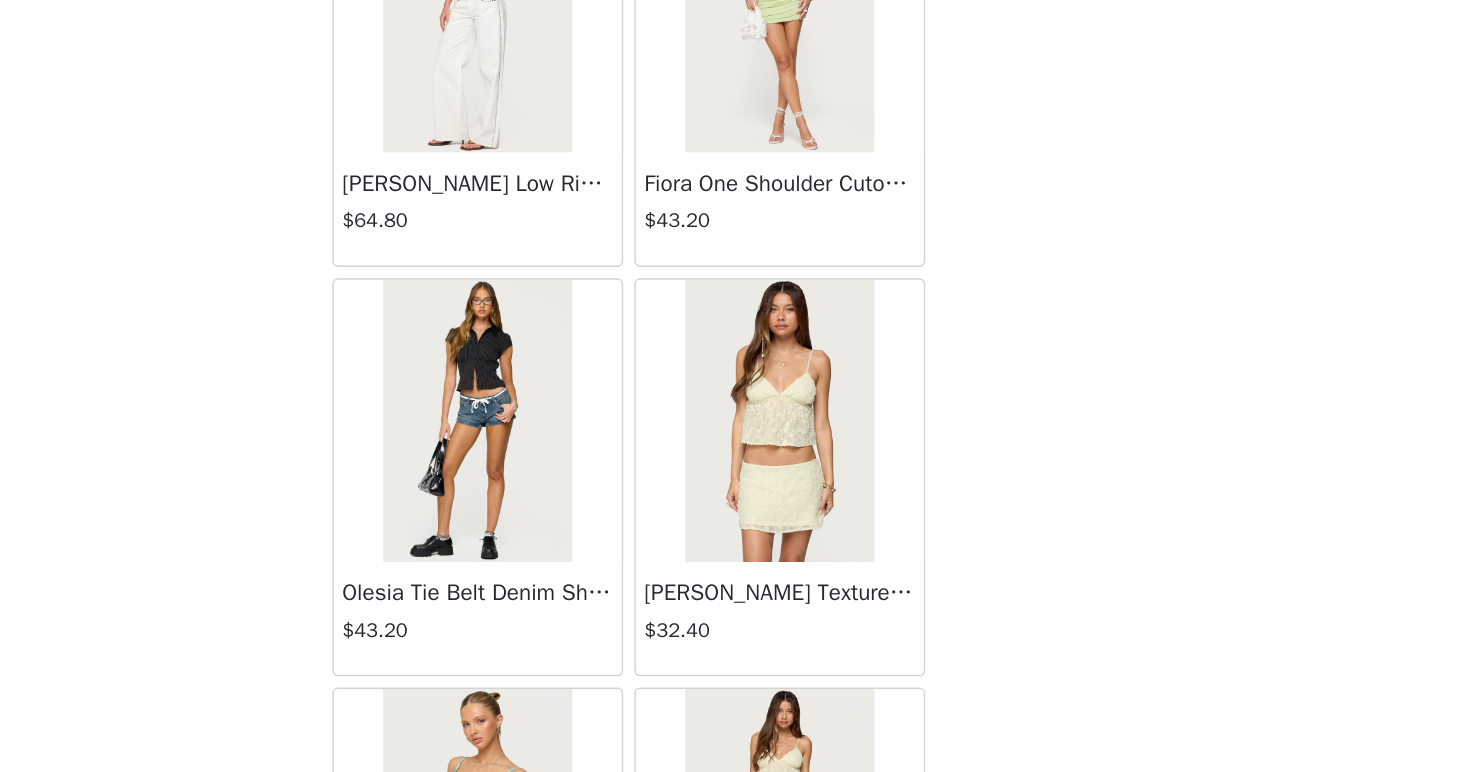 scroll, scrollTop: 672, scrollLeft: 0, axis: vertical 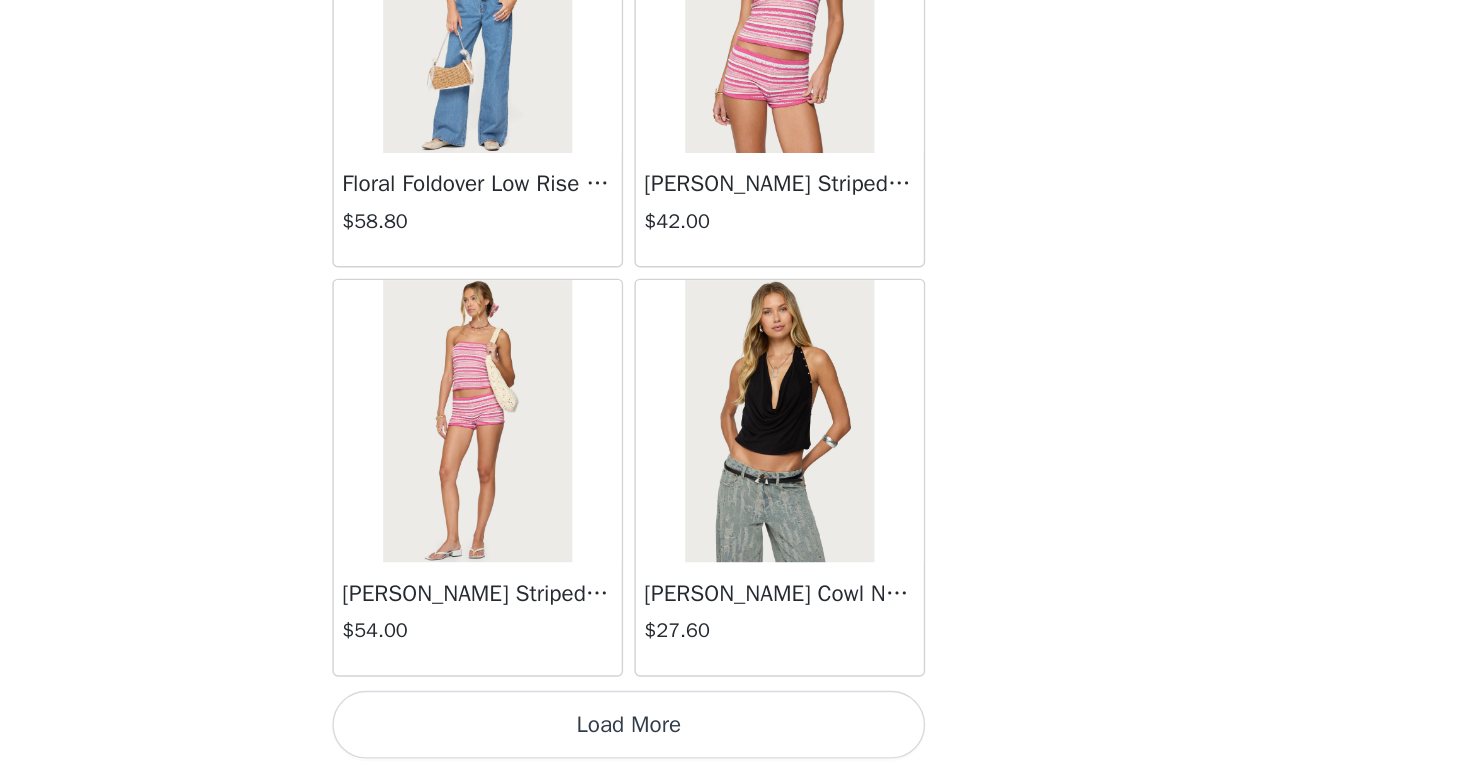 click on "Load More" at bounding box center (735, 738) 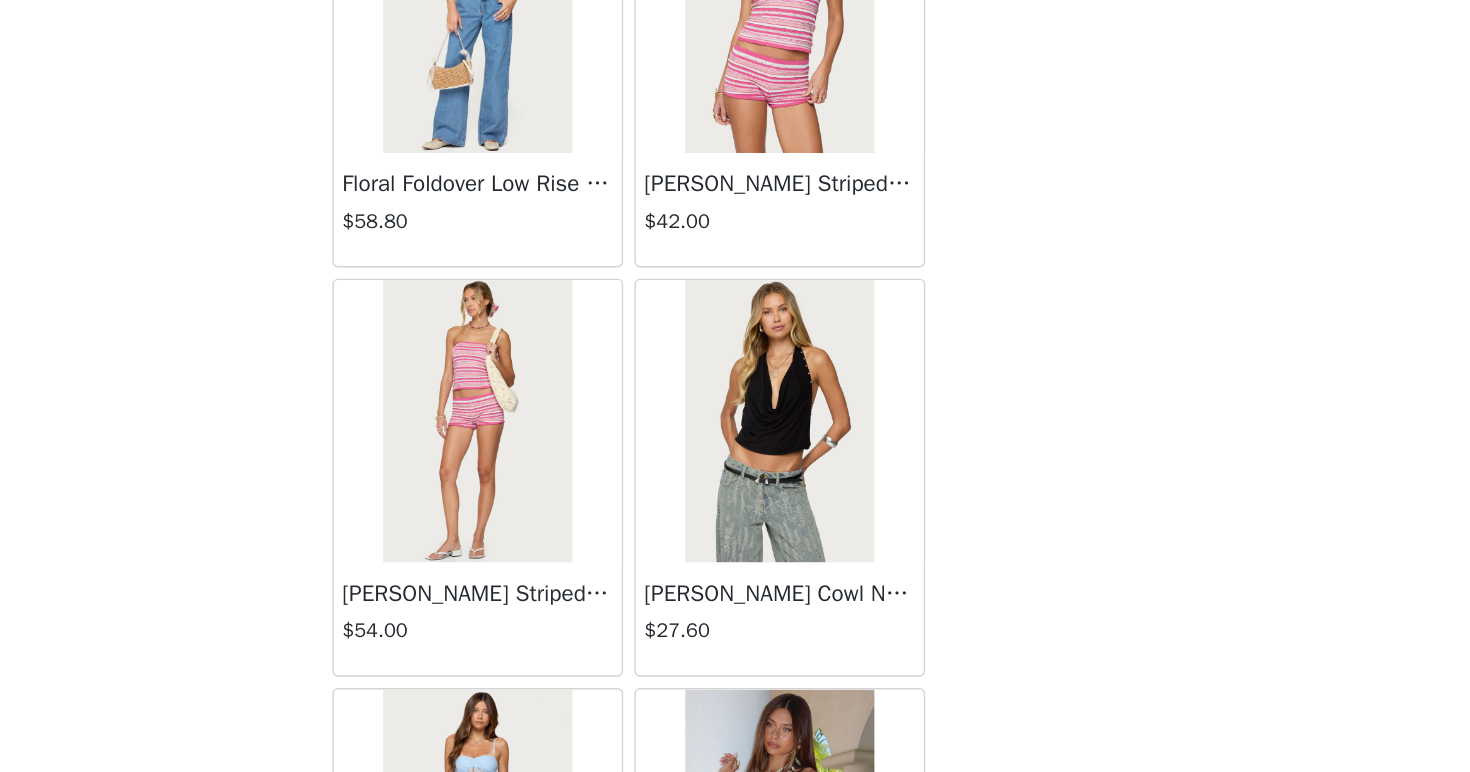 scroll, scrollTop: 670, scrollLeft: 0, axis: vertical 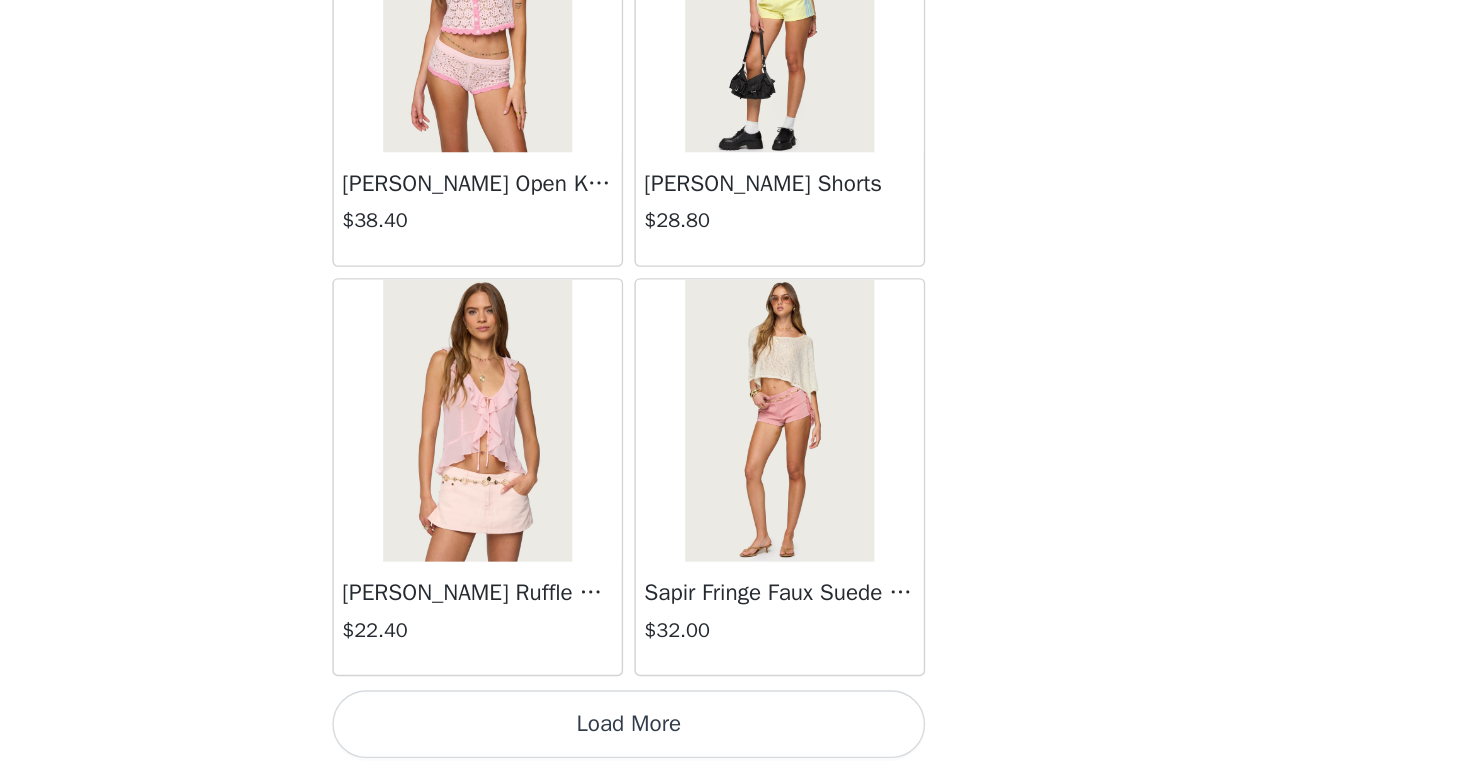 click on "Load More" at bounding box center (735, 738) 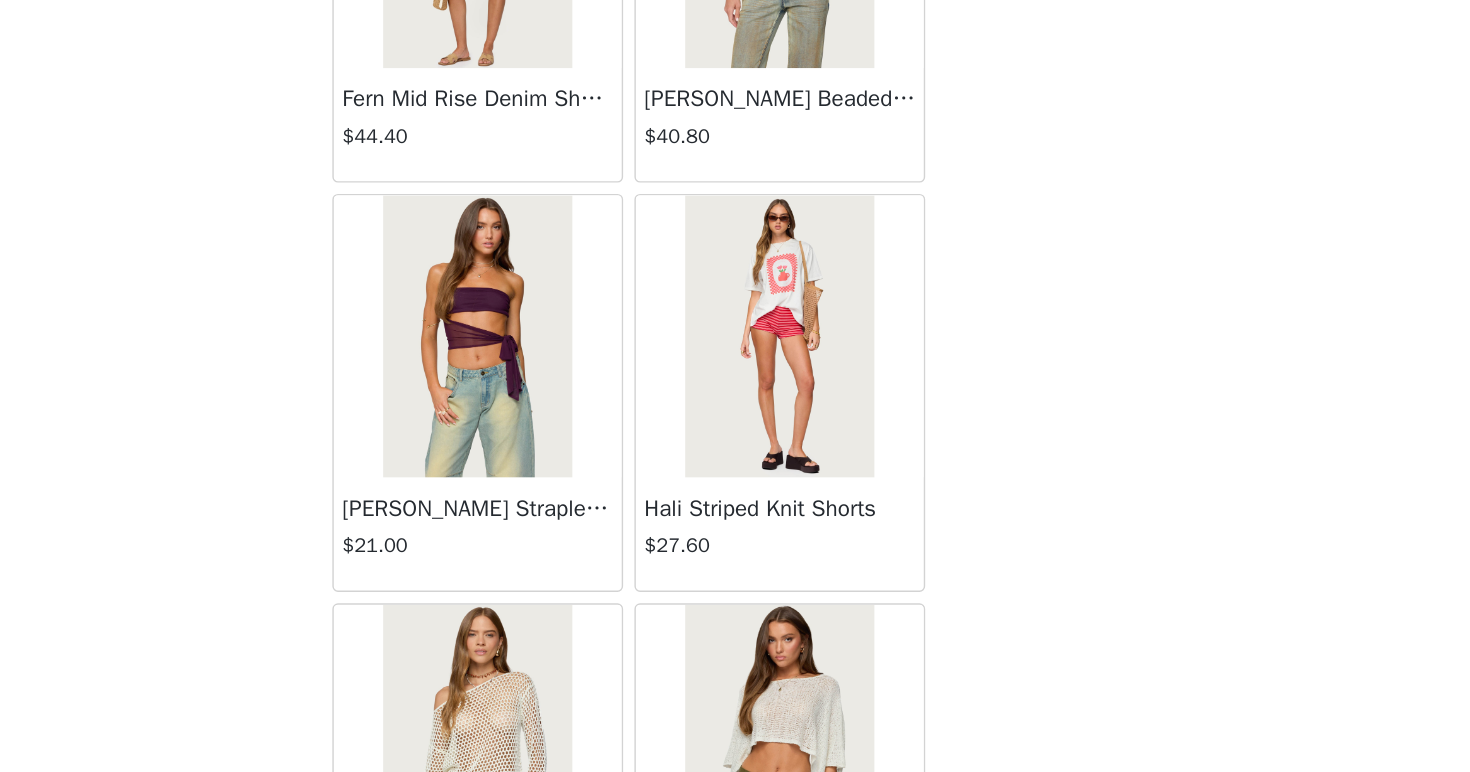 scroll, scrollTop: 10476, scrollLeft: 0, axis: vertical 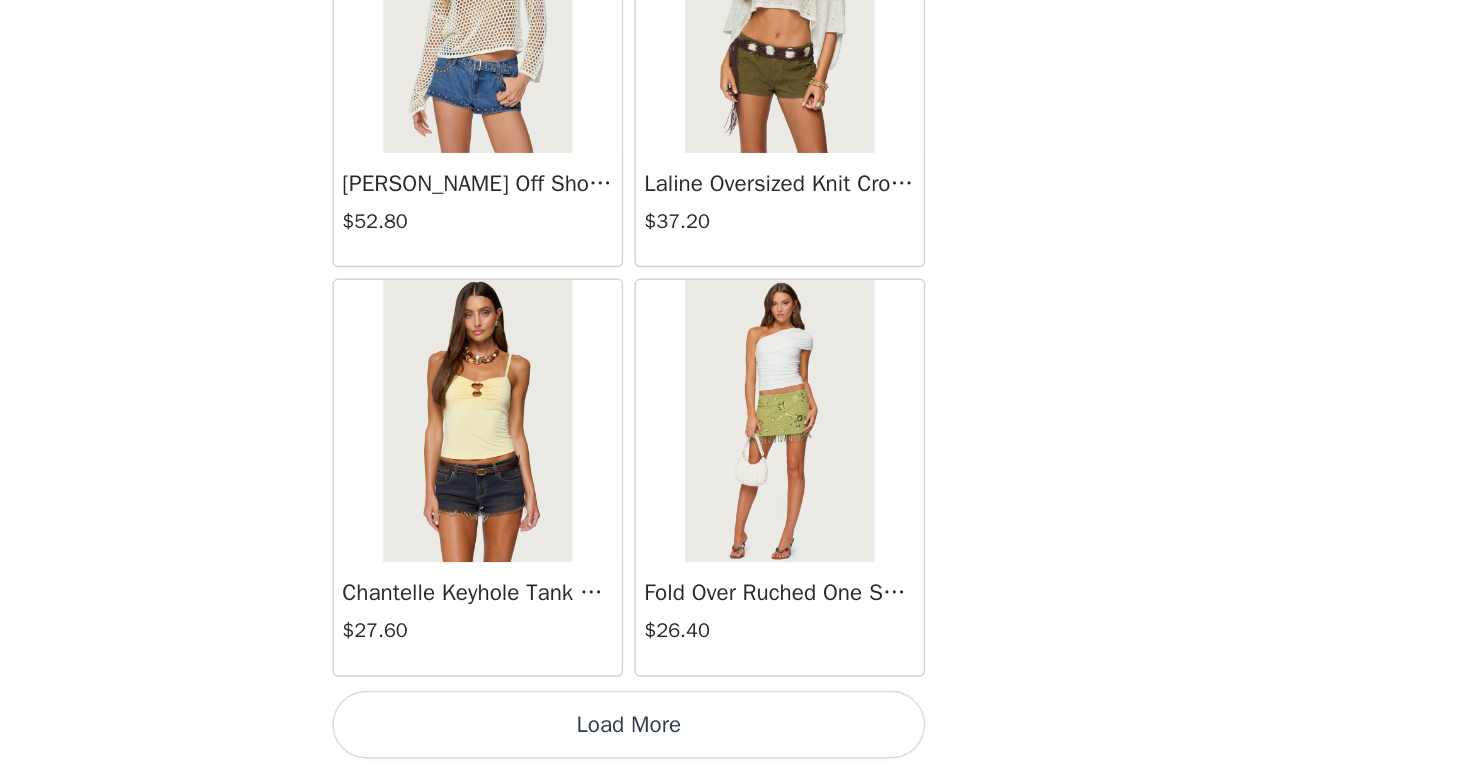 click on "Load More" at bounding box center (735, 738) 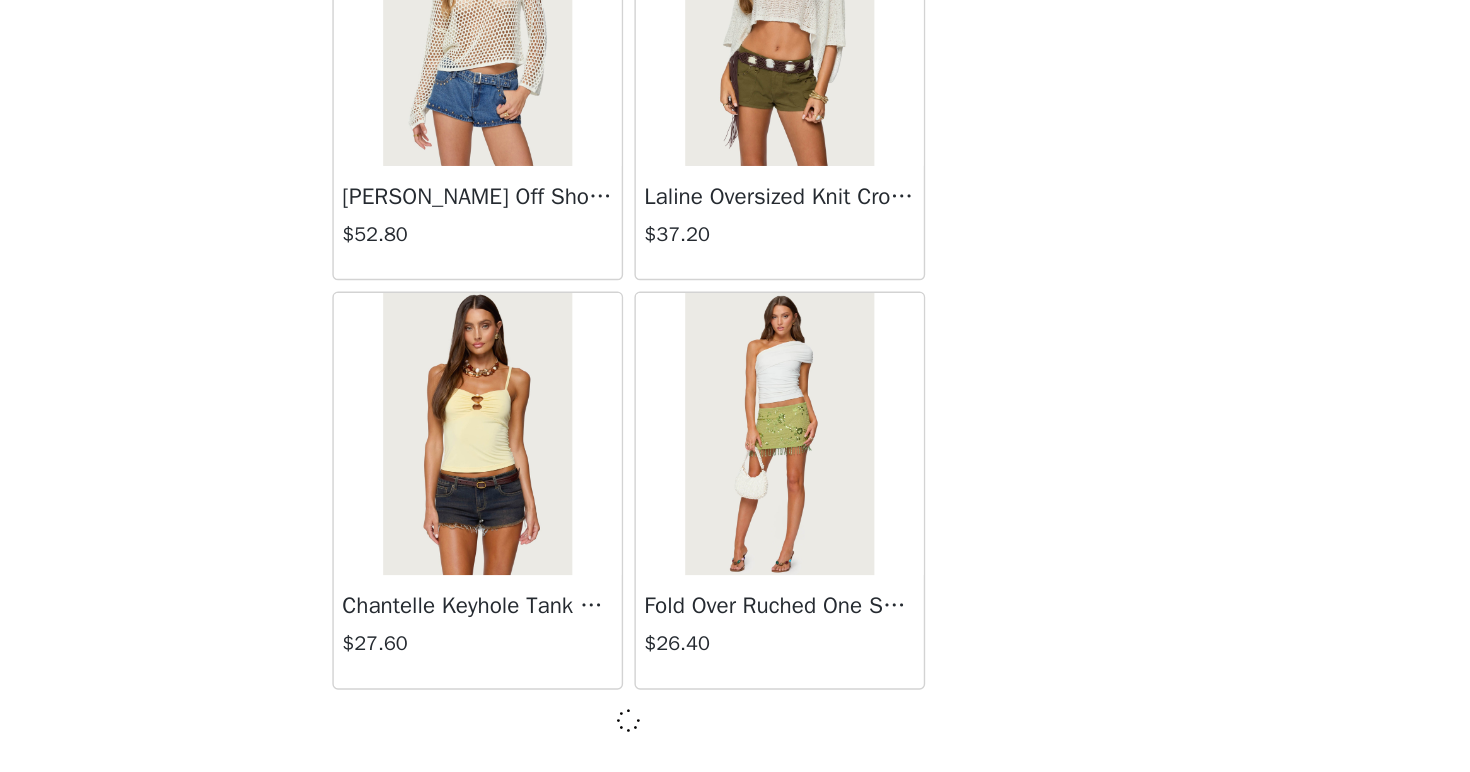 scroll, scrollTop: 10979, scrollLeft: 0, axis: vertical 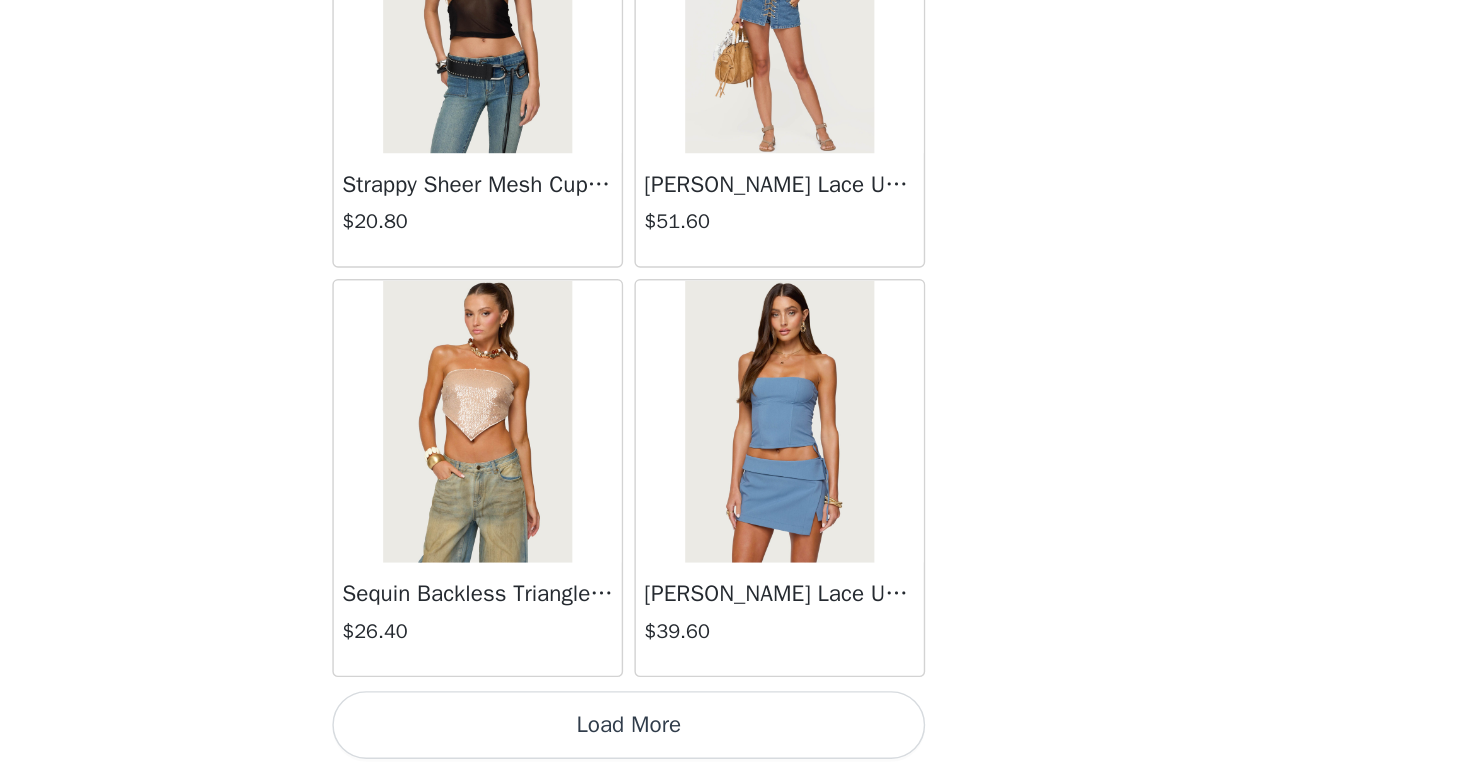 click on "Load More" at bounding box center [735, 738] 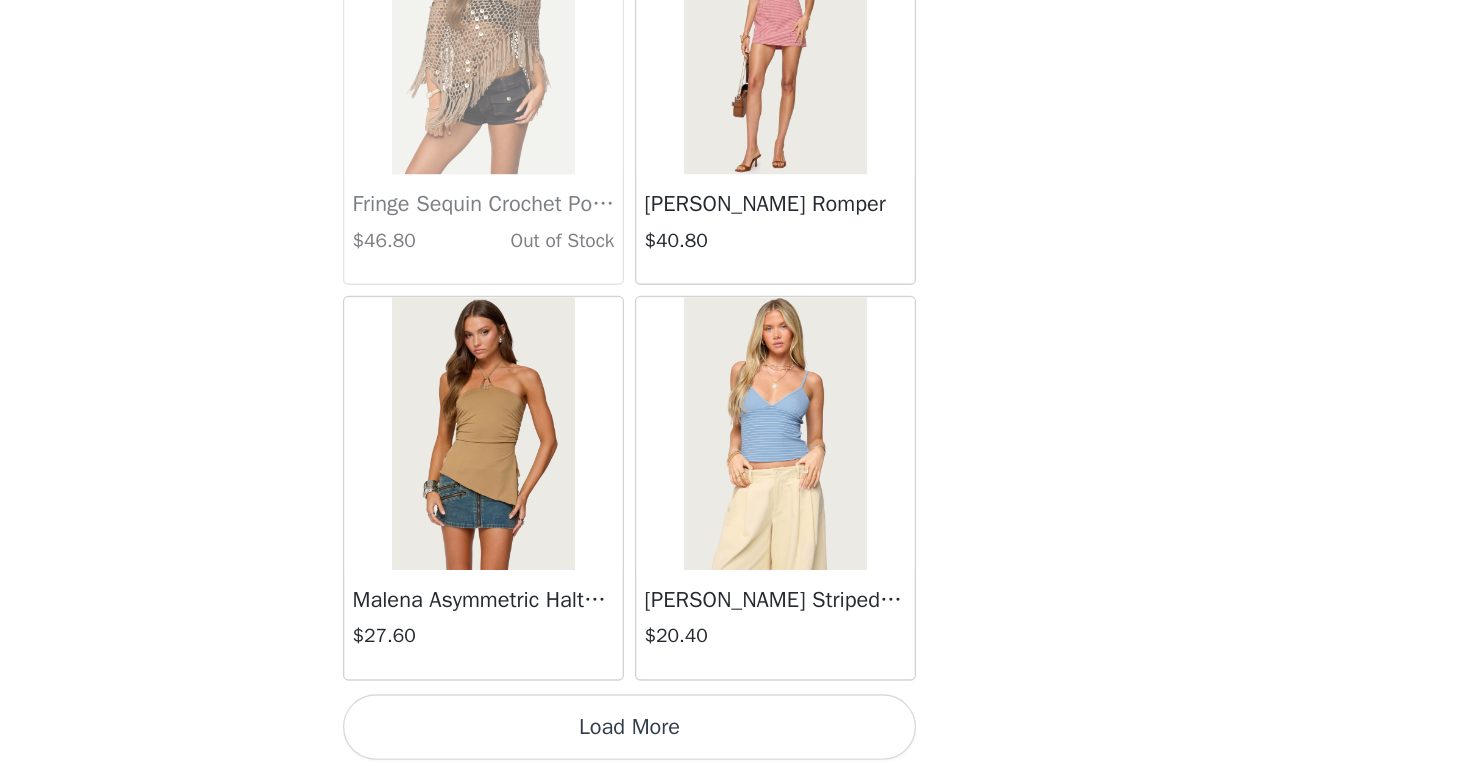 scroll, scrollTop: 16795, scrollLeft: 0, axis: vertical 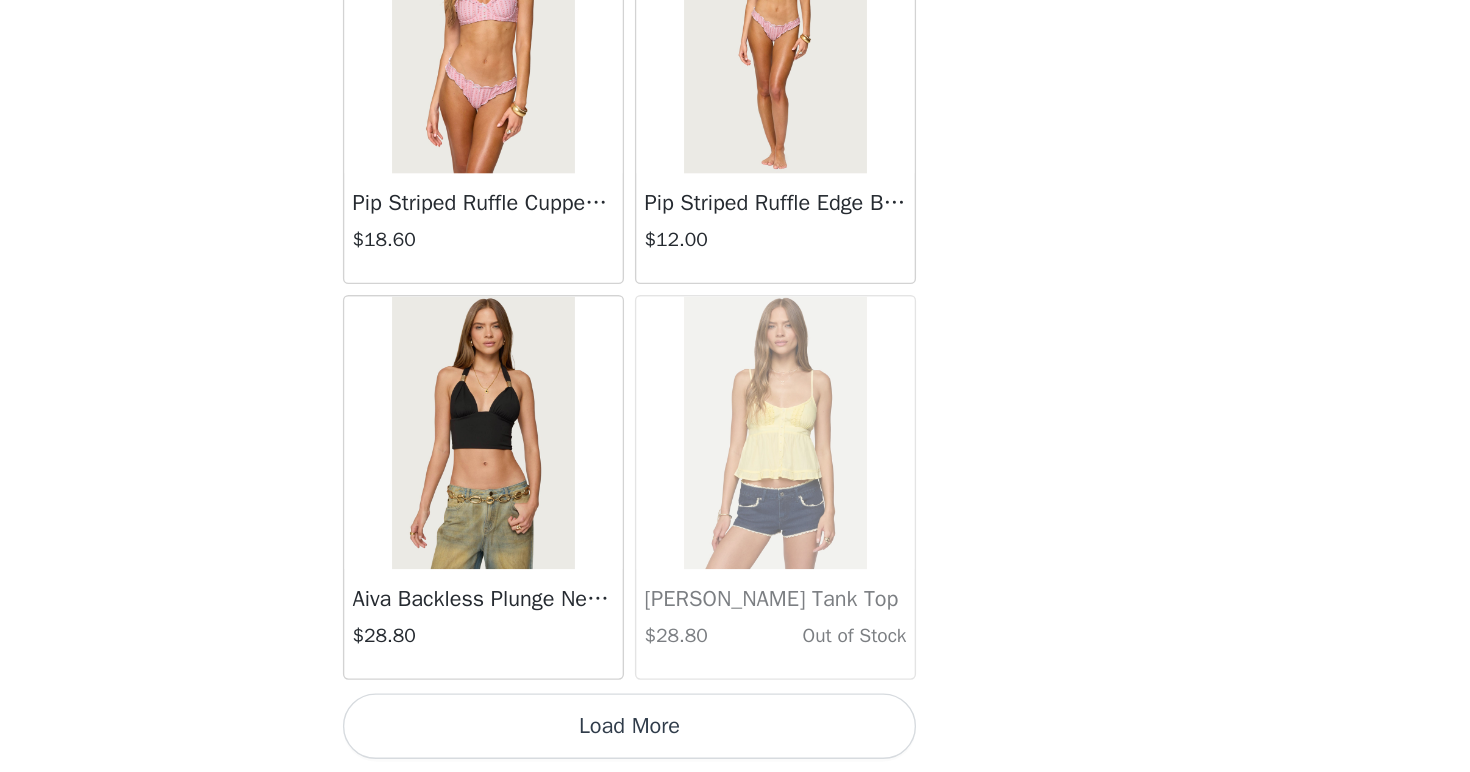 click on "Load More" at bounding box center (735, 738) 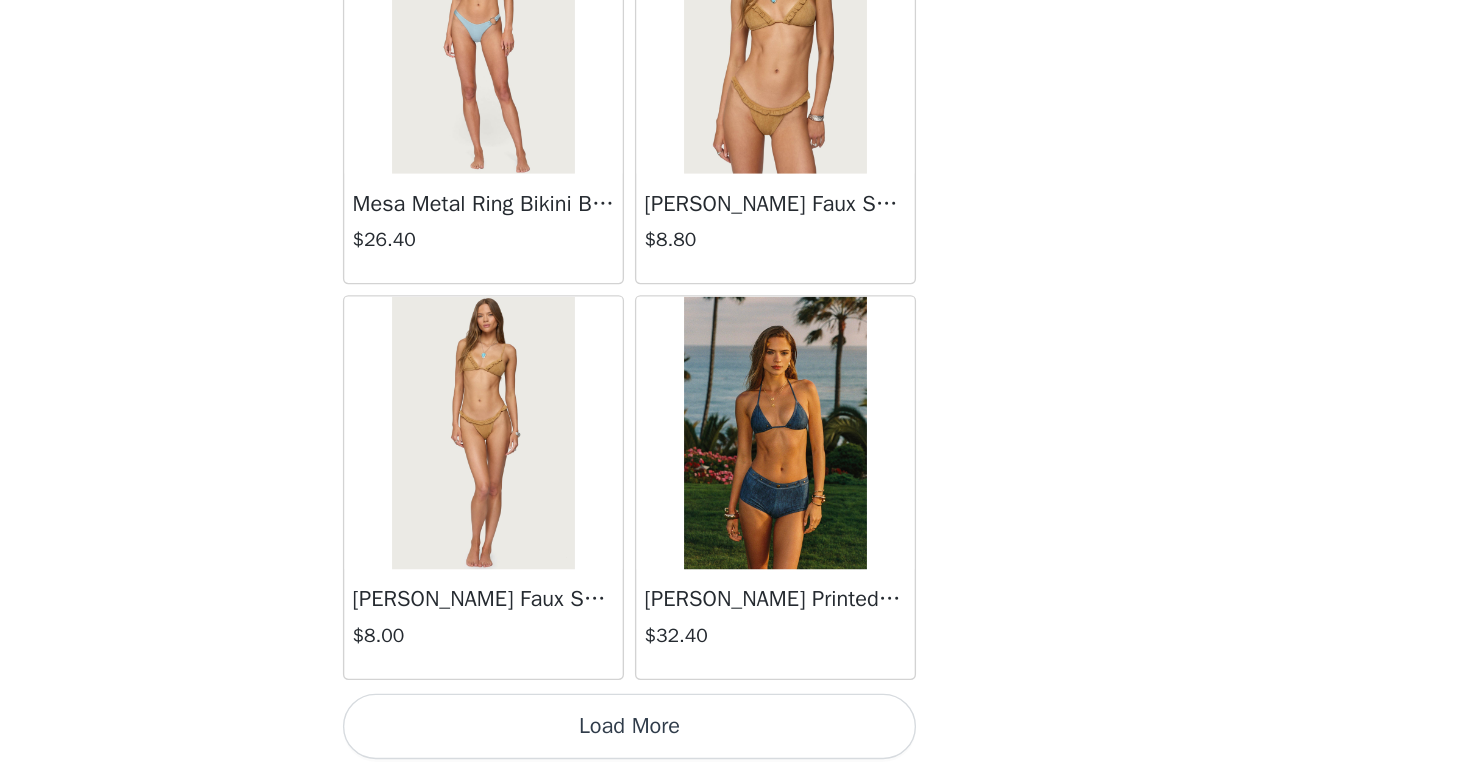 click on "Load More" at bounding box center [735, 738] 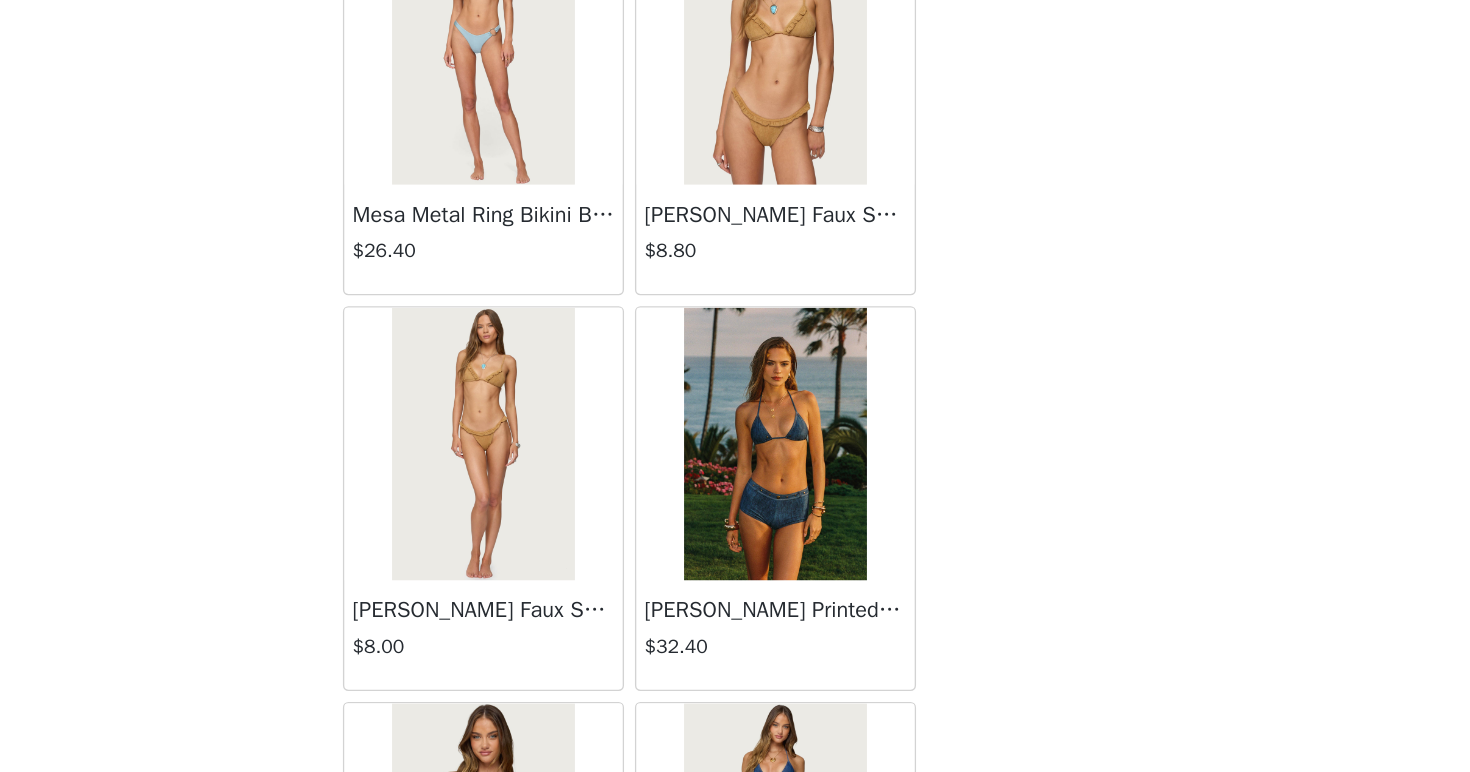 scroll, scrollTop: 668, scrollLeft: 0, axis: vertical 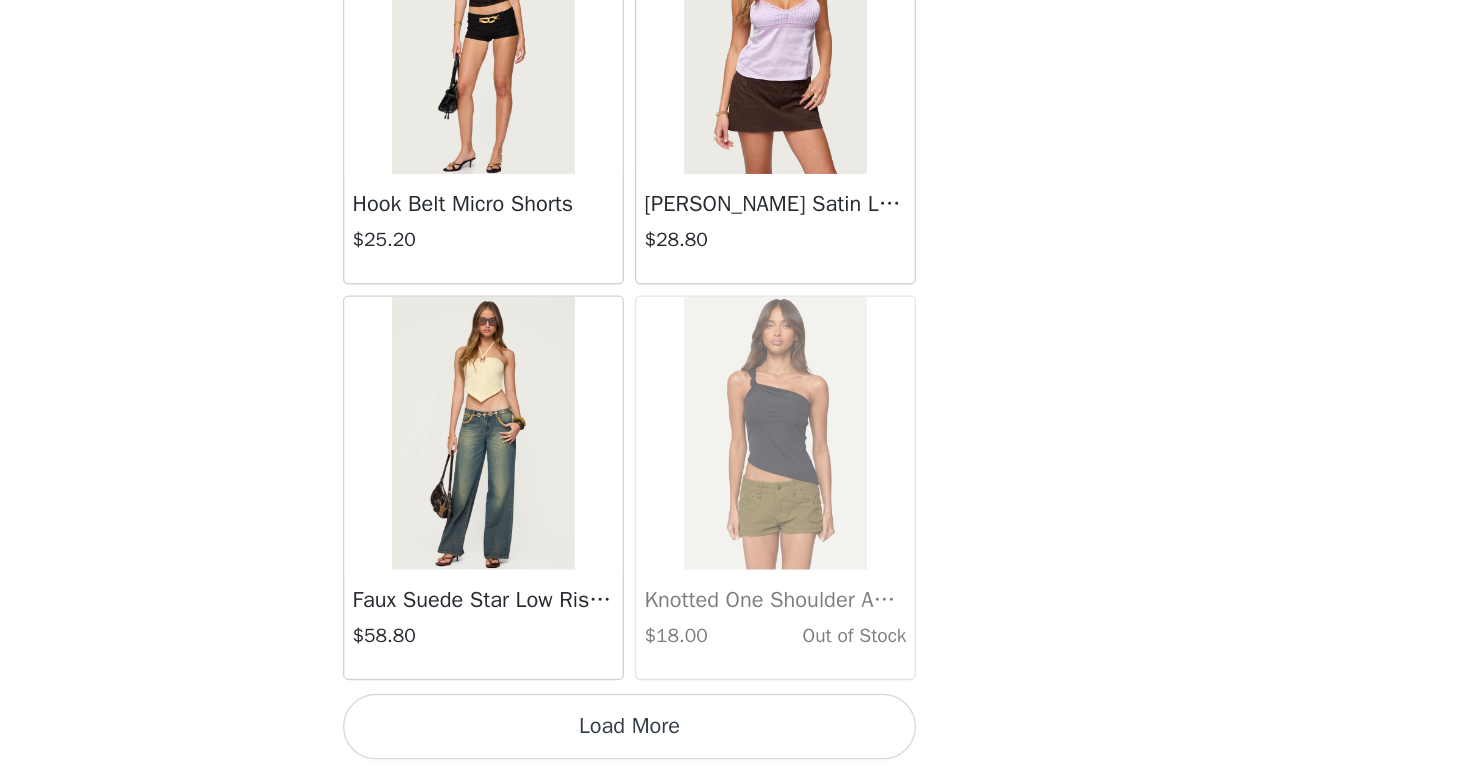 click on "Load More" at bounding box center (735, 738) 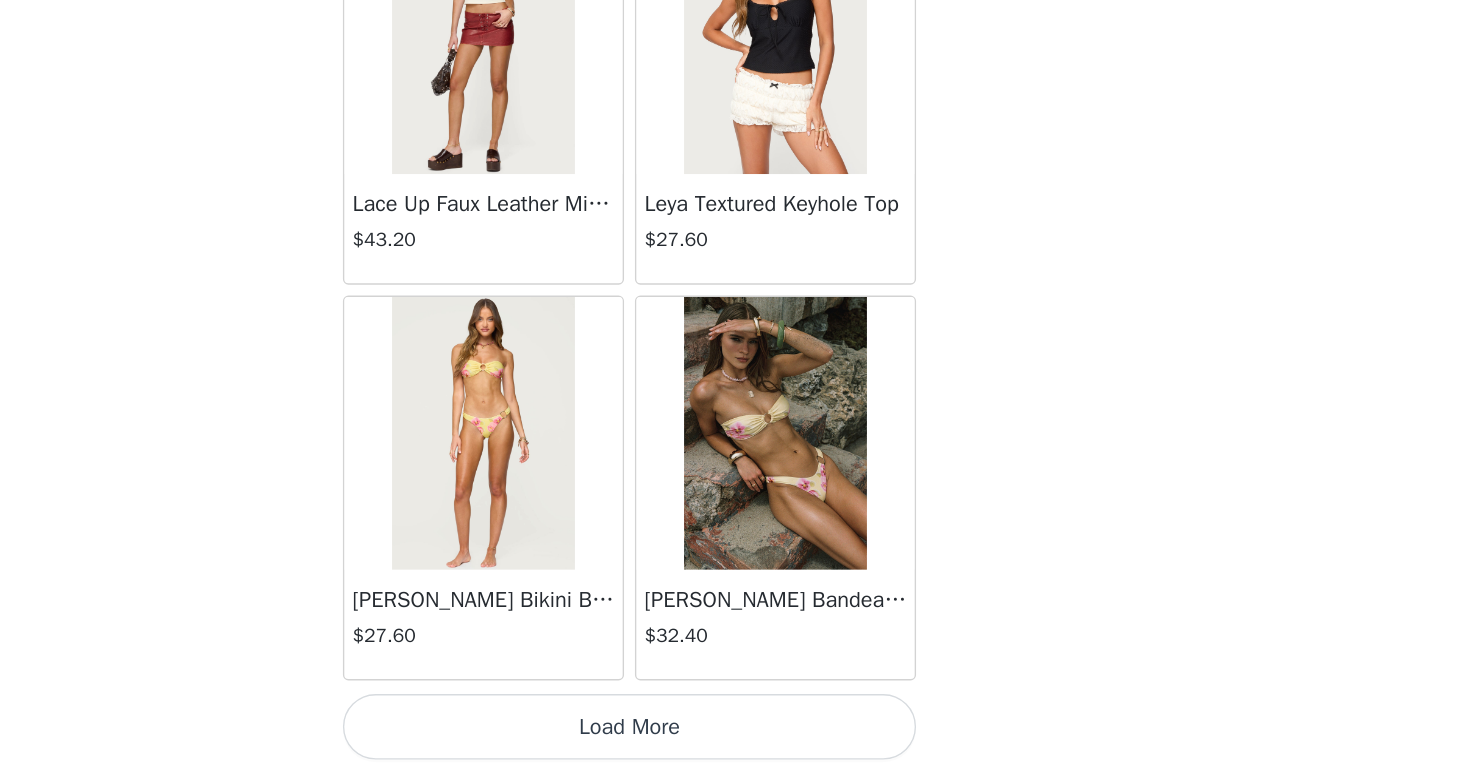 scroll, scrollTop: 28388, scrollLeft: 0, axis: vertical 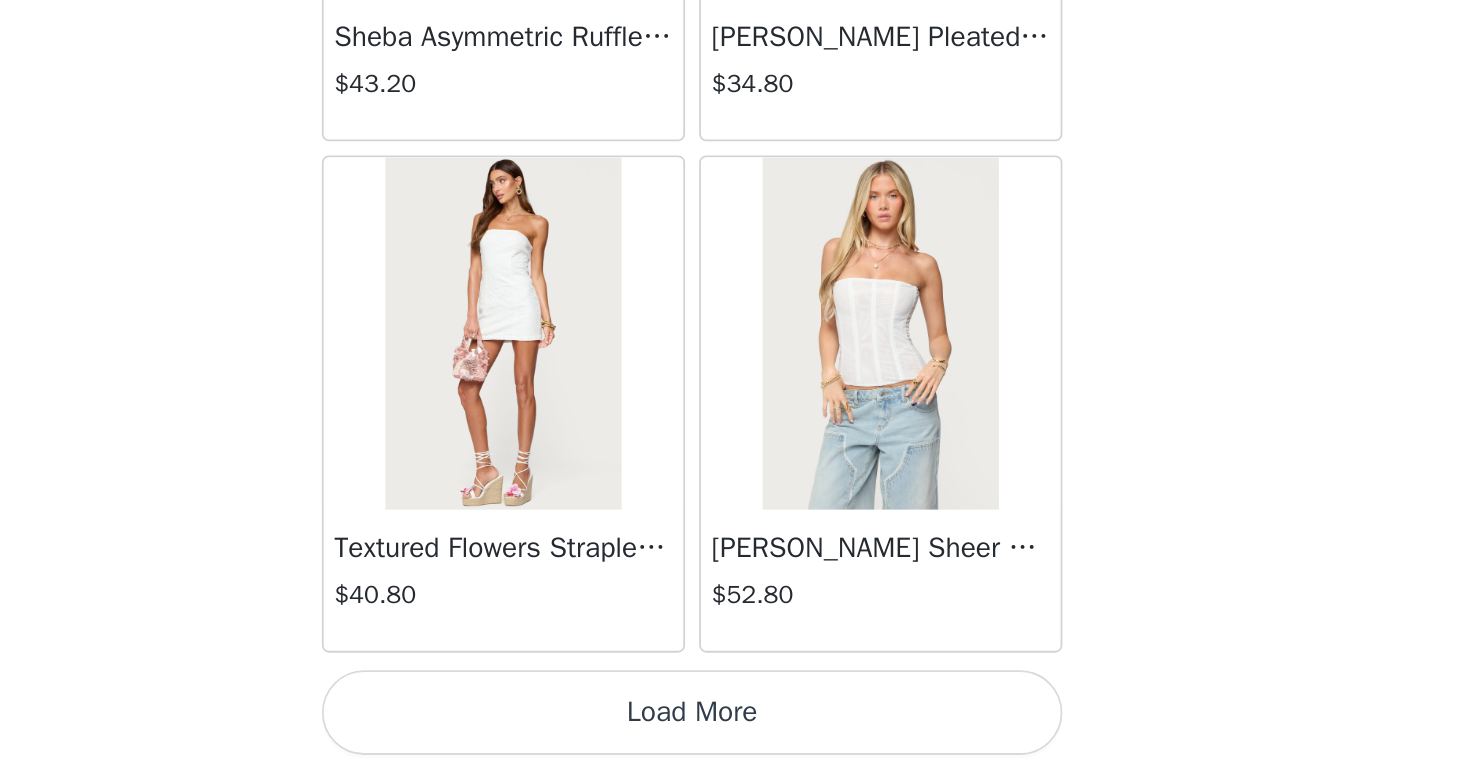 click on "Load More" at bounding box center [735, 738] 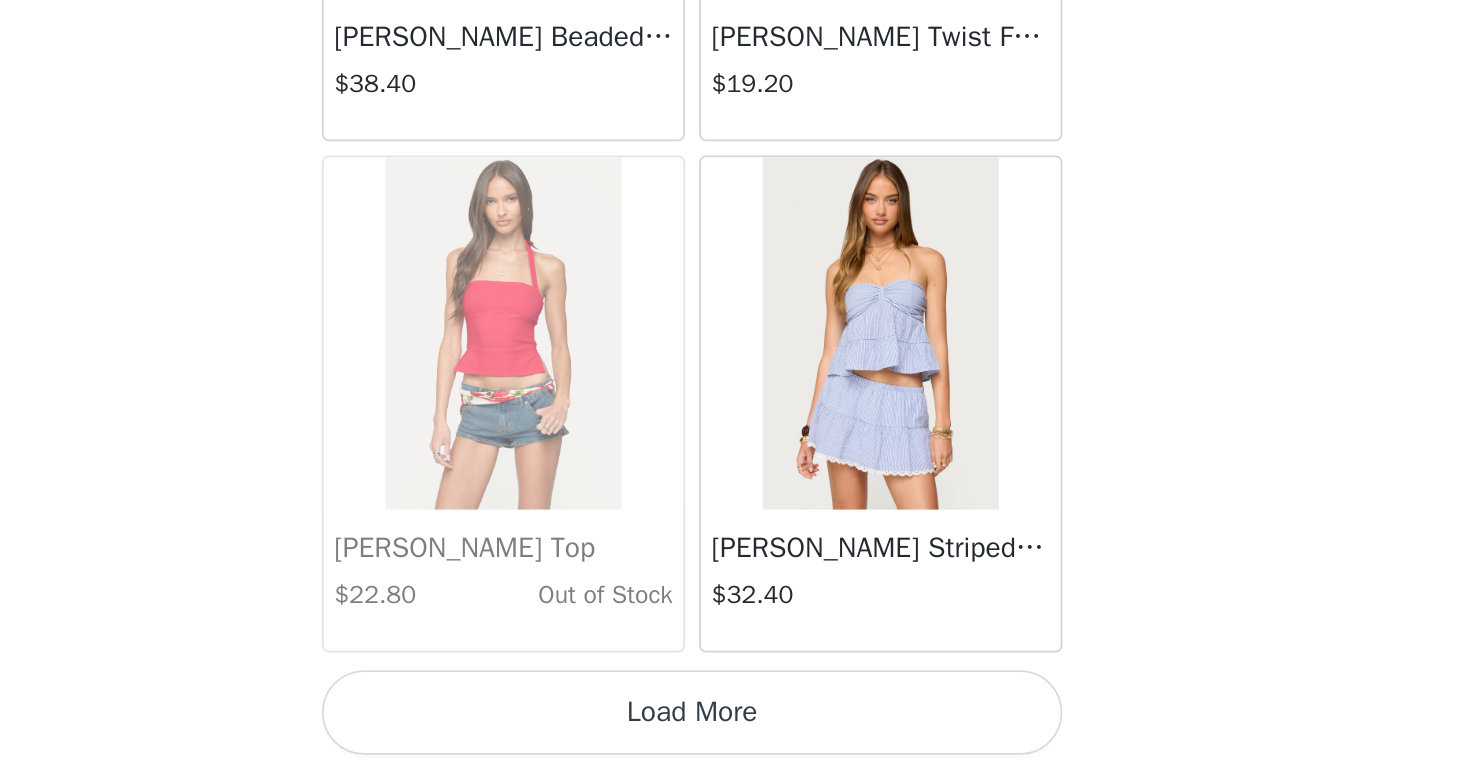 scroll, scrollTop: 34188, scrollLeft: 0, axis: vertical 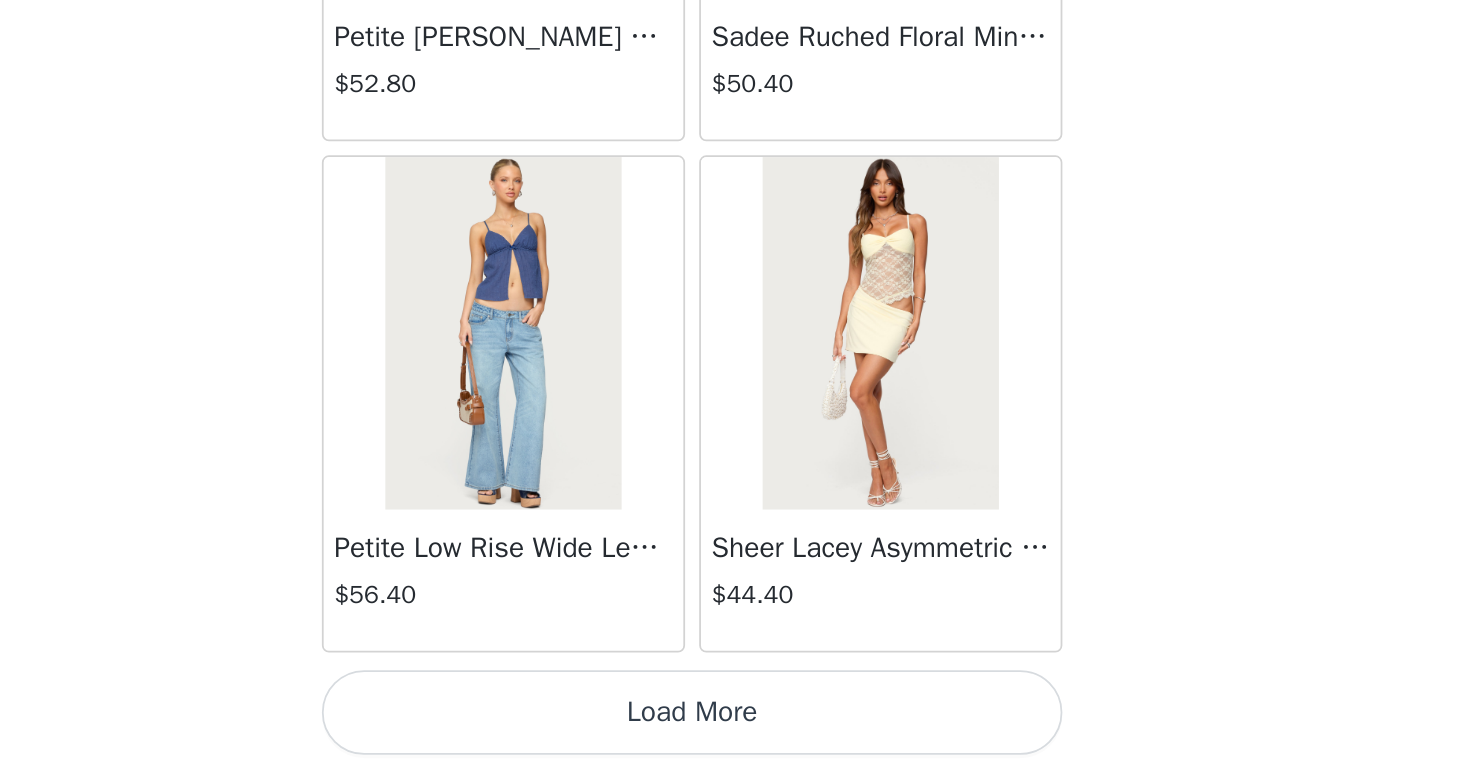 click on "Load More" at bounding box center [735, 738] 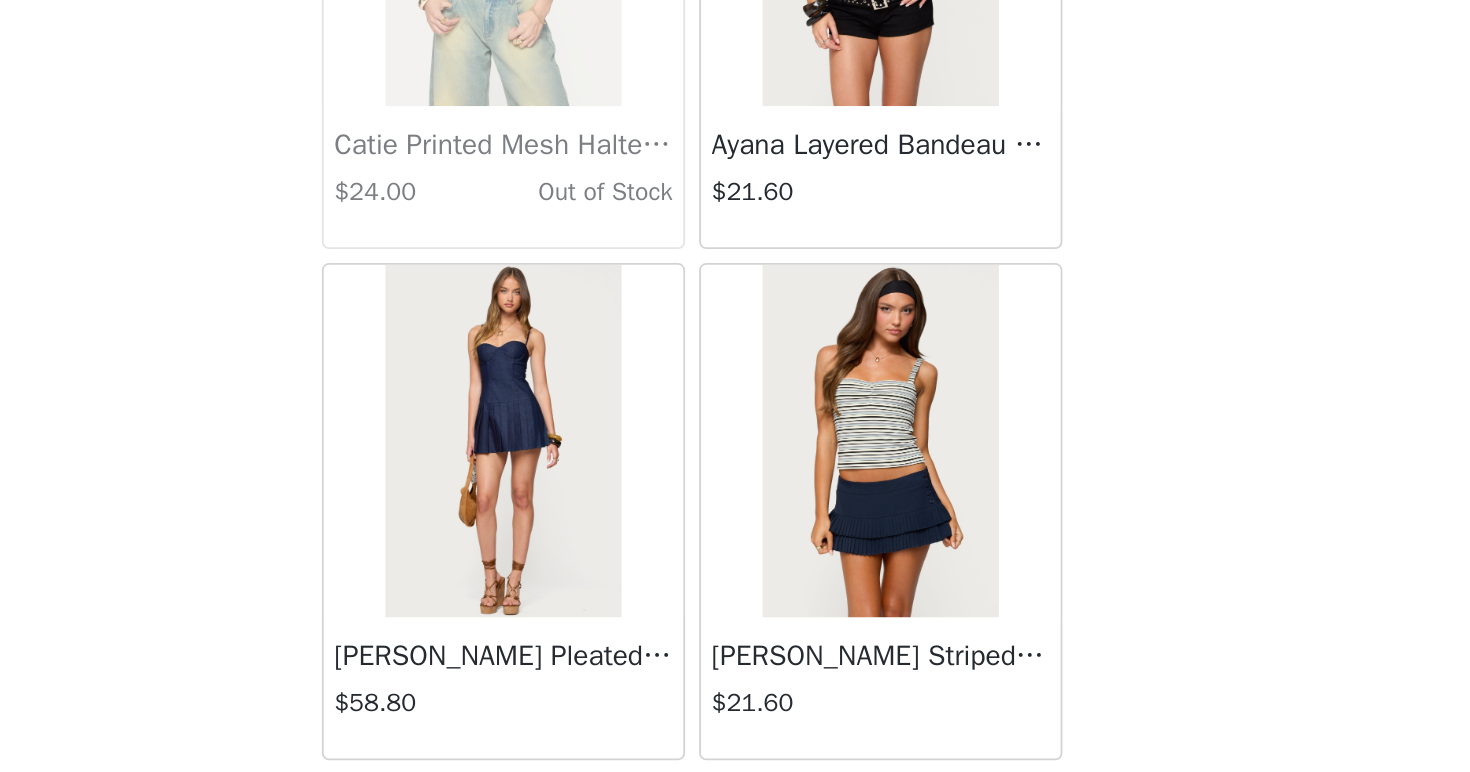 scroll, scrollTop: 38773, scrollLeft: 0, axis: vertical 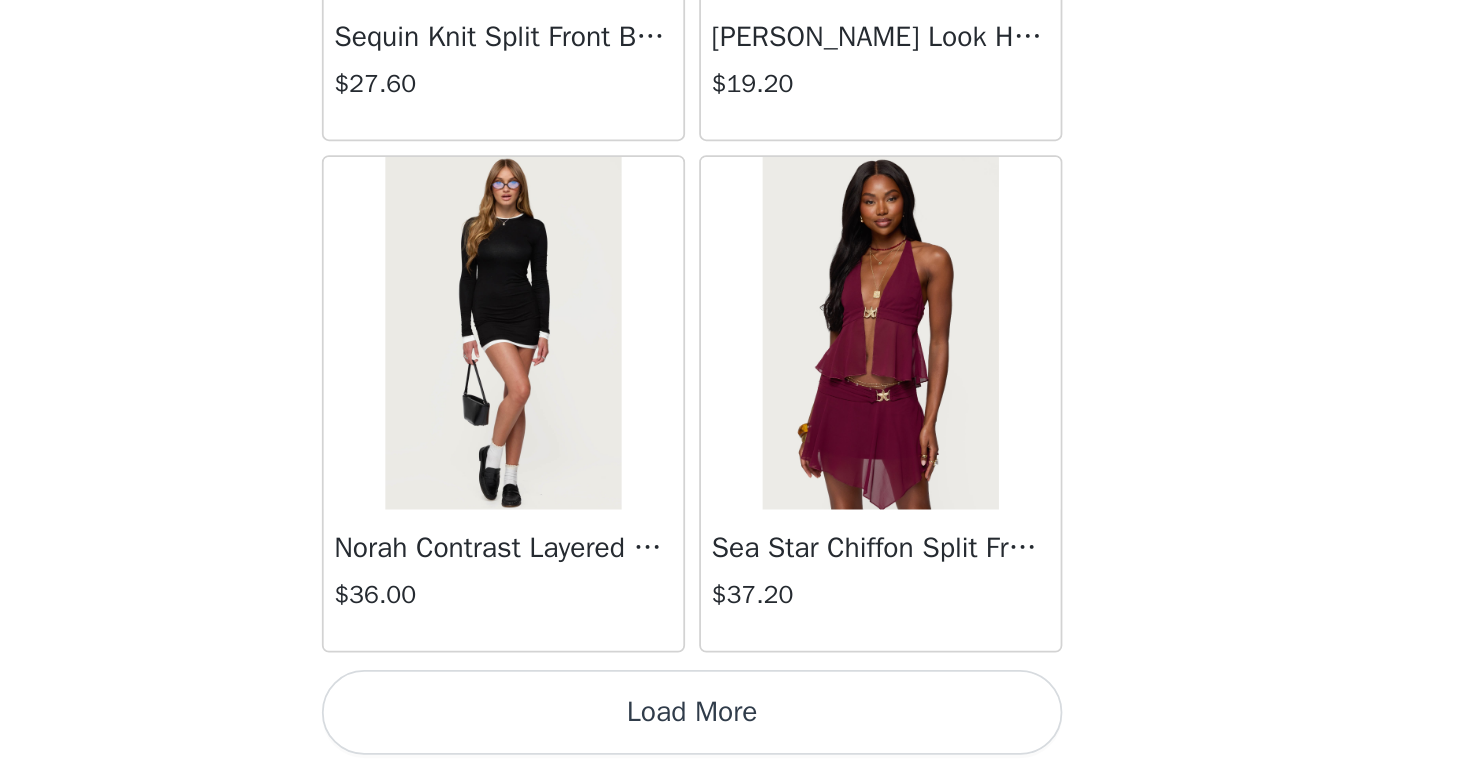 click on "Load More" at bounding box center (735, 738) 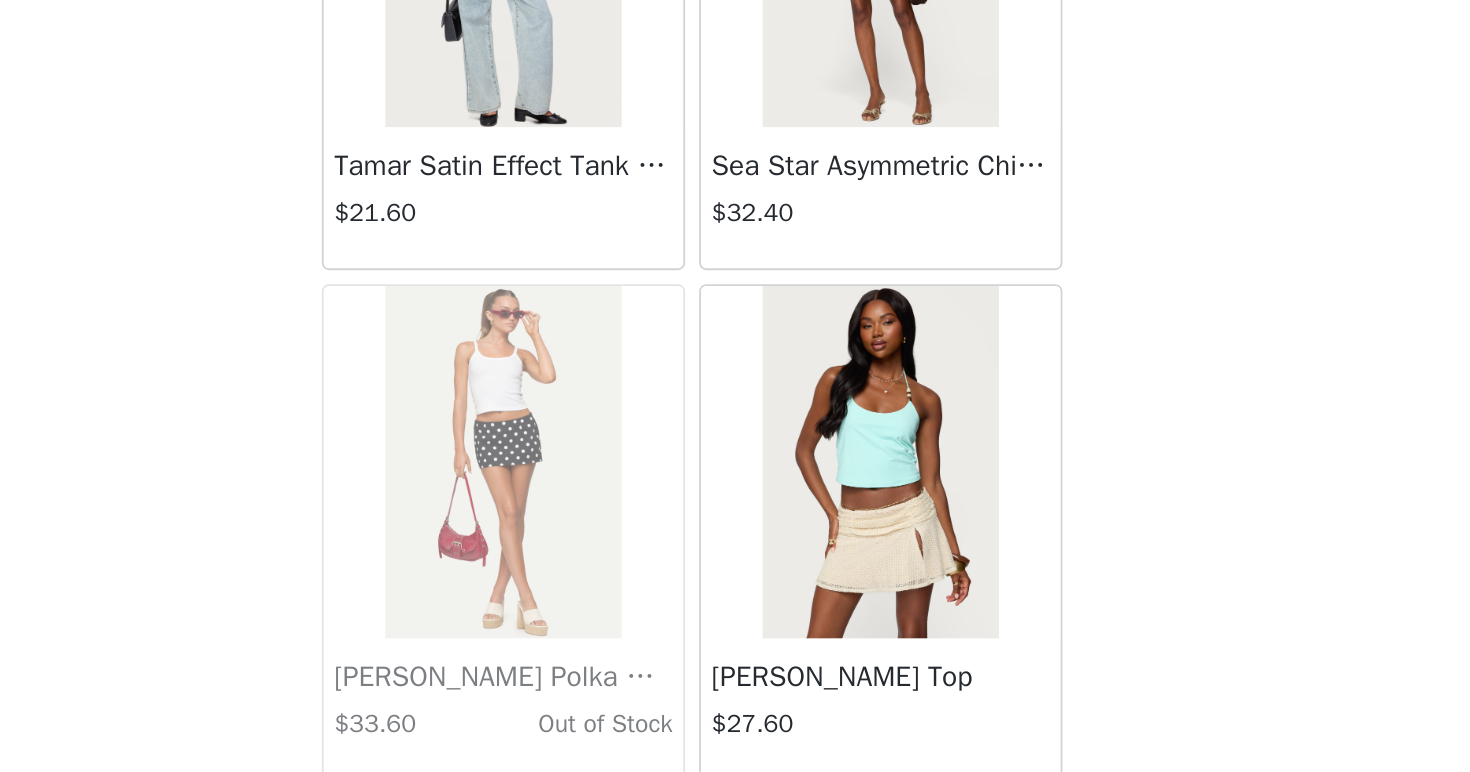 scroll, scrollTop: 42819, scrollLeft: 0, axis: vertical 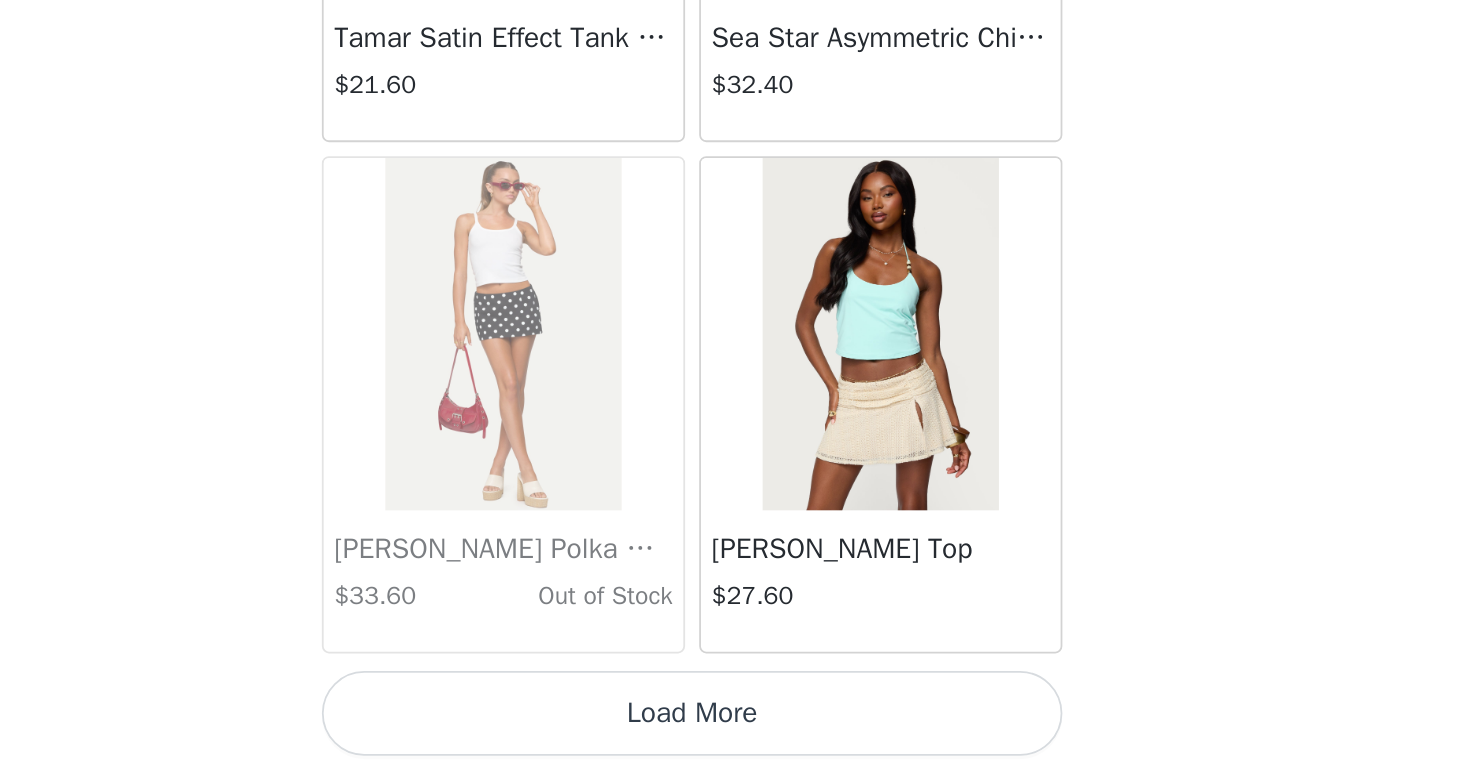 click on "Load More" at bounding box center [735, 738] 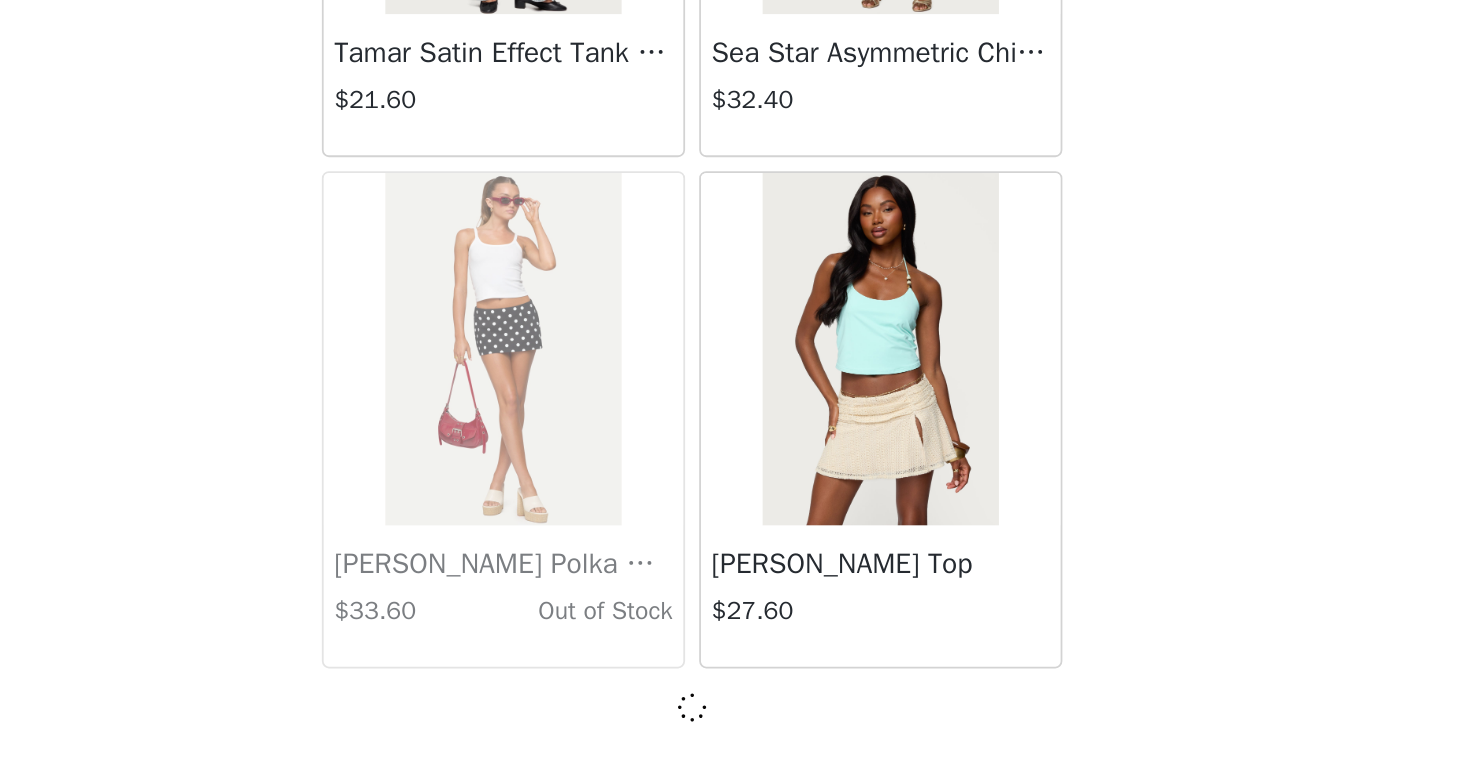 scroll, scrollTop: 42879, scrollLeft: 0, axis: vertical 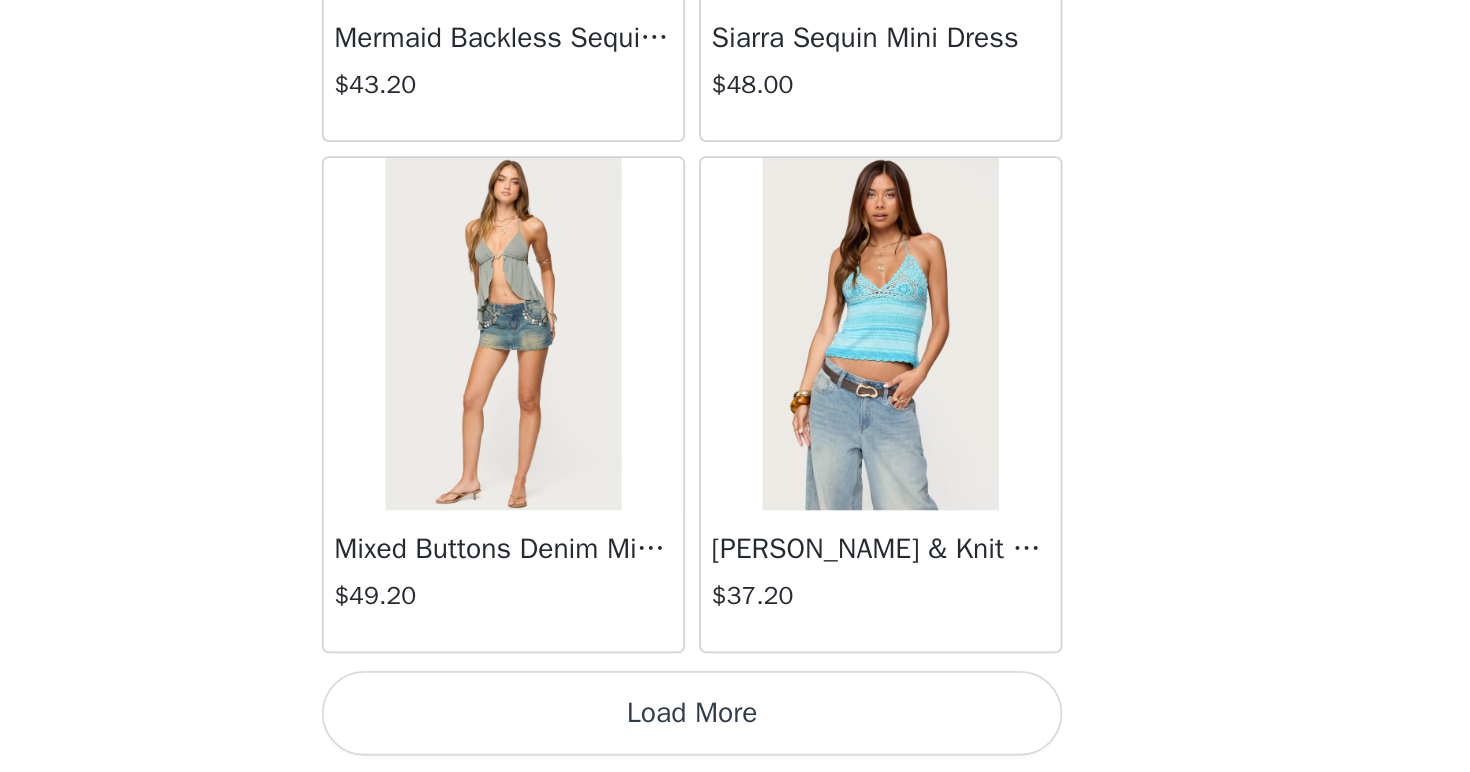 click on "Load More" at bounding box center (735, 738) 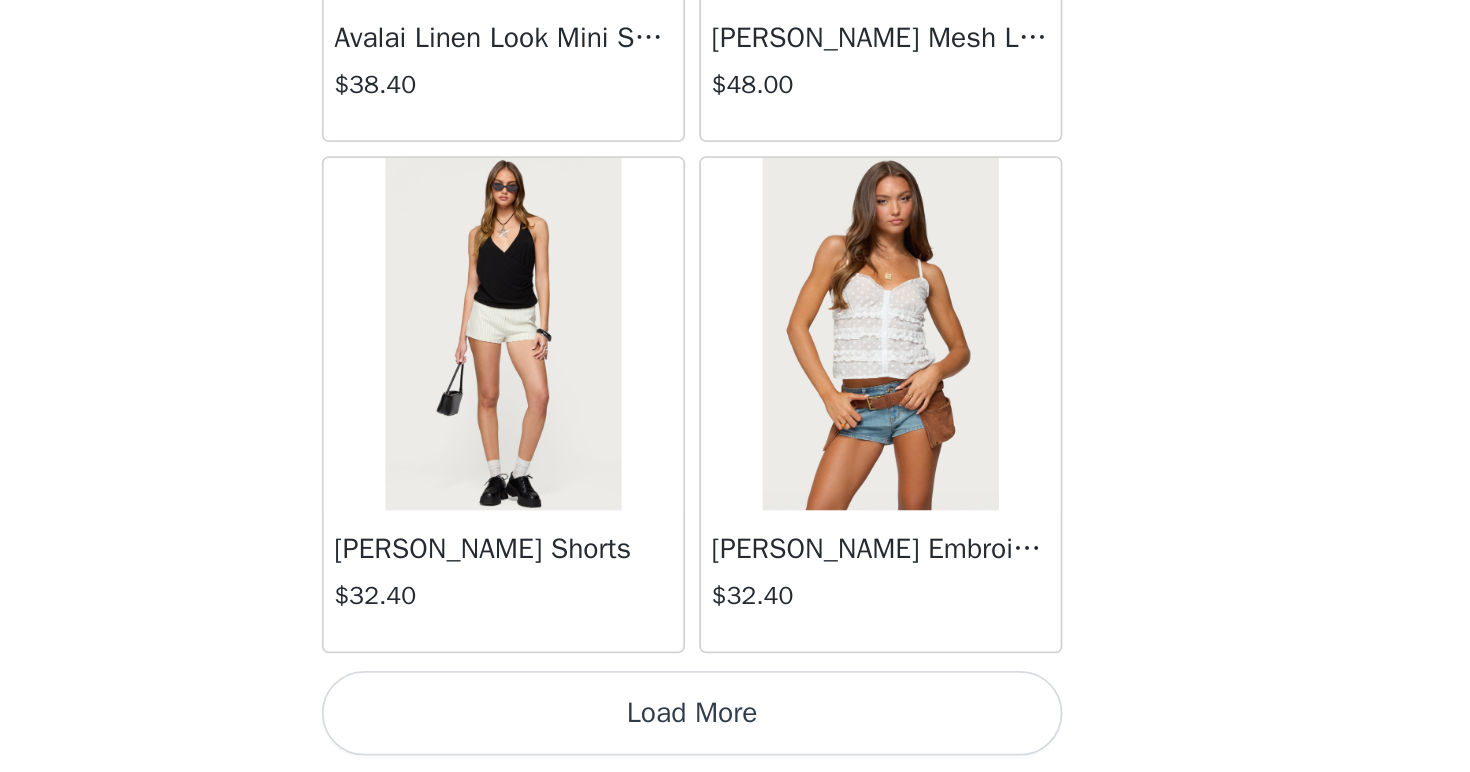 scroll, scrollTop: 48688, scrollLeft: 0, axis: vertical 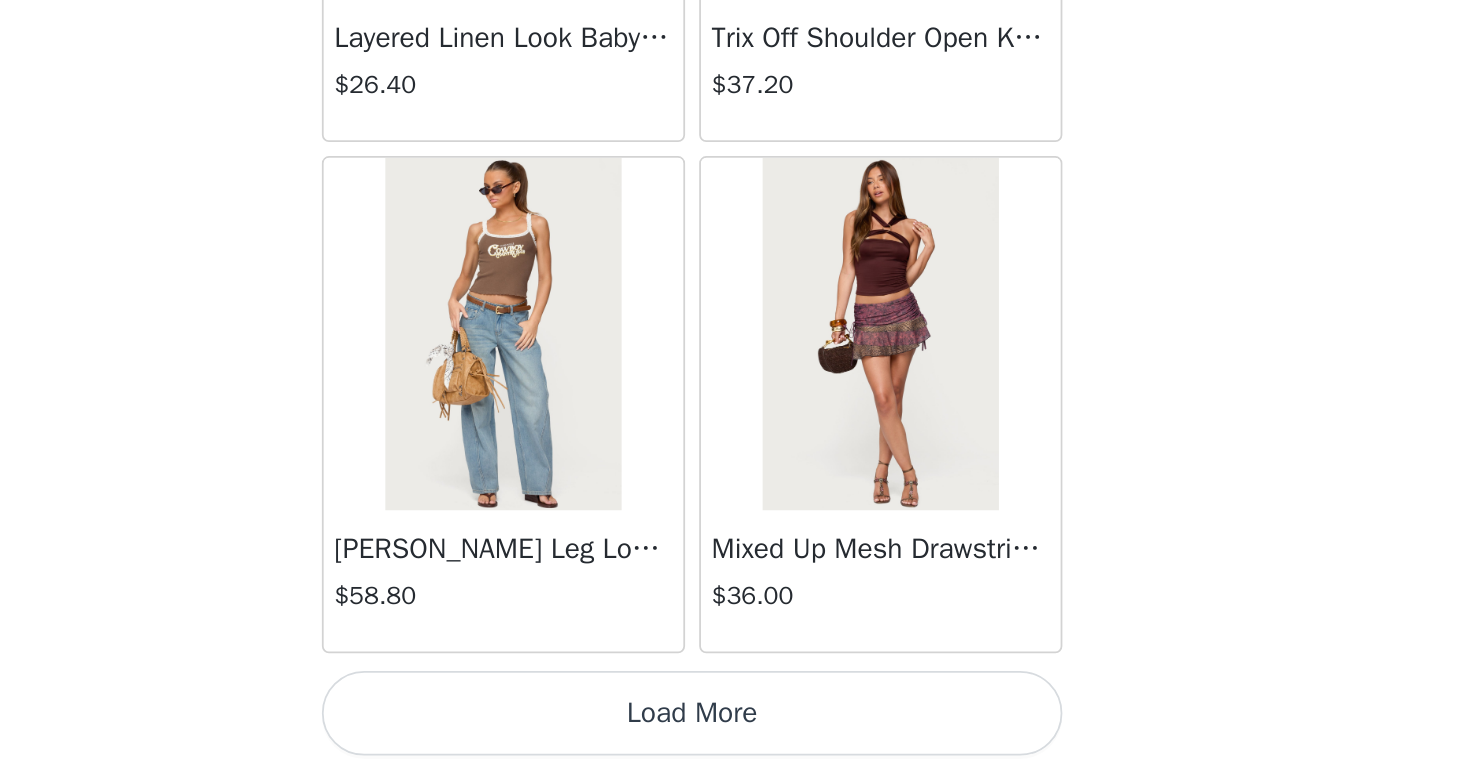 click on "Load More" at bounding box center [735, 738] 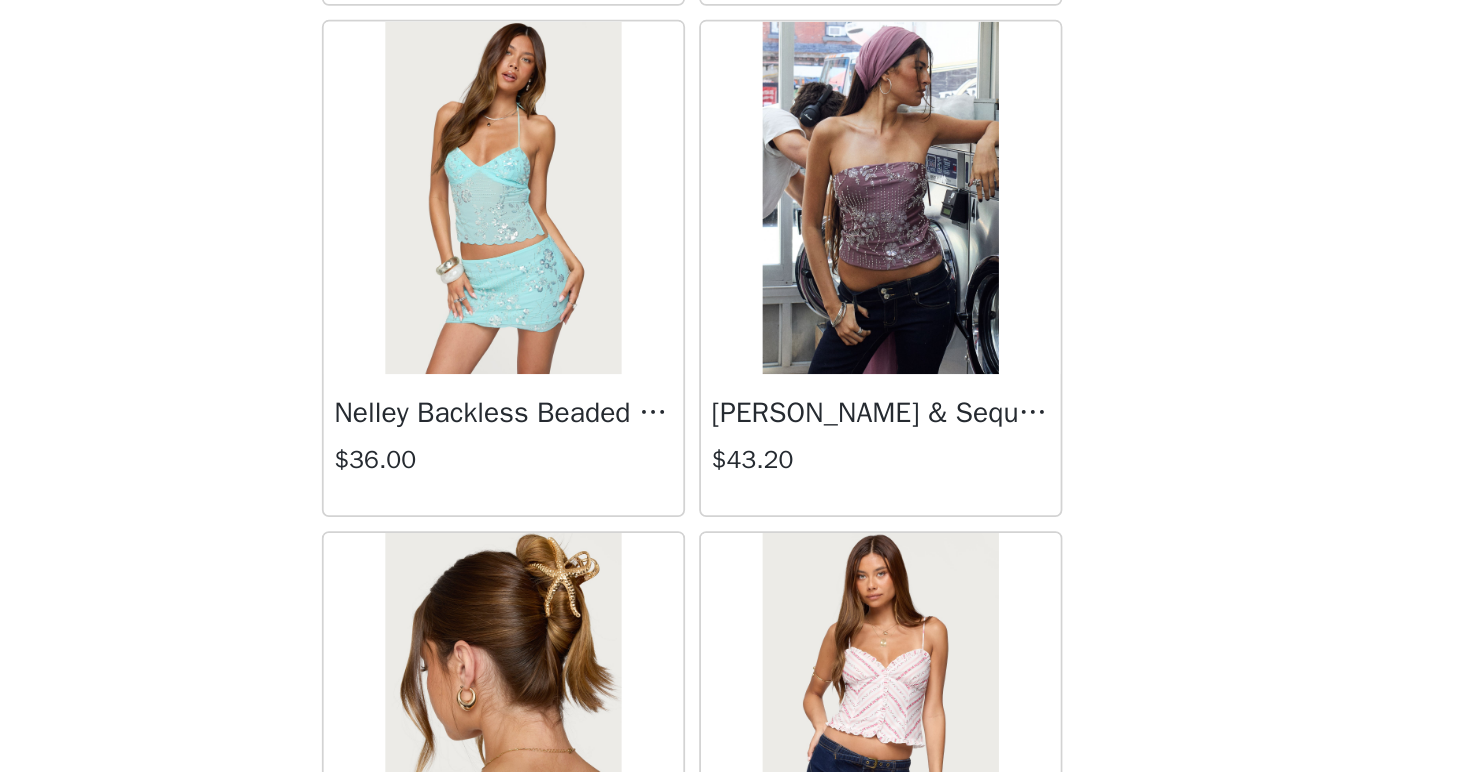 scroll, scrollTop: 53526, scrollLeft: 0, axis: vertical 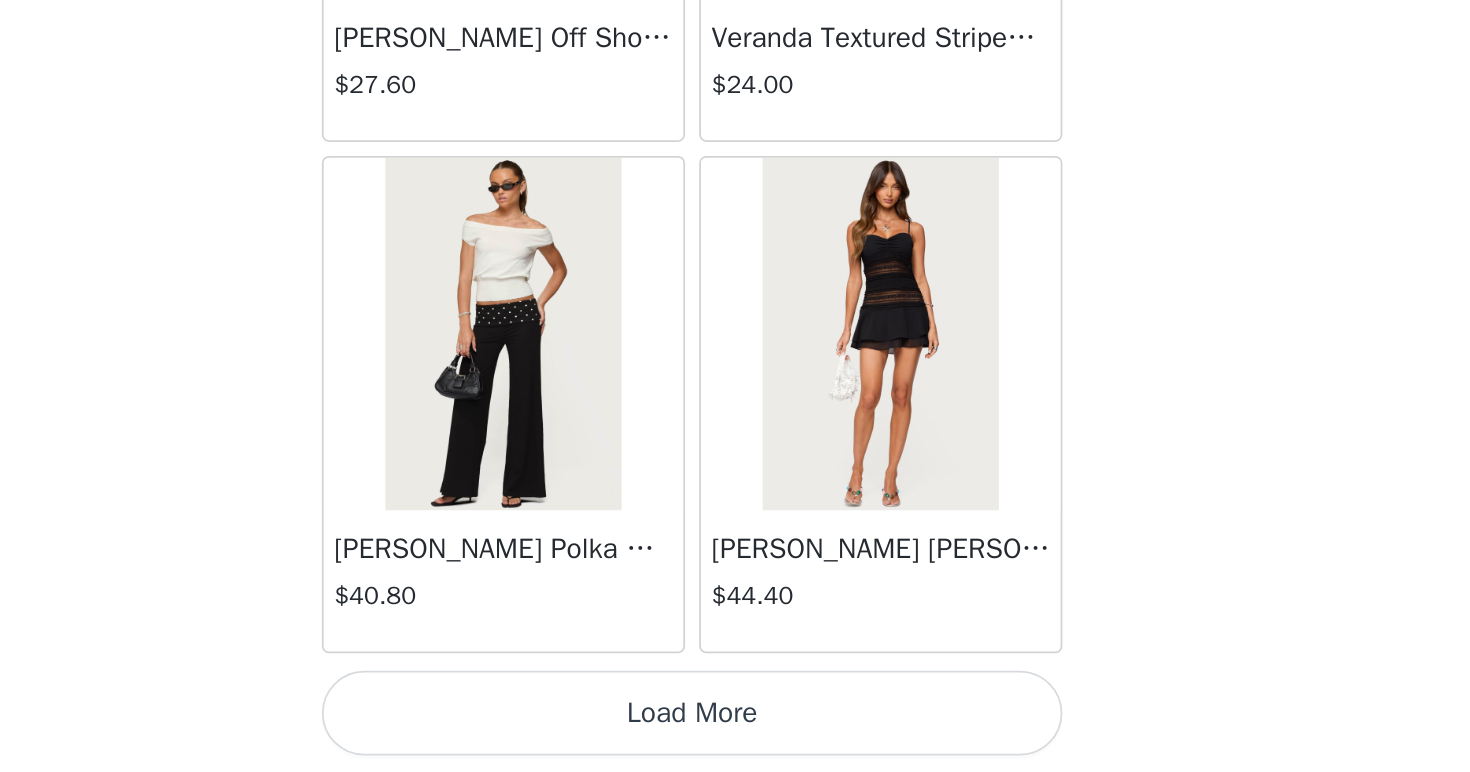 click on "Load More" at bounding box center [735, 738] 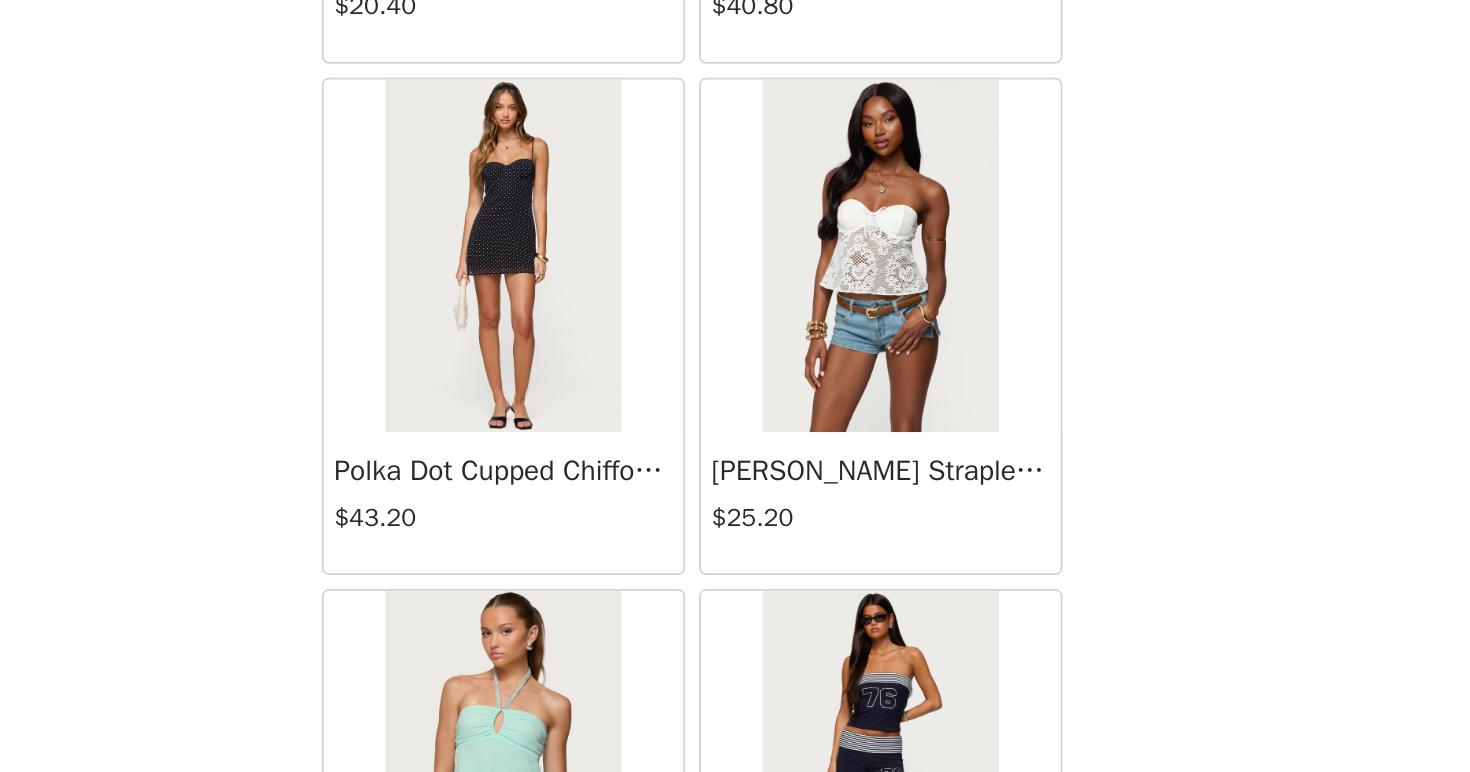 scroll, scrollTop: 56272, scrollLeft: 0, axis: vertical 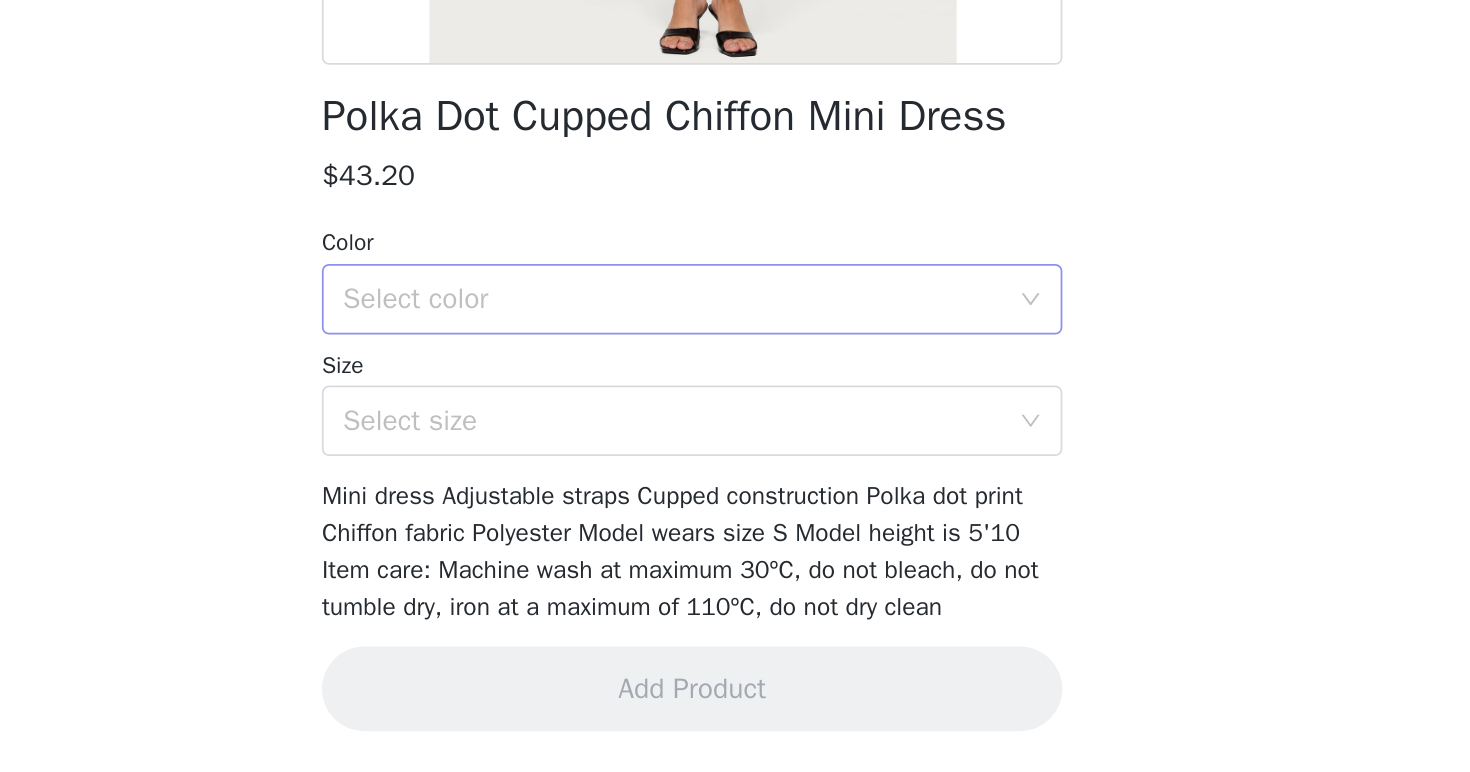 click on "Select color" at bounding box center (724, 504) 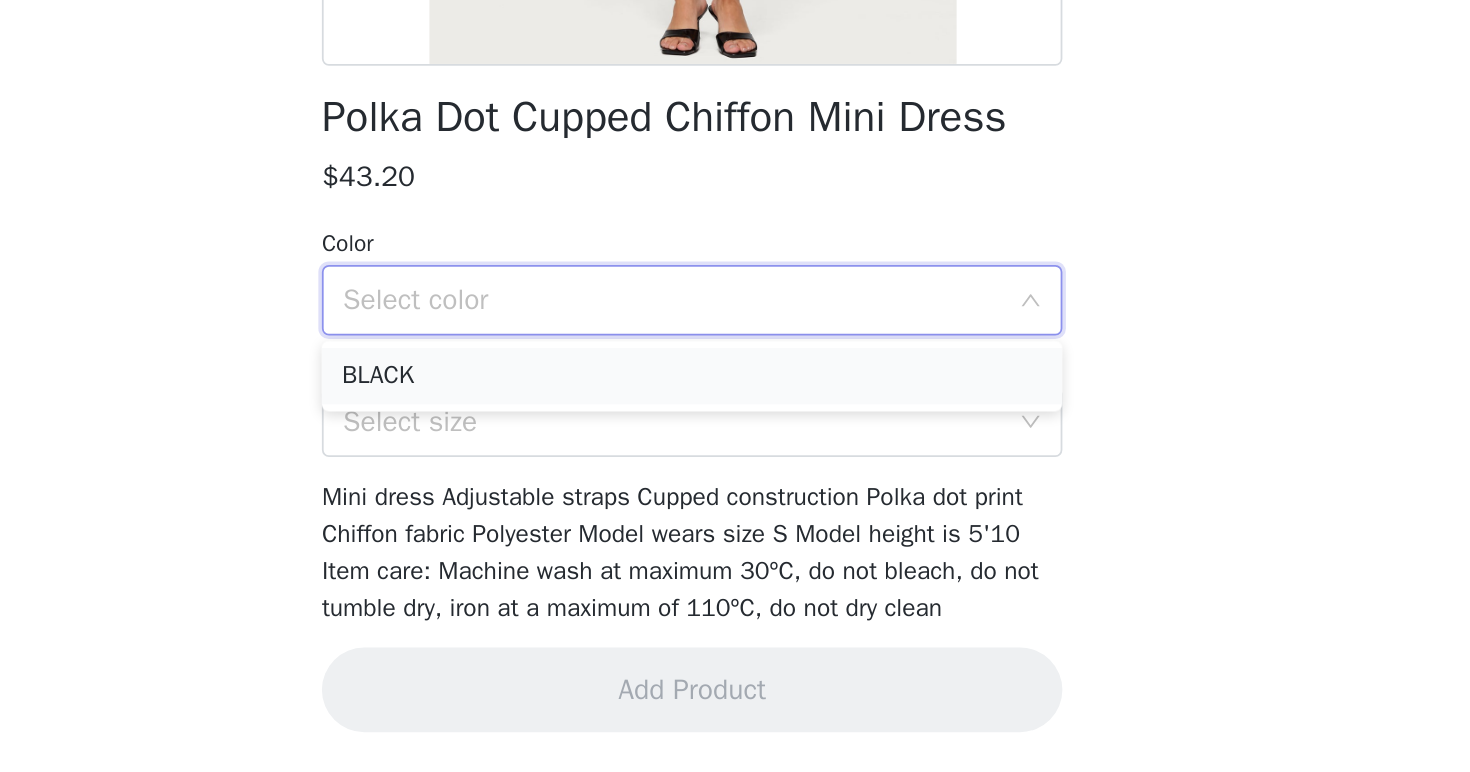 click on "BLACK" at bounding box center (735, 547) 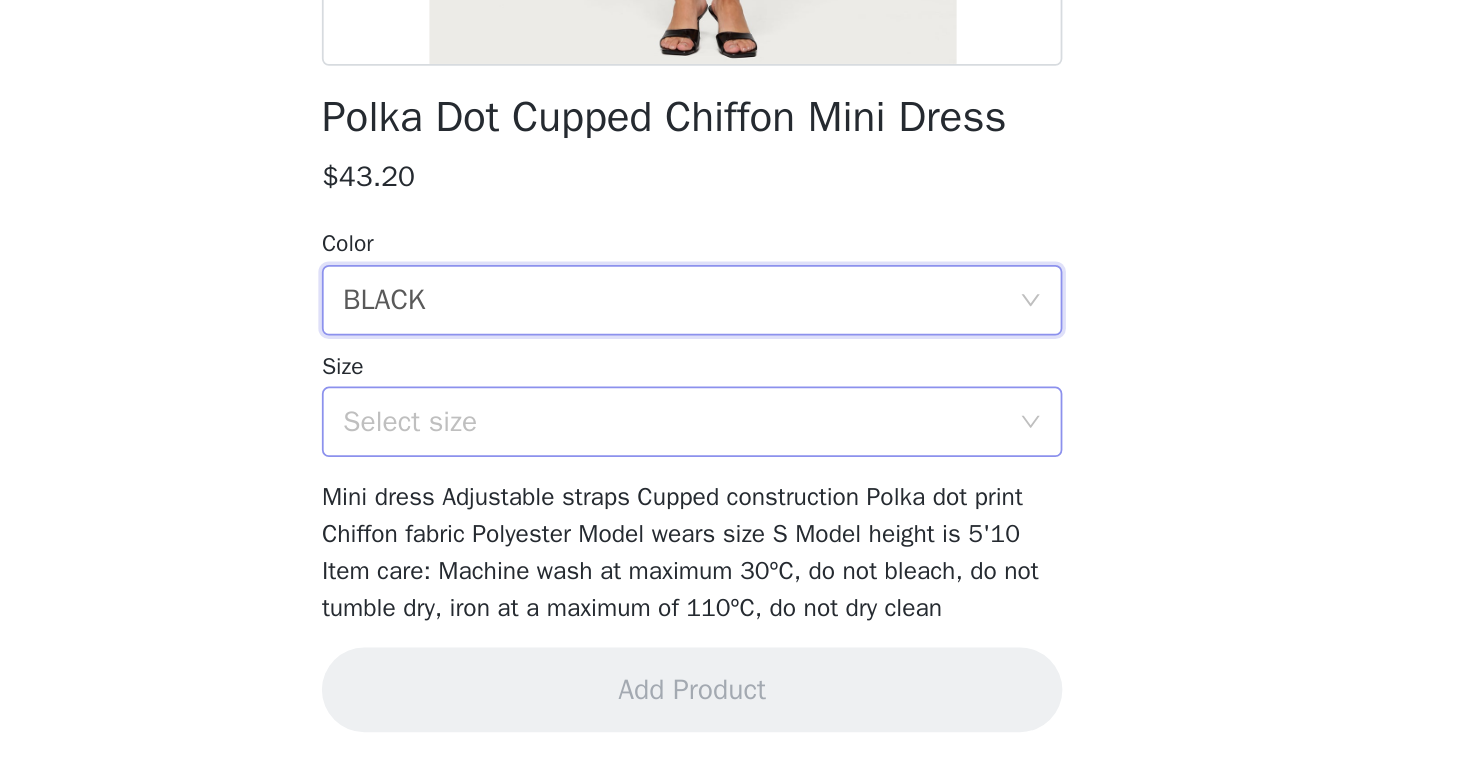 click on "Select size" at bounding box center (724, 573) 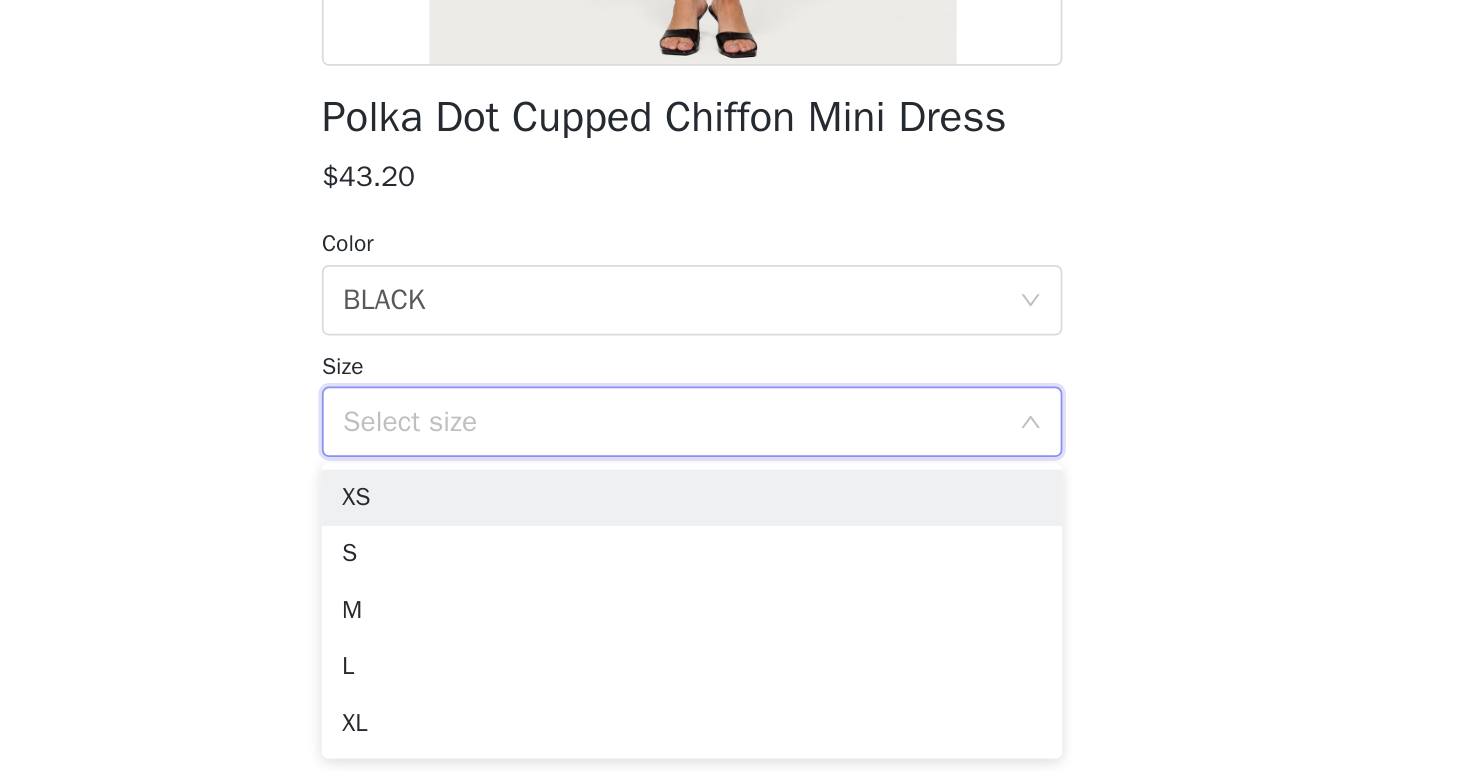 click on "Select size" at bounding box center (724, 573) 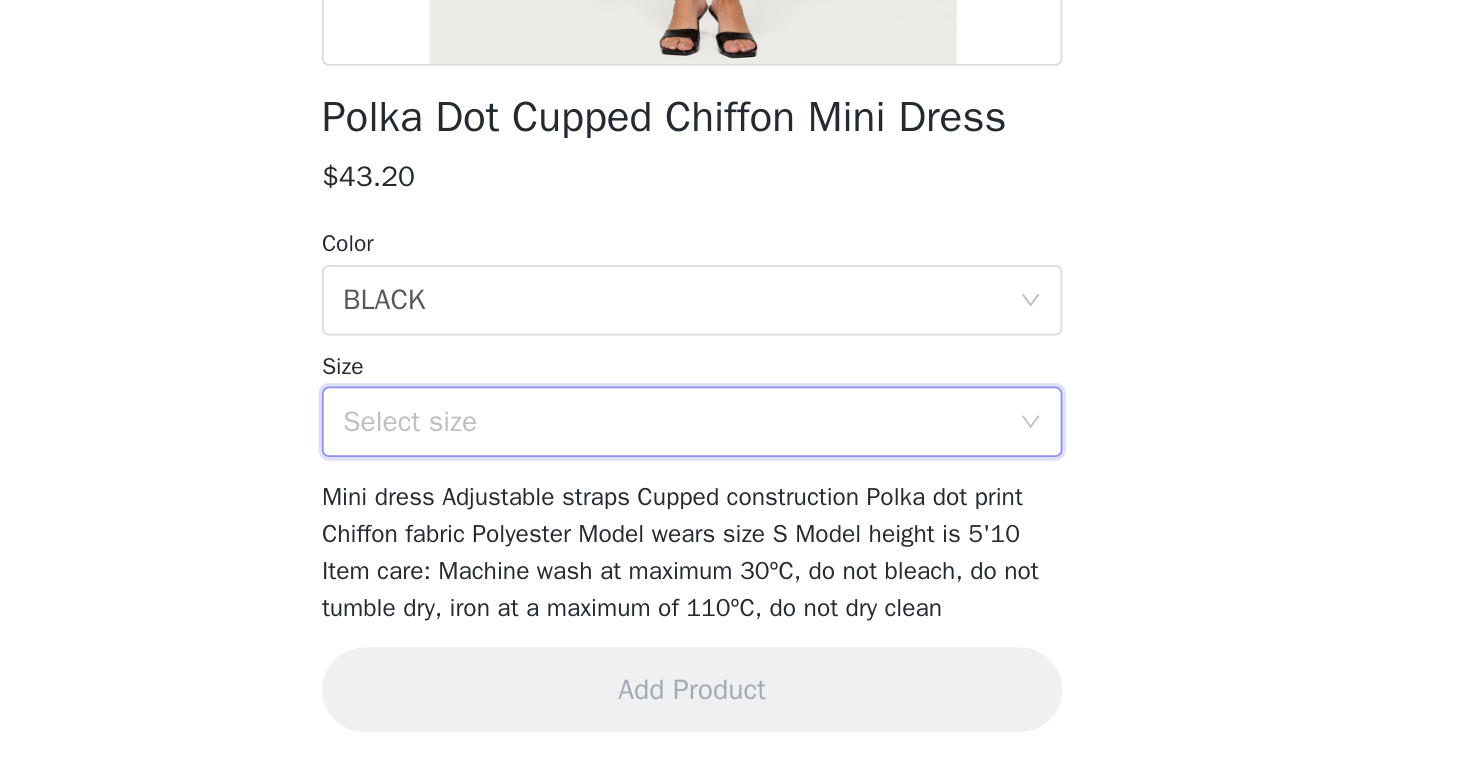 click on "Select size" at bounding box center (728, 573) 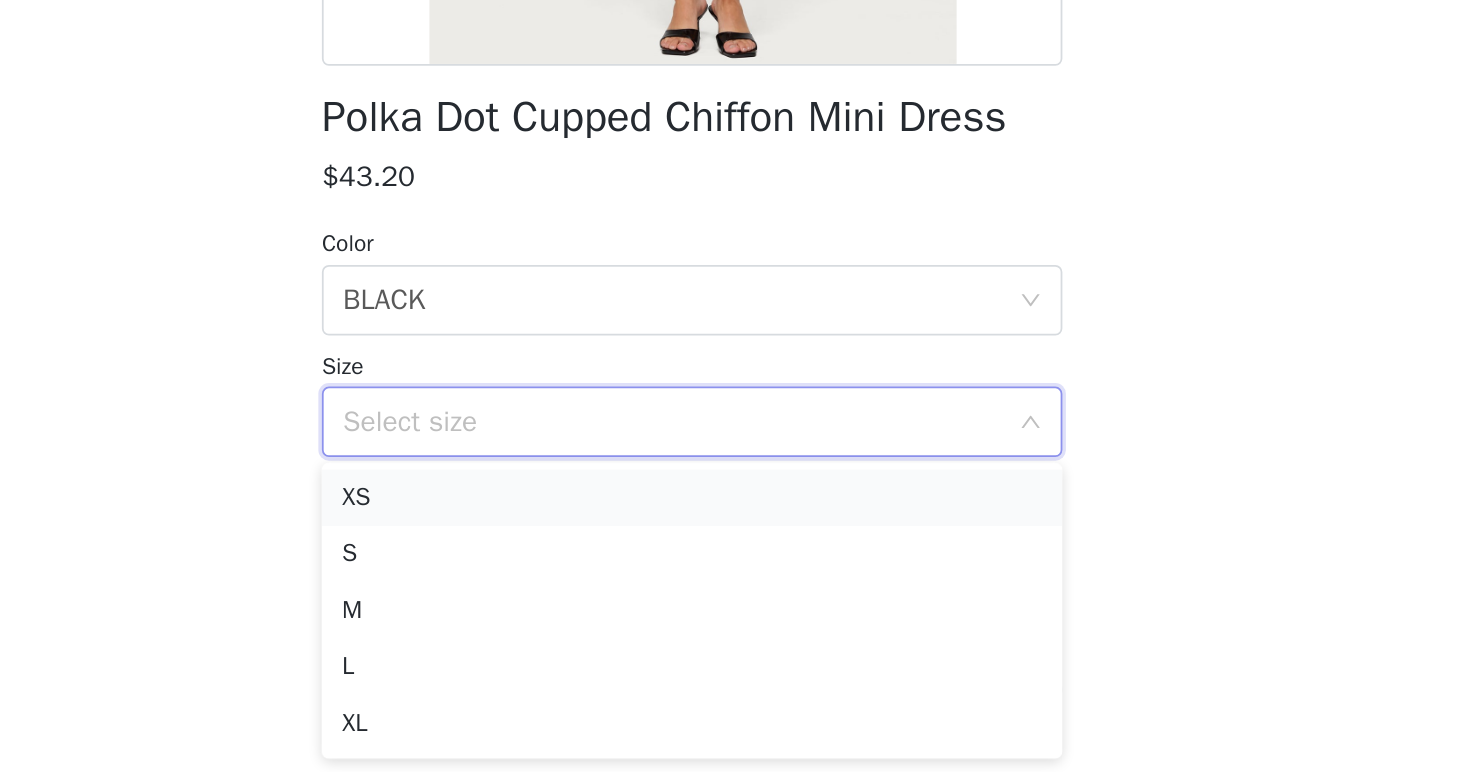 click on "XS" at bounding box center (735, 616) 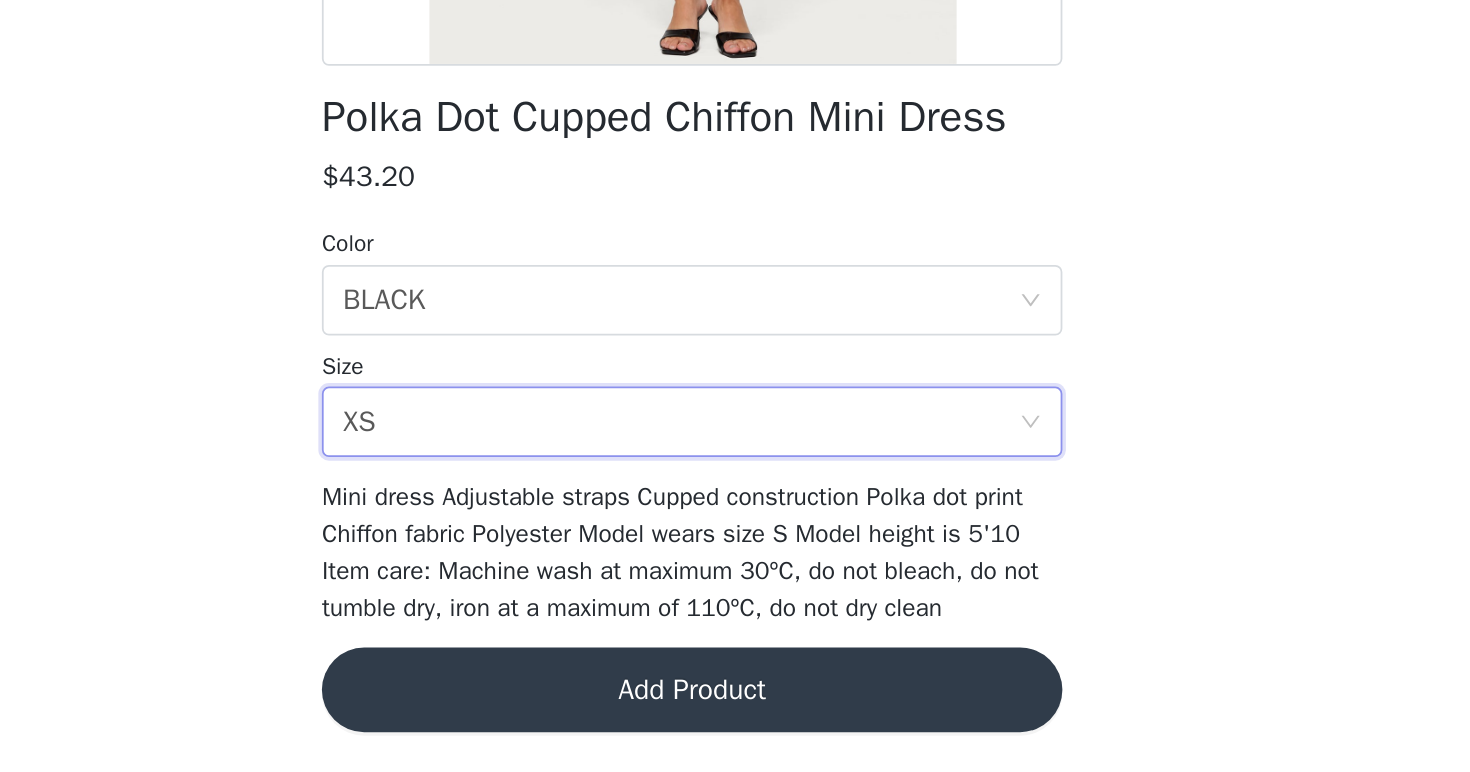 click on "Add Product" at bounding box center [735, 725] 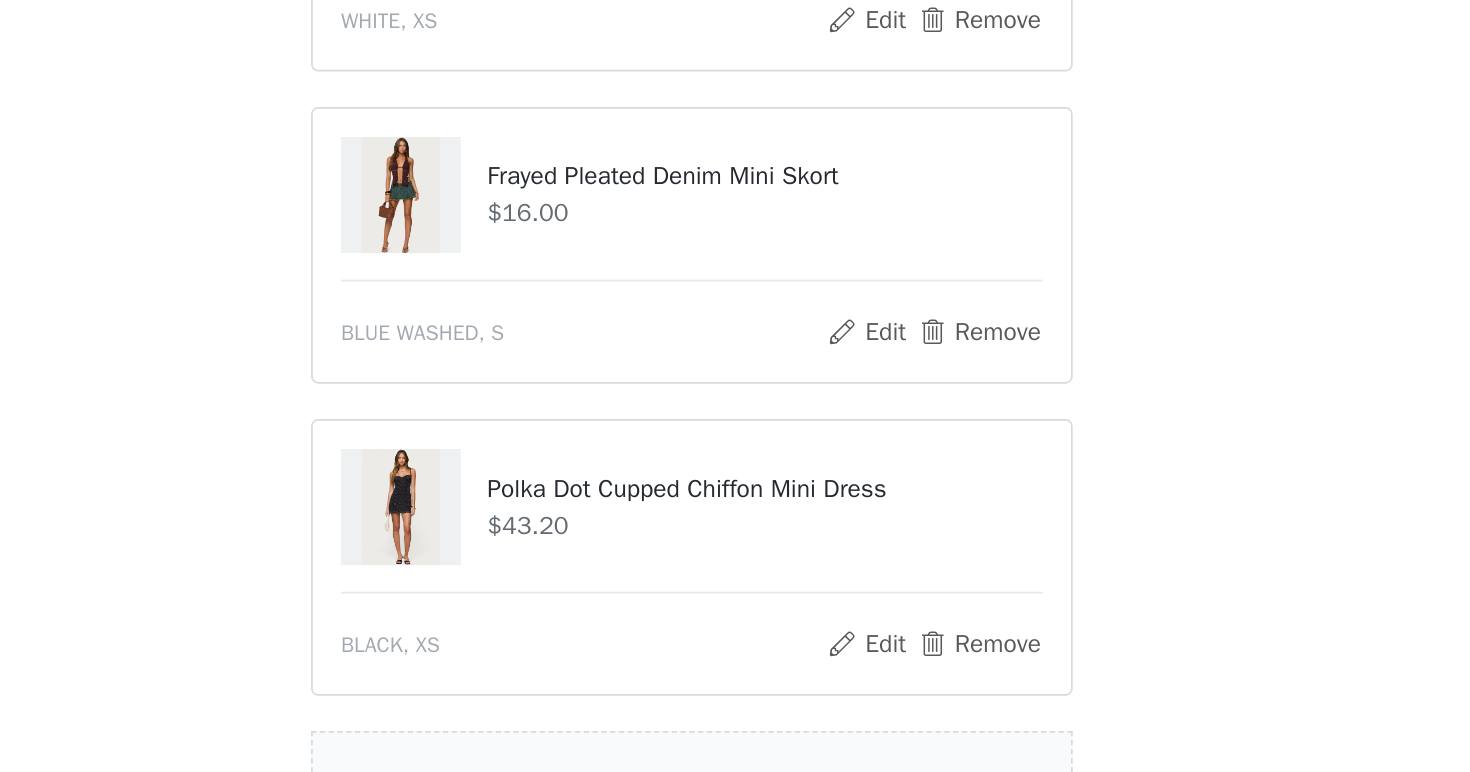 scroll, scrollTop: 627, scrollLeft: 0, axis: vertical 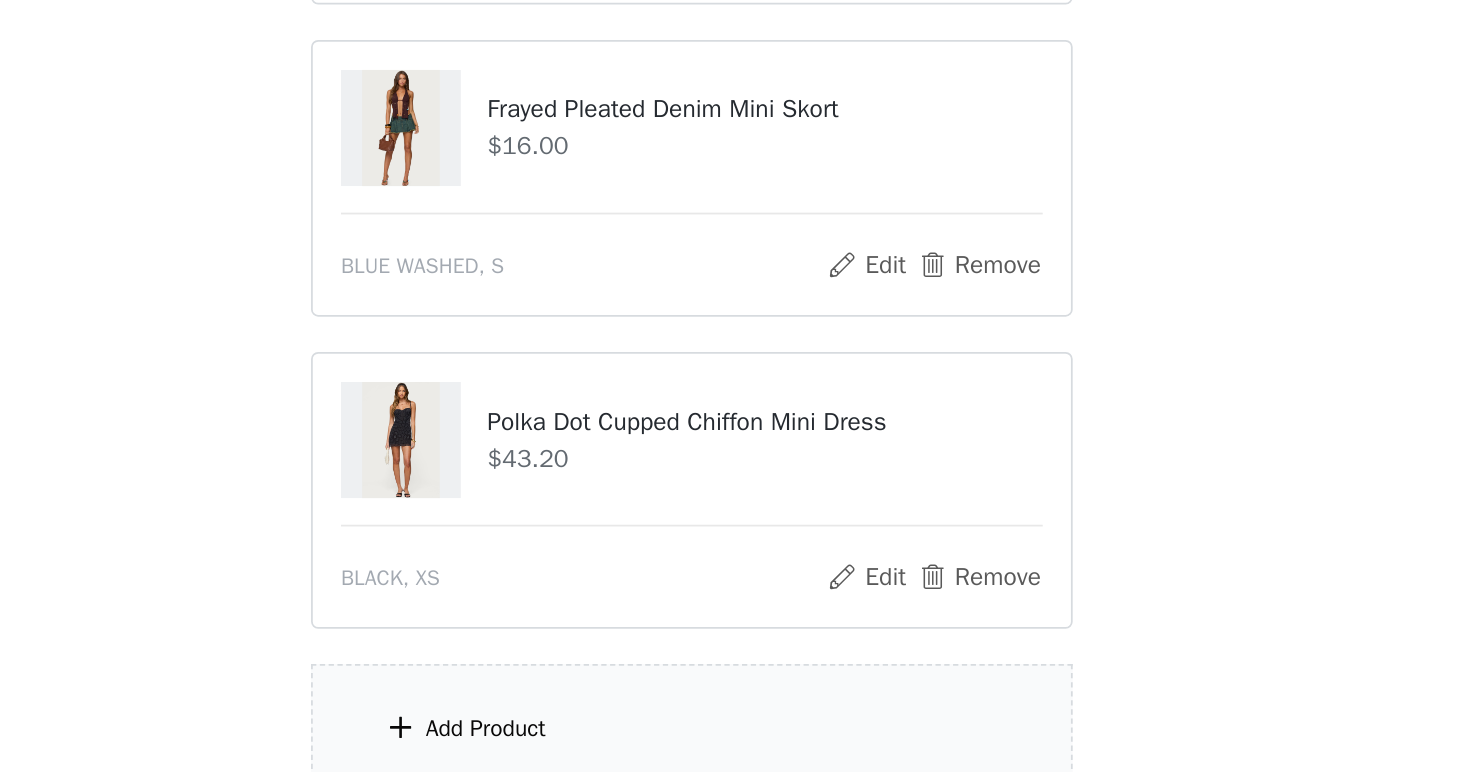 click on "Add Product" at bounding box center [618, 748] 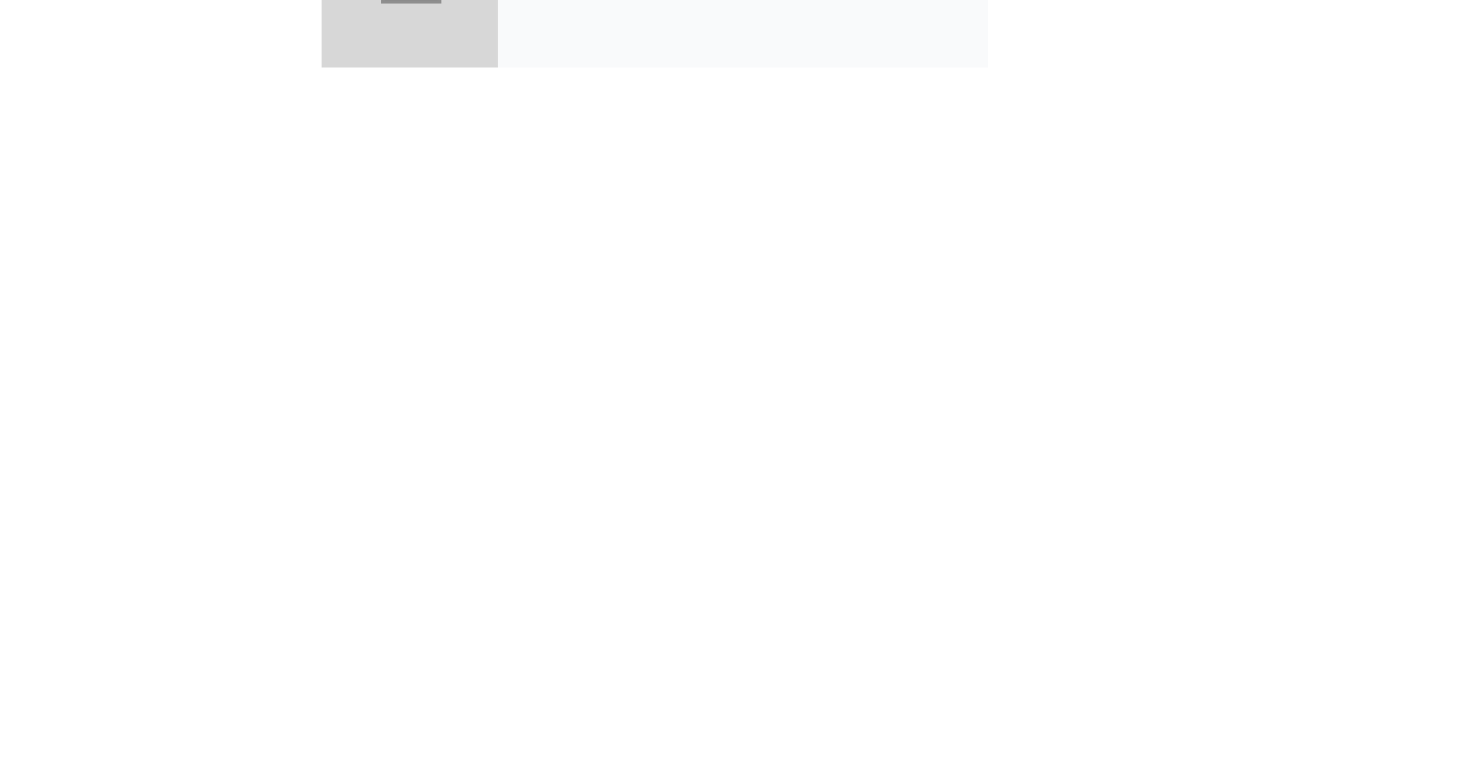 click at bounding box center [575, 150] 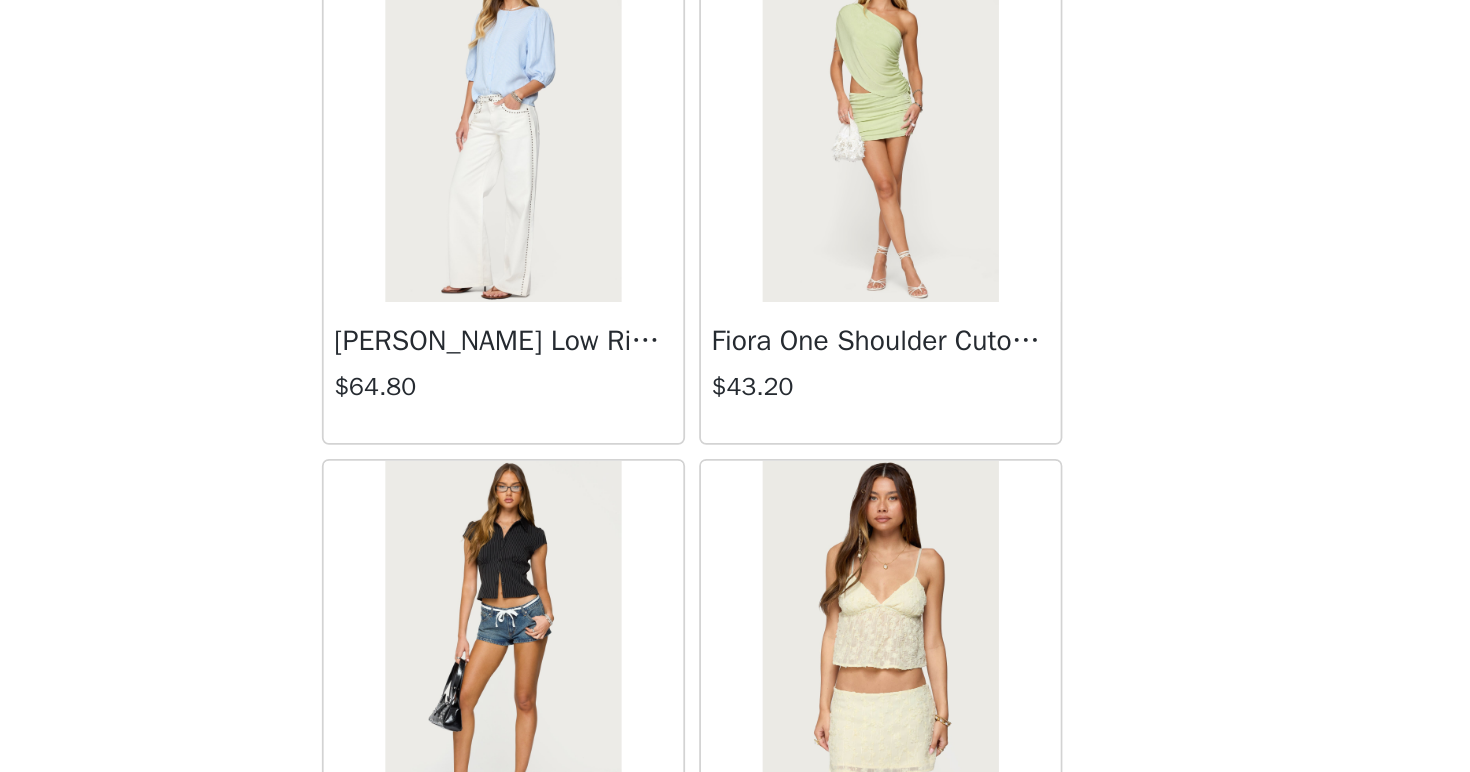 scroll, scrollTop: 2288, scrollLeft: 0, axis: vertical 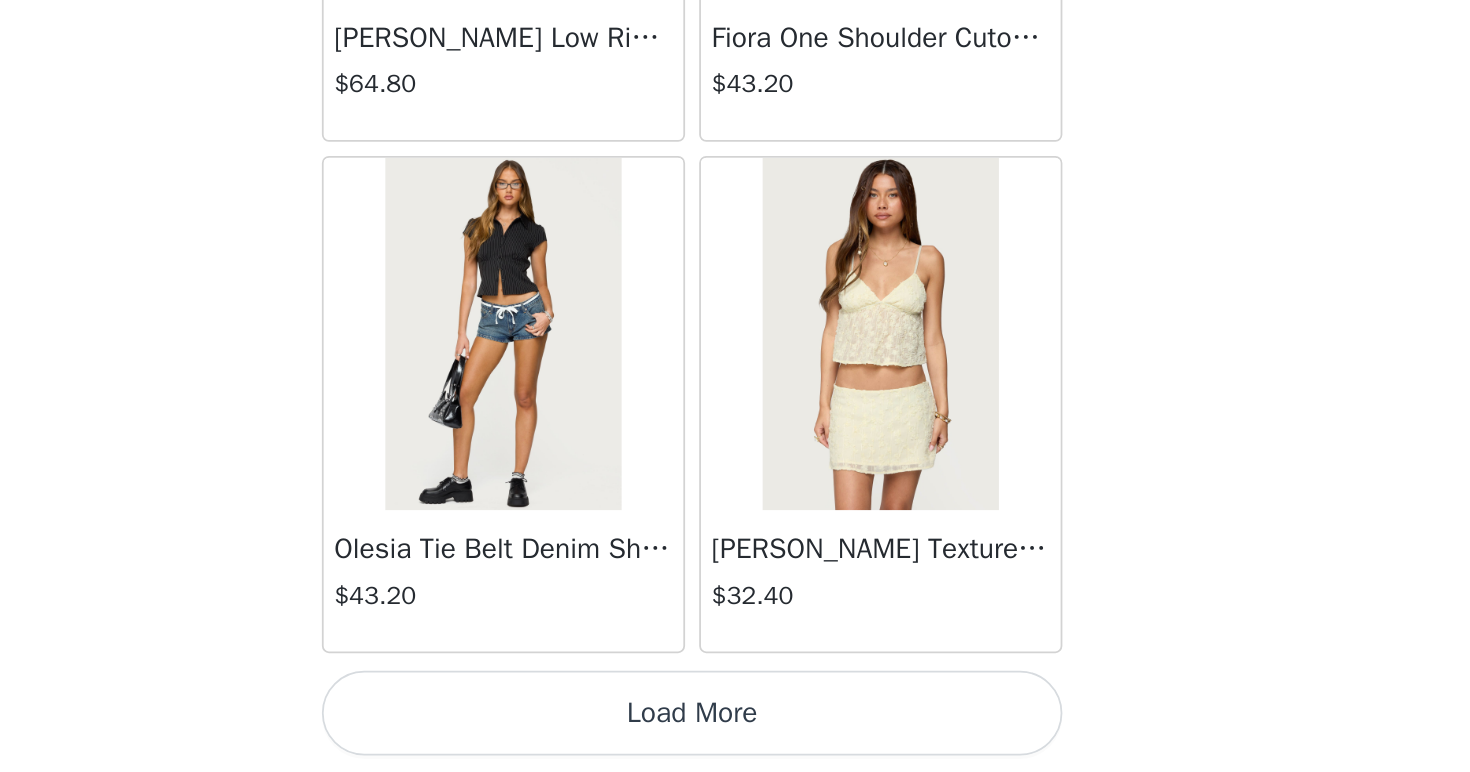 click on "Load More" at bounding box center [735, 738] 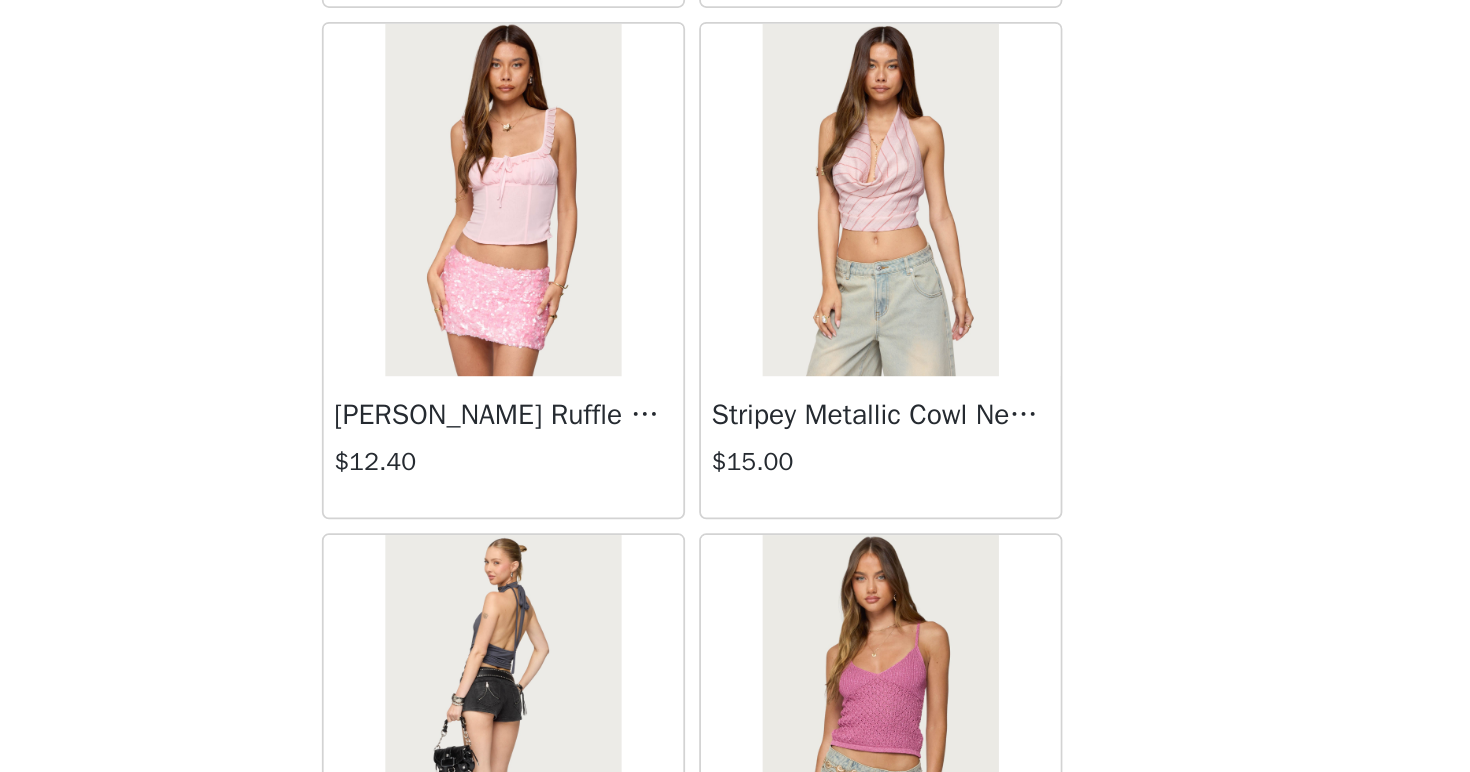 click on "[PERSON_NAME] Ruffle Corset" at bounding box center [628, 569] 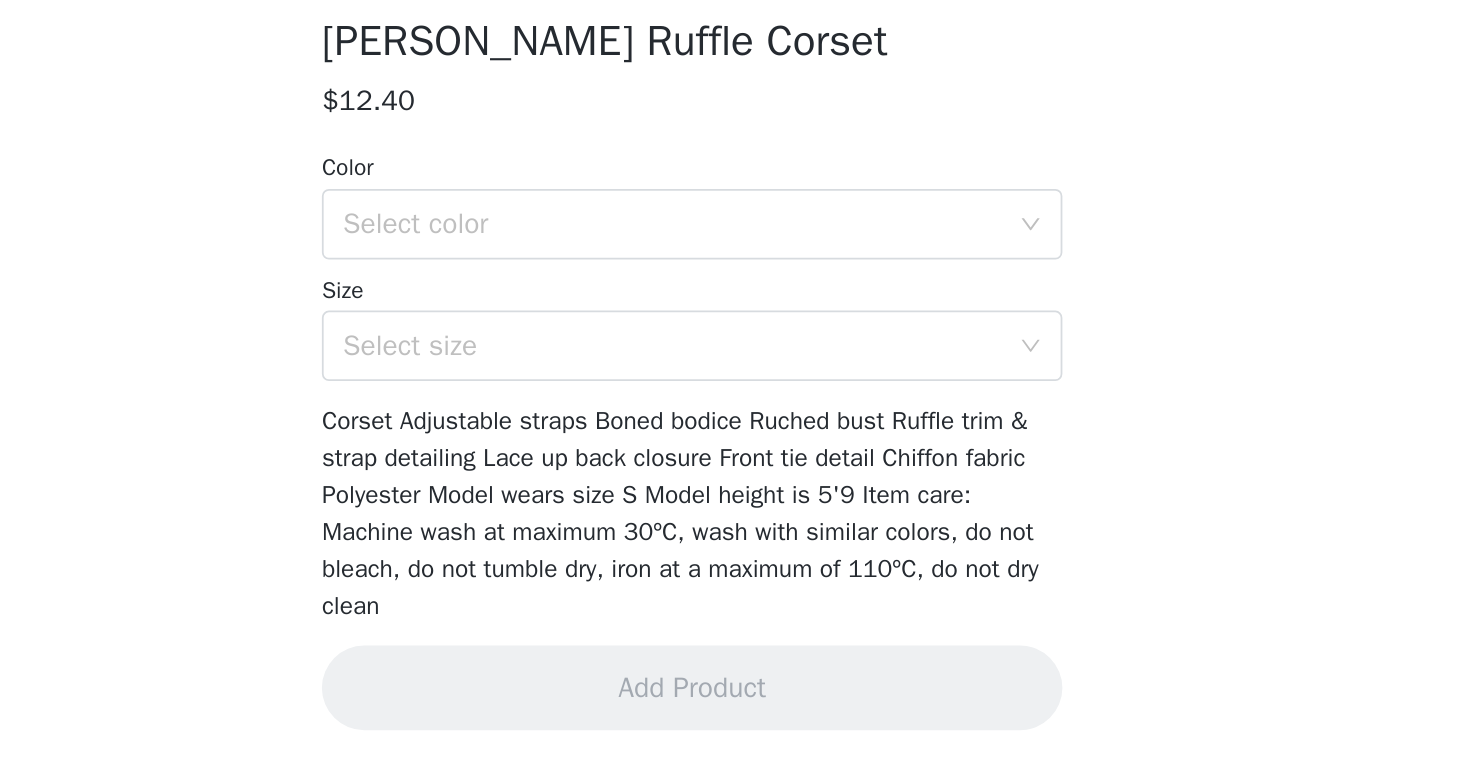 scroll, scrollTop: 221, scrollLeft: 0, axis: vertical 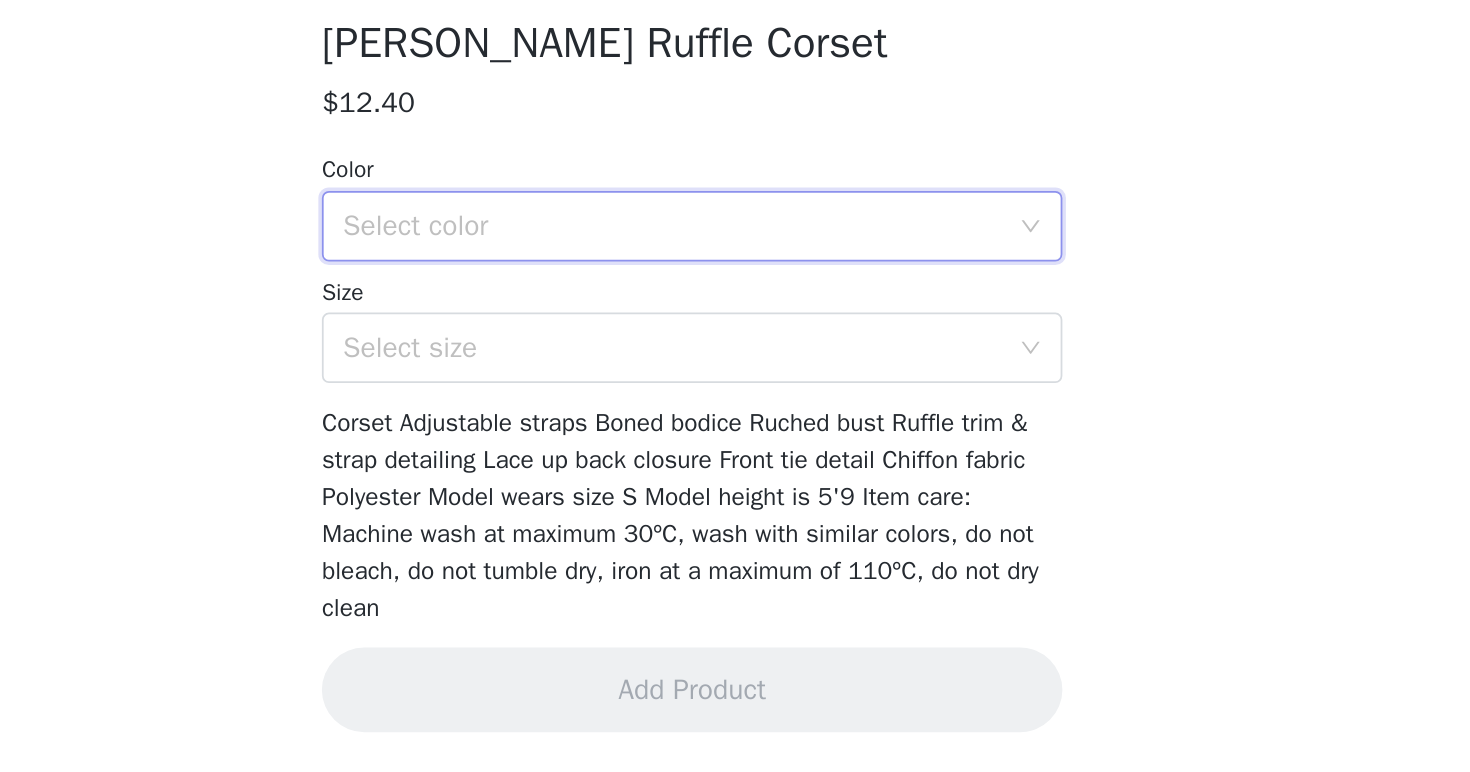click on "Select color" at bounding box center (728, 462) 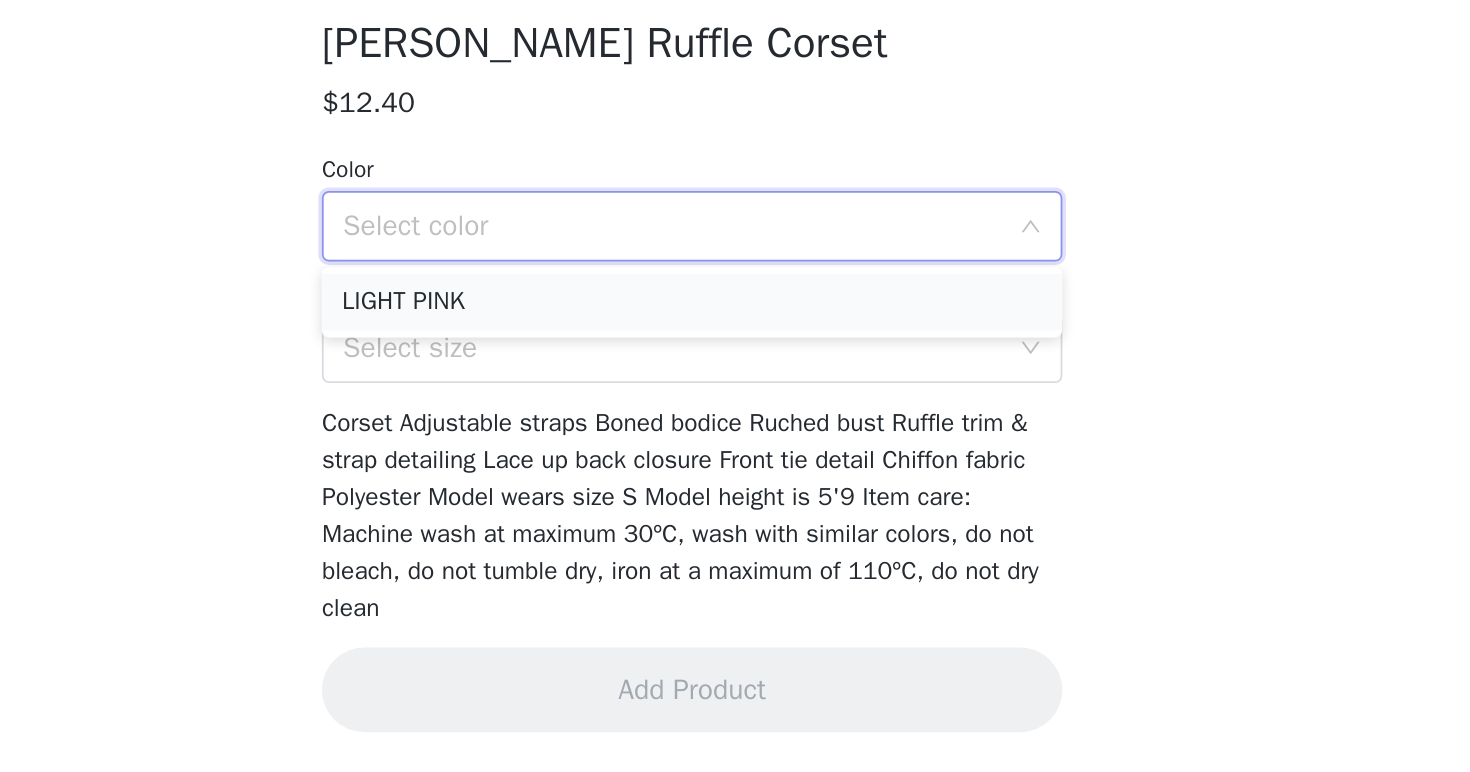 click on "LIGHT PINK" at bounding box center (735, 505) 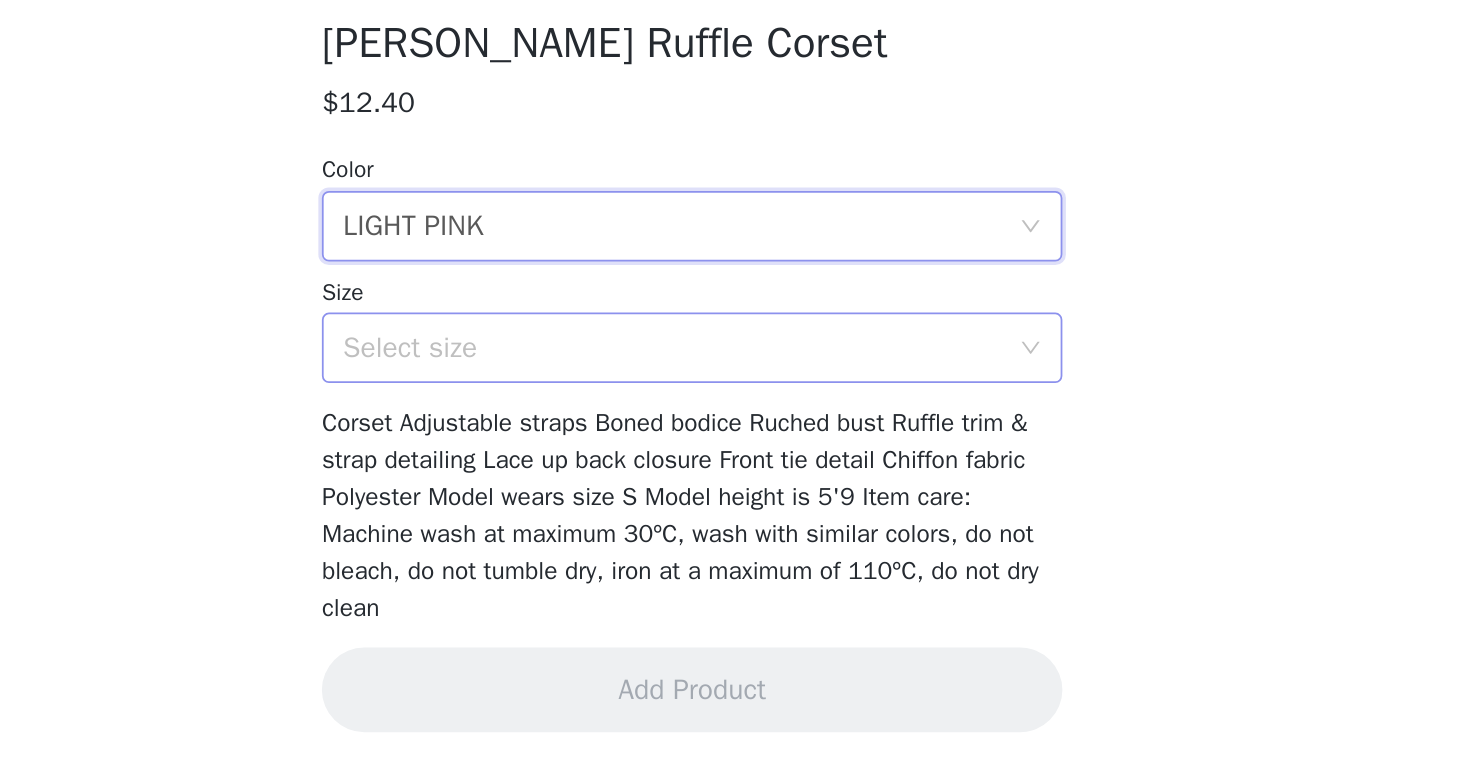 click on "Select size" at bounding box center [724, 531] 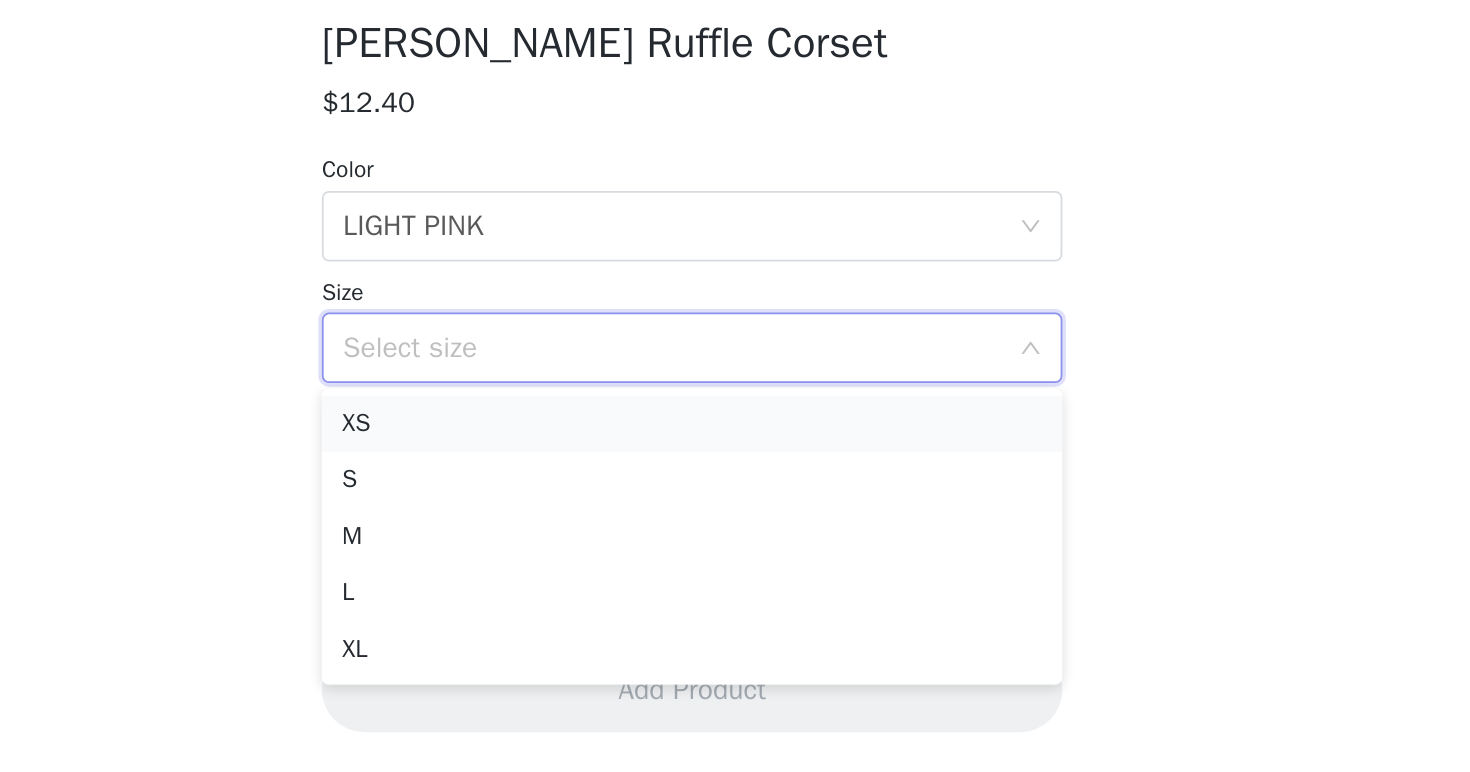 click on "XS" at bounding box center (735, 574) 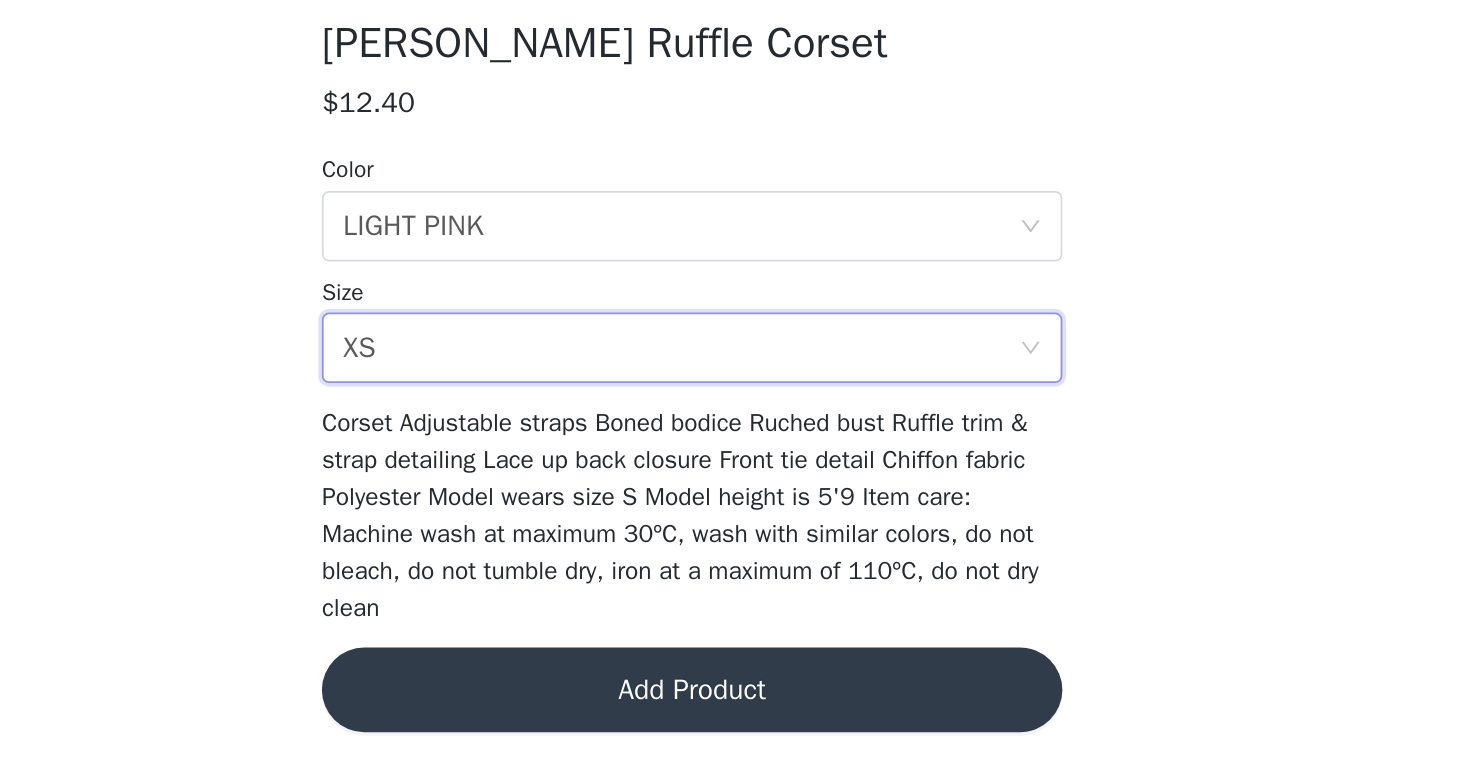 click on "Add Product" at bounding box center [735, 725] 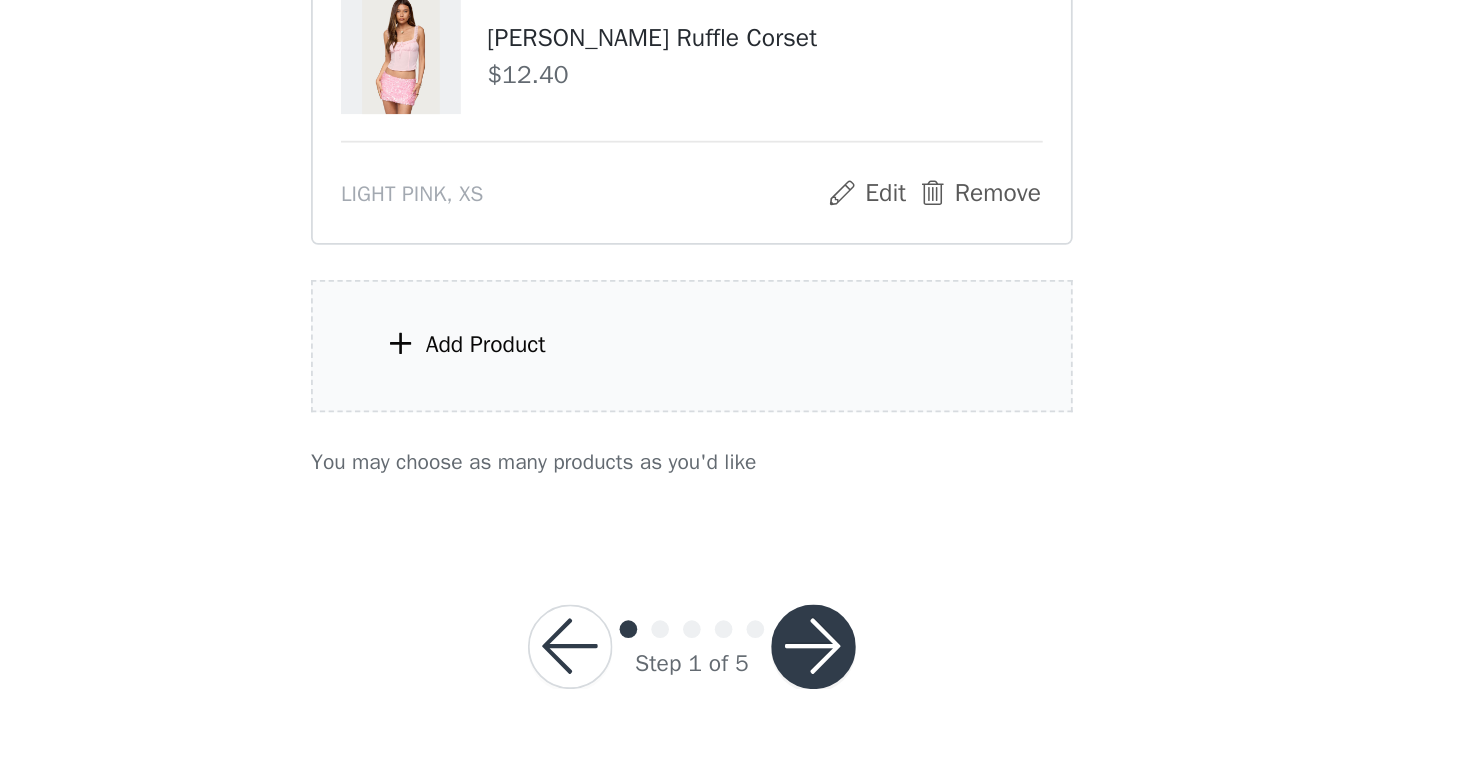 scroll, scrollTop: 1022, scrollLeft: 0, axis: vertical 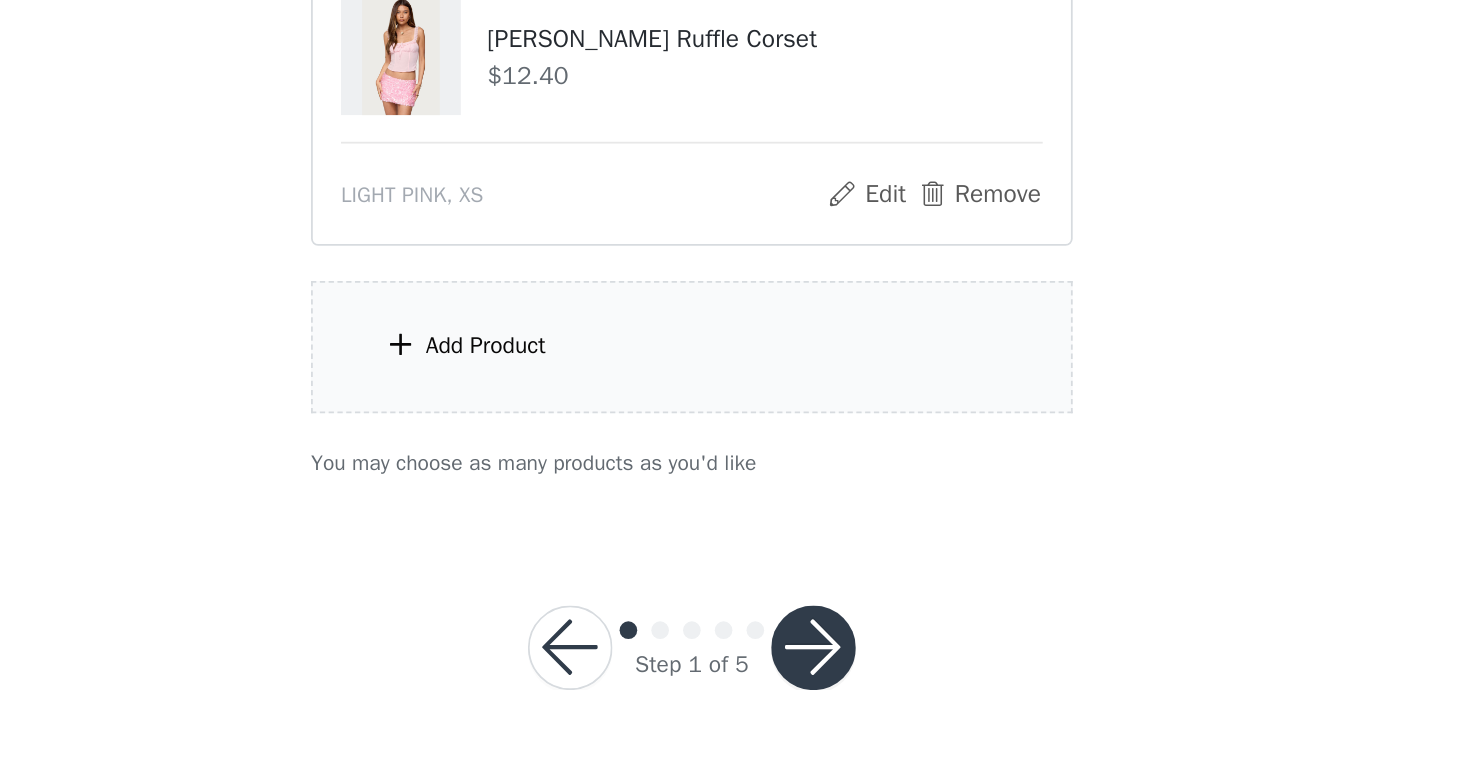 click at bounding box center (804, 701) 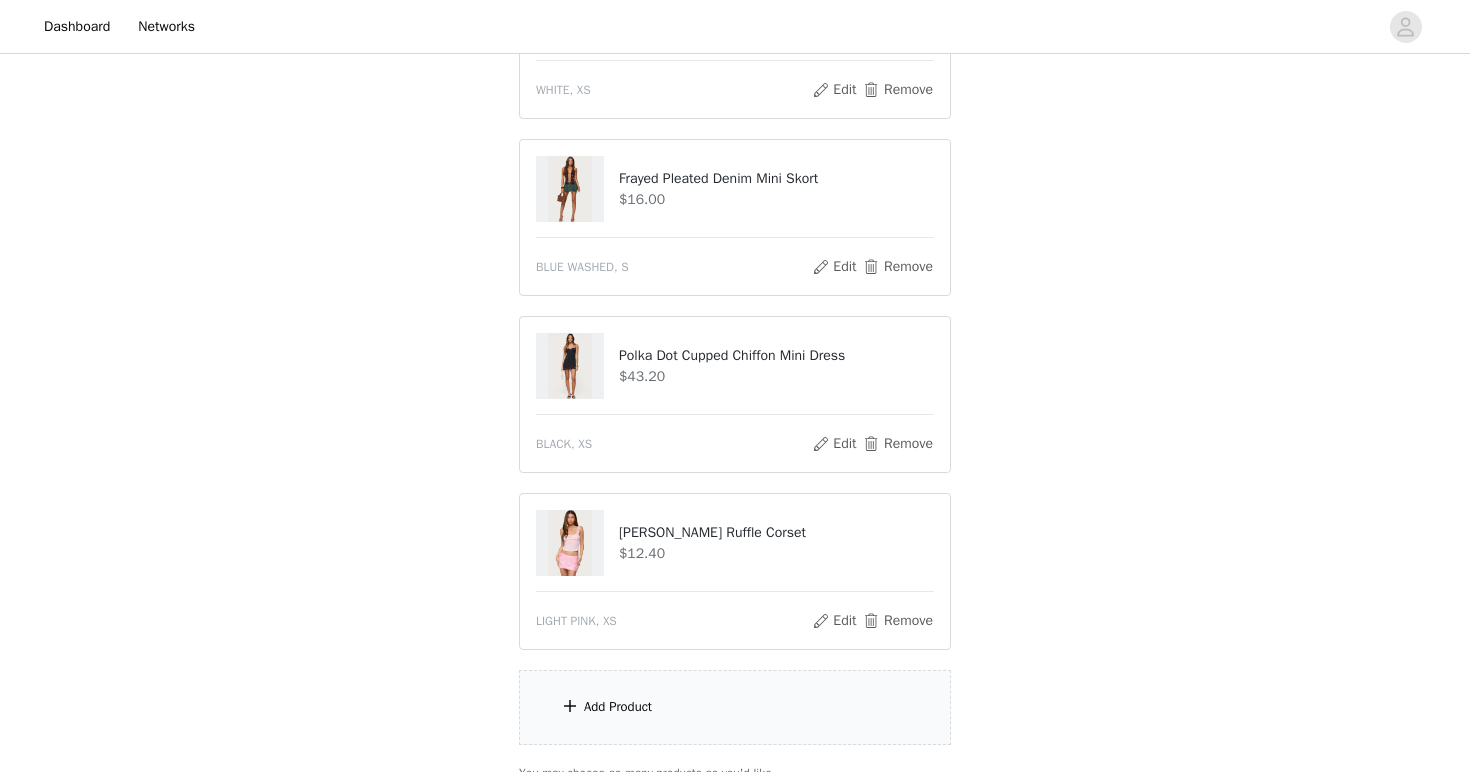 scroll, scrollTop: 959, scrollLeft: 0, axis: vertical 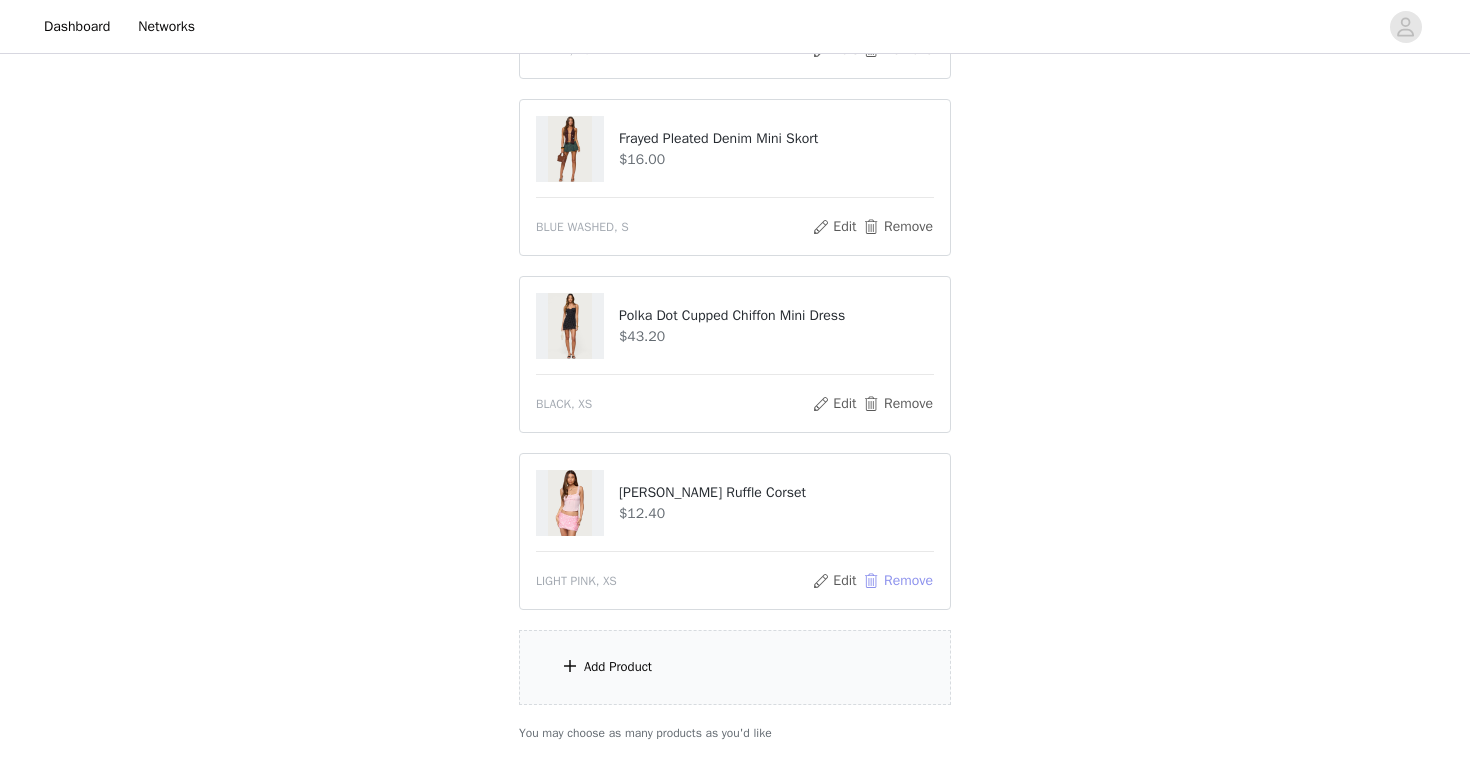 click on "Remove" at bounding box center (898, 581) 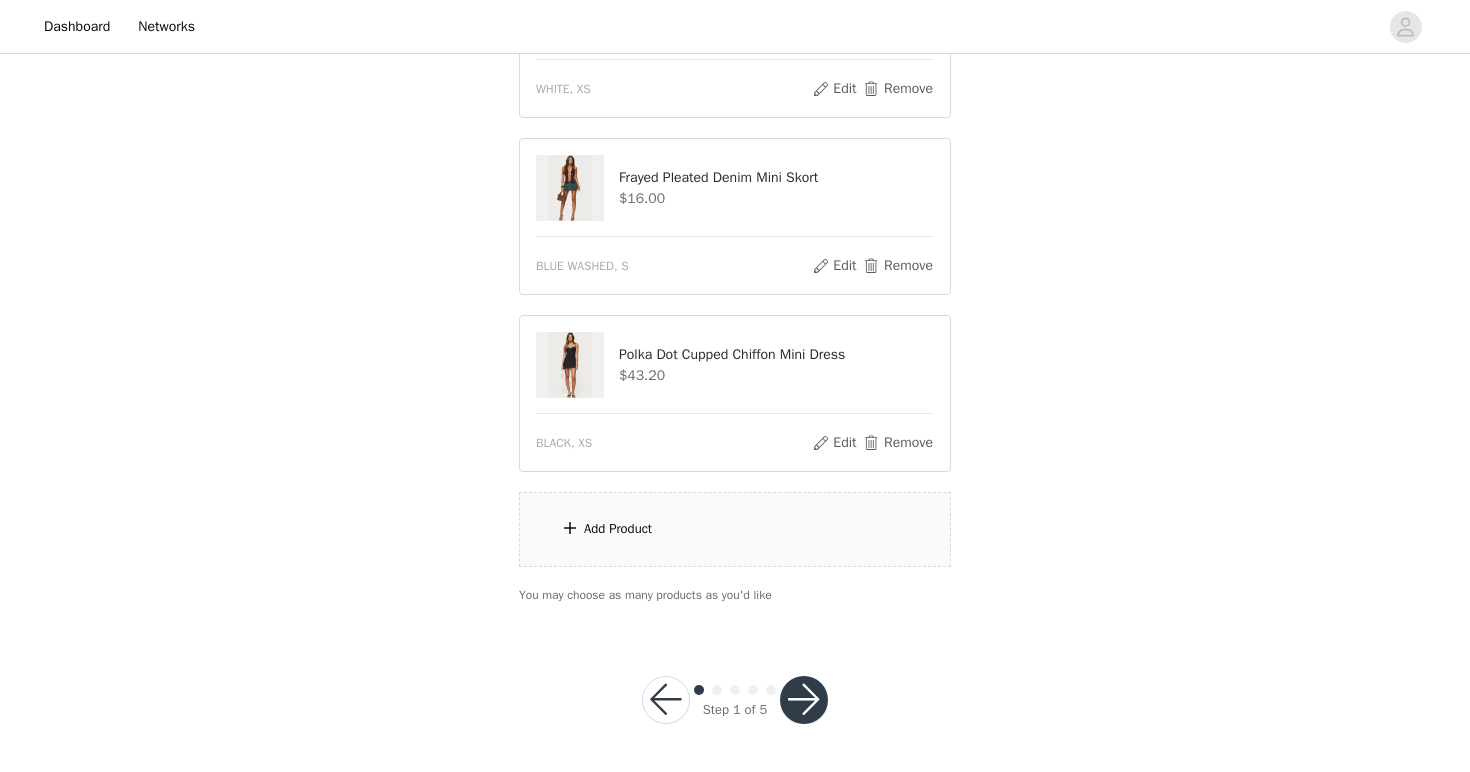 scroll, scrollTop: 919, scrollLeft: 0, axis: vertical 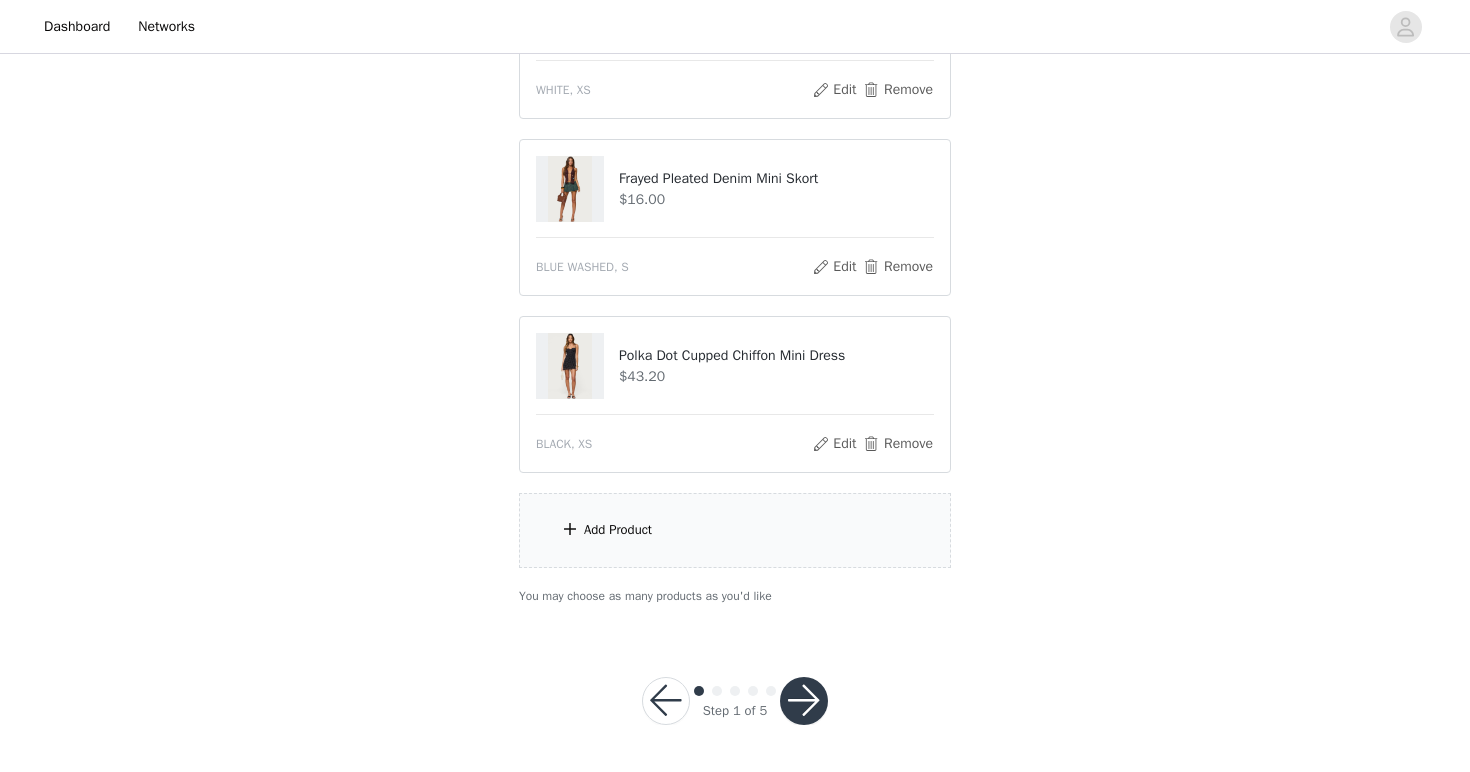 click on "Add Product" at bounding box center (735, 530) 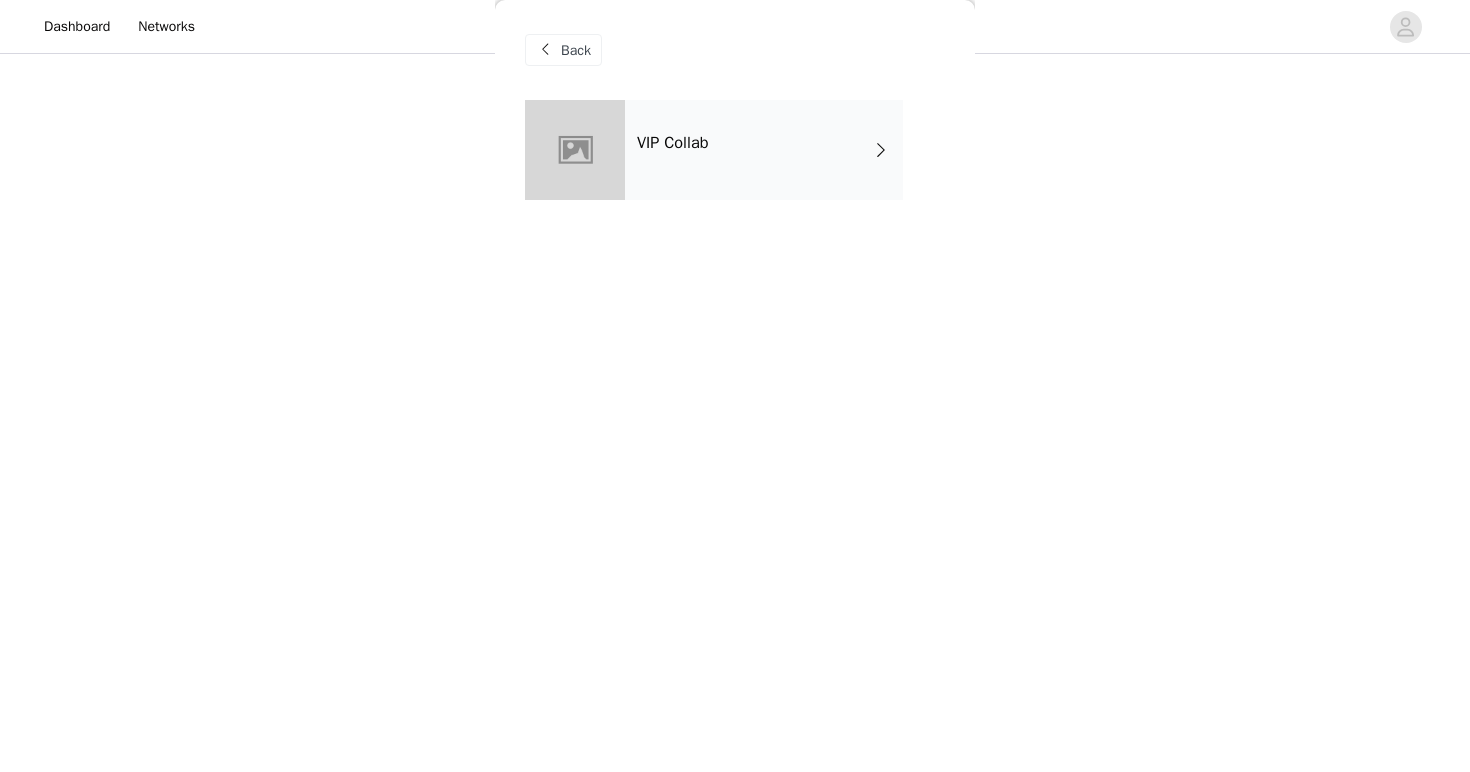 click on "VIP Collab" at bounding box center (764, 150) 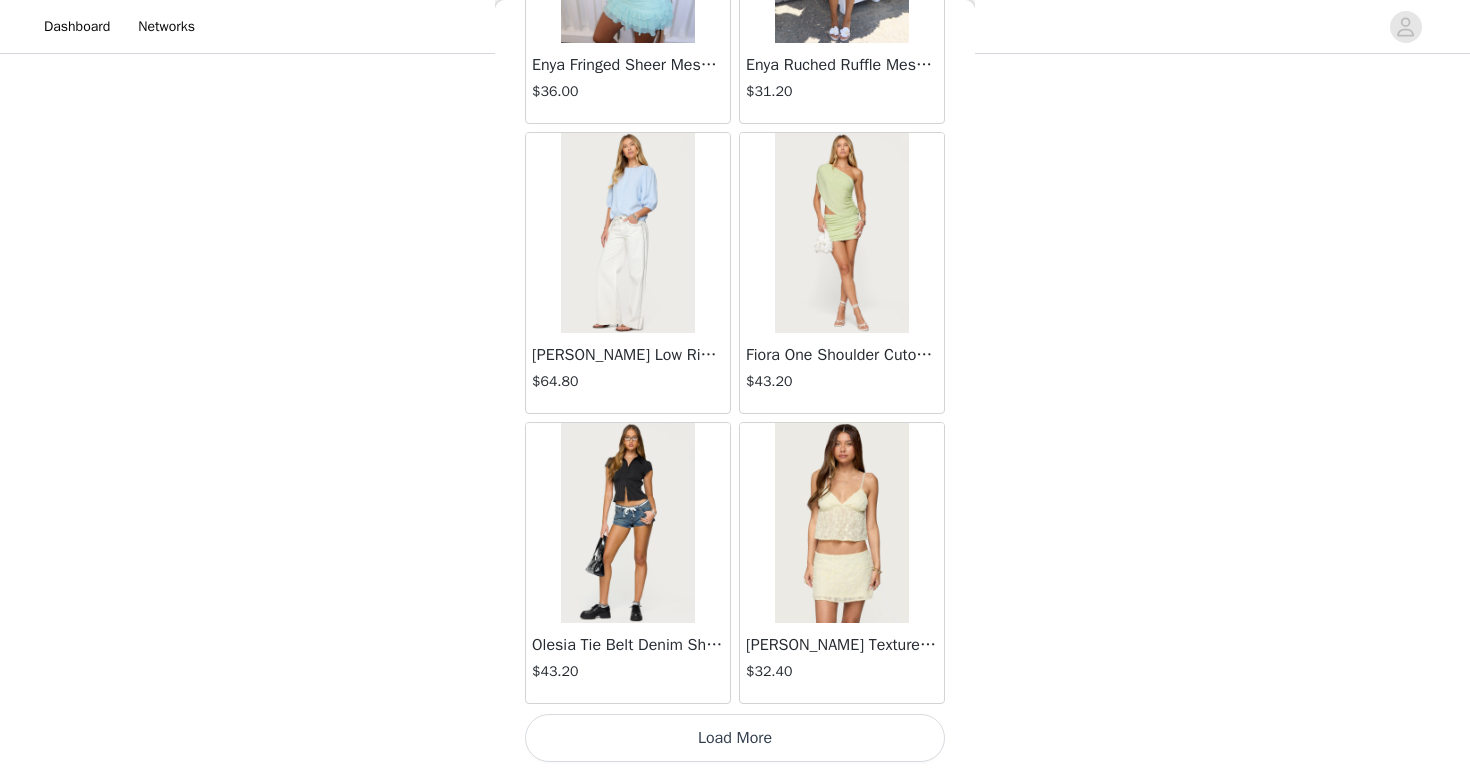 scroll, scrollTop: 2313, scrollLeft: 0, axis: vertical 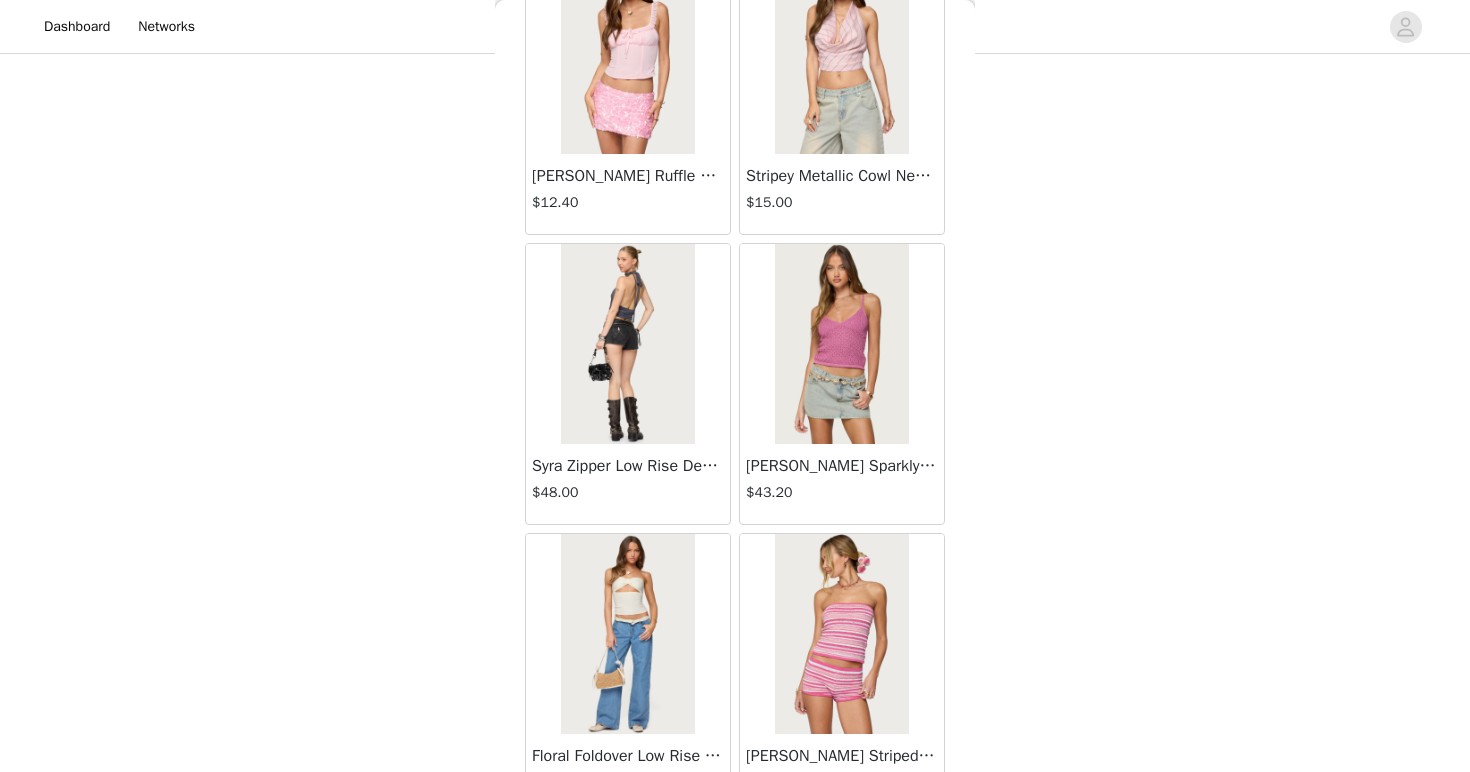 click on "[PERSON_NAME] Ruffle Corset" at bounding box center [628, 176] 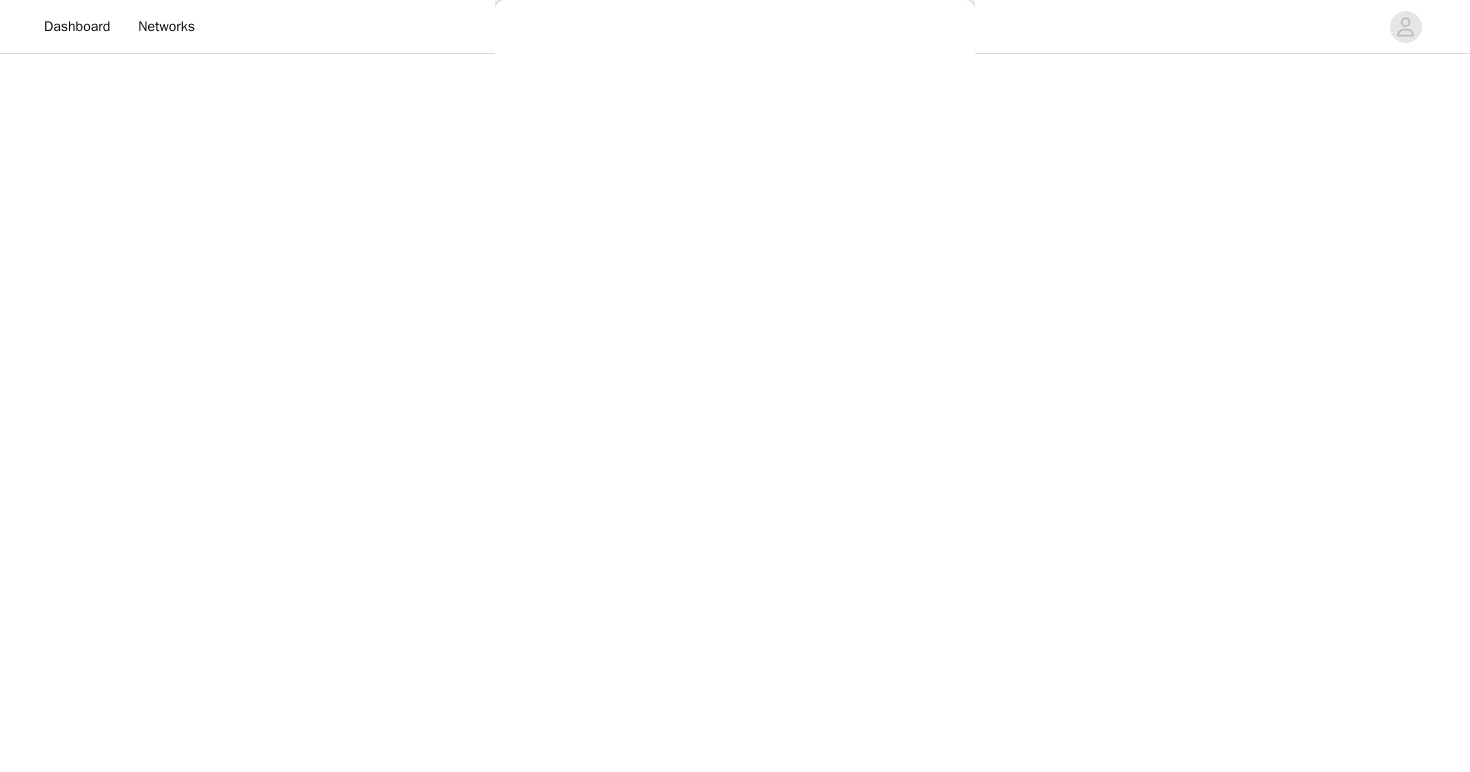 scroll, scrollTop: 221, scrollLeft: 0, axis: vertical 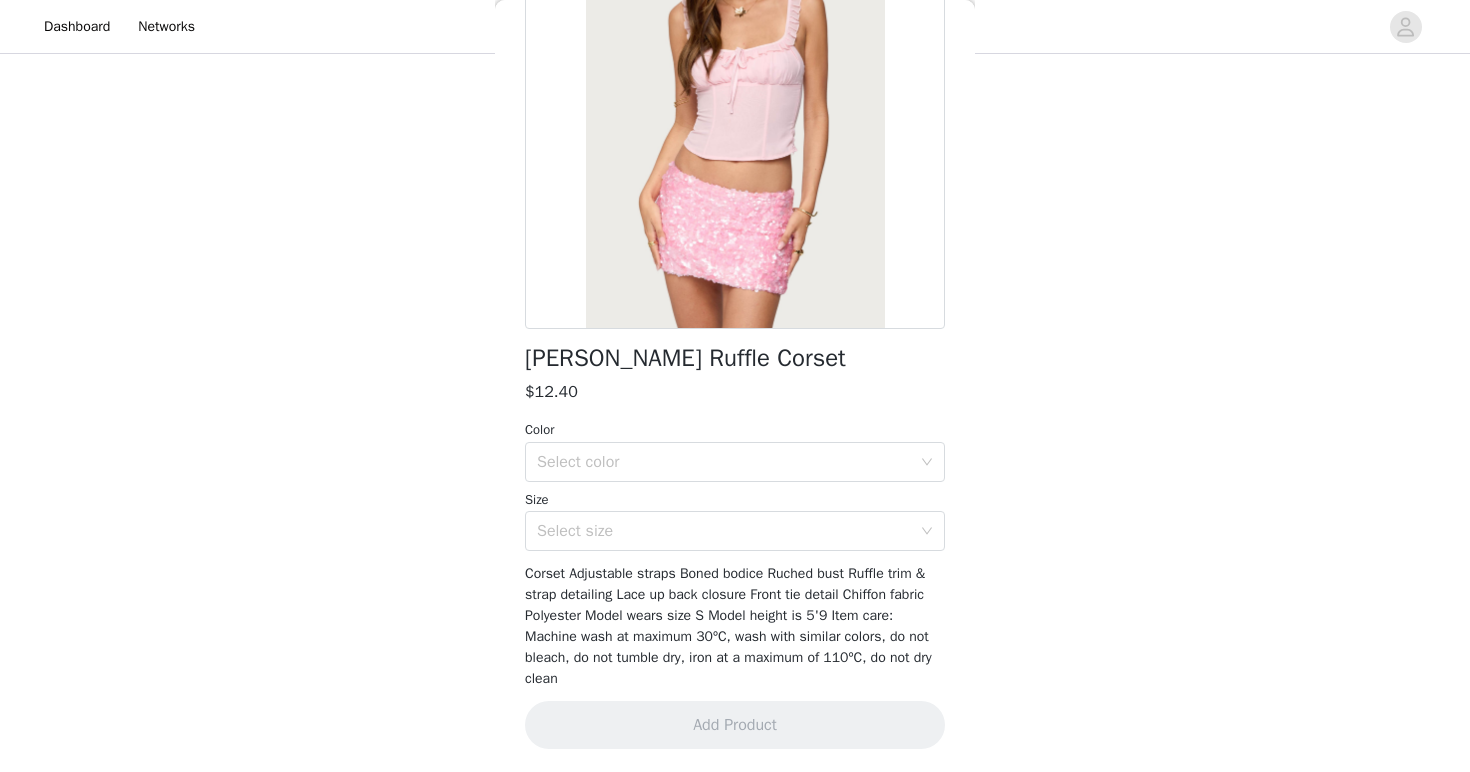 click on "Color   Select color Size   Select size" at bounding box center [735, 485] 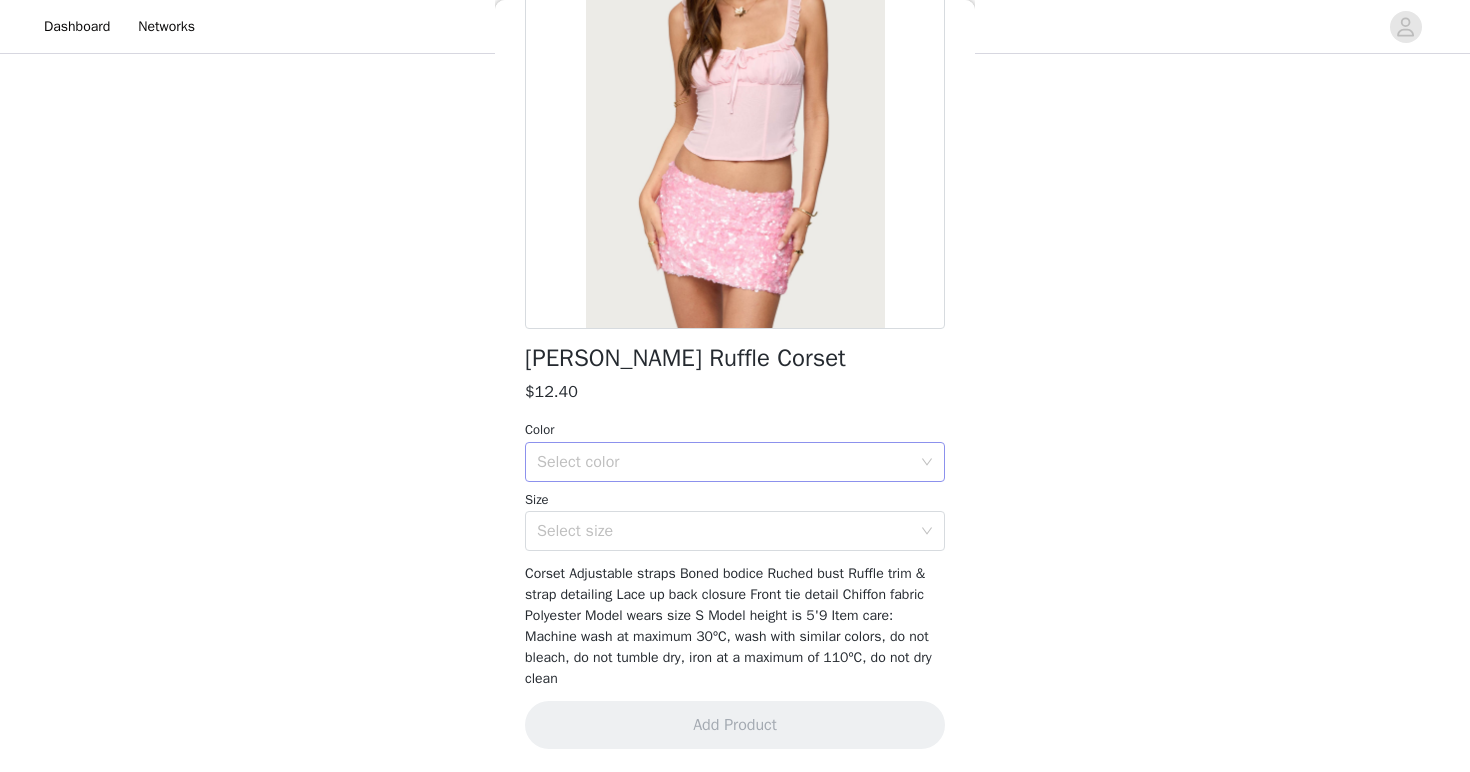 click on "Select color" at bounding box center (728, 462) 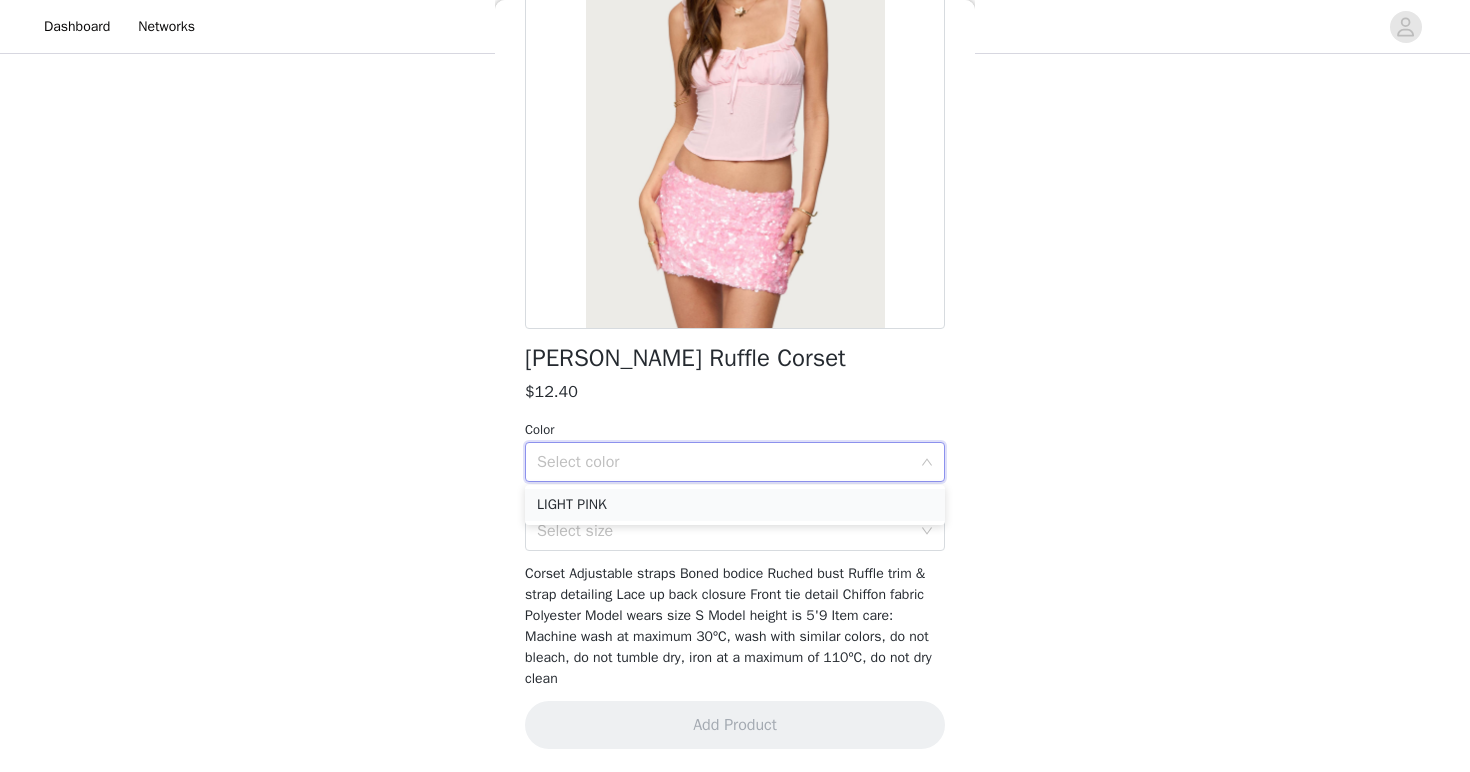 click on "LIGHT PINK" at bounding box center [735, 505] 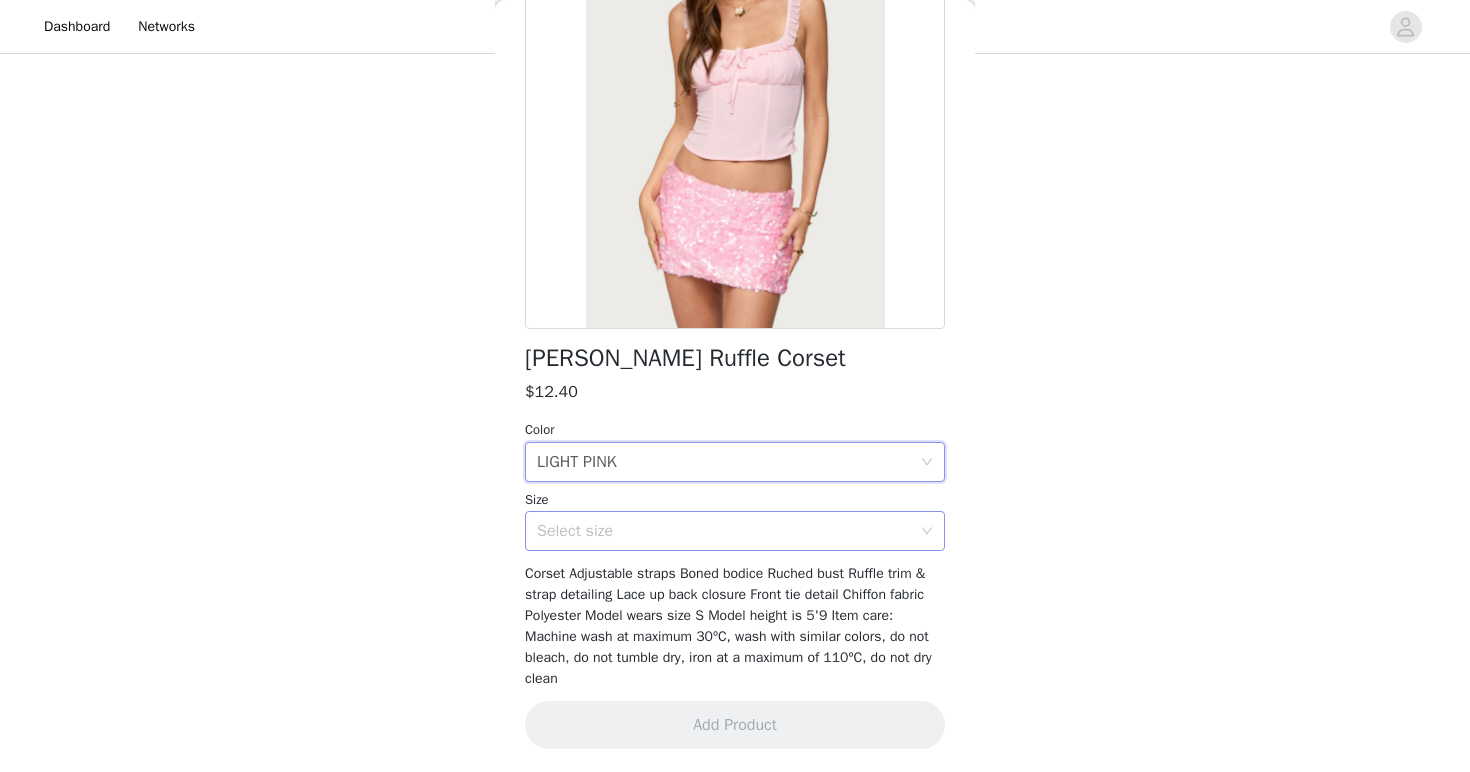 click on "Select size" at bounding box center (724, 531) 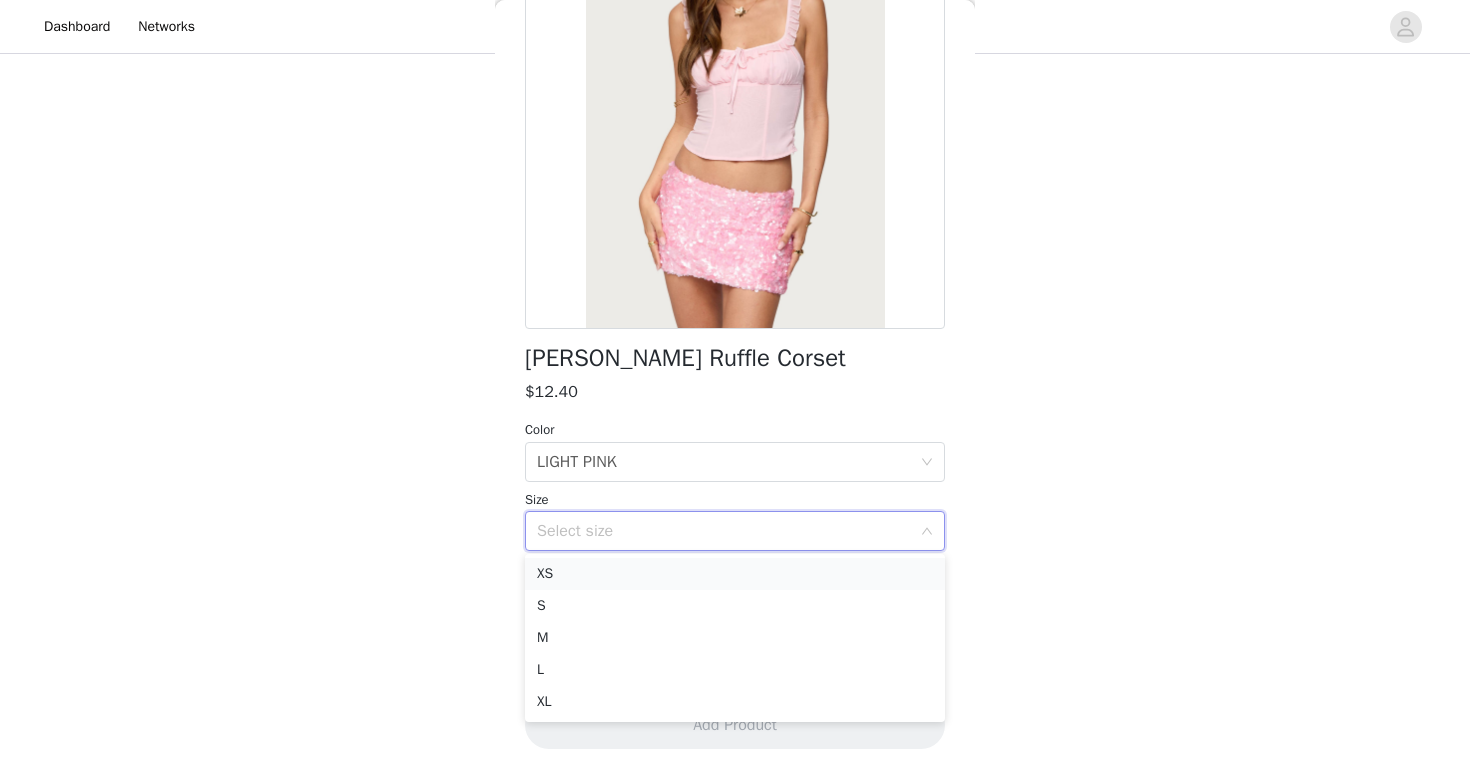 click on "XS" at bounding box center (735, 574) 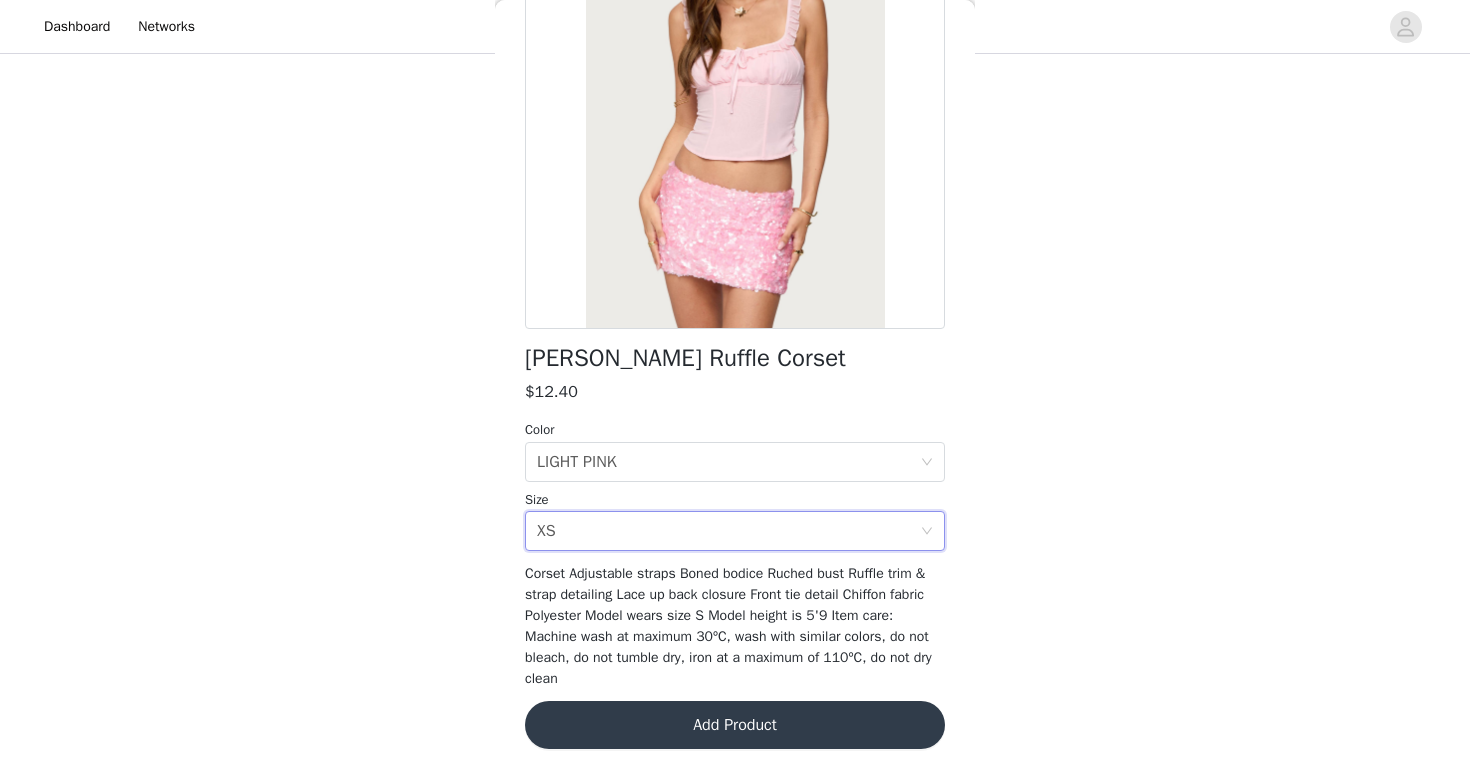 click on "Add Product" at bounding box center [735, 725] 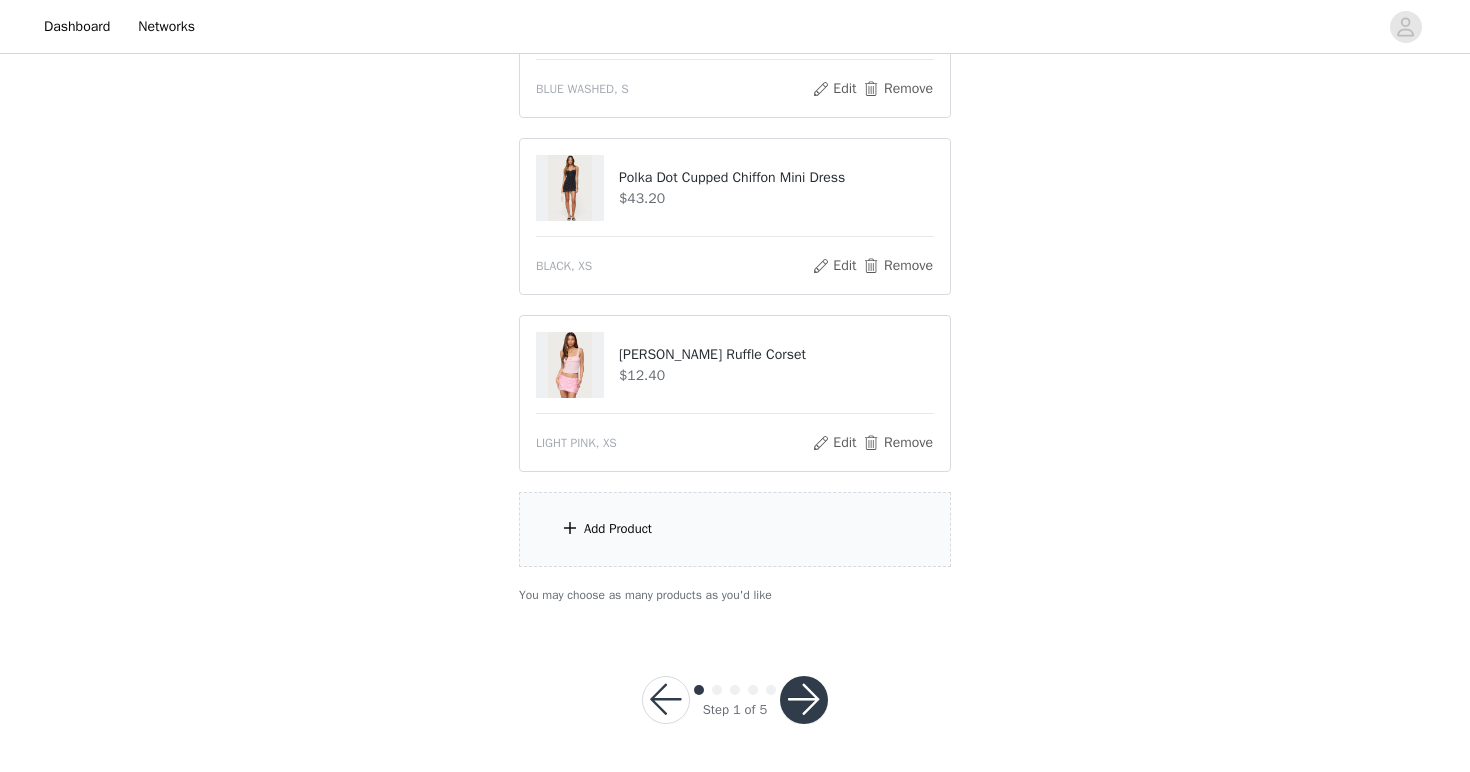 scroll, scrollTop: 1096, scrollLeft: 0, axis: vertical 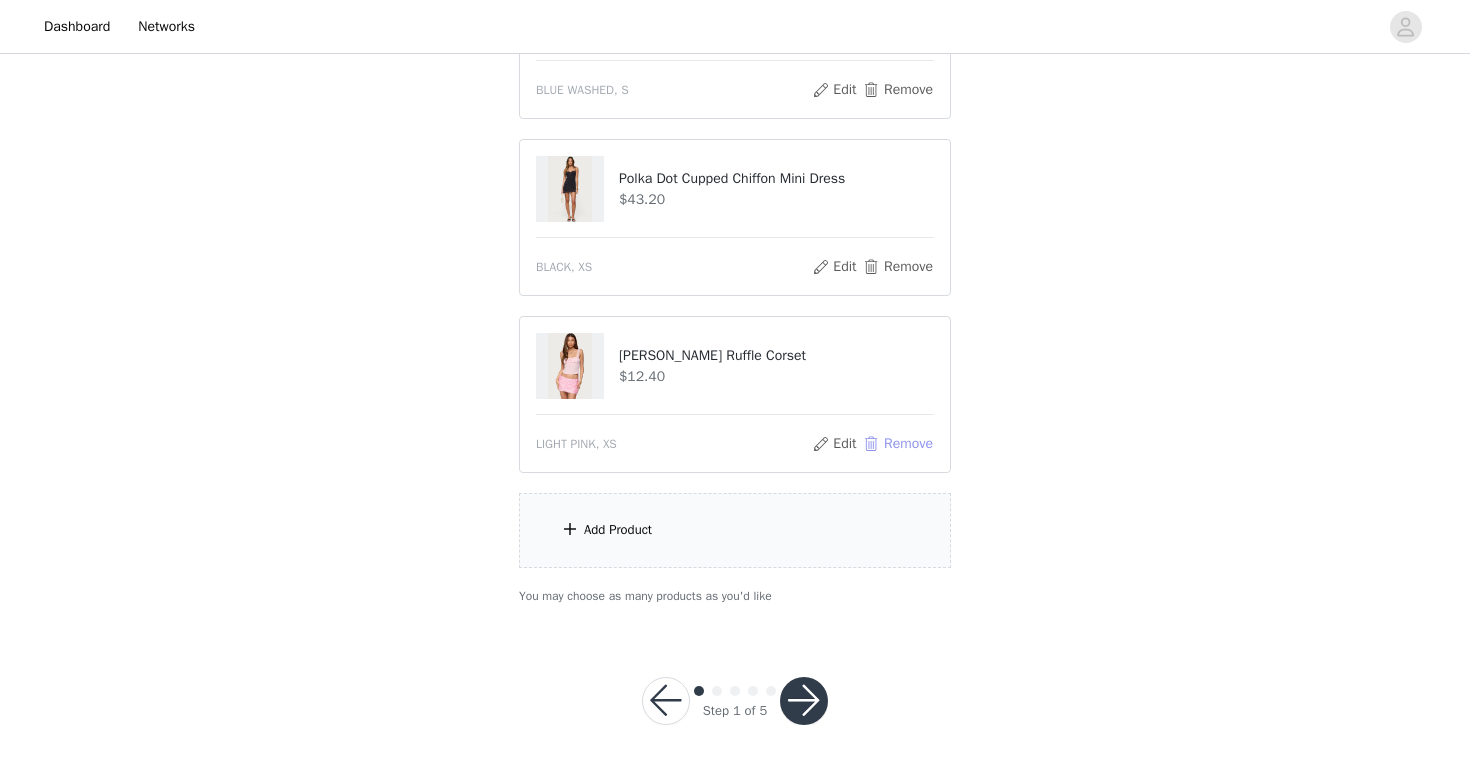 click on "Remove" at bounding box center (898, 444) 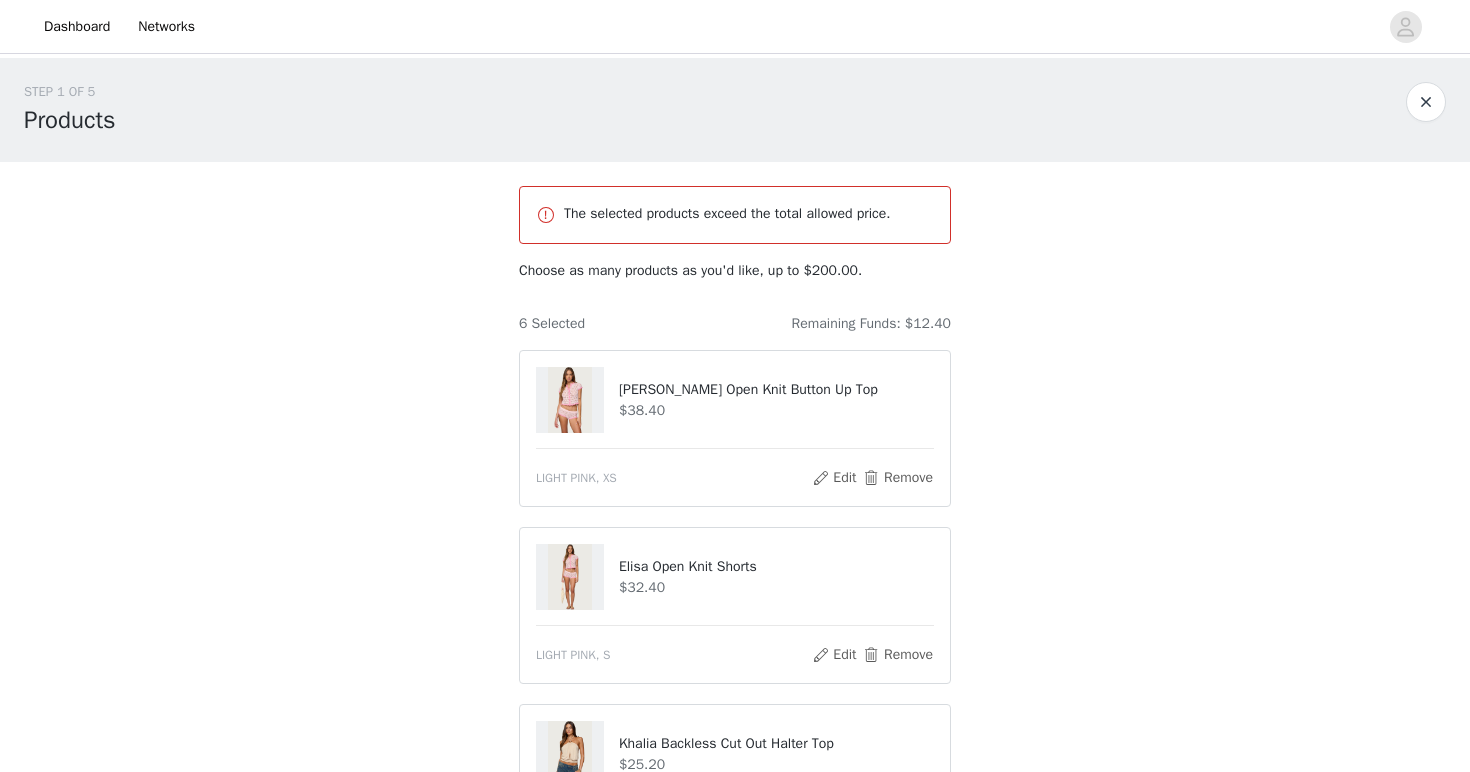 scroll, scrollTop: 0, scrollLeft: 0, axis: both 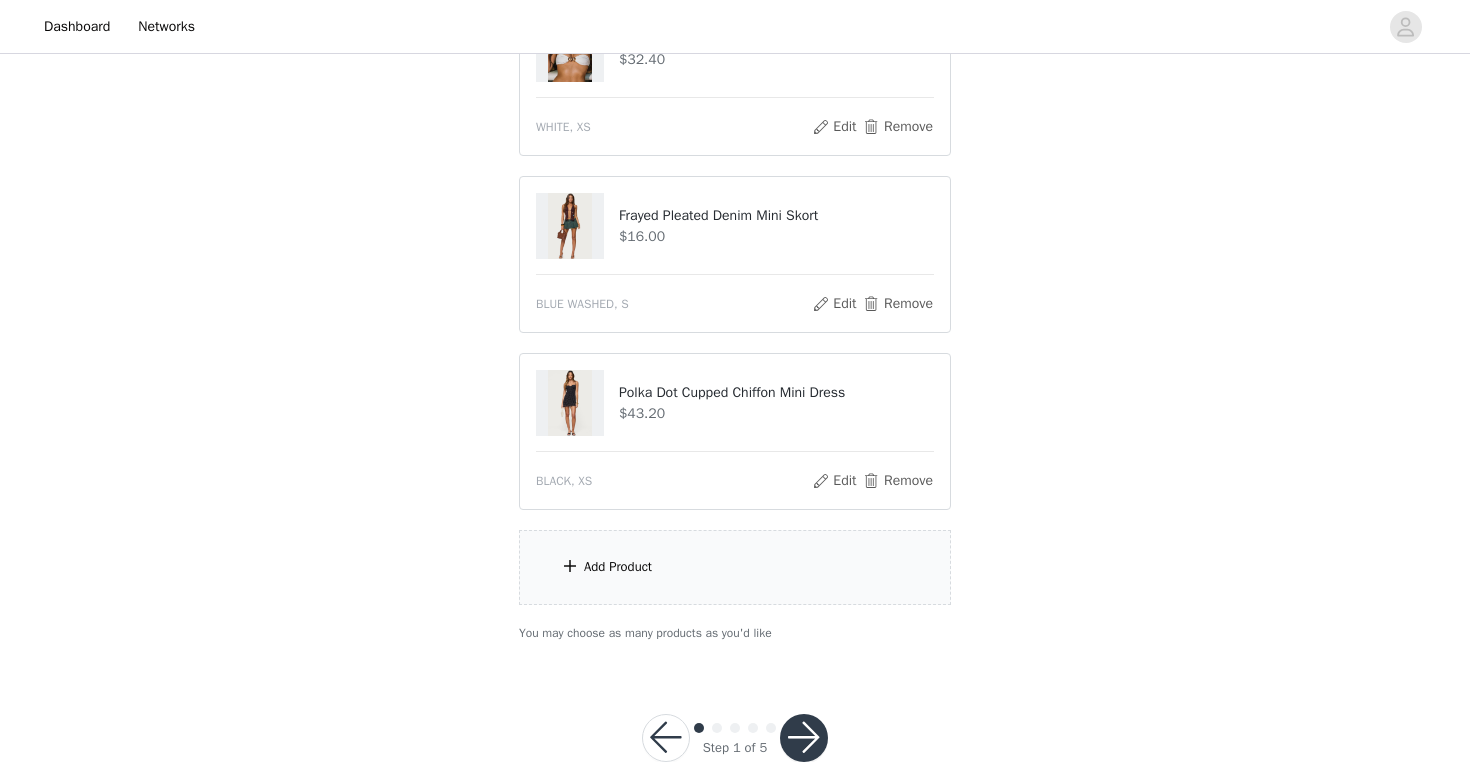 click on "Add Product" at bounding box center (618, 567) 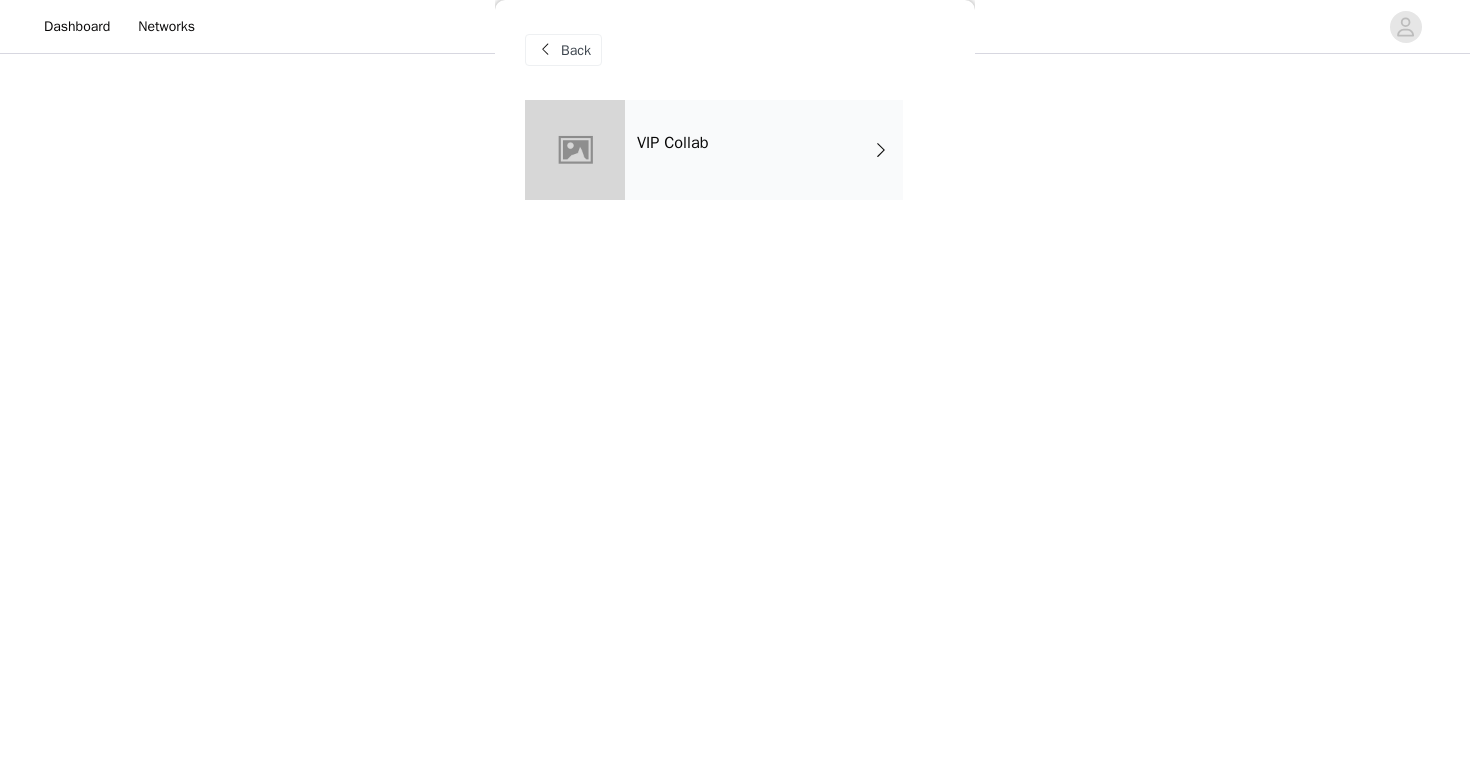 click on "VIP Collab" at bounding box center [764, 150] 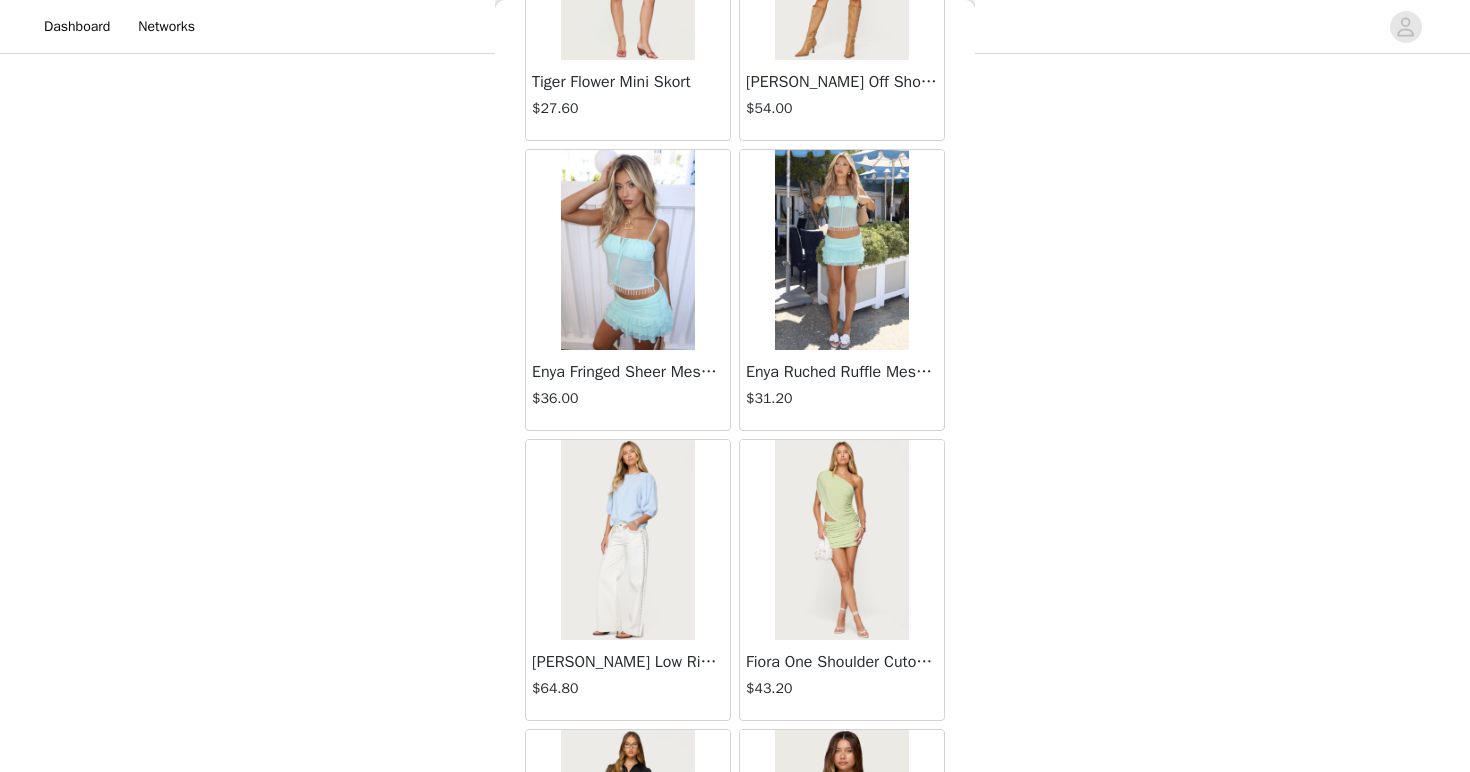scroll, scrollTop: 2288, scrollLeft: 0, axis: vertical 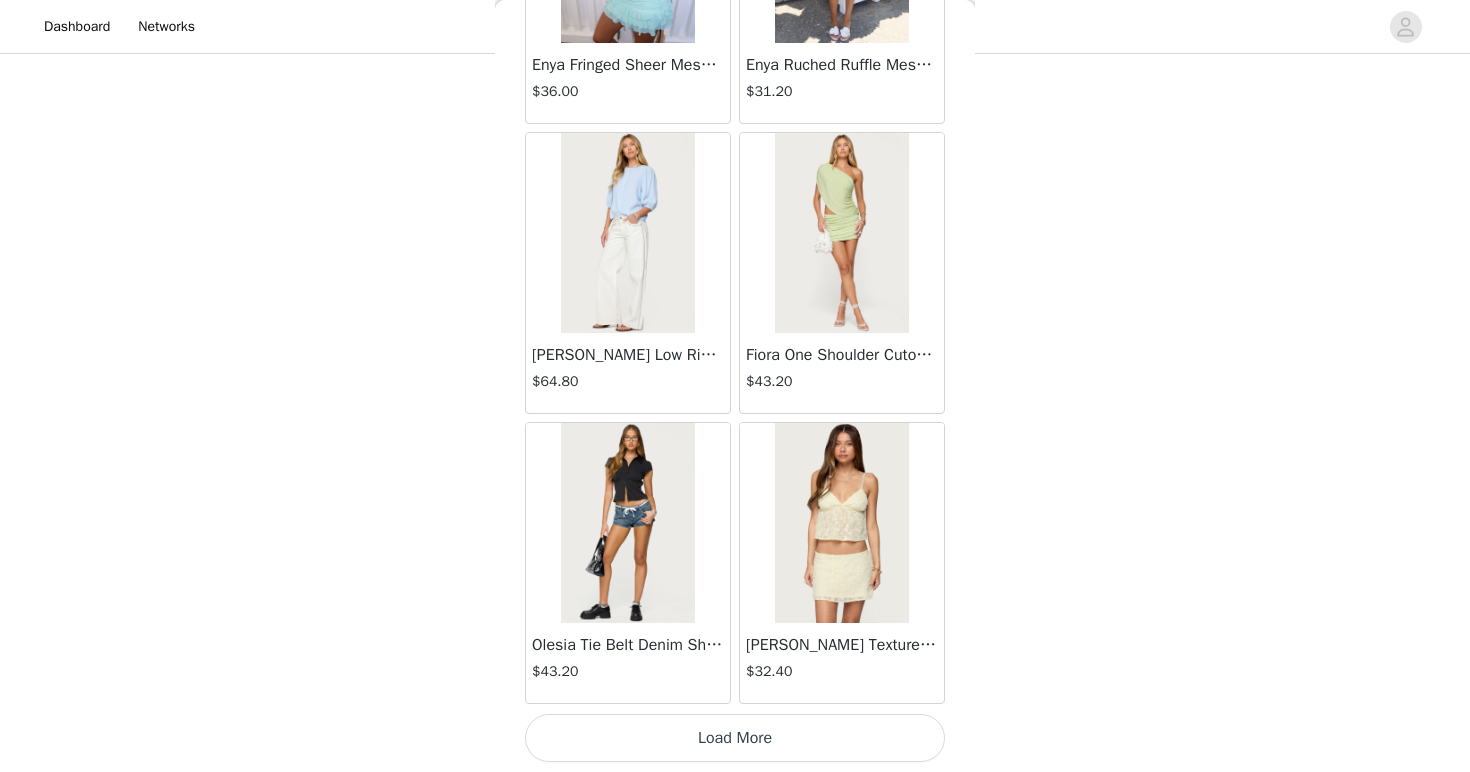 click on "Load More" at bounding box center [735, 738] 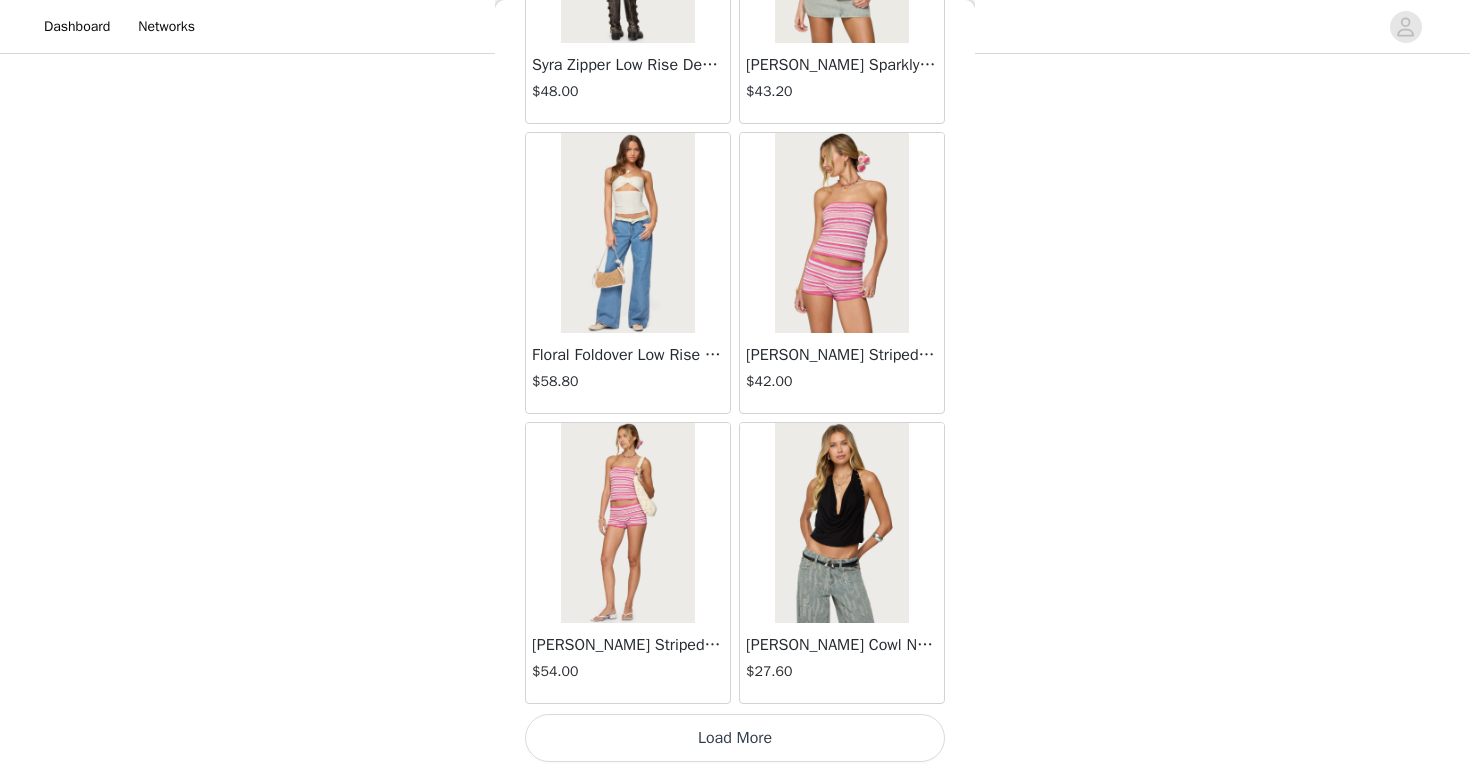 scroll, scrollTop: 5188, scrollLeft: 0, axis: vertical 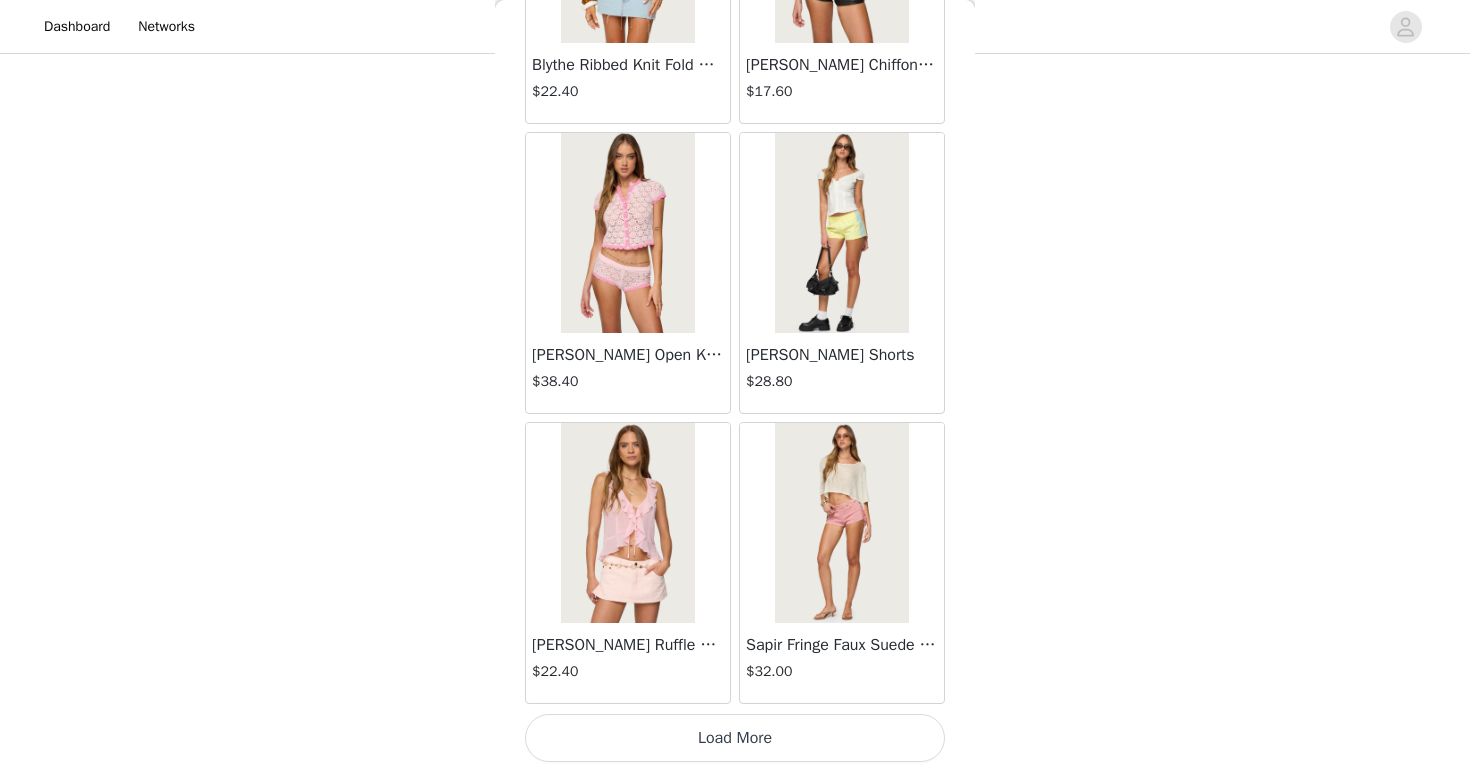 click on "Load More" at bounding box center (735, 738) 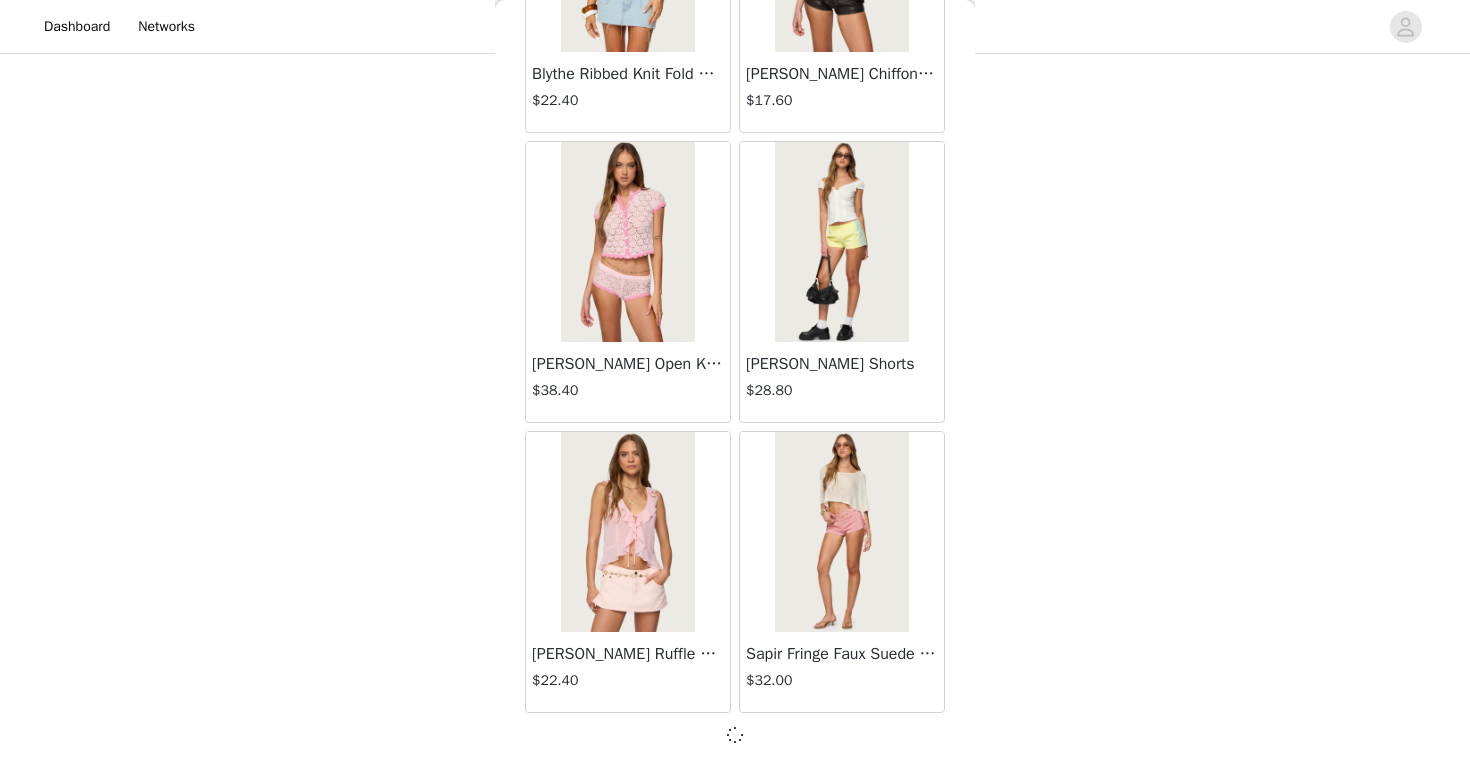 scroll, scrollTop: 8079, scrollLeft: 0, axis: vertical 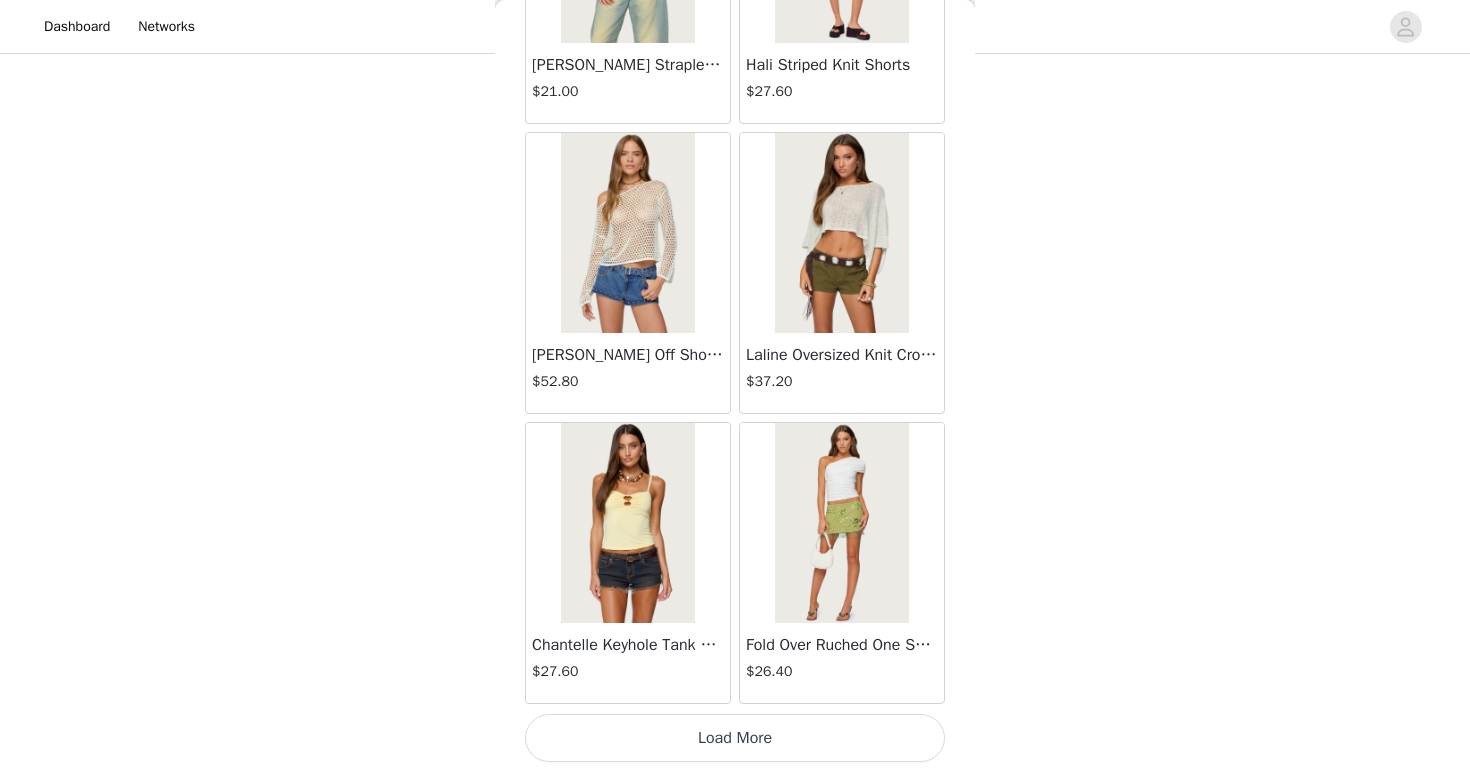 click on "Load More" at bounding box center [735, 738] 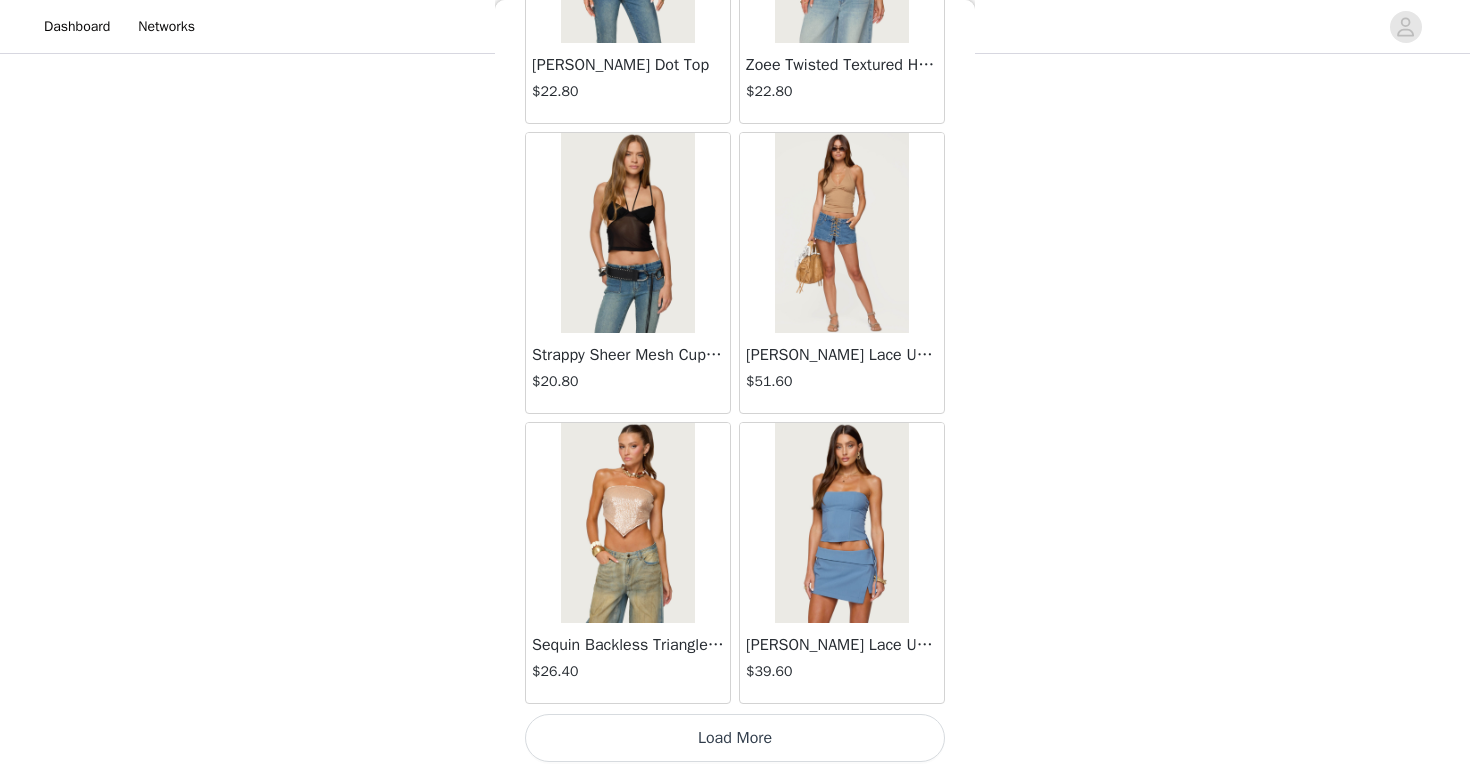 scroll, scrollTop: 13888, scrollLeft: 0, axis: vertical 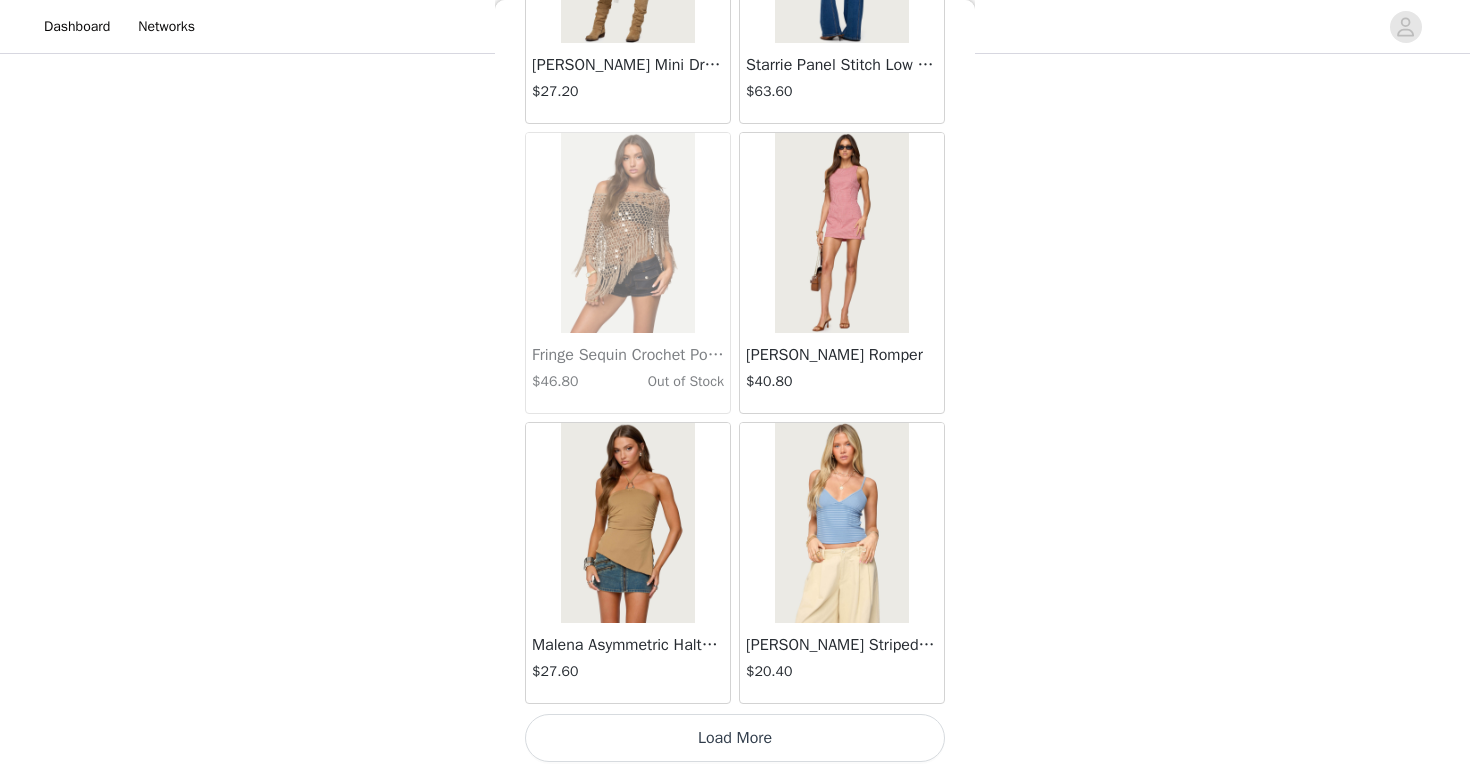 click on "Load More" at bounding box center [735, 738] 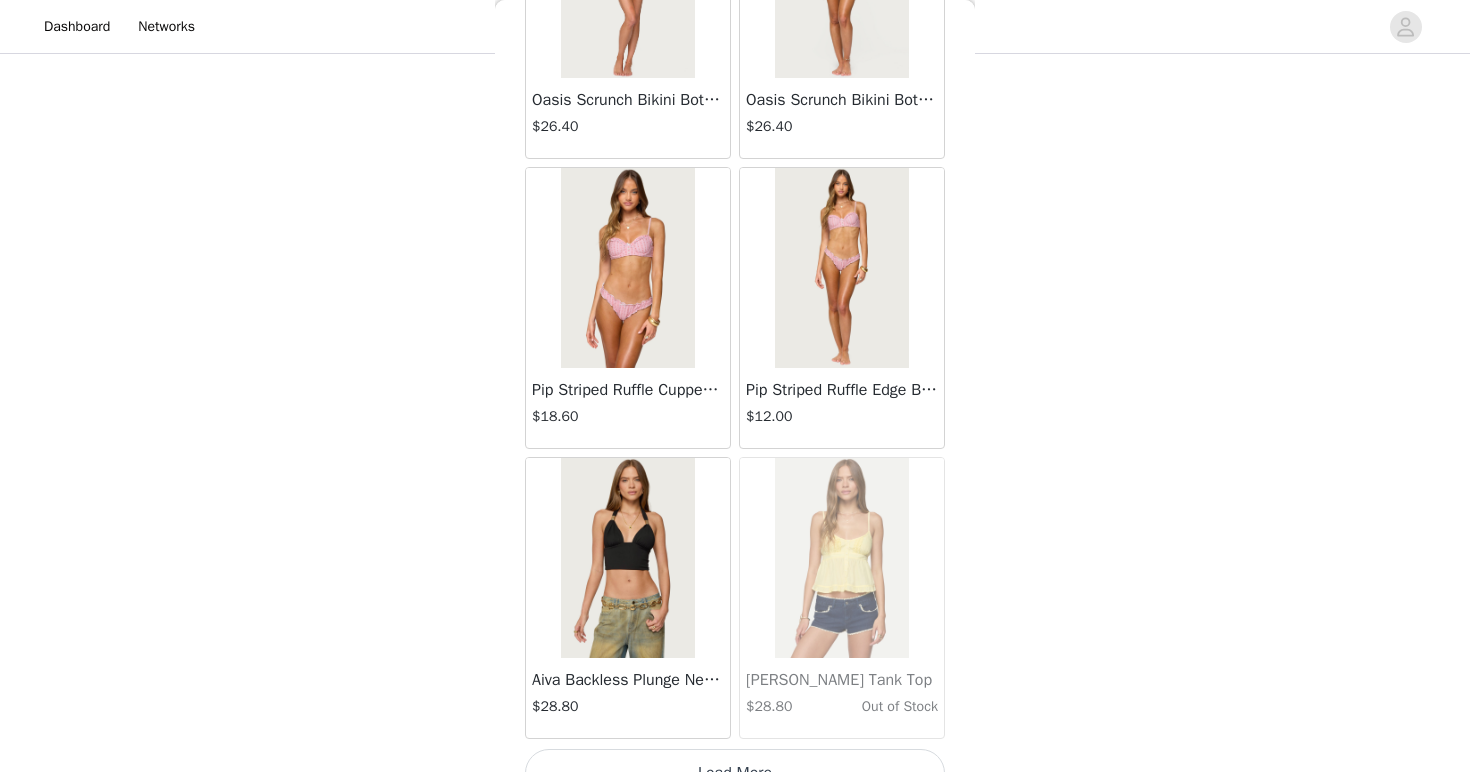 scroll, scrollTop: 19681, scrollLeft: 0, axis: vertical 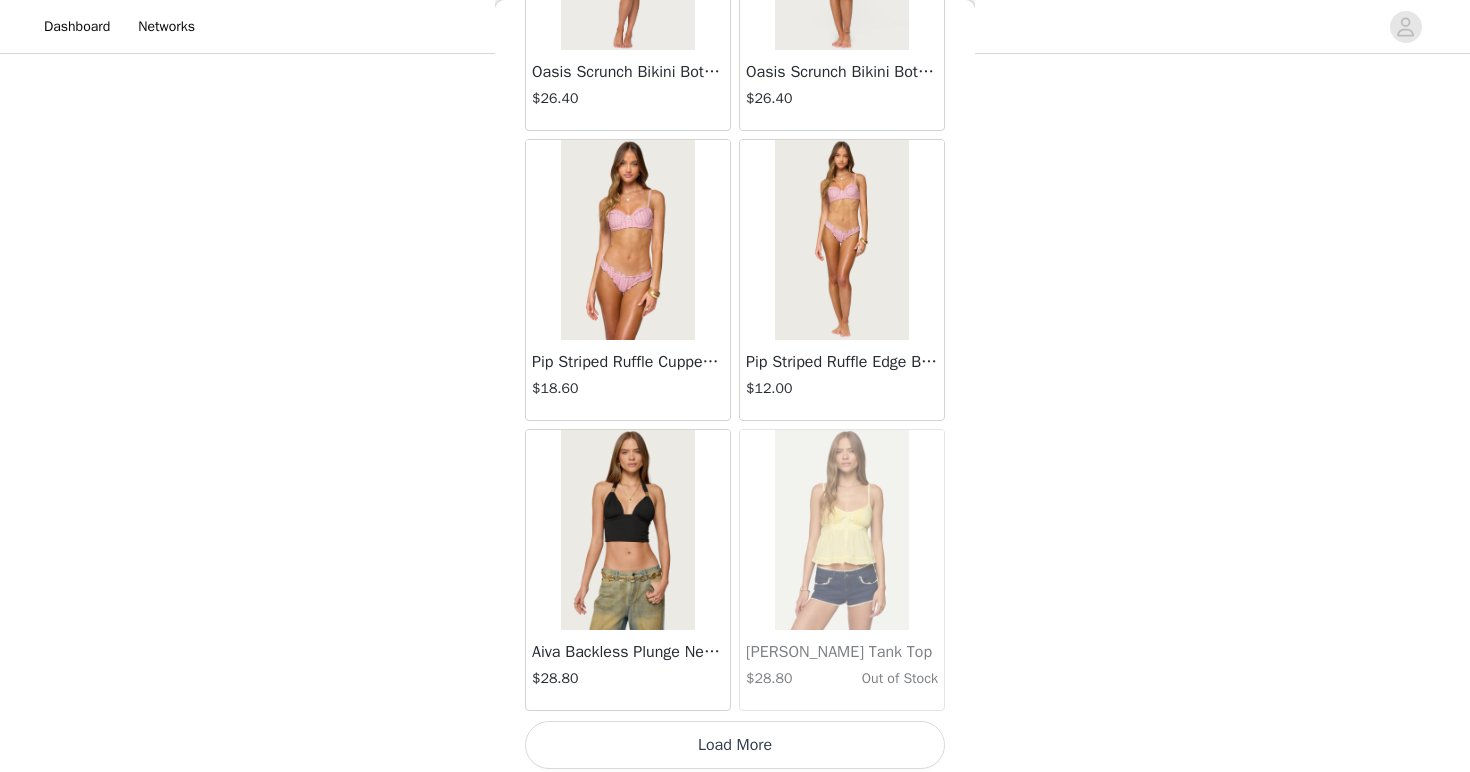 click on "Load More" at bounding box center [735, 745] 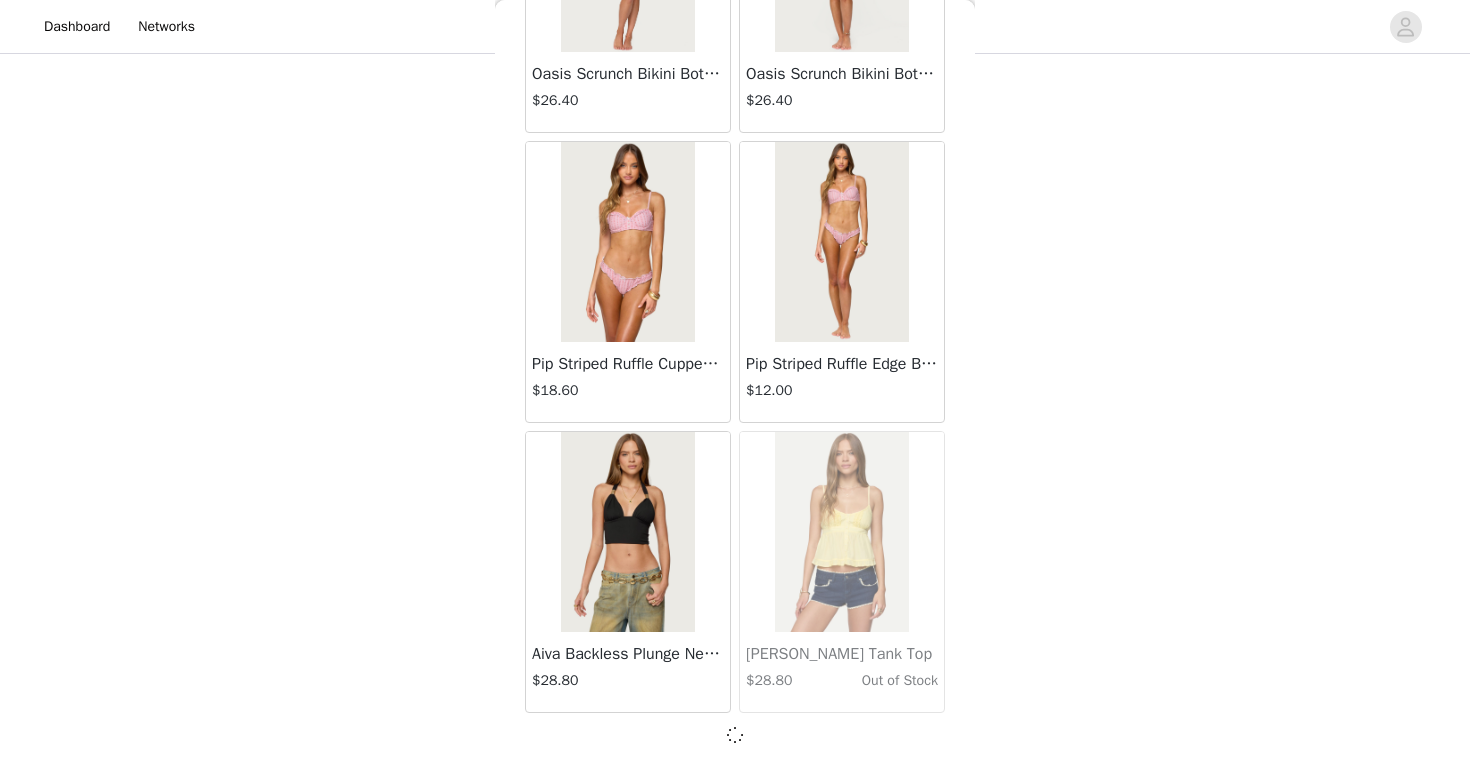 scroll, scrollTop: 19679, scrollLeft: 0, axis: vertical 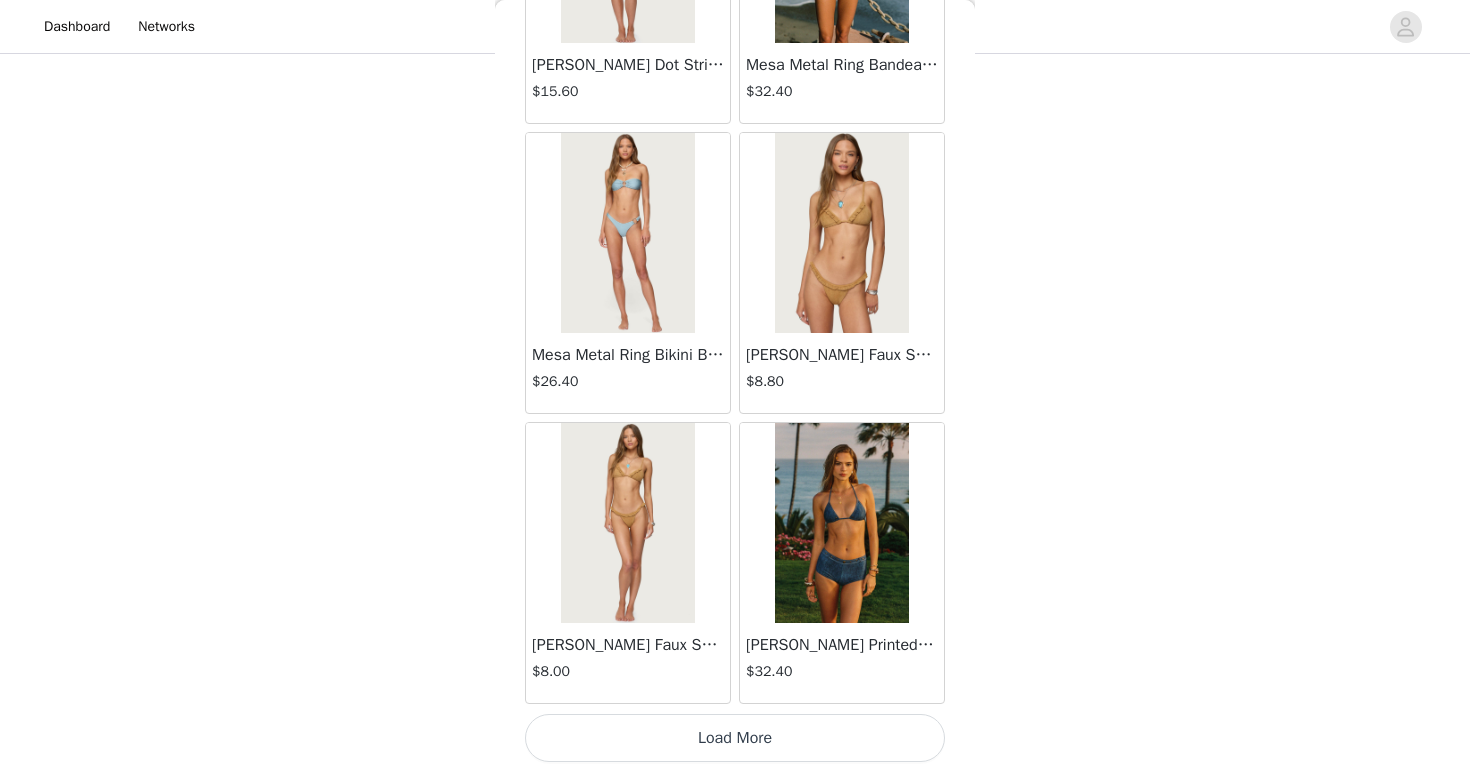 click at bounding box center (841, 233) 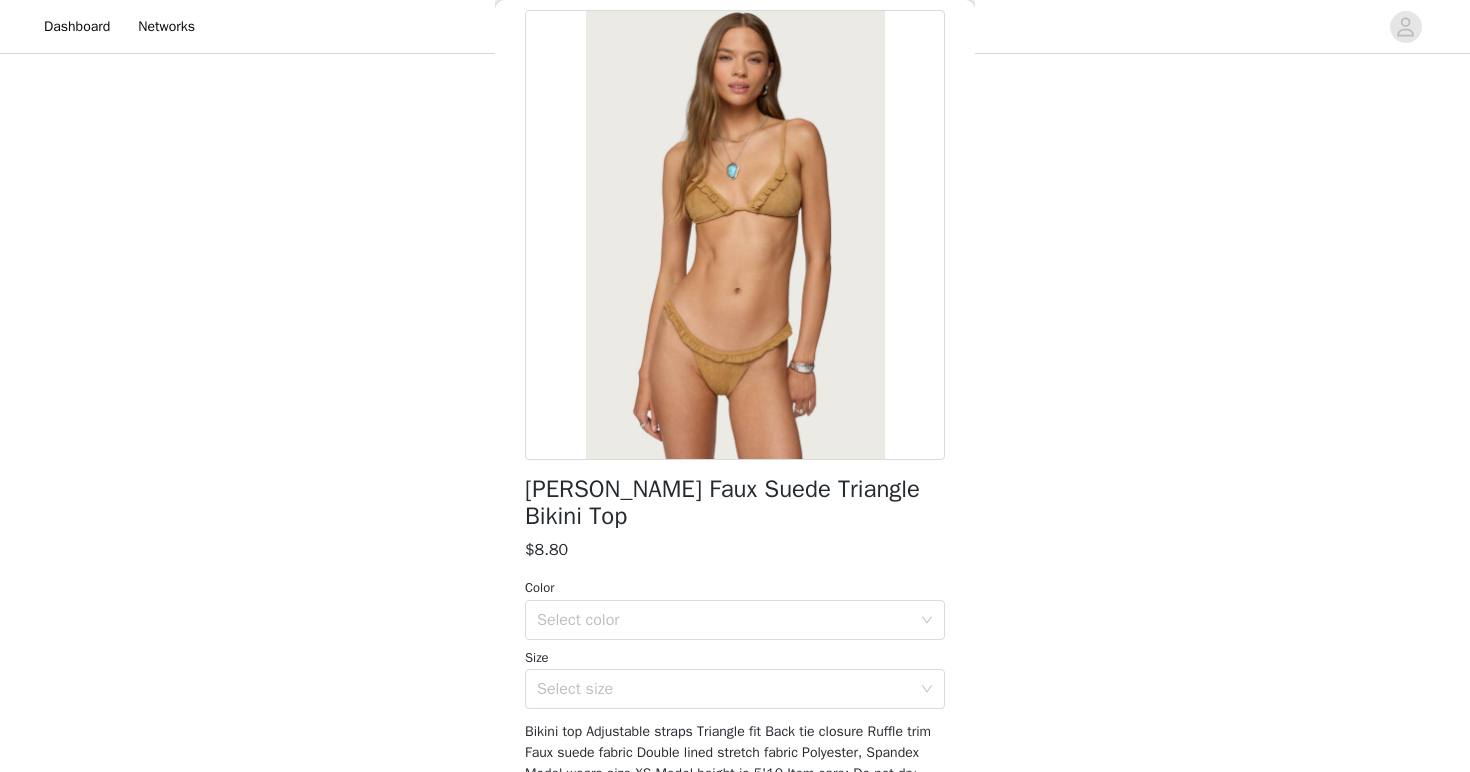 scroll, scrollTop: 97, scrollLeft: 0, axis: vertical 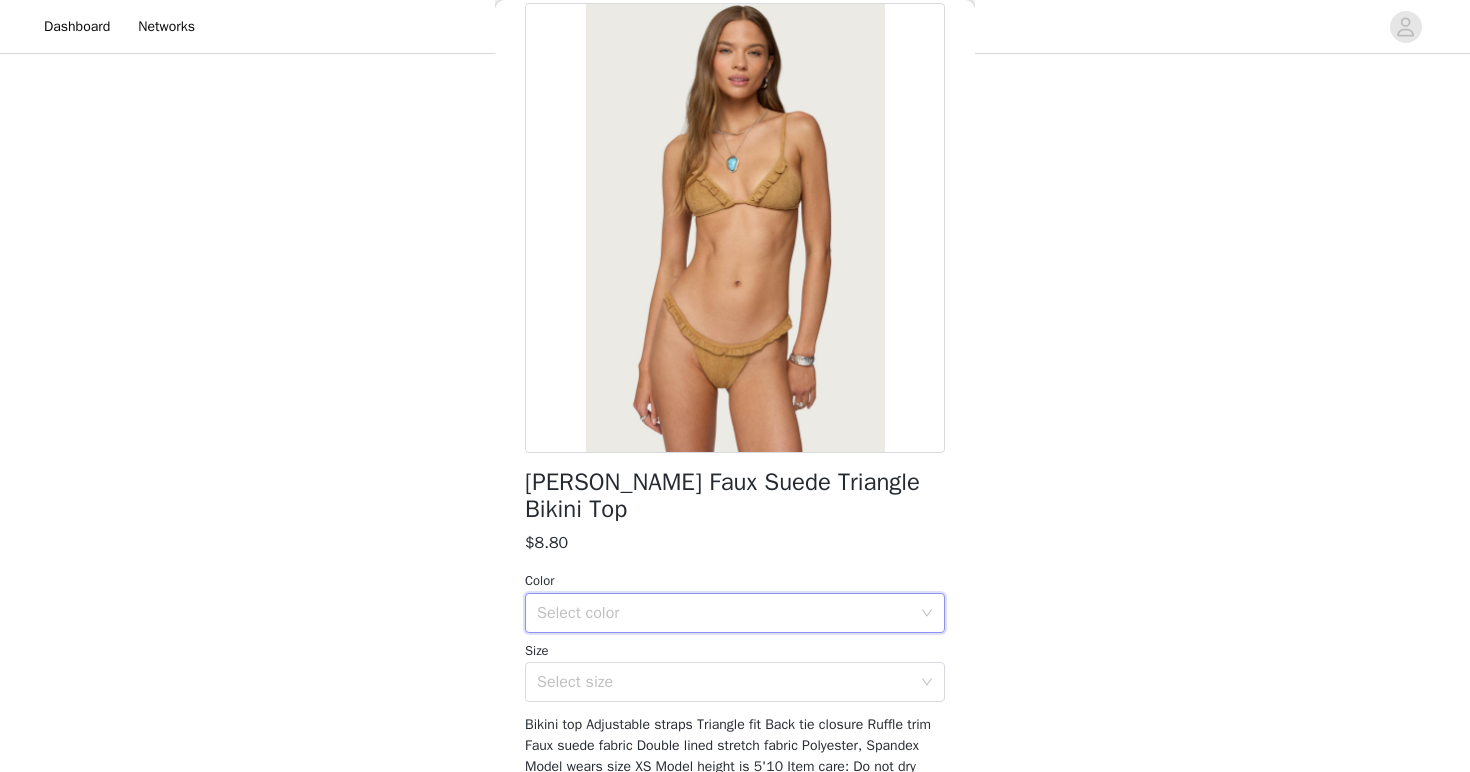 click on "Select color" at bounding box center (728, 613) 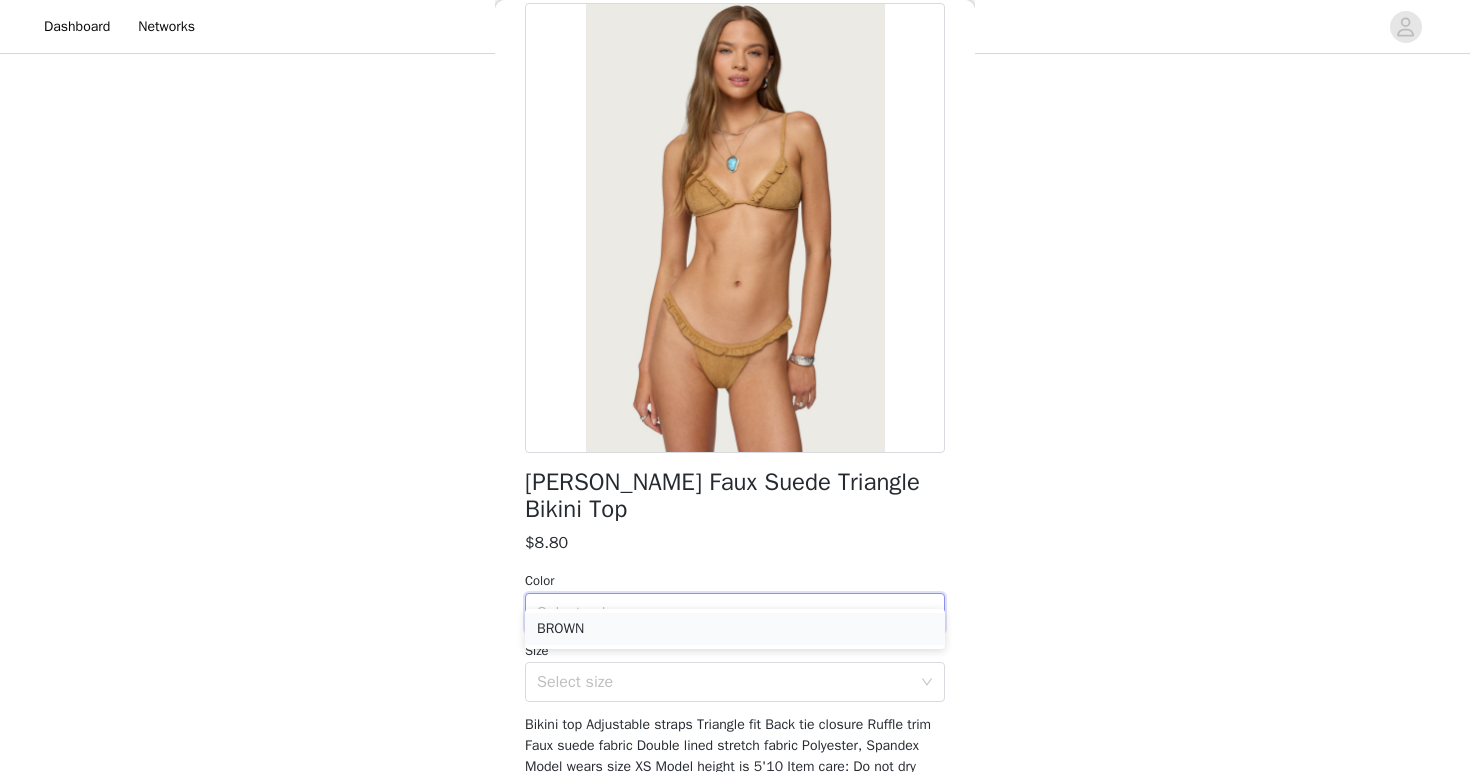 click on "BROWN" at bounding box center [735, 629] 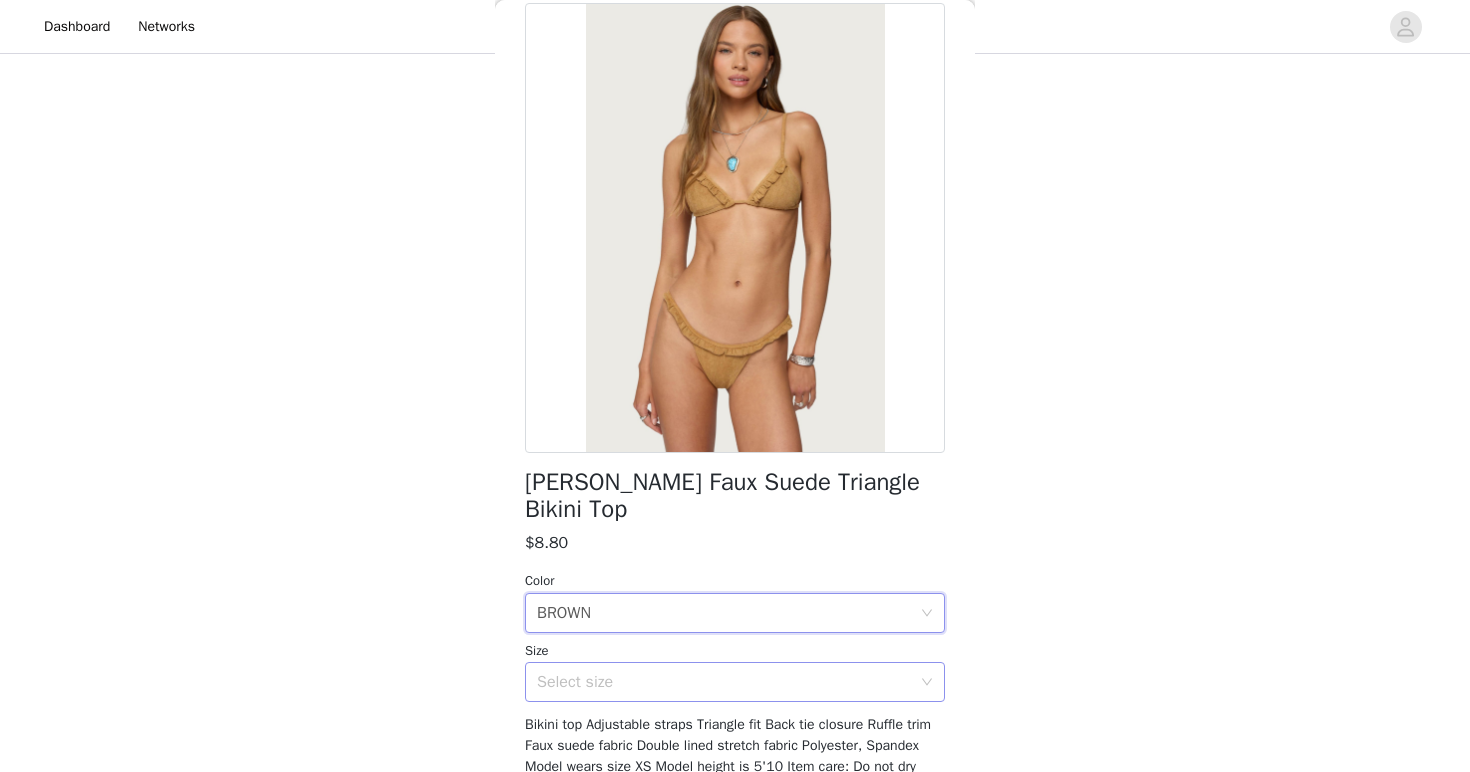 click on "Select size" at bounding box center (724, 682) 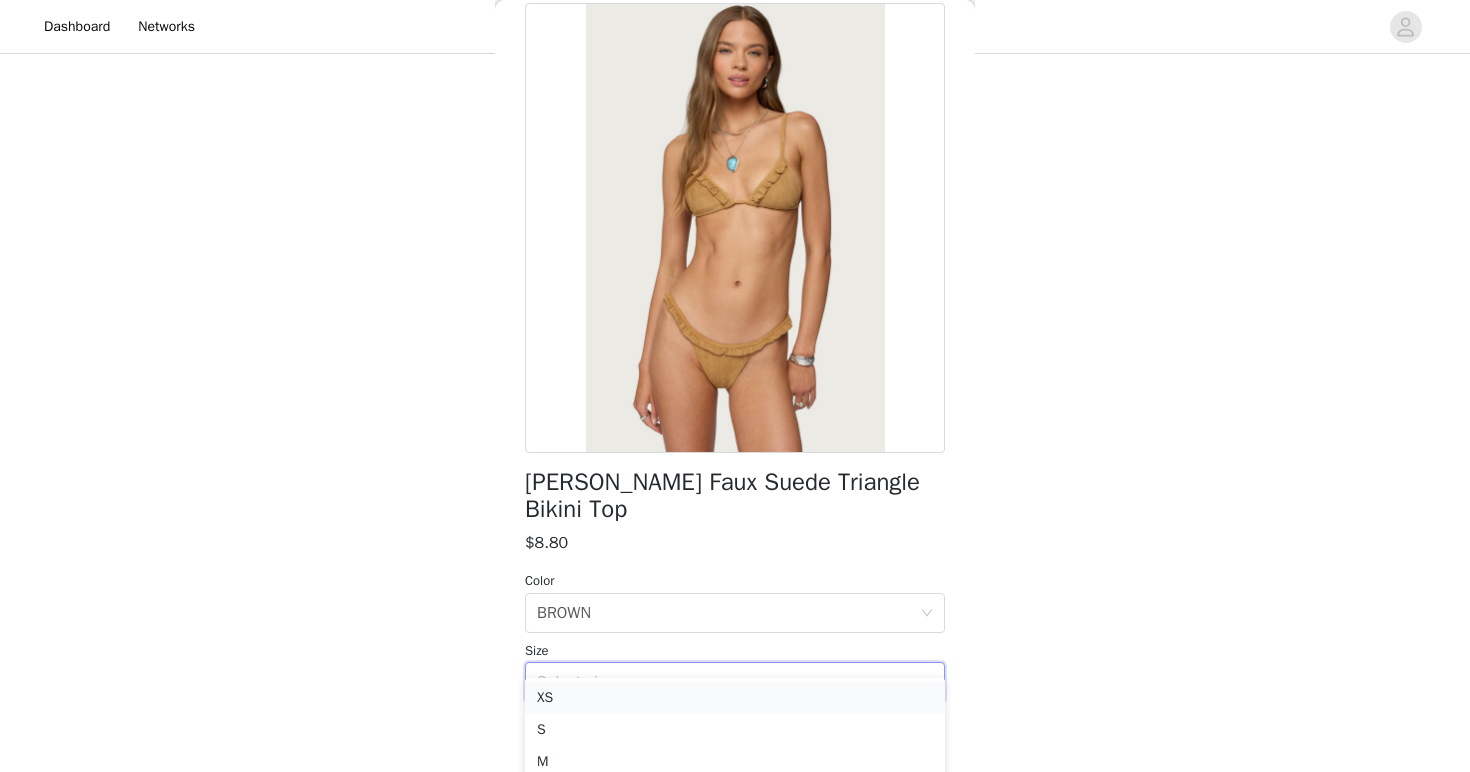 click on "XS" at bounding box center [735, 698] 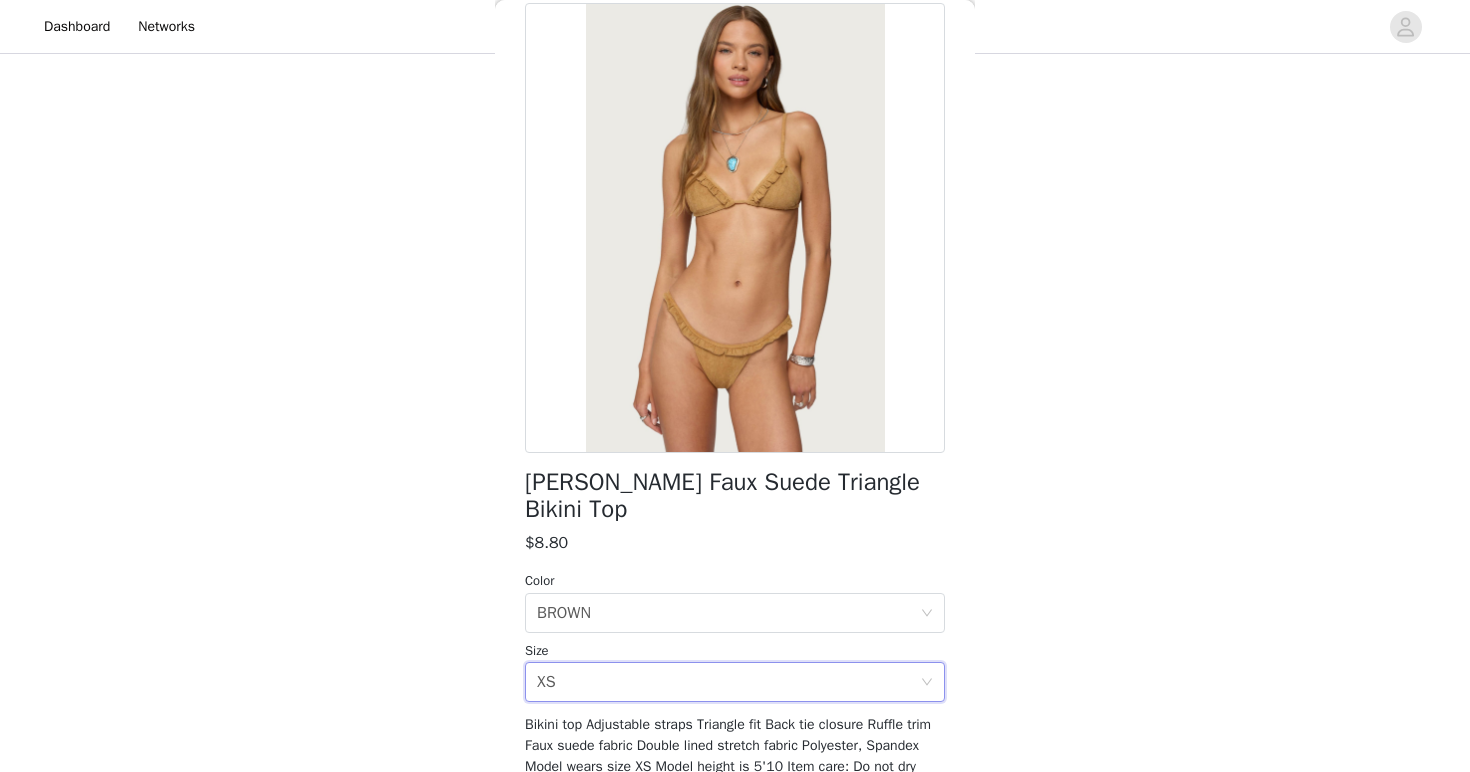 scroll, scrollTop: 735, scrollLeft: 0, axis: vertical 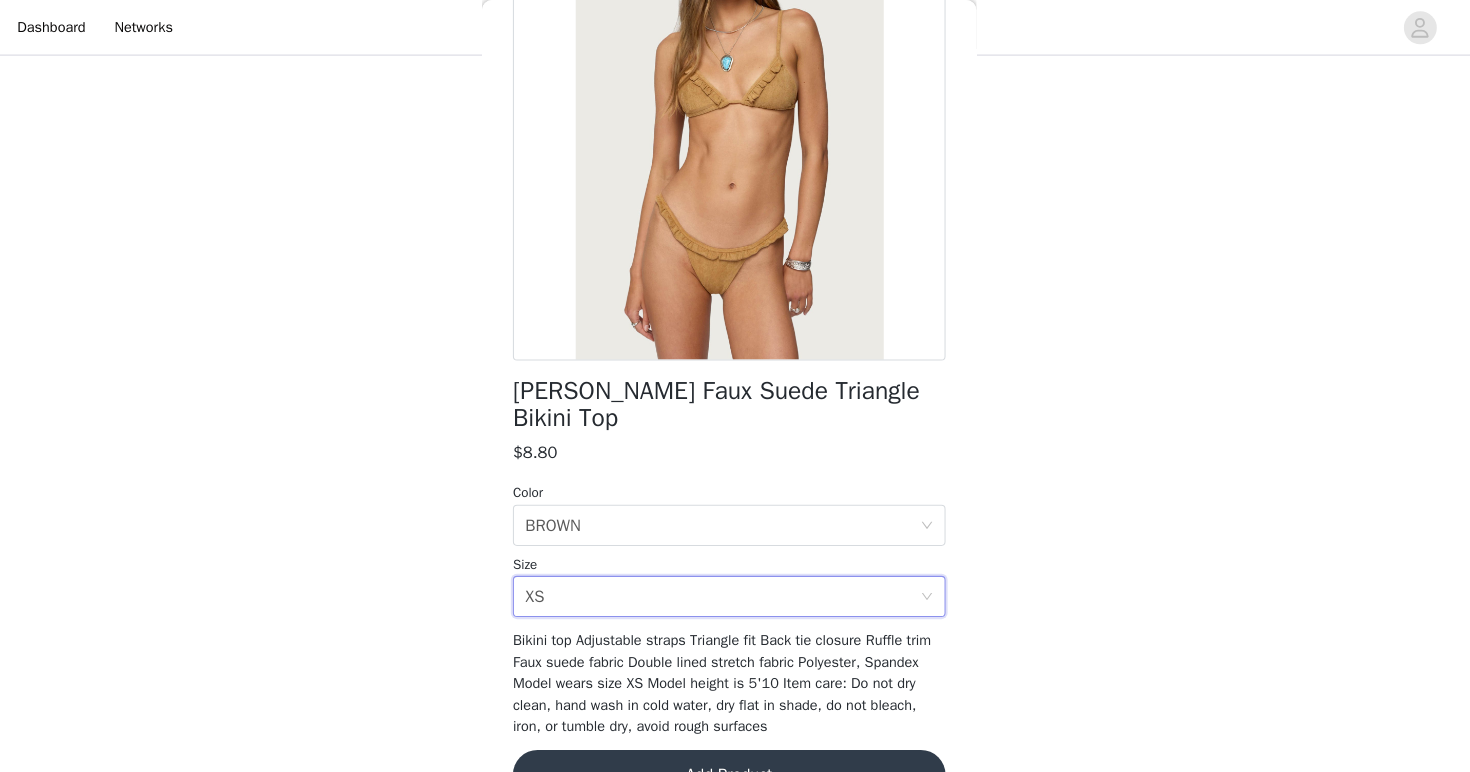 click on "Add Product" at bounding box center (735, 752) 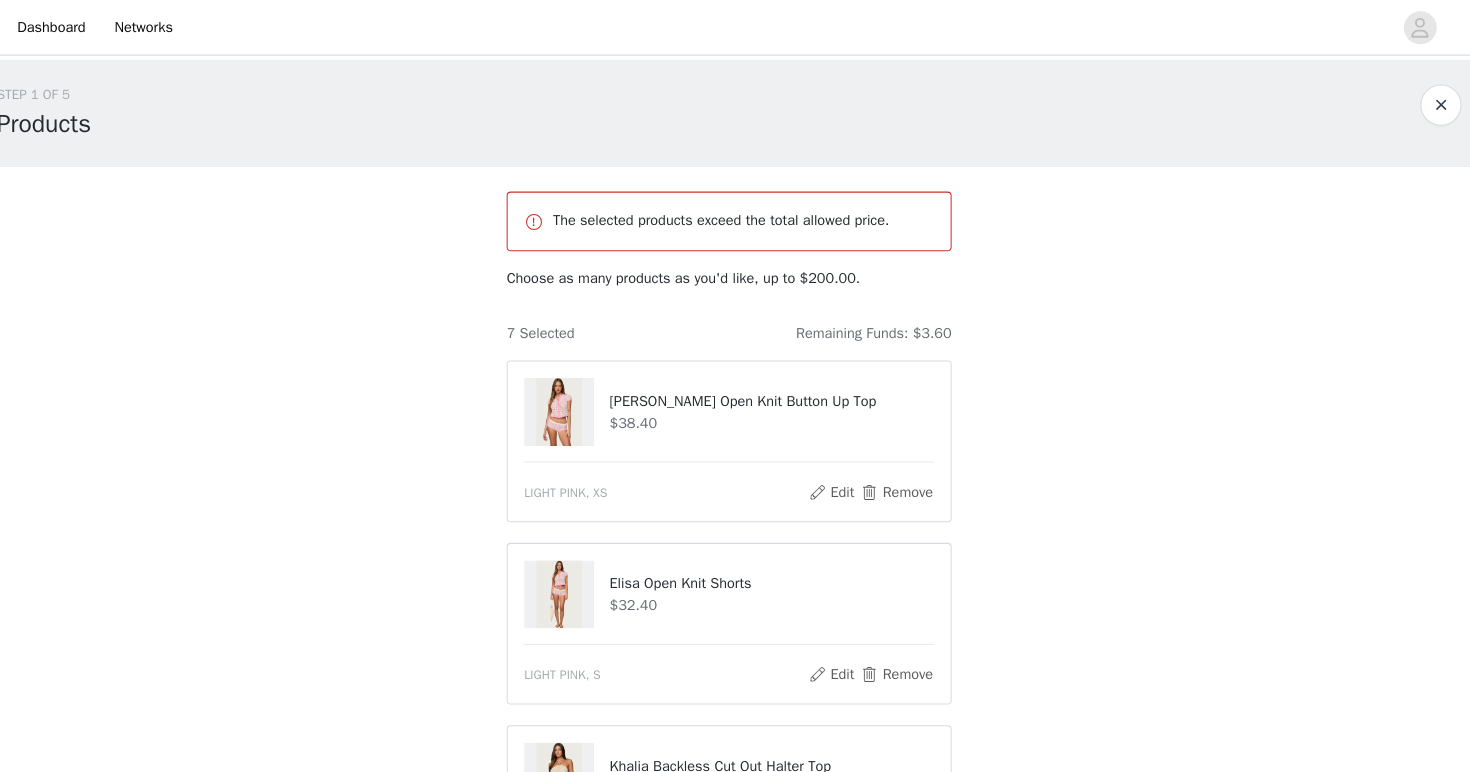 scroll, scrollTop: 0, scrollLeft: 0, axis: both 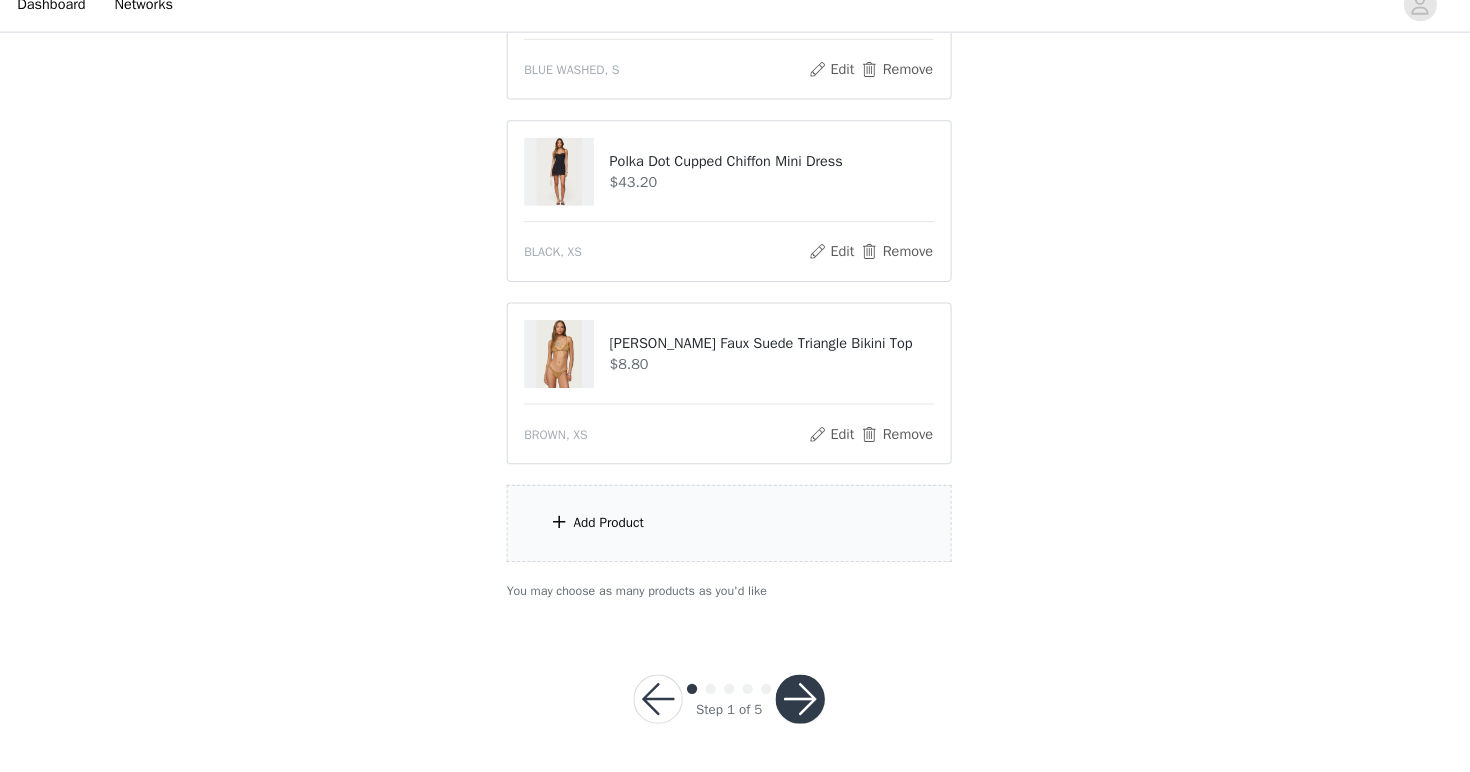 click at bounding box center [804, 701] 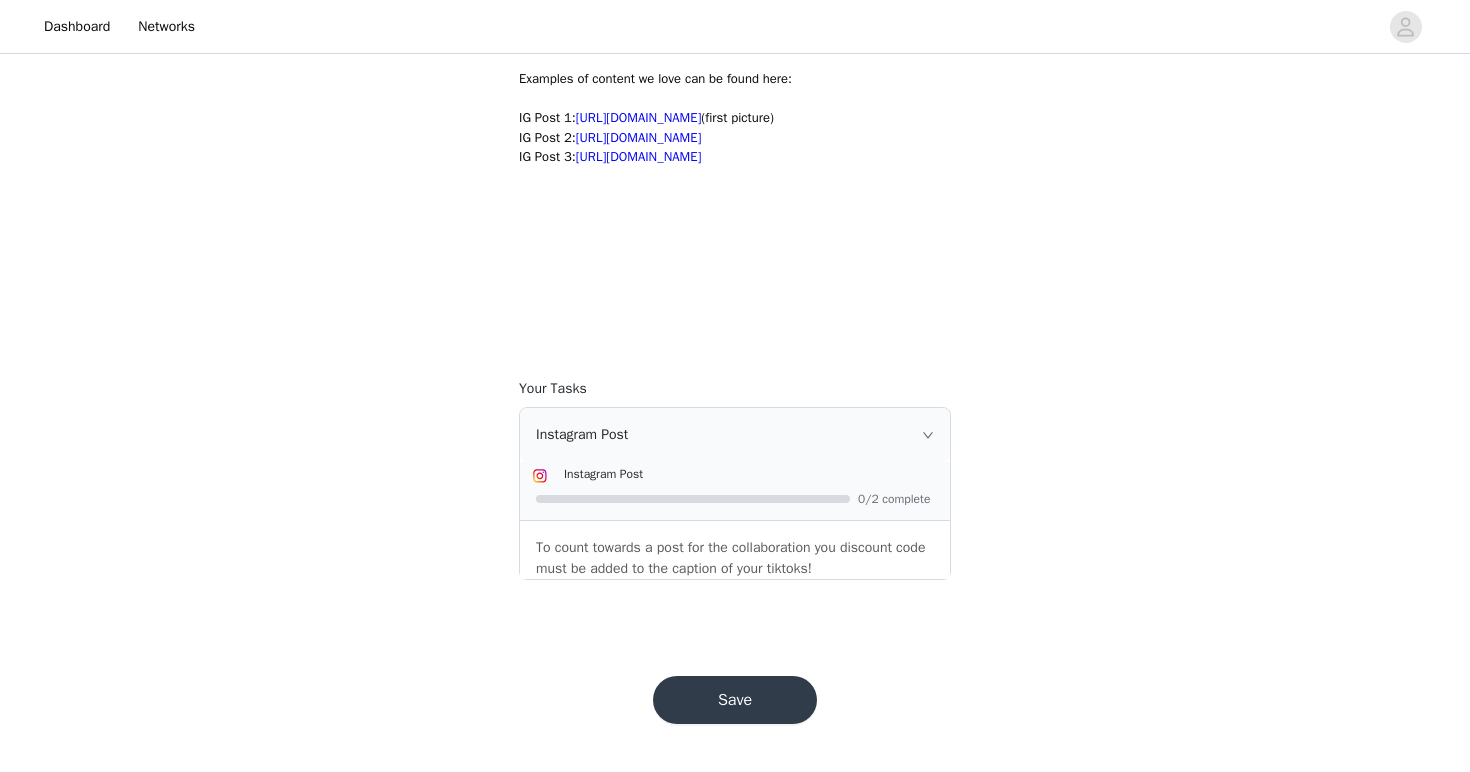 scroll, scrollTop: 1997, scrollLeft: 0, axis: vertical 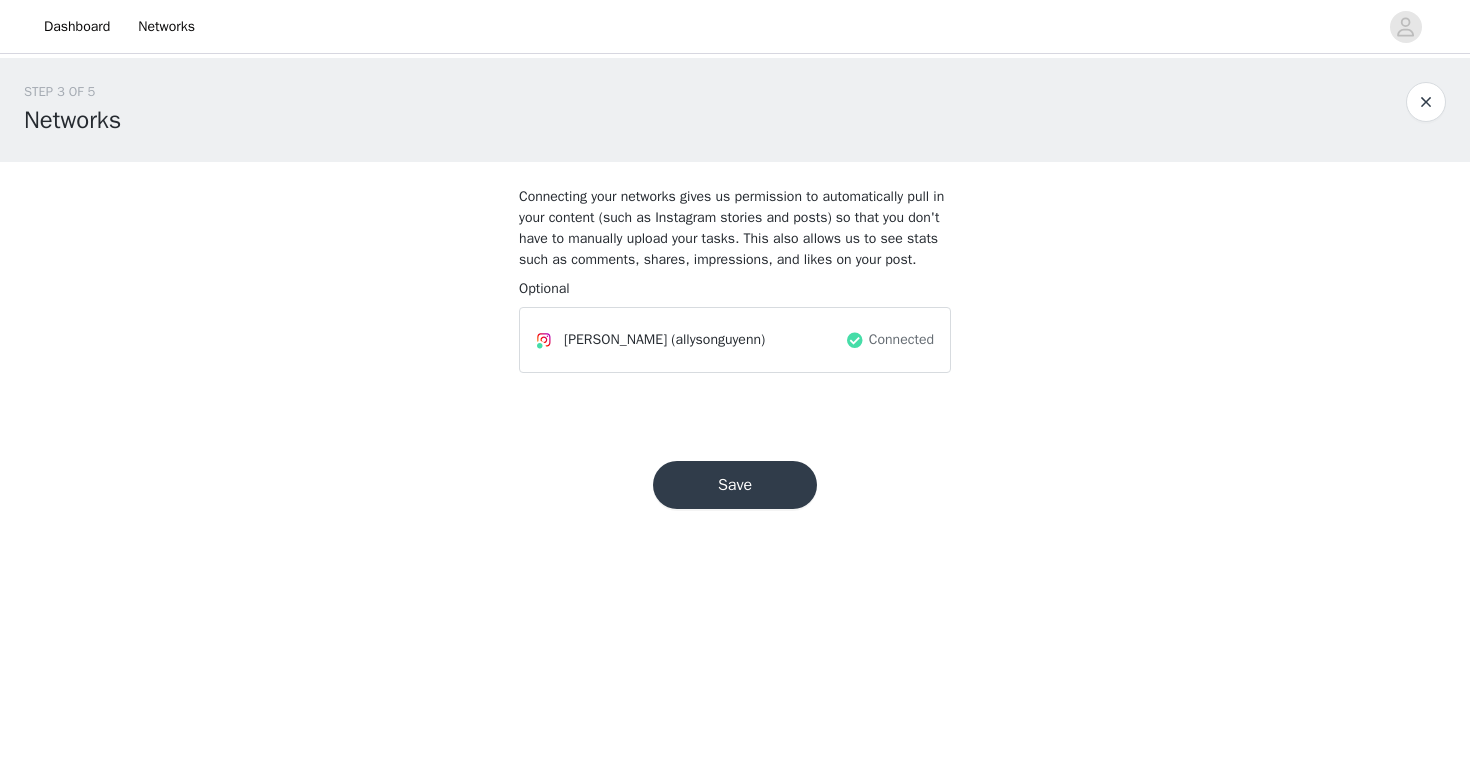 click on "Save" at bounding box center (735, 485) 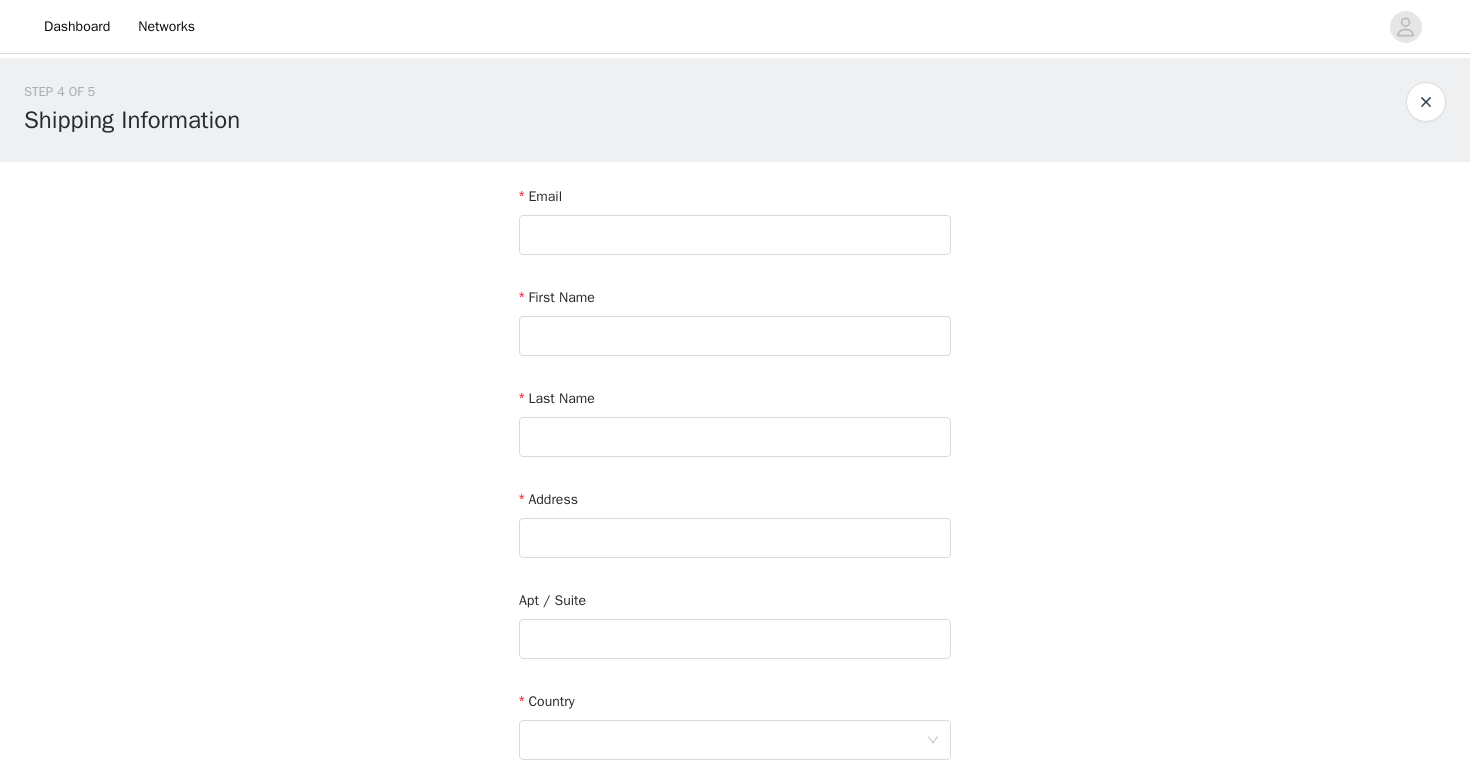 scroll, scrollTop: 0, scrollLeft: 0, axis: both 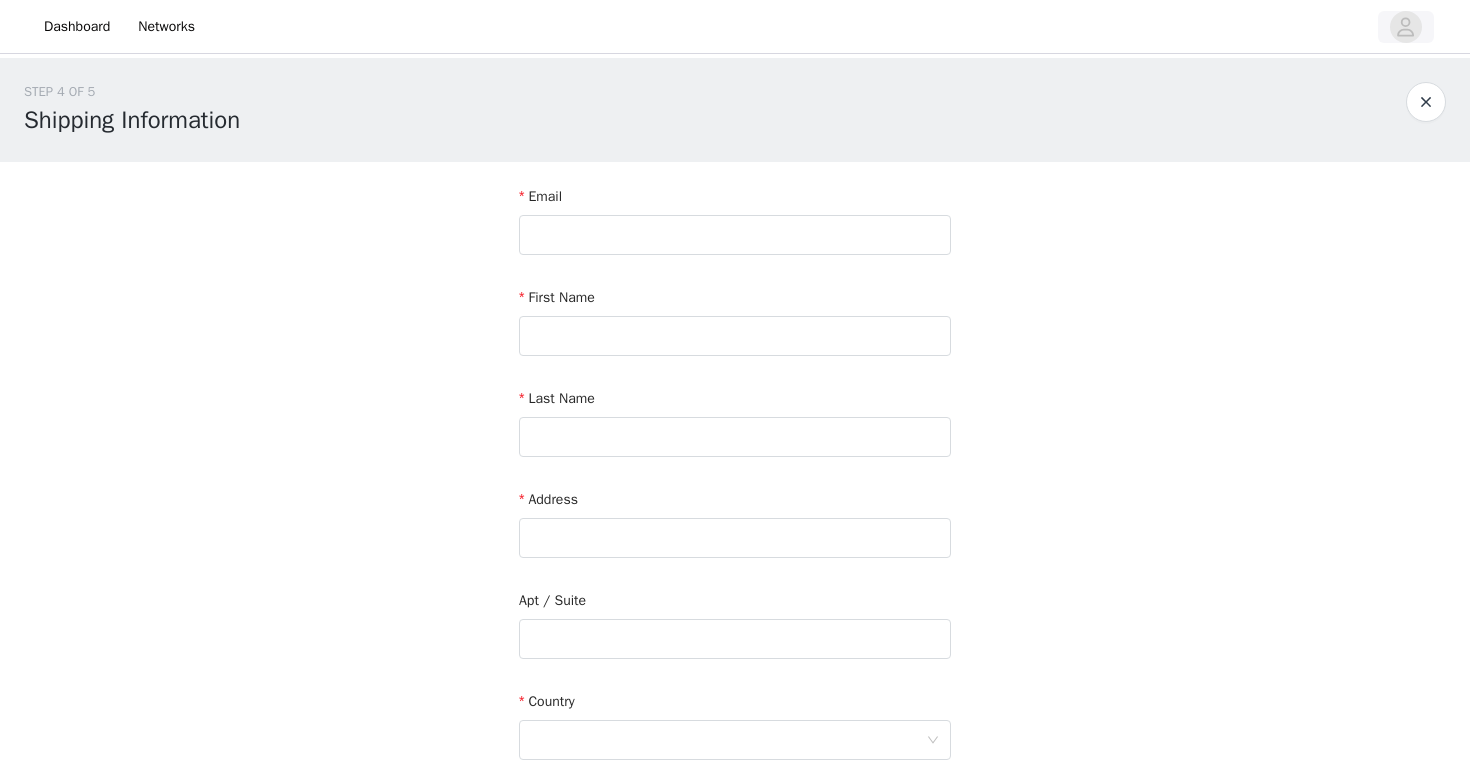 click 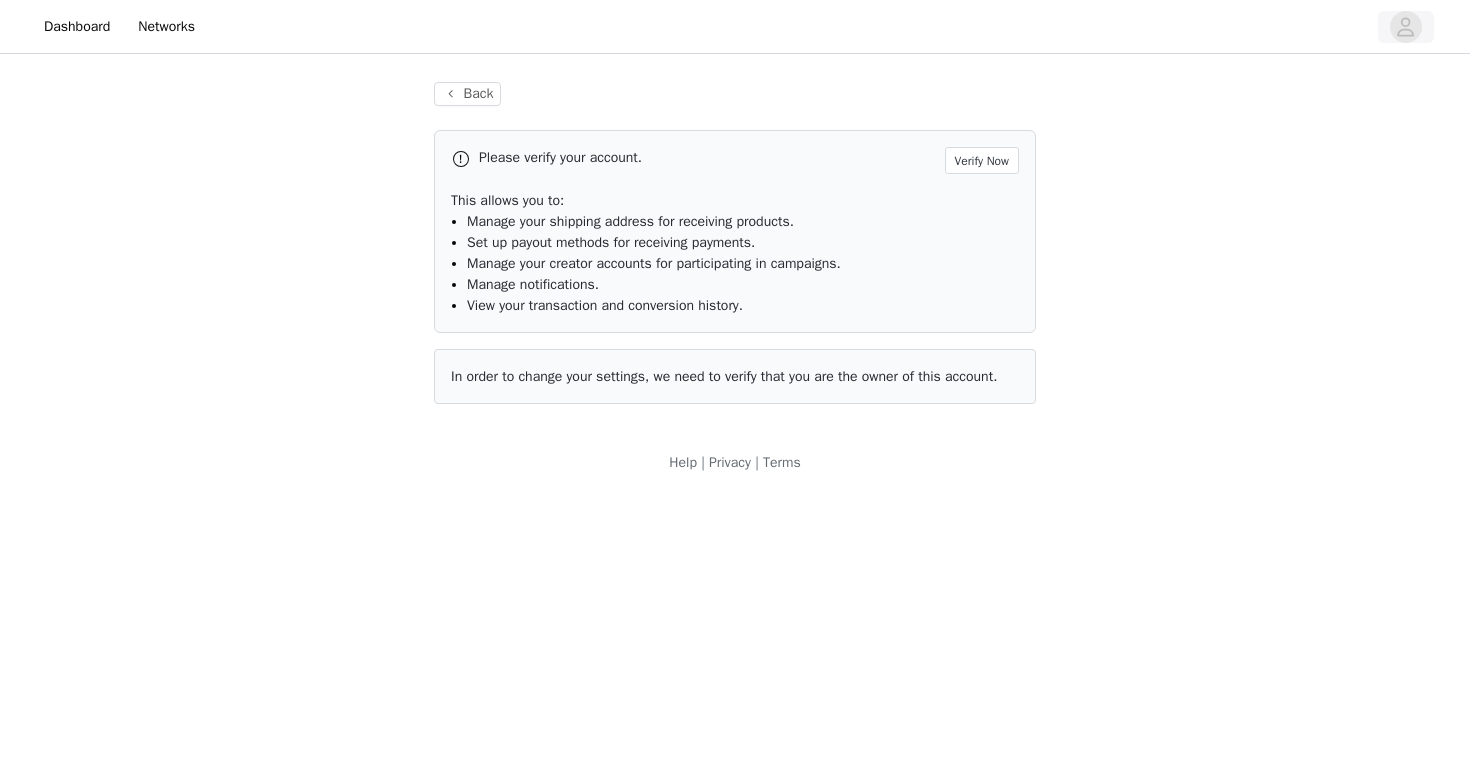 click 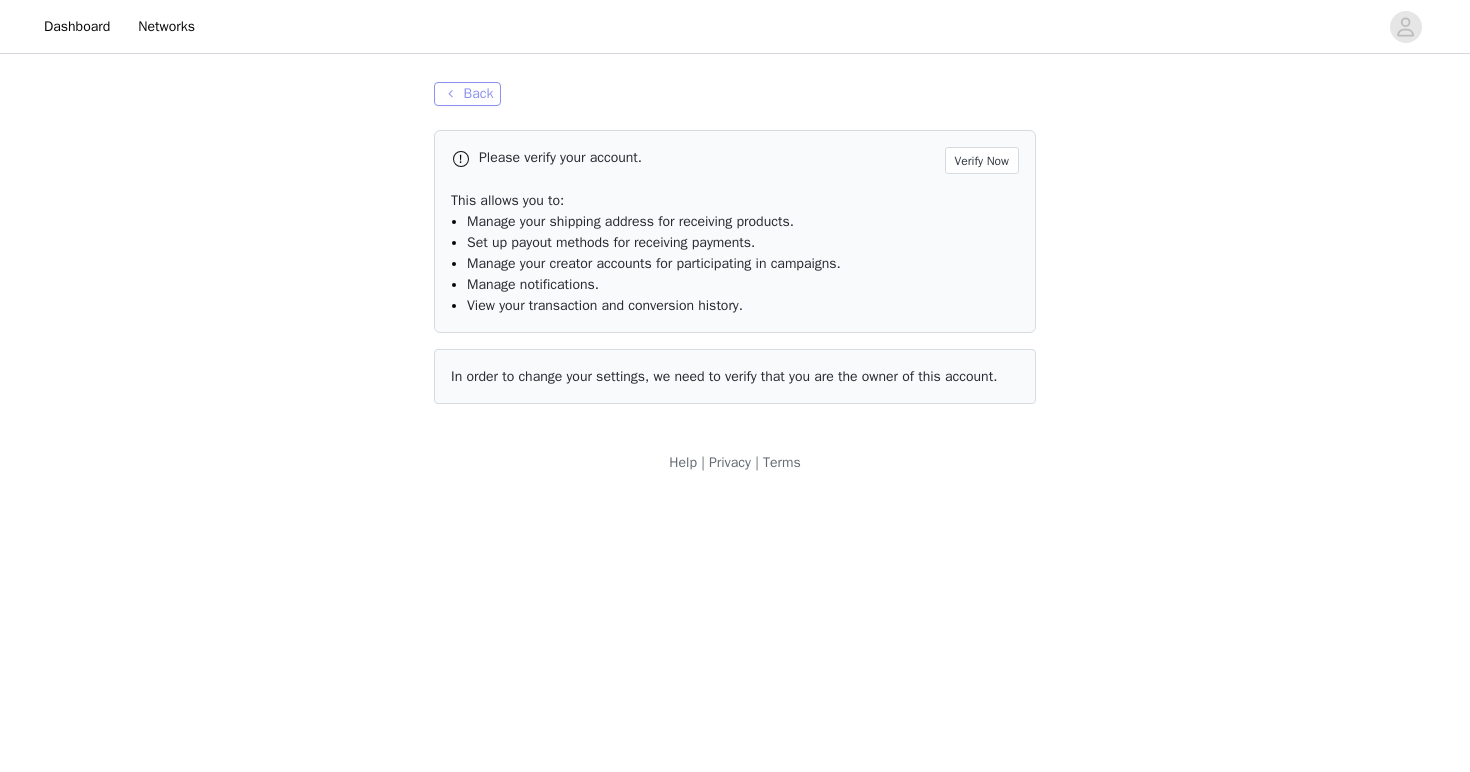click on "Back" at bounding box center (467, 94) 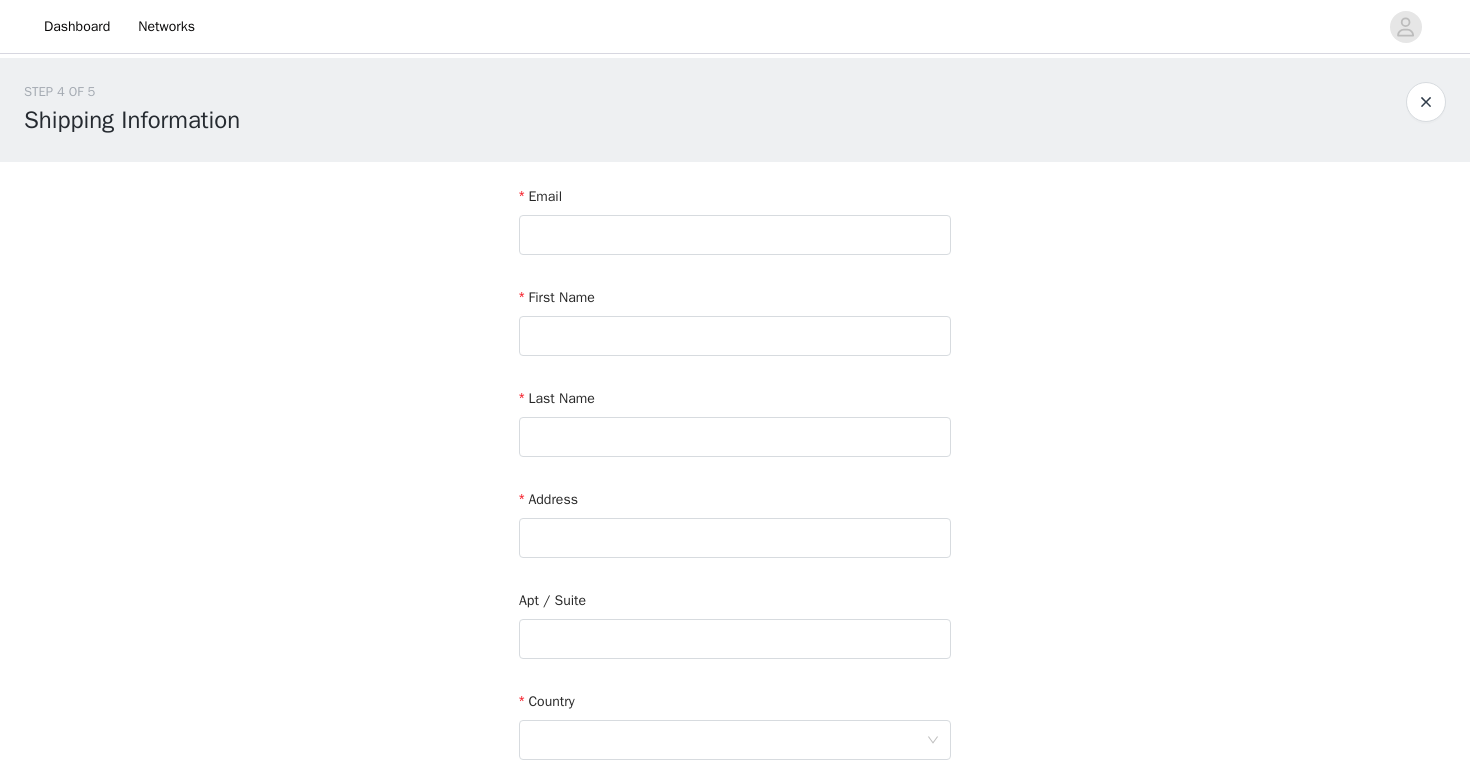 scroll, scrollTop: 0, scrollLeft: 0, axis: both 